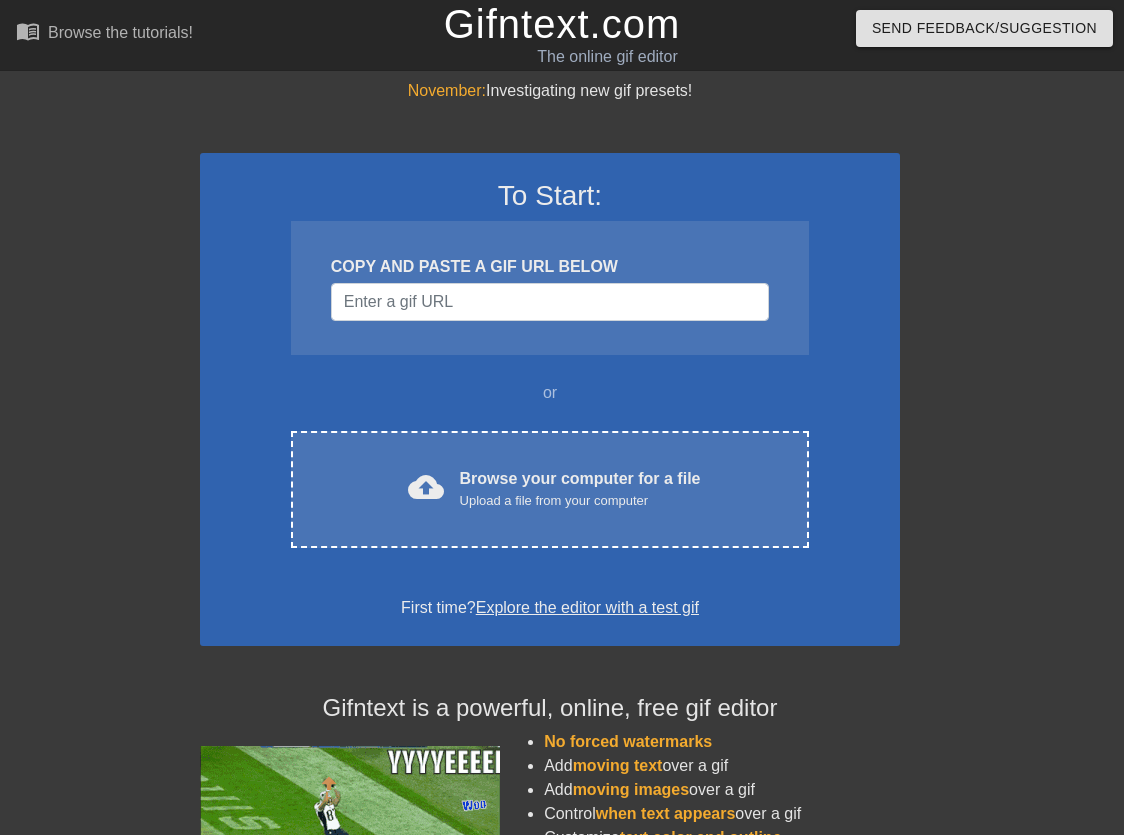 scroll, scrollTop: 0, scrollLeft: 0, axis: both 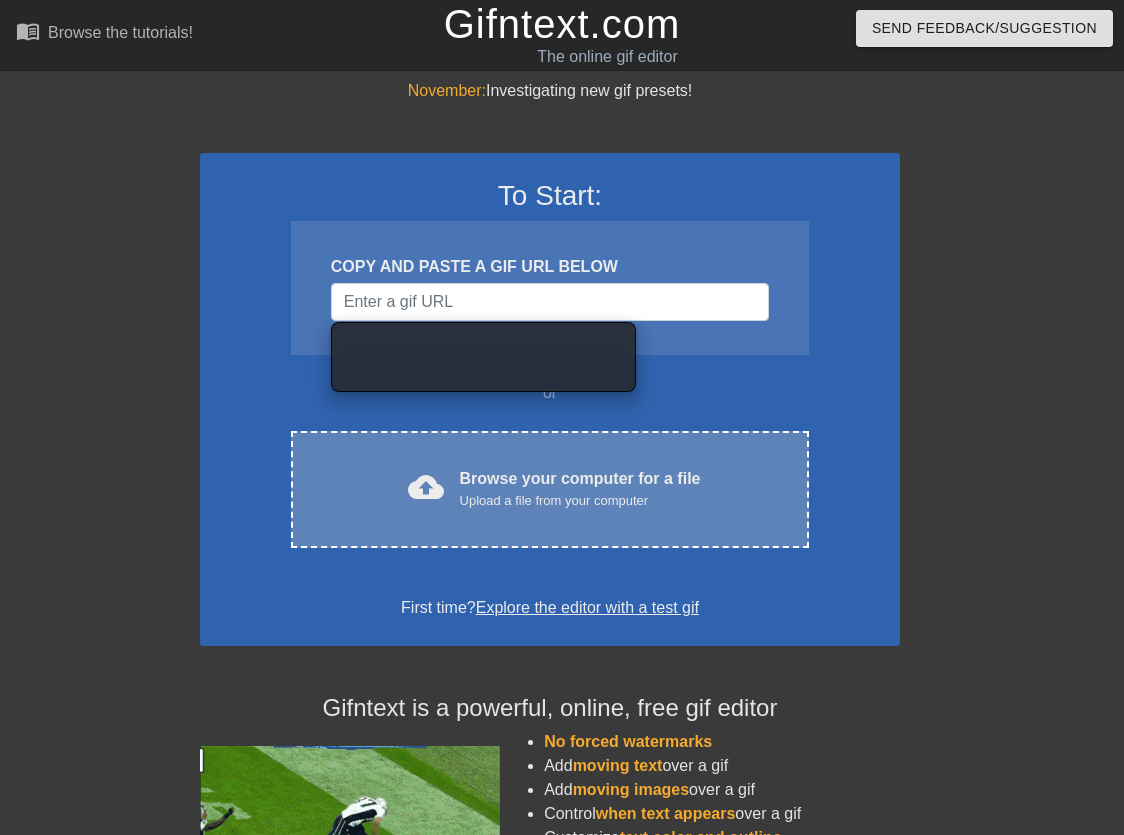 click on "cloud_upload" at bounding box center [426, 487] 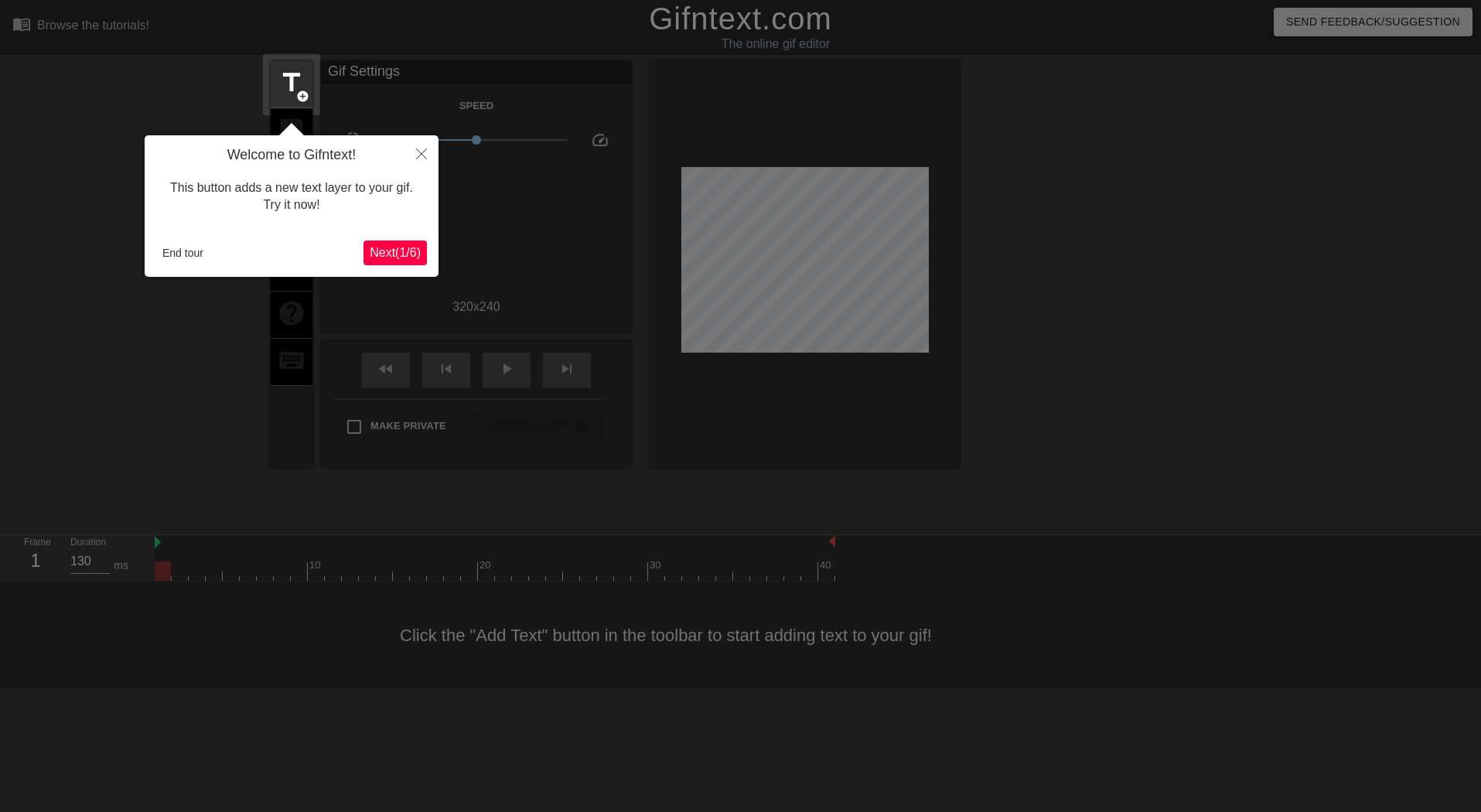 click on "Next  ( 1 / 6 )" at bounding box center (395, 252) 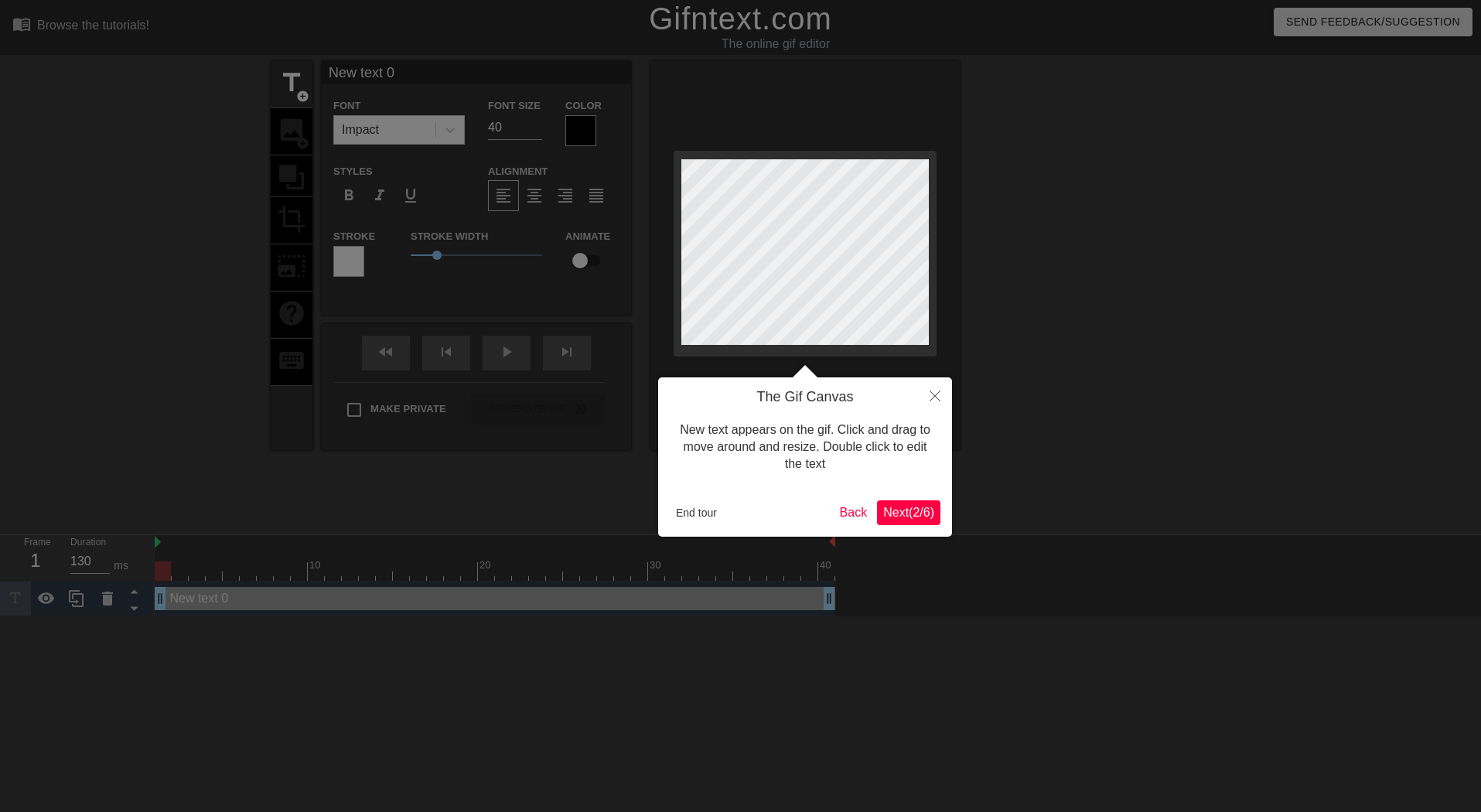 click on "Next  ( 2 / 6 )" at bounding box center (909, 513) 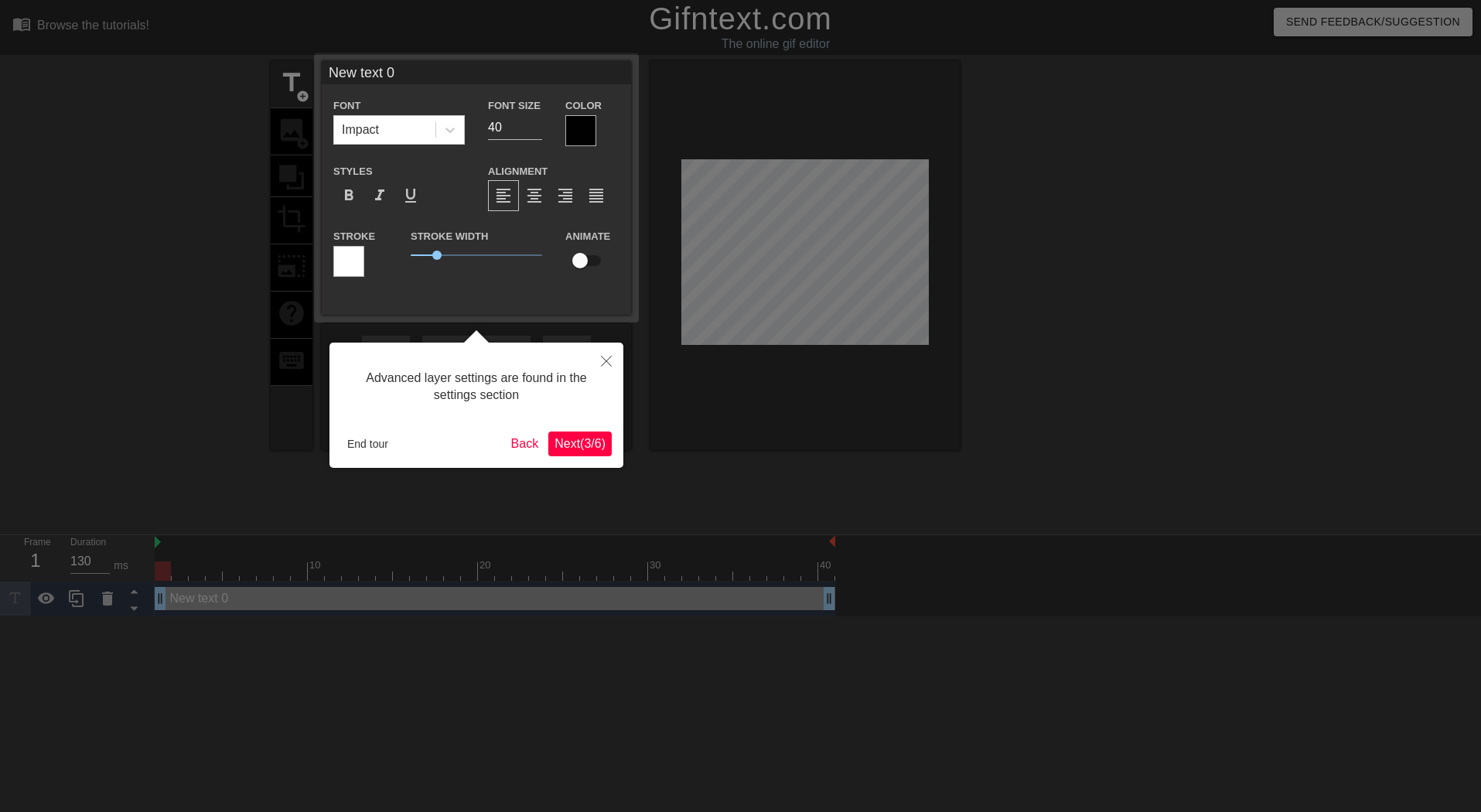 click on "Next  ( 3 / 6 )" at bounding box center [580, 444] 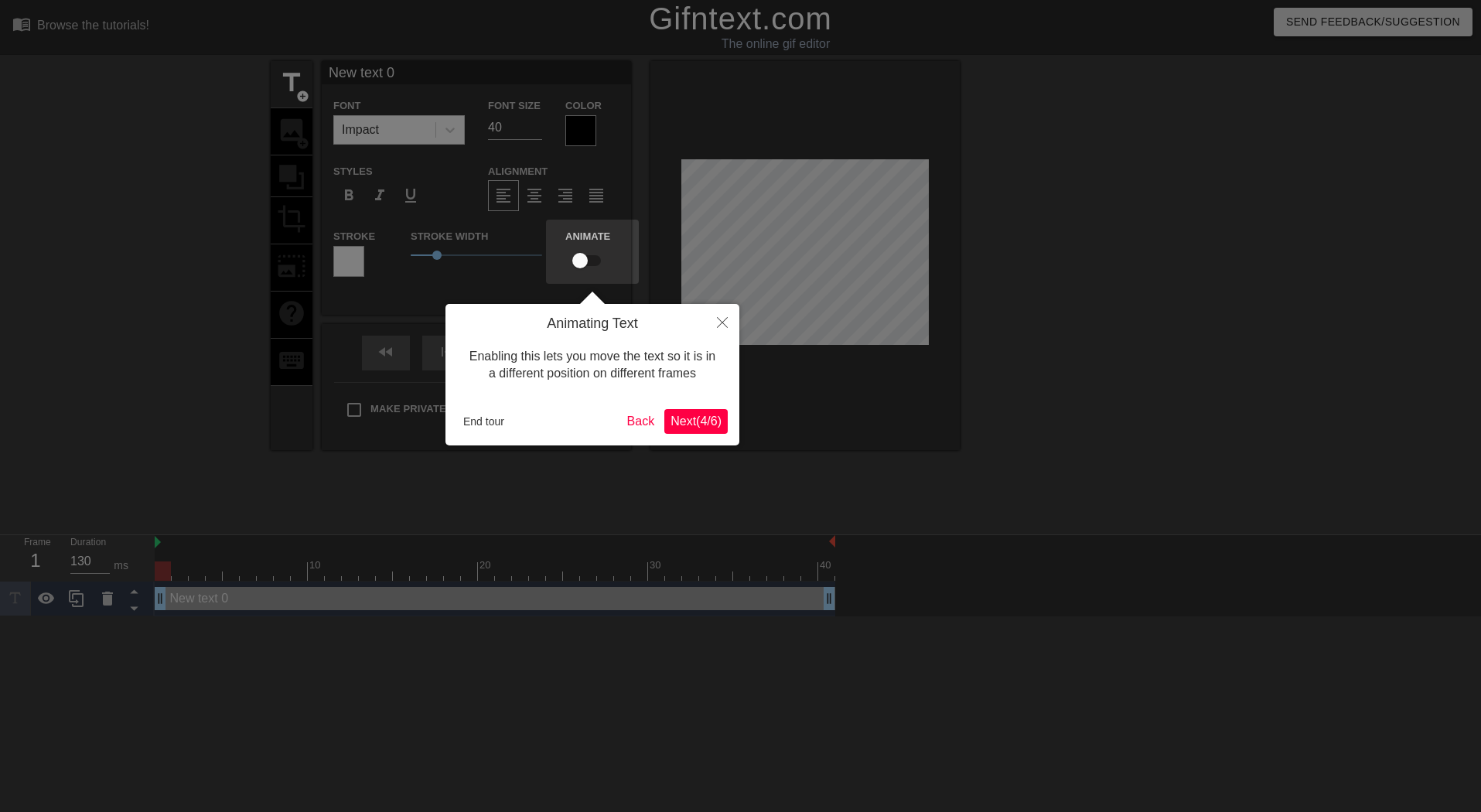 click on "Next  ( 4 / 6 )" at bounding box center [696, 421] 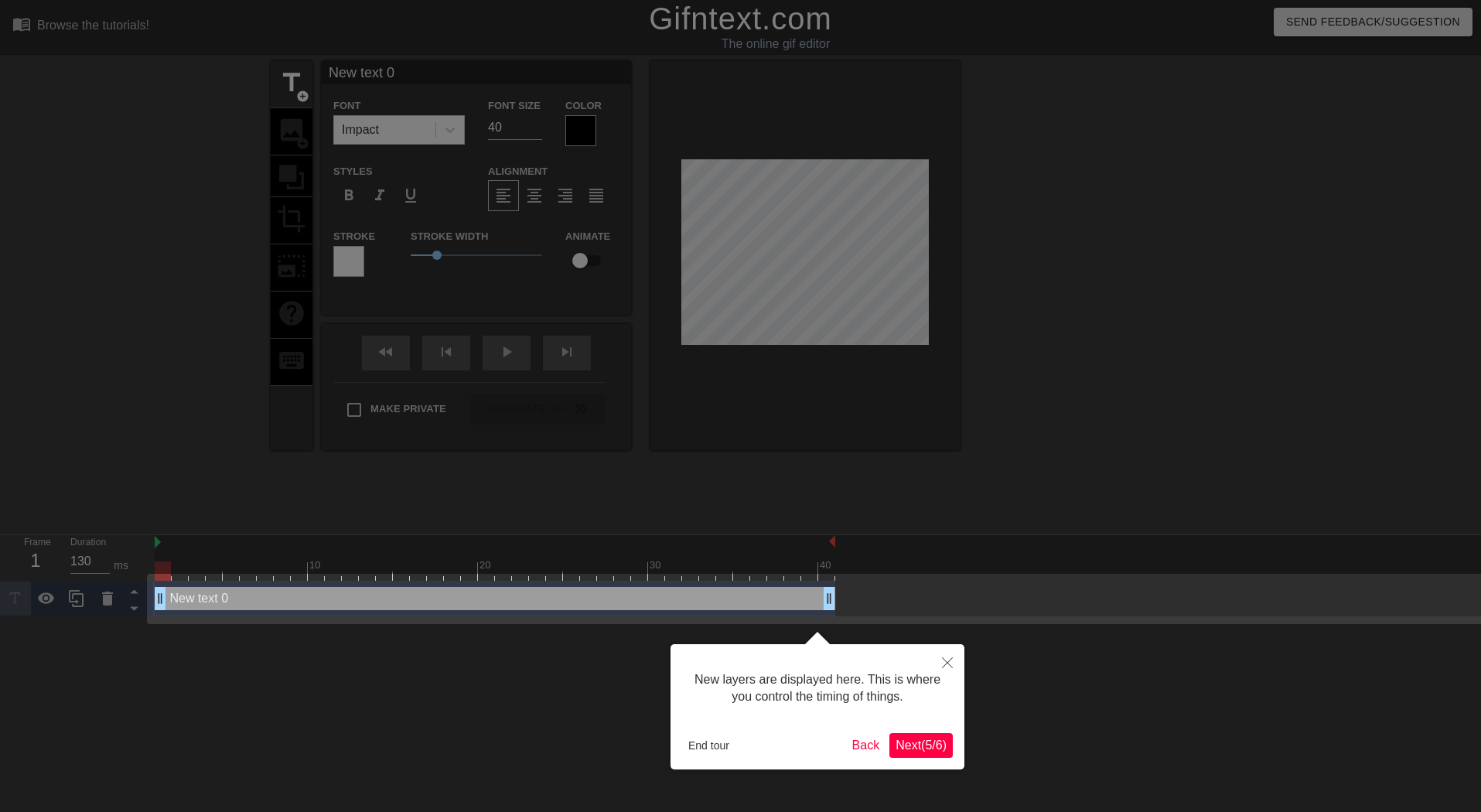 type 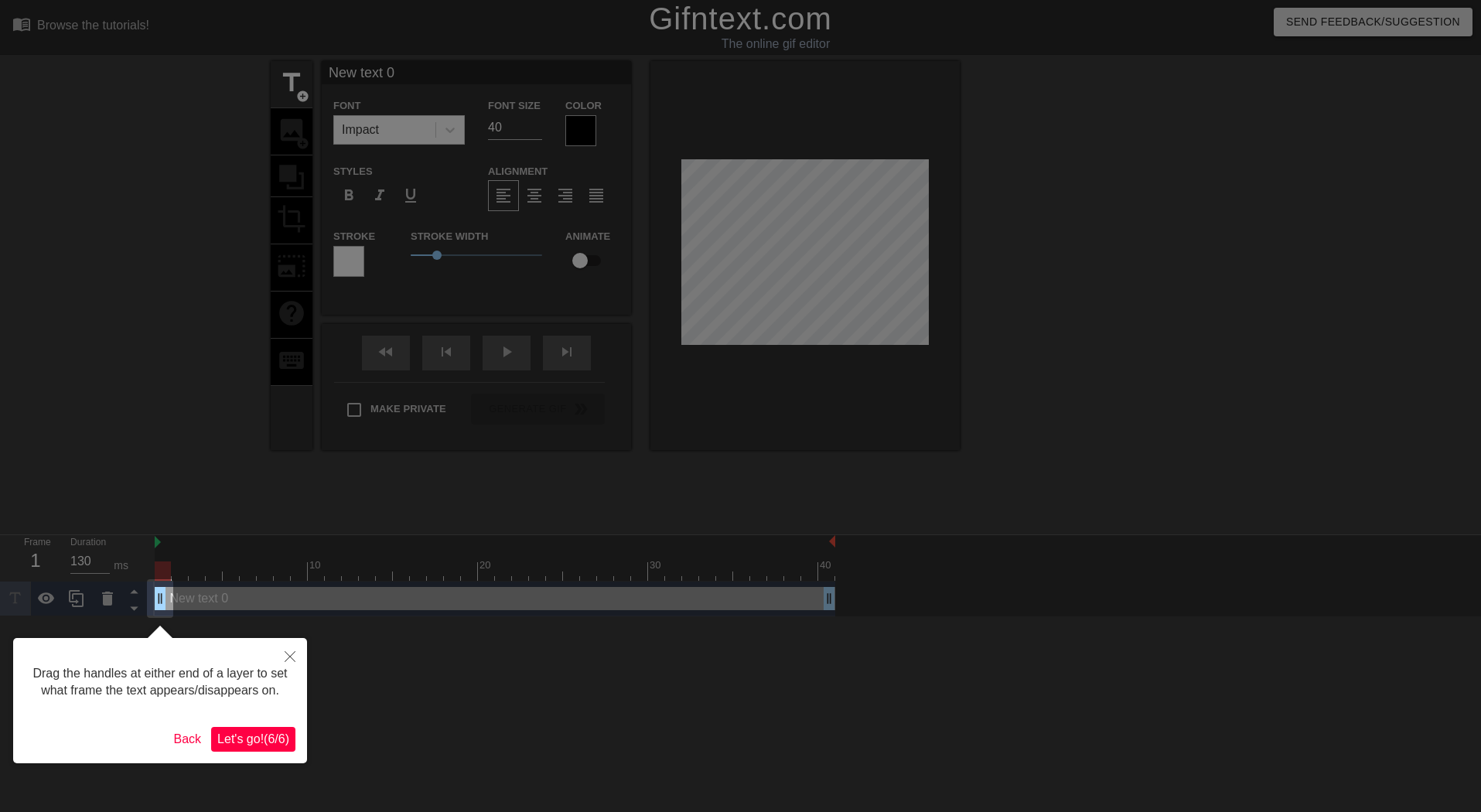 click on "Let's go!  ( 6 / 6 )" at bounding box center (253, 739) 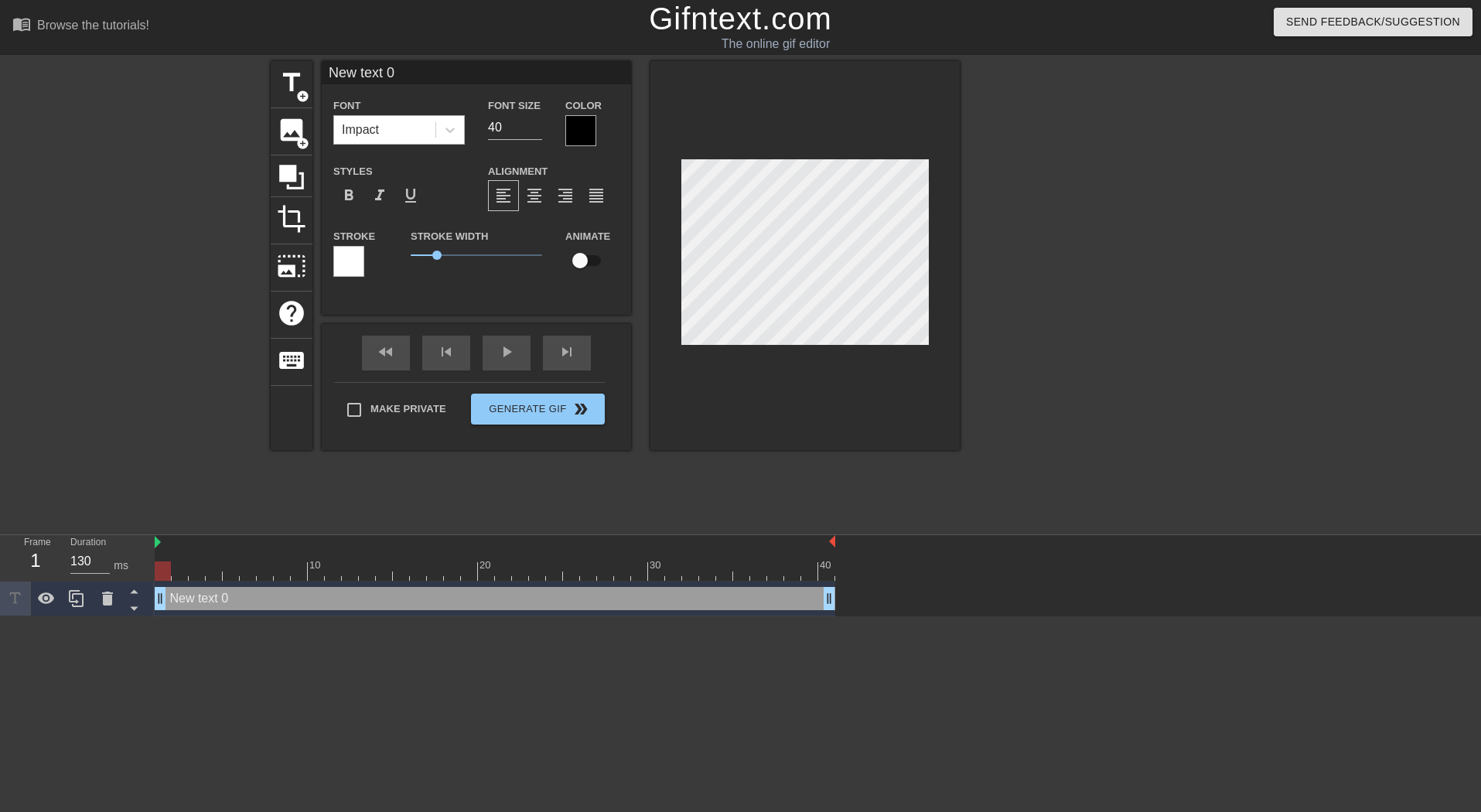 click on "Impact" at bounding box center (360, 130) 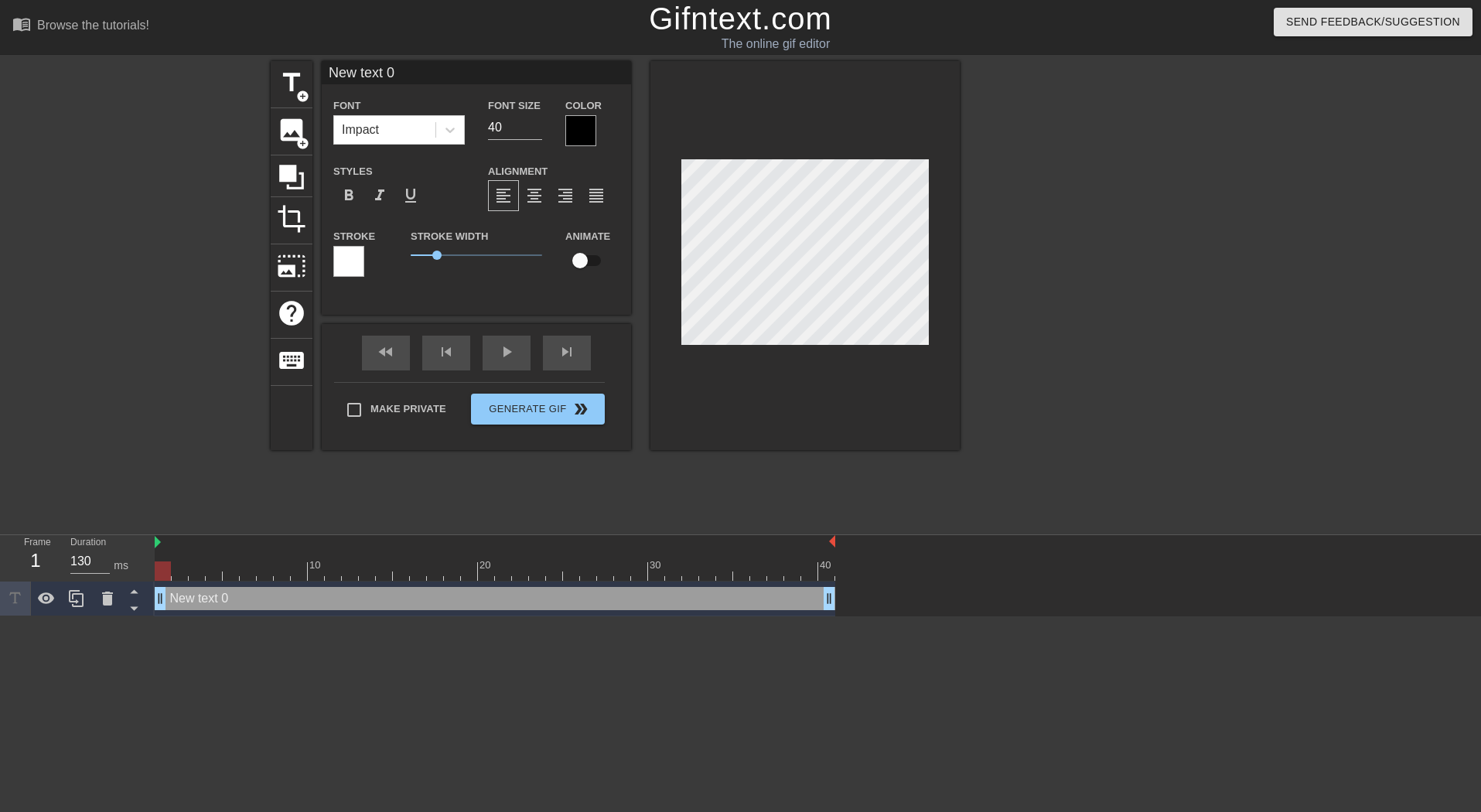 scroll, scrollTop: 0, scrollLeft: 2, axis: horizontal 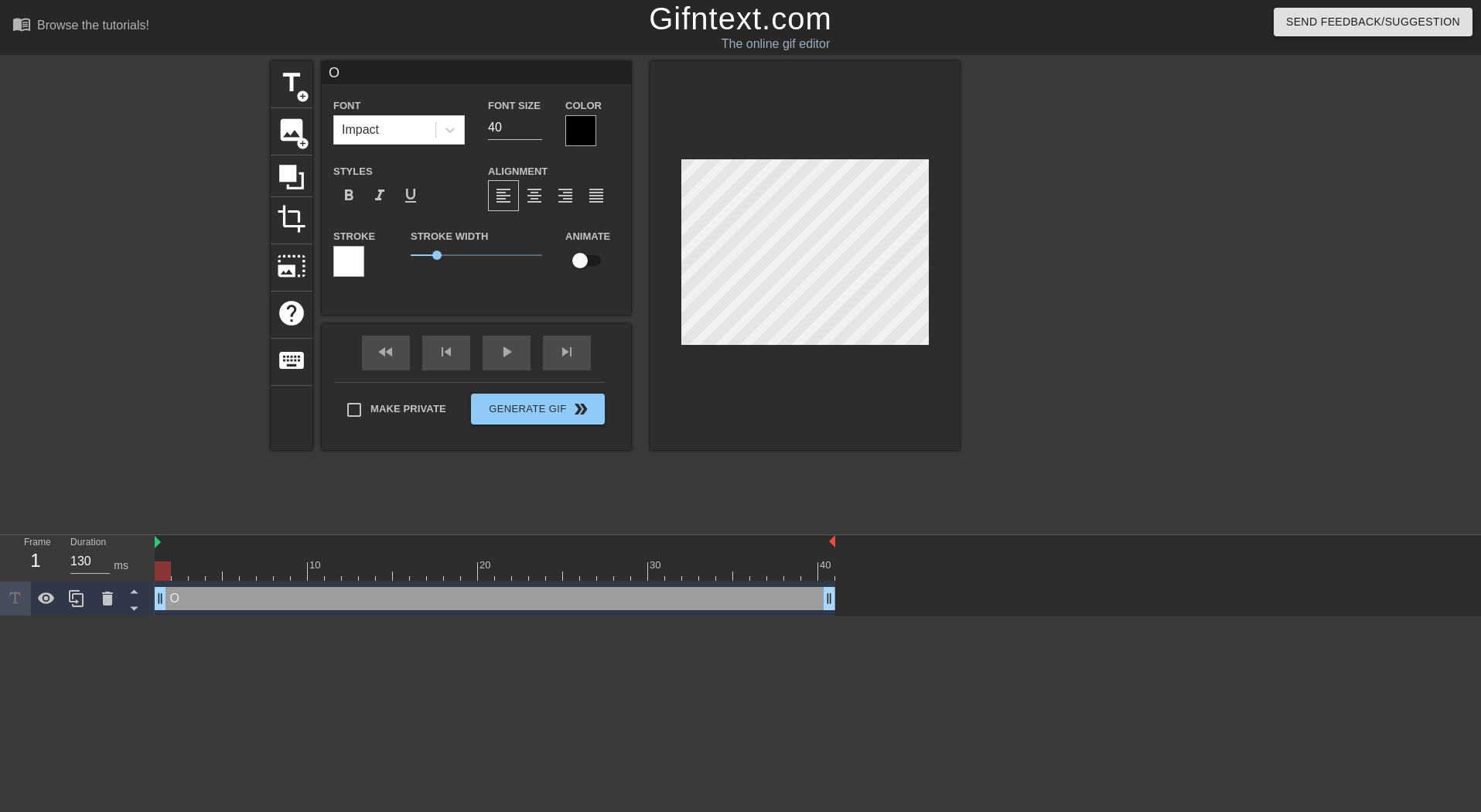 type on "[FIRST]" 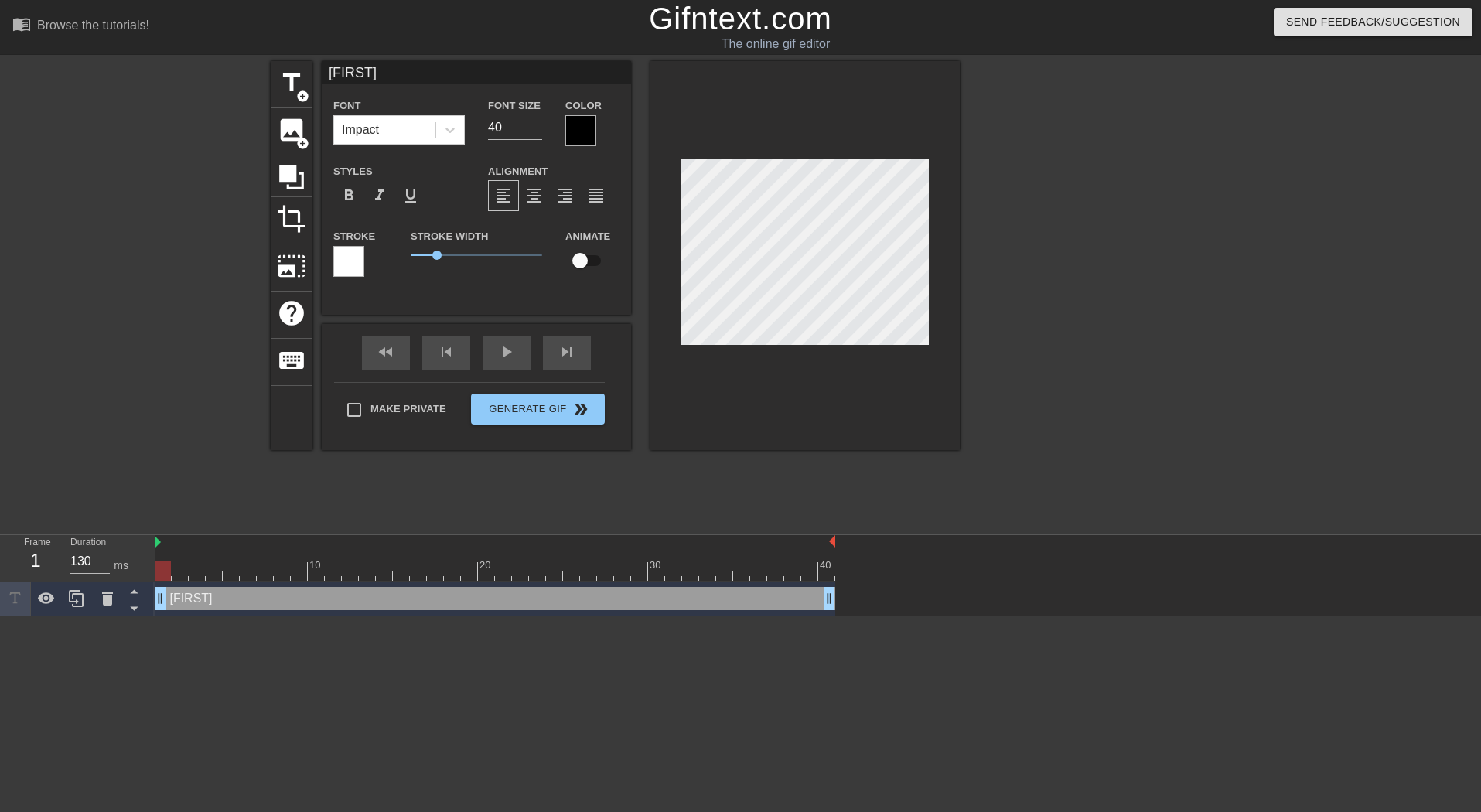 type on "[FIRST]" 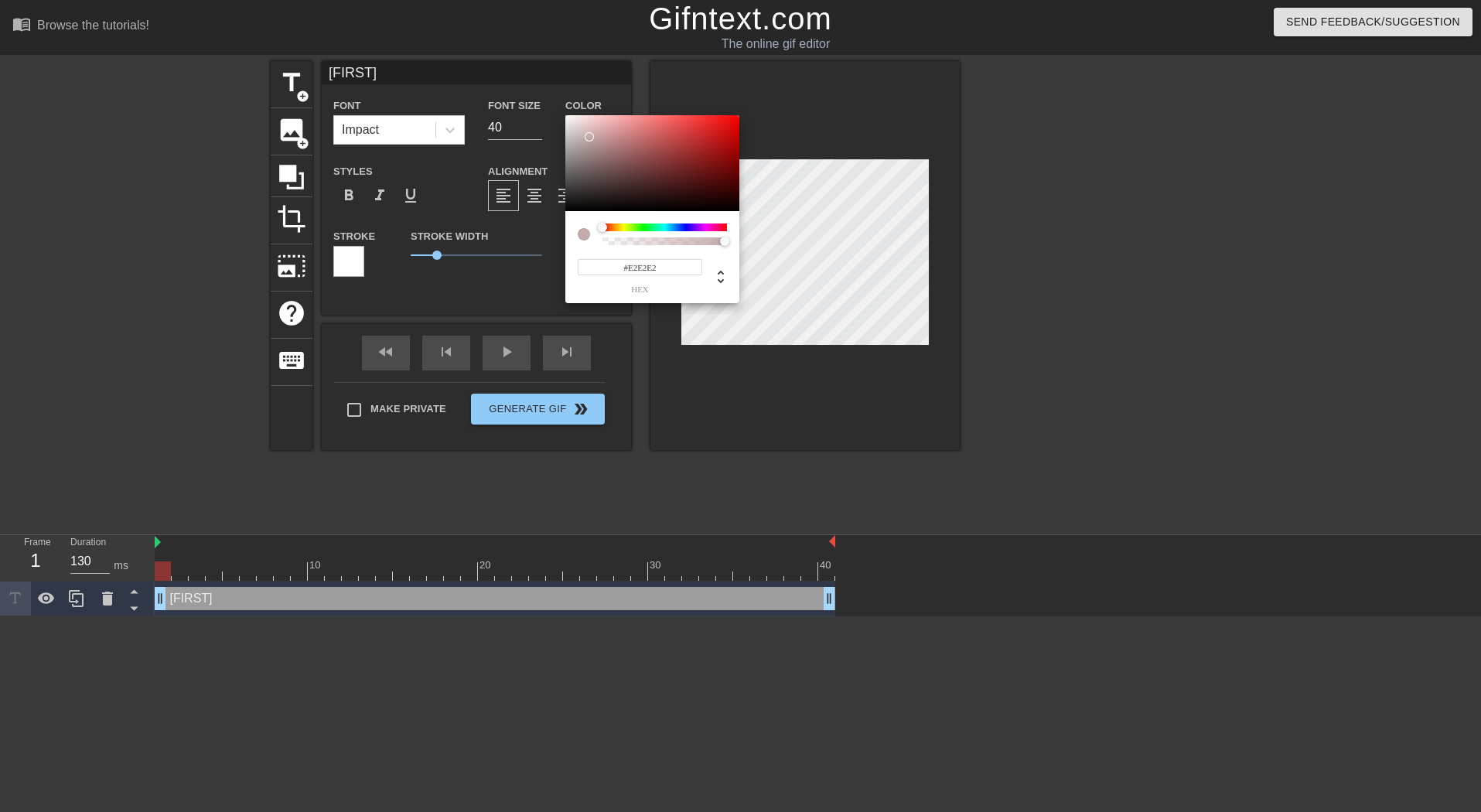 type on "#FFFFFF" 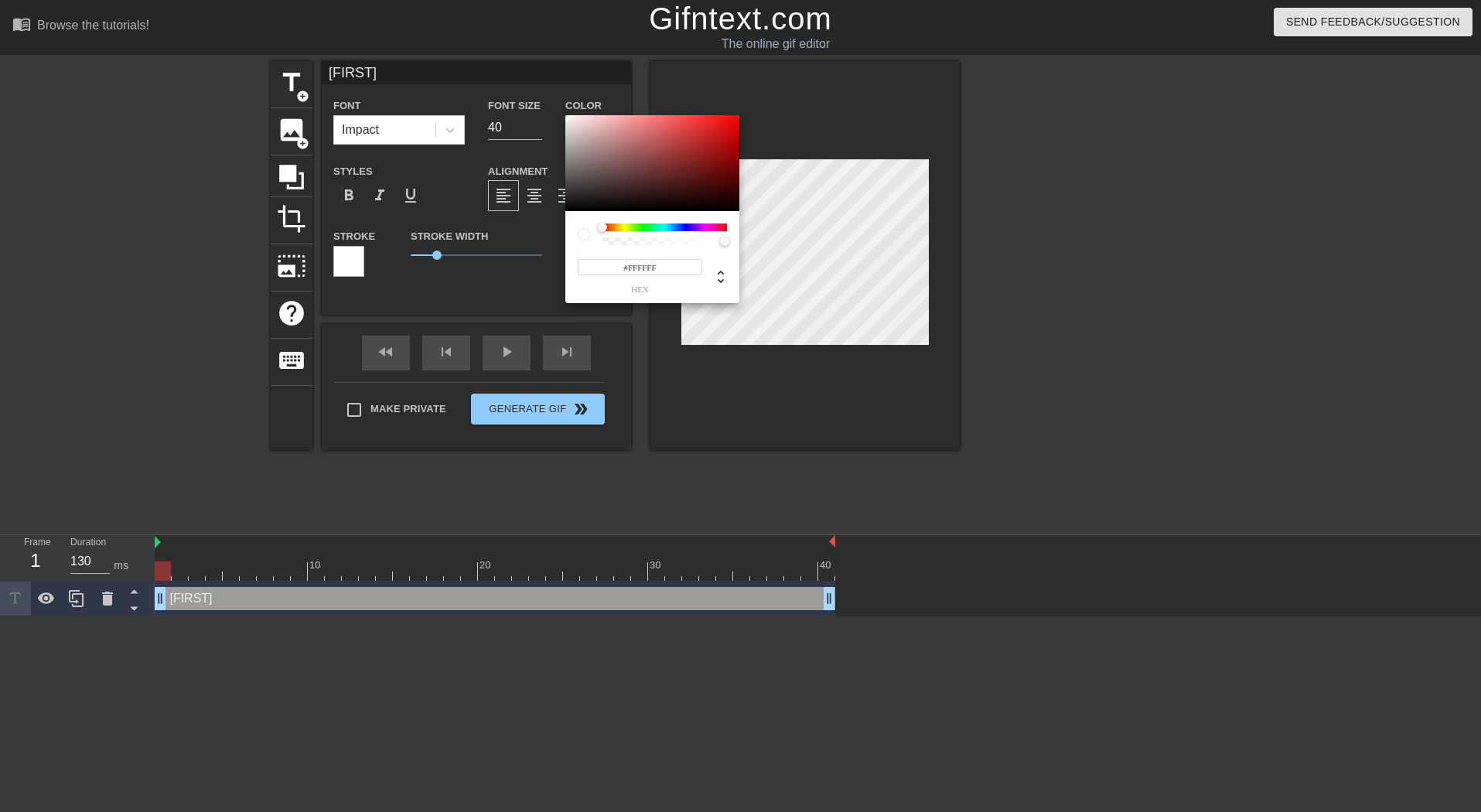 drag, startPoint x: 589, startPoint y: 137, endPoint x: 526, endPoint y: 104, distance: 71.11962 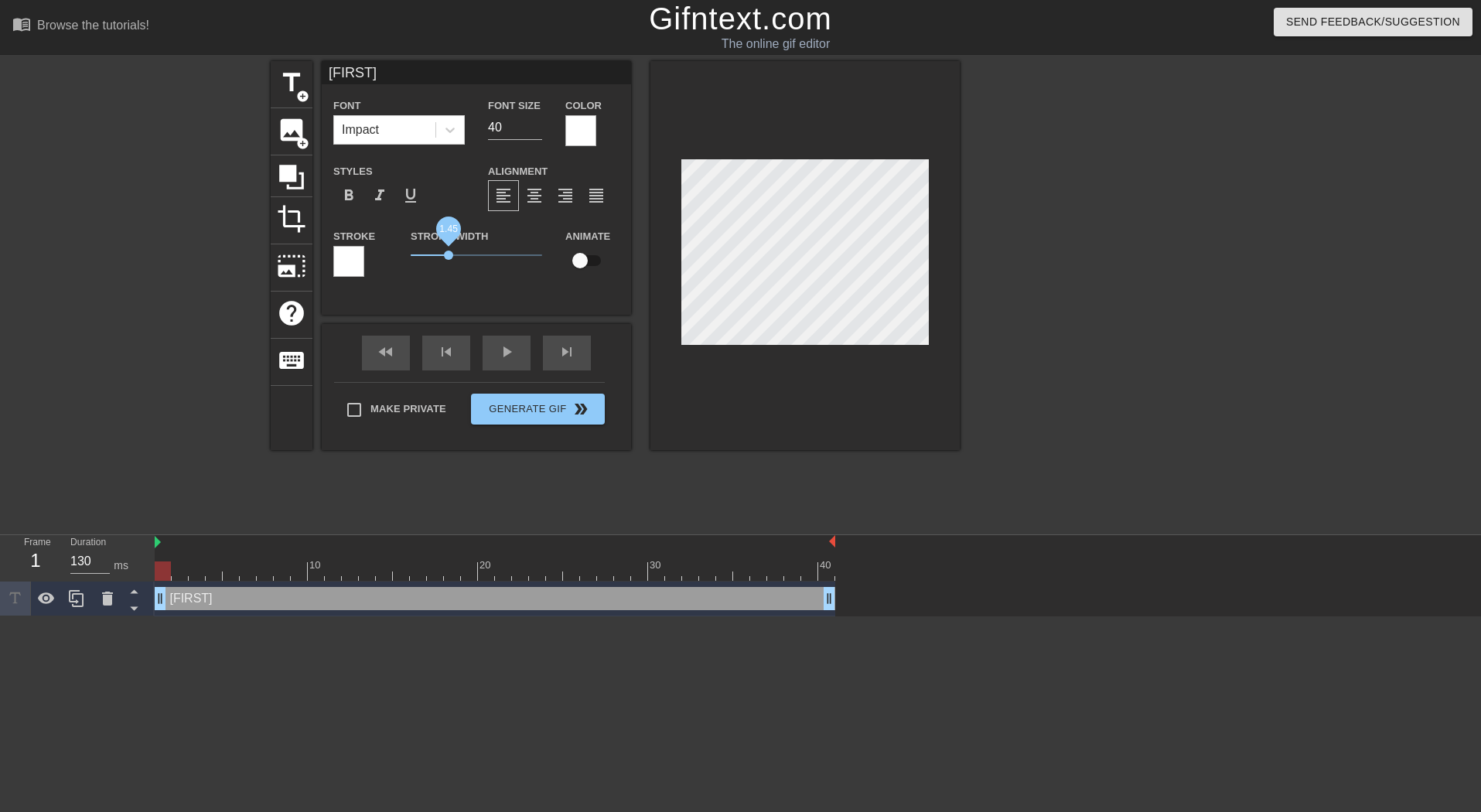 drag, startPoint x: 435, startPoint y: 251, endPoint x: 450, endPoint y: 251, distance: 15 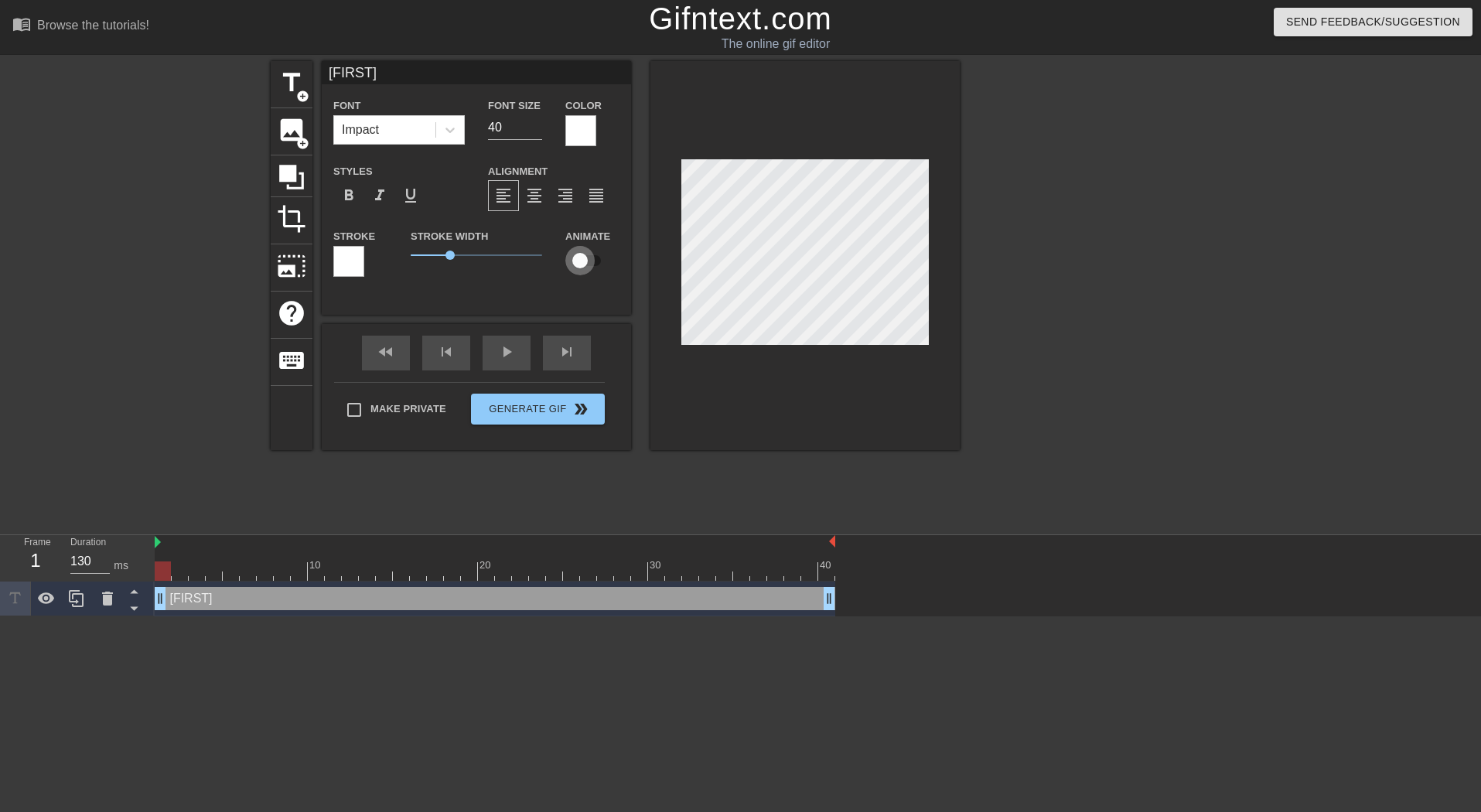 click at bounding box center (580, 261) 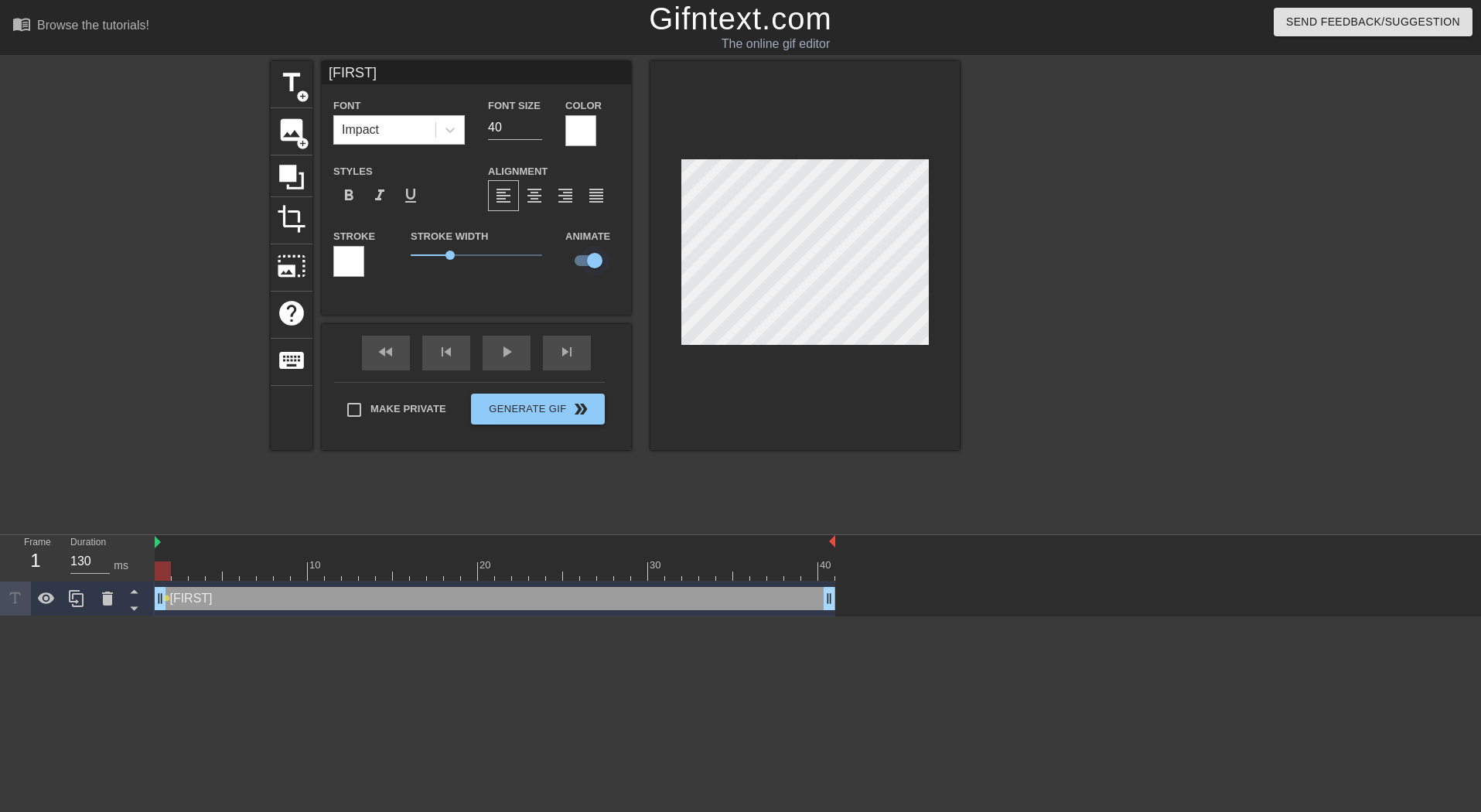 click at bounding box center (595, 261) 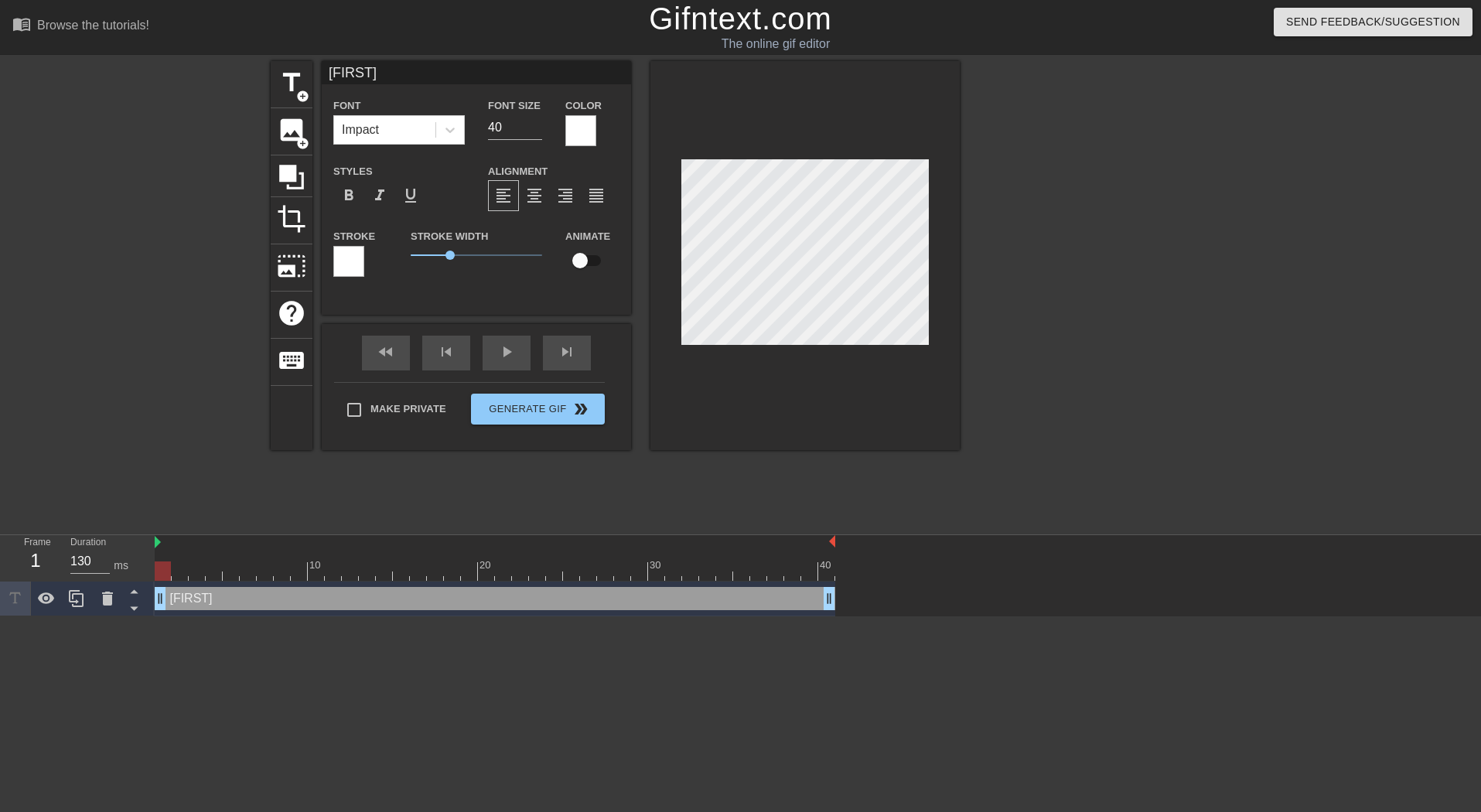 click at bounding box center [349, 261] 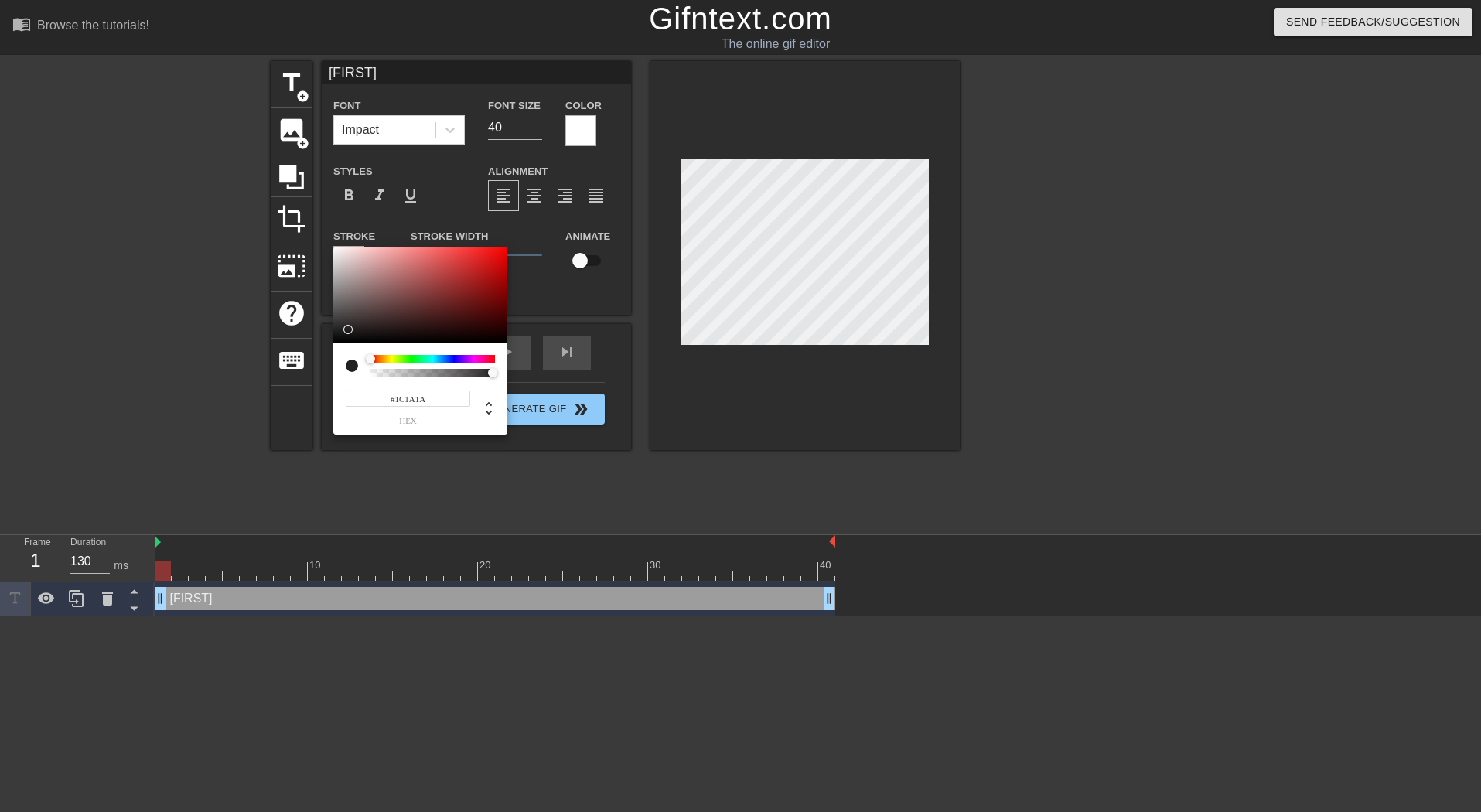 type on "#1A1919" 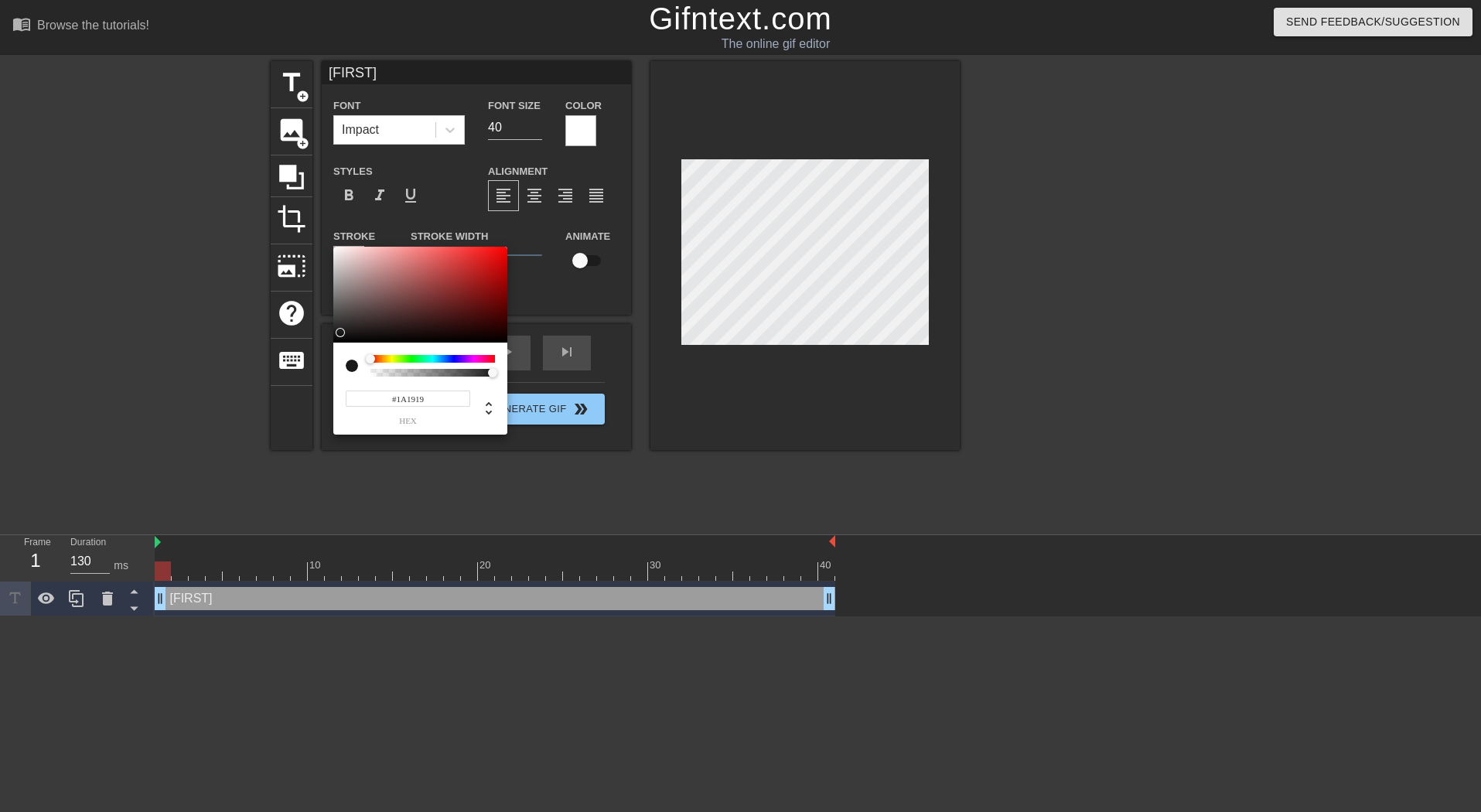 drag, startPoint x: 351, startPoint y: 318, endPoint x: 345, endPoint y: 333, distance: 16.155494 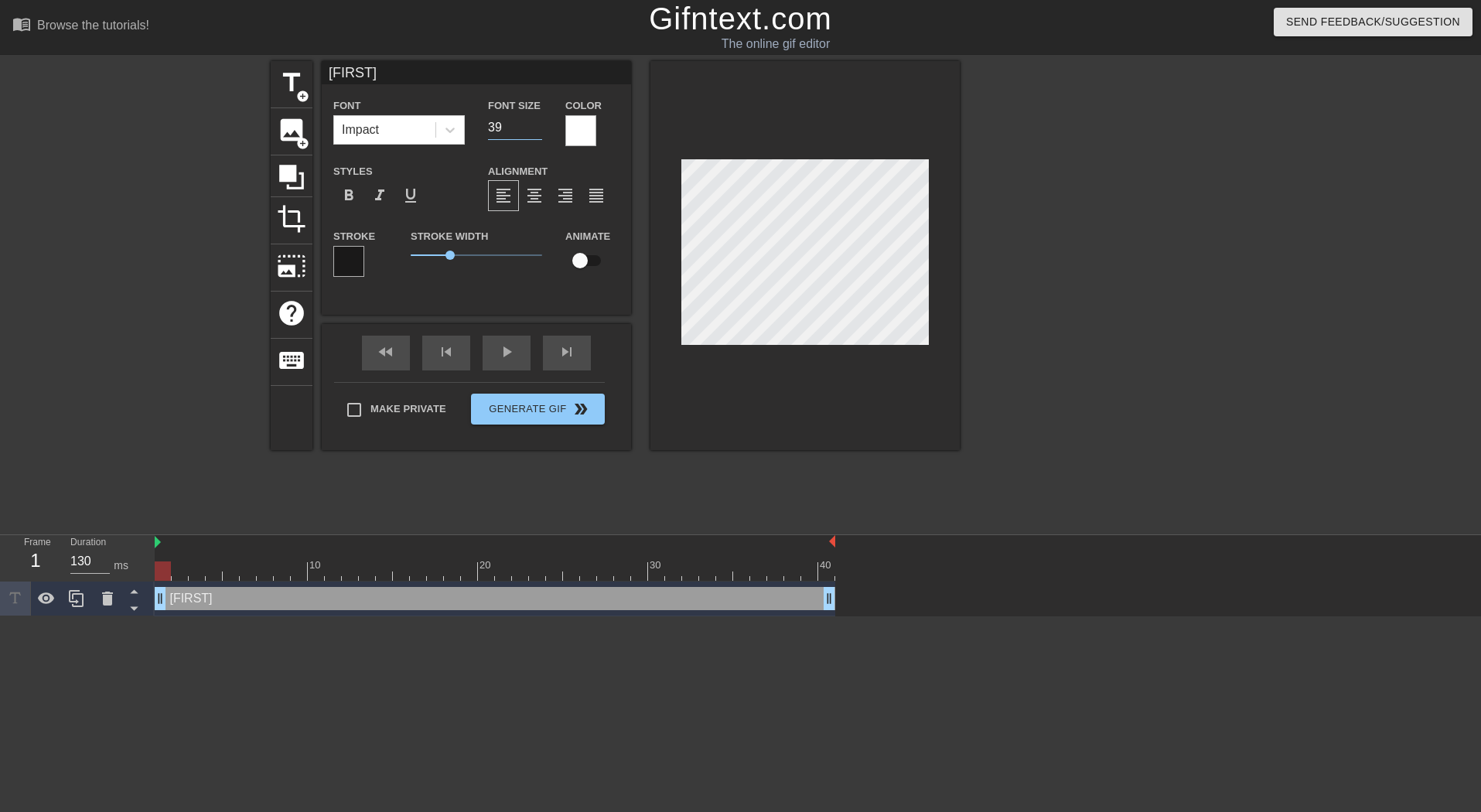 click on "39" at bounding box center (515, 128) 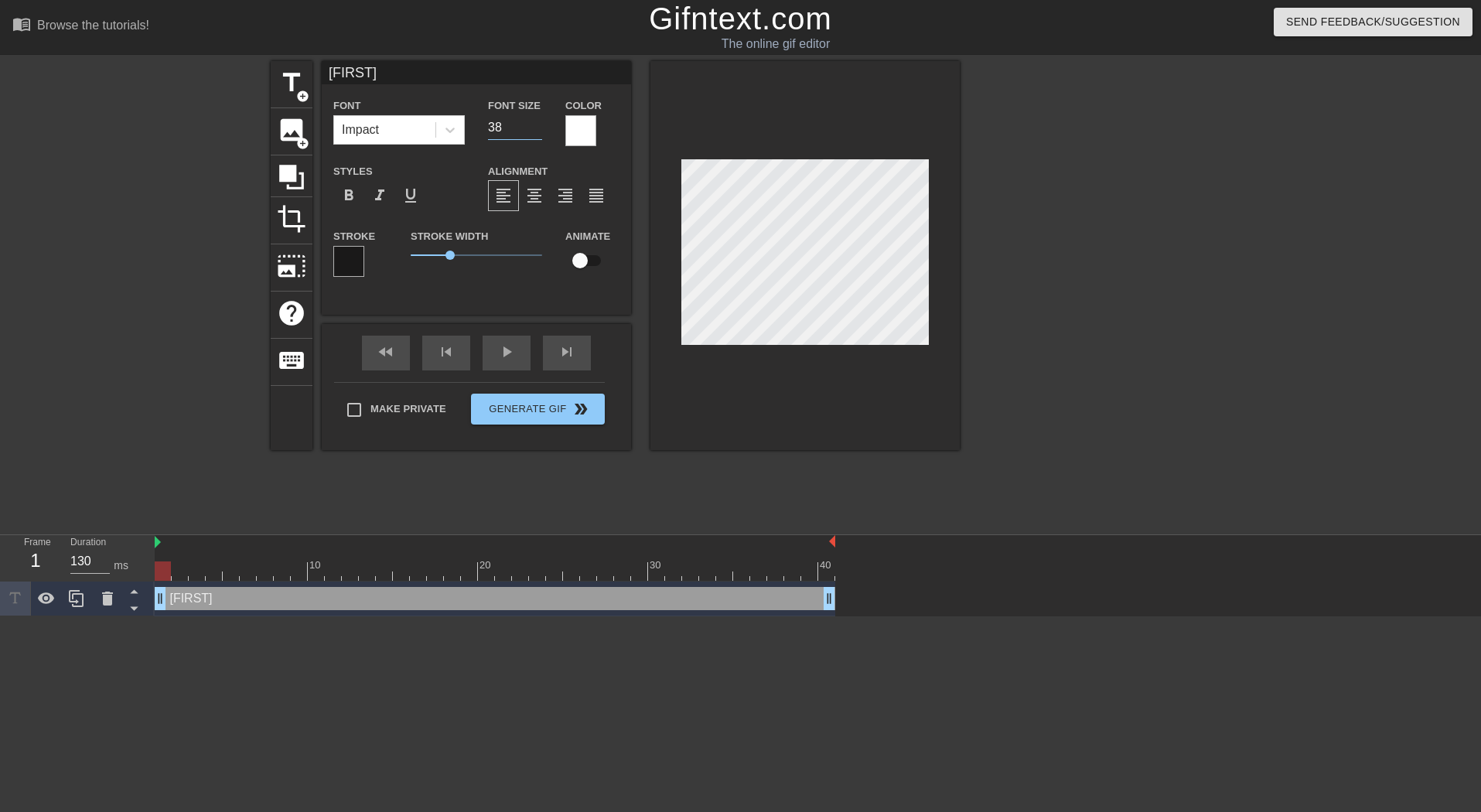 click on "38" at bounding box center (515, 128) 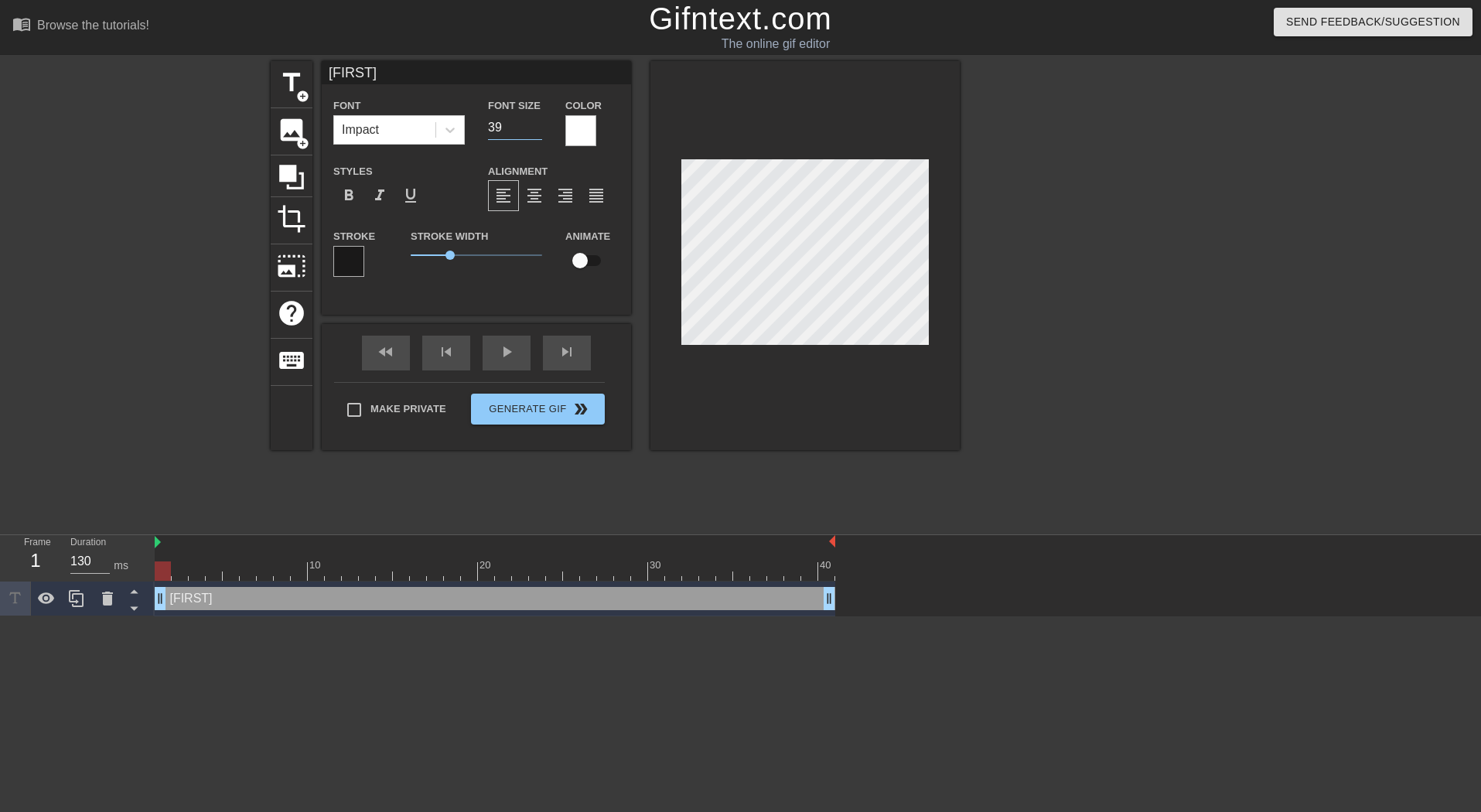 click on "39" at bounding box center (515, 128) 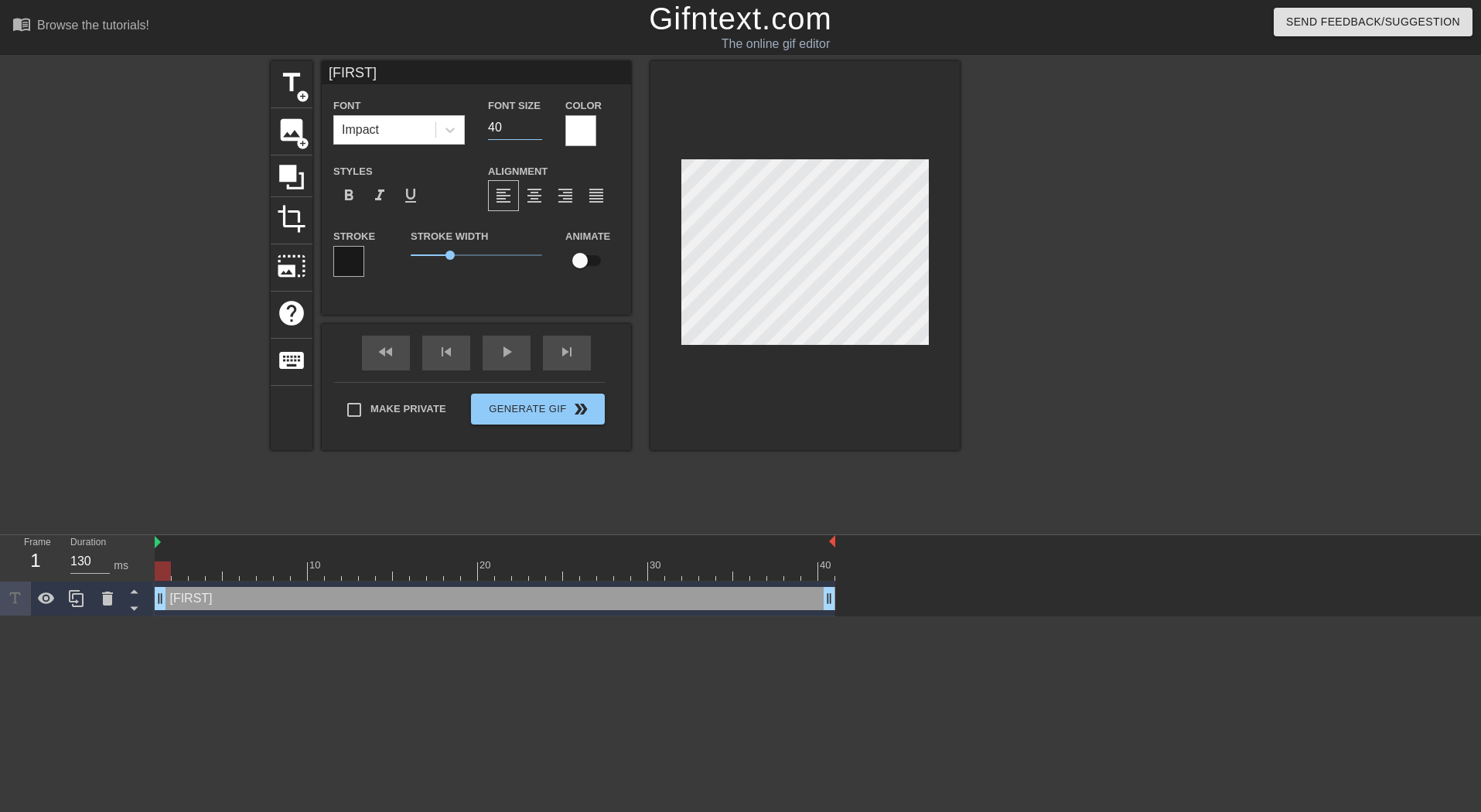 click on "40" at bounding box center [515, 128] 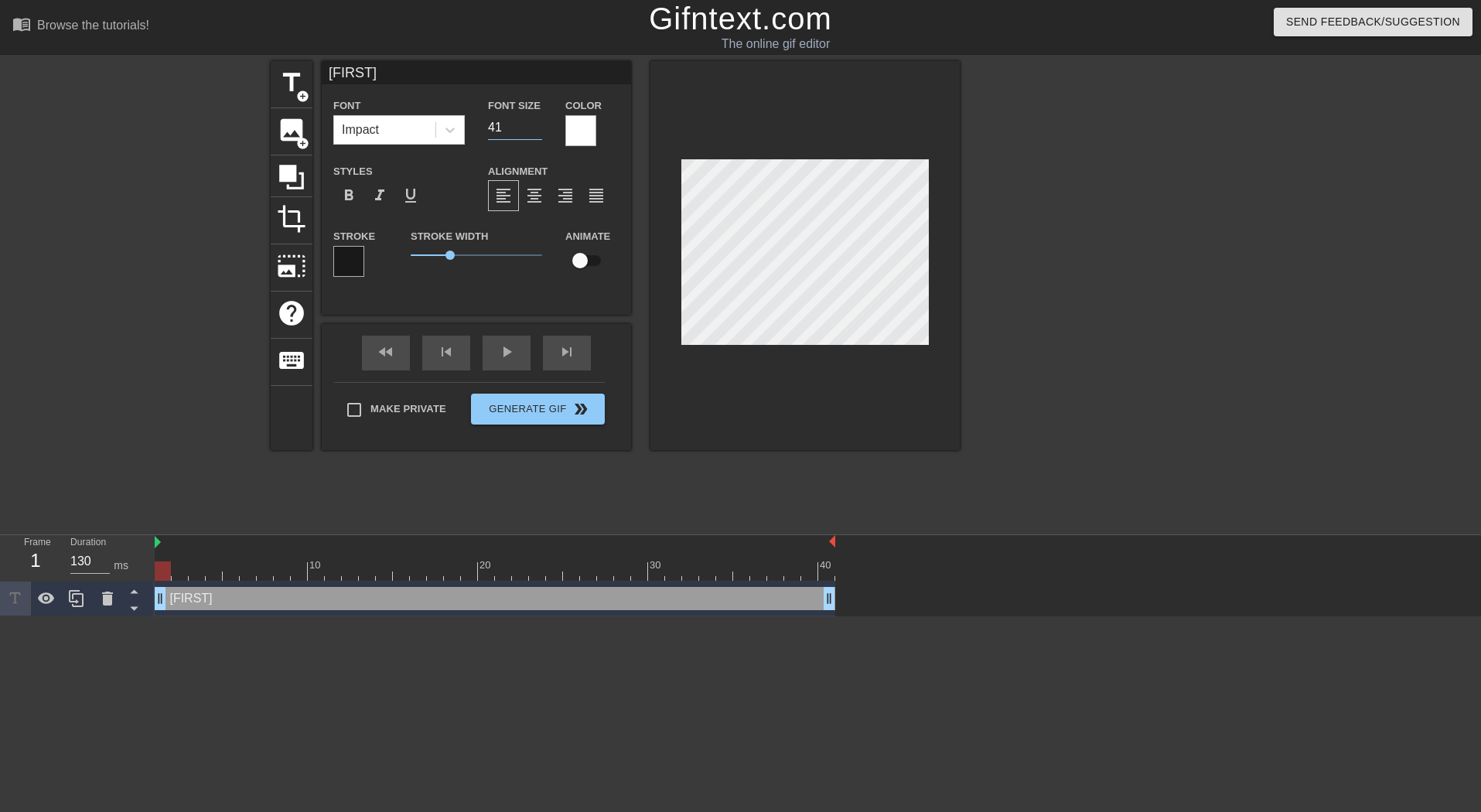 click on "41" at bounding box center [515, 128] 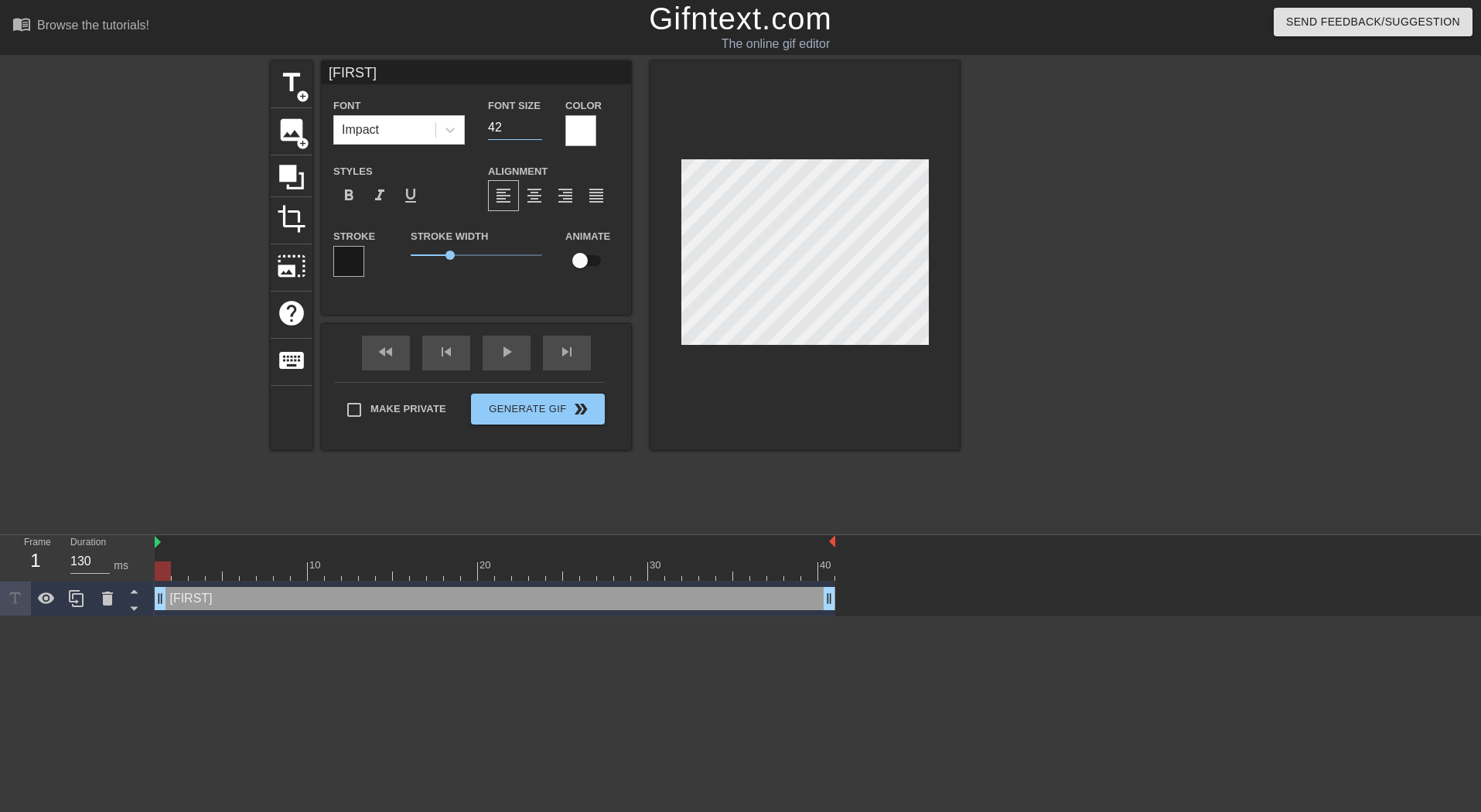 click on "43" at bounding box center [515, 128] 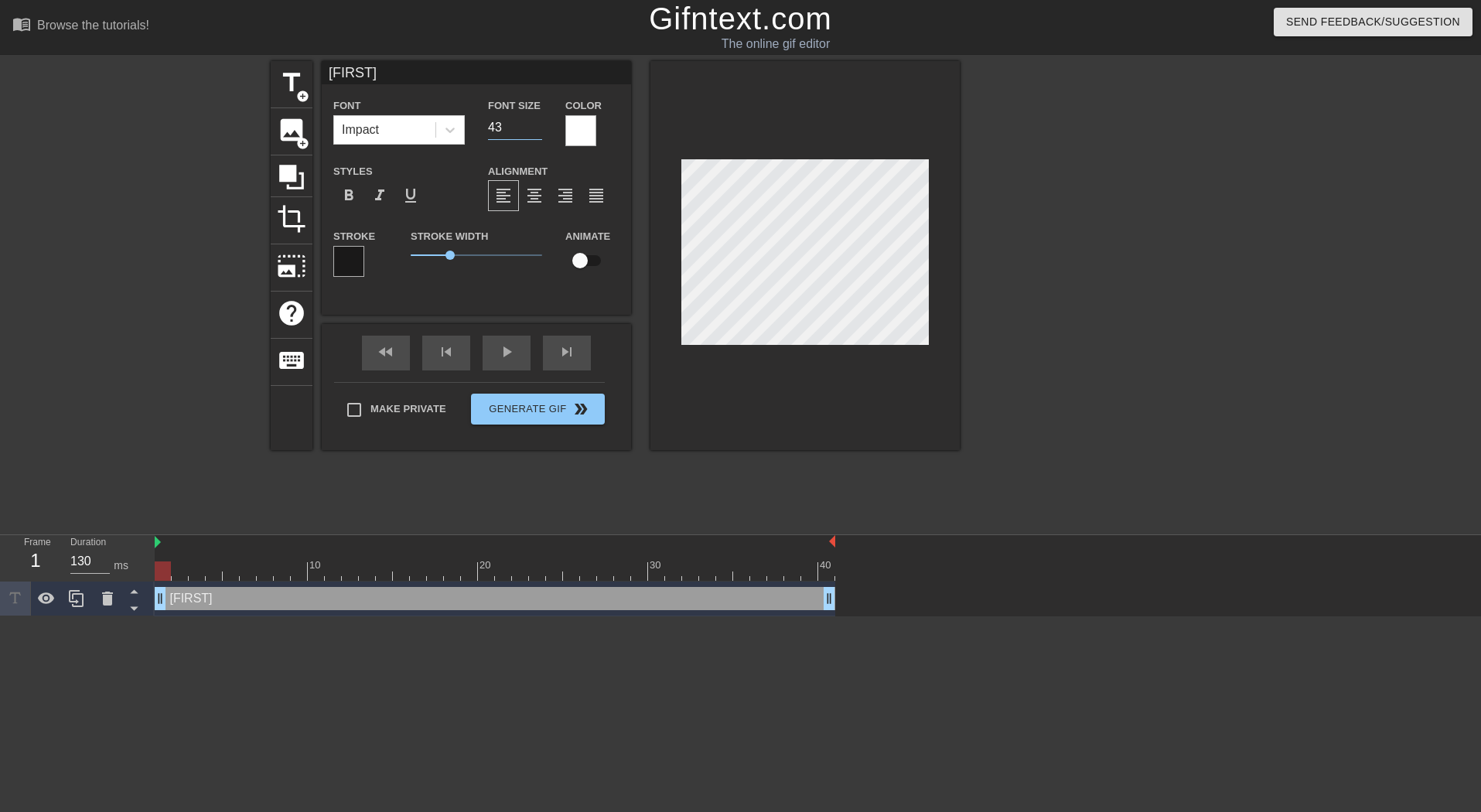 type on "44" 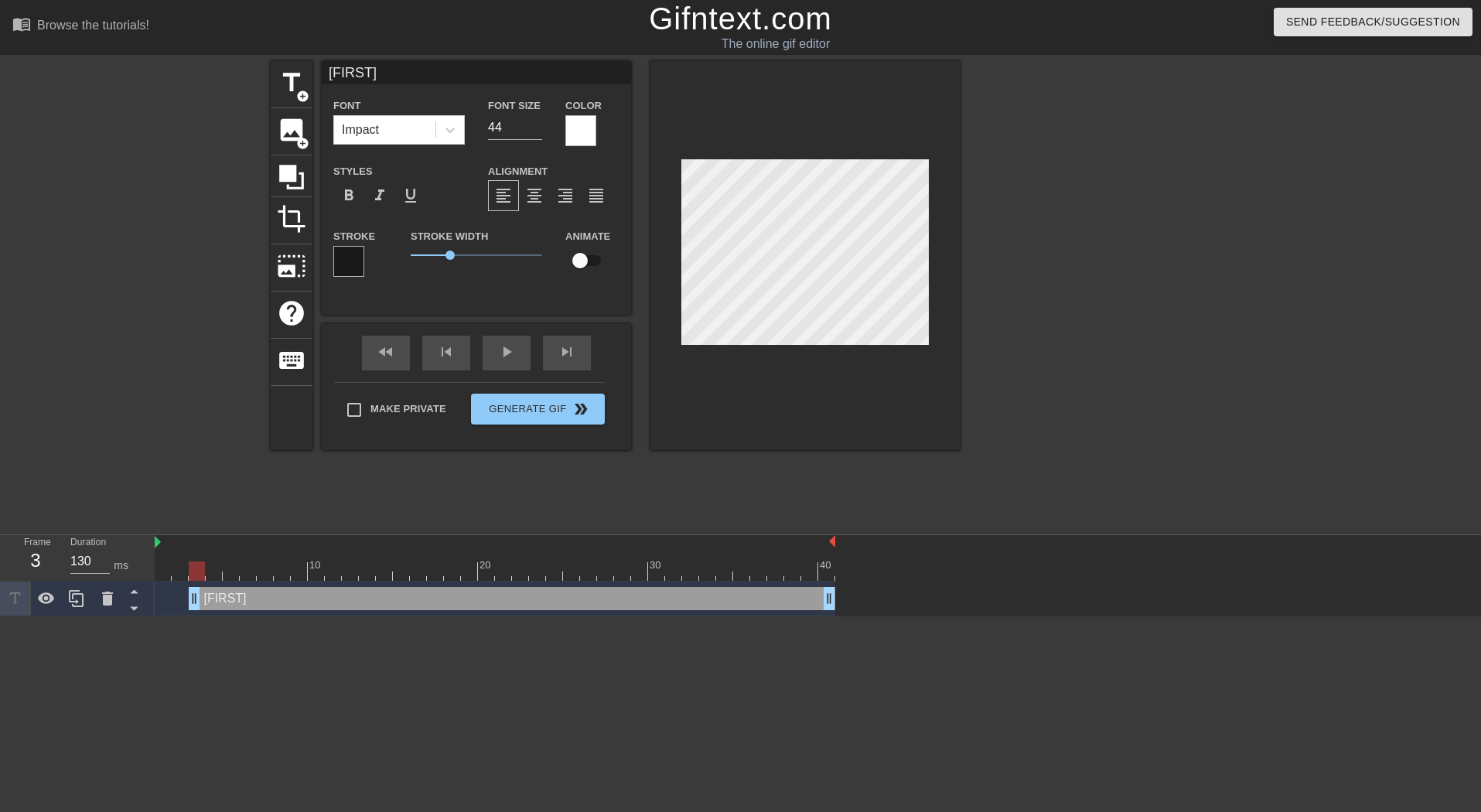 drag, startPoint x: 161, startPoint y: 600, endPoint x: 187, endPoint y: 599, distance: 26.019224 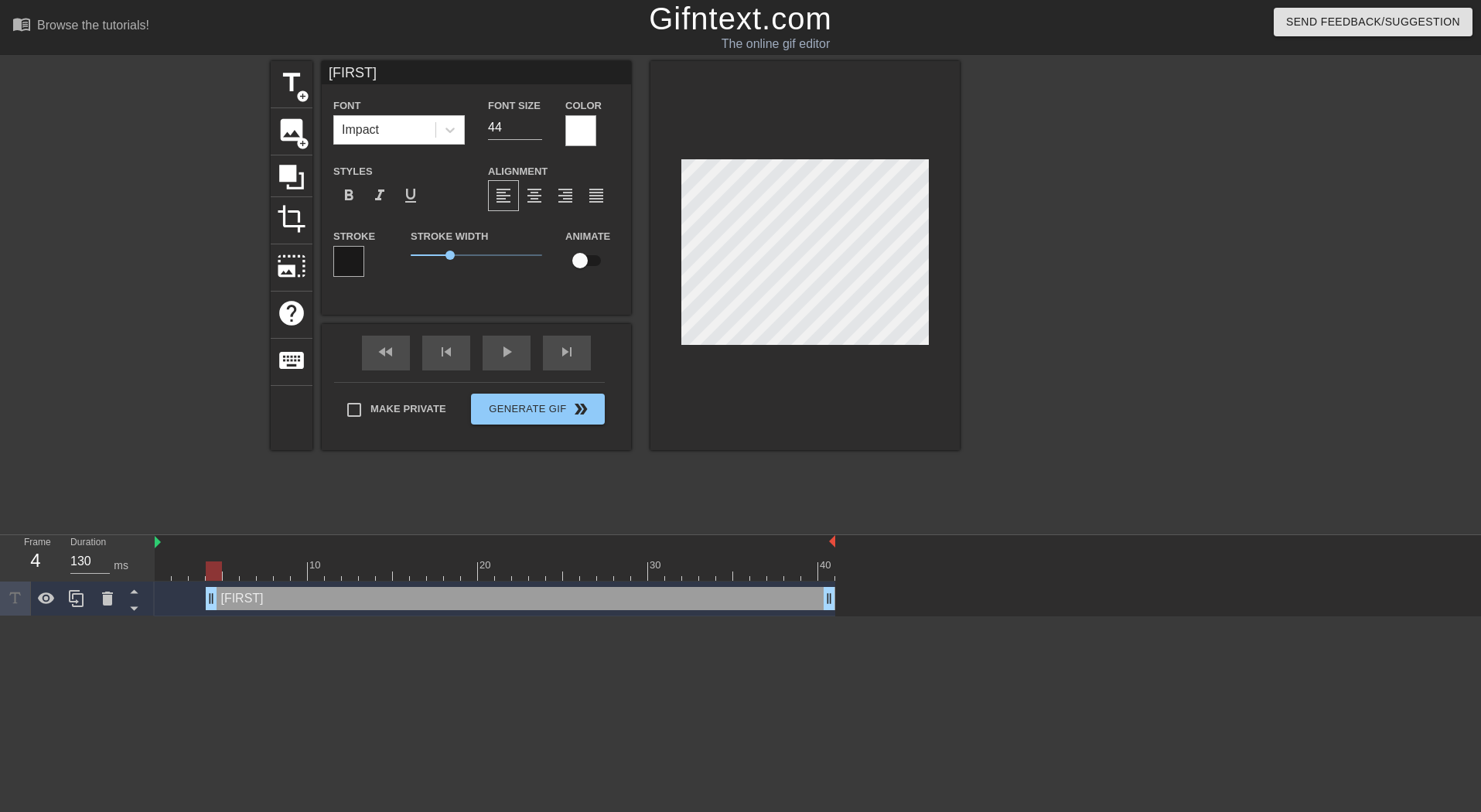 drag, startPoint x: 191, startPoint y: 602, endPoint x: 203, endPoint y: 602, distance: 12 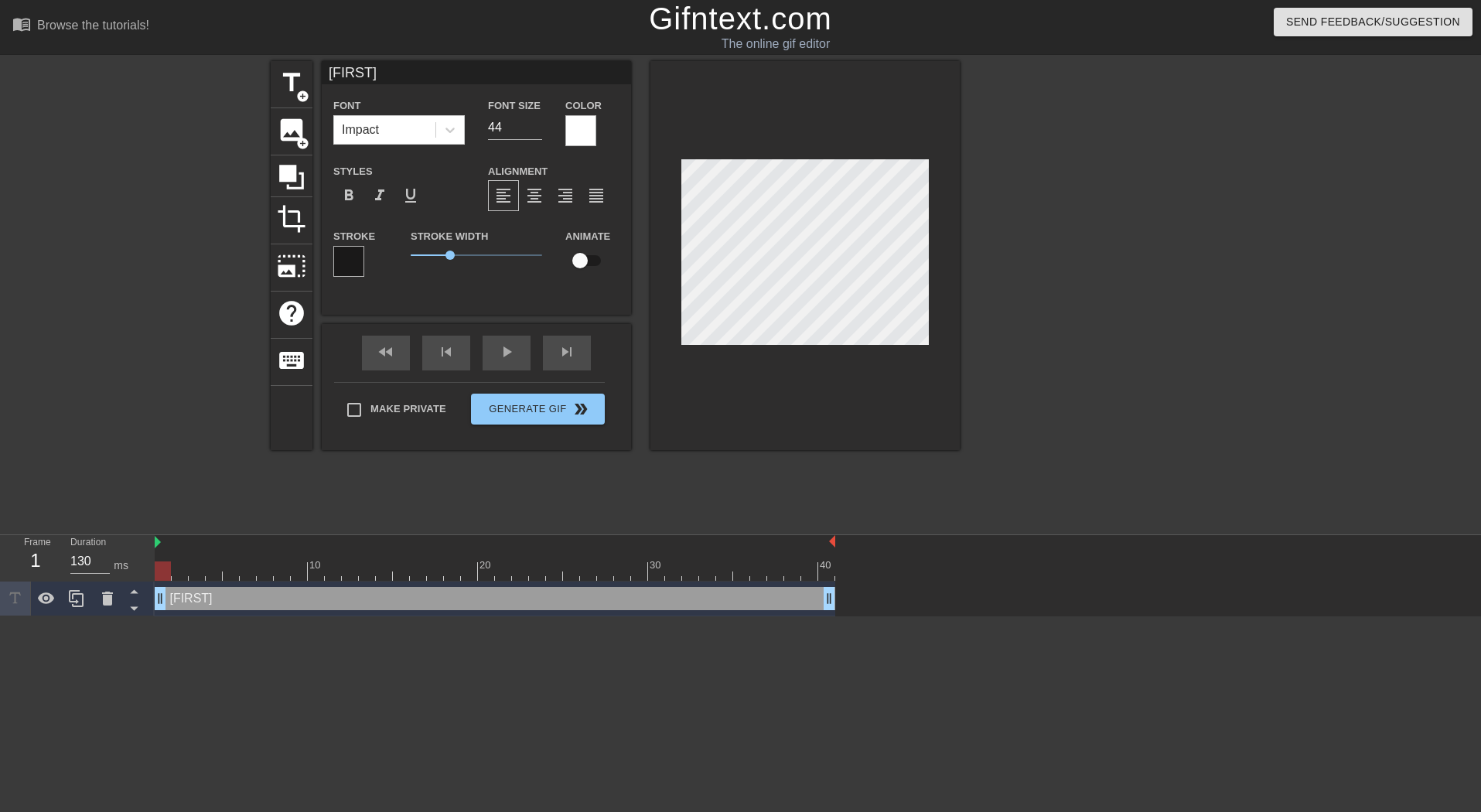 drag, startPoint x: 213, startPoint y: 601, endPoint x: 147, endPoint y: 599, distance: 66.0303 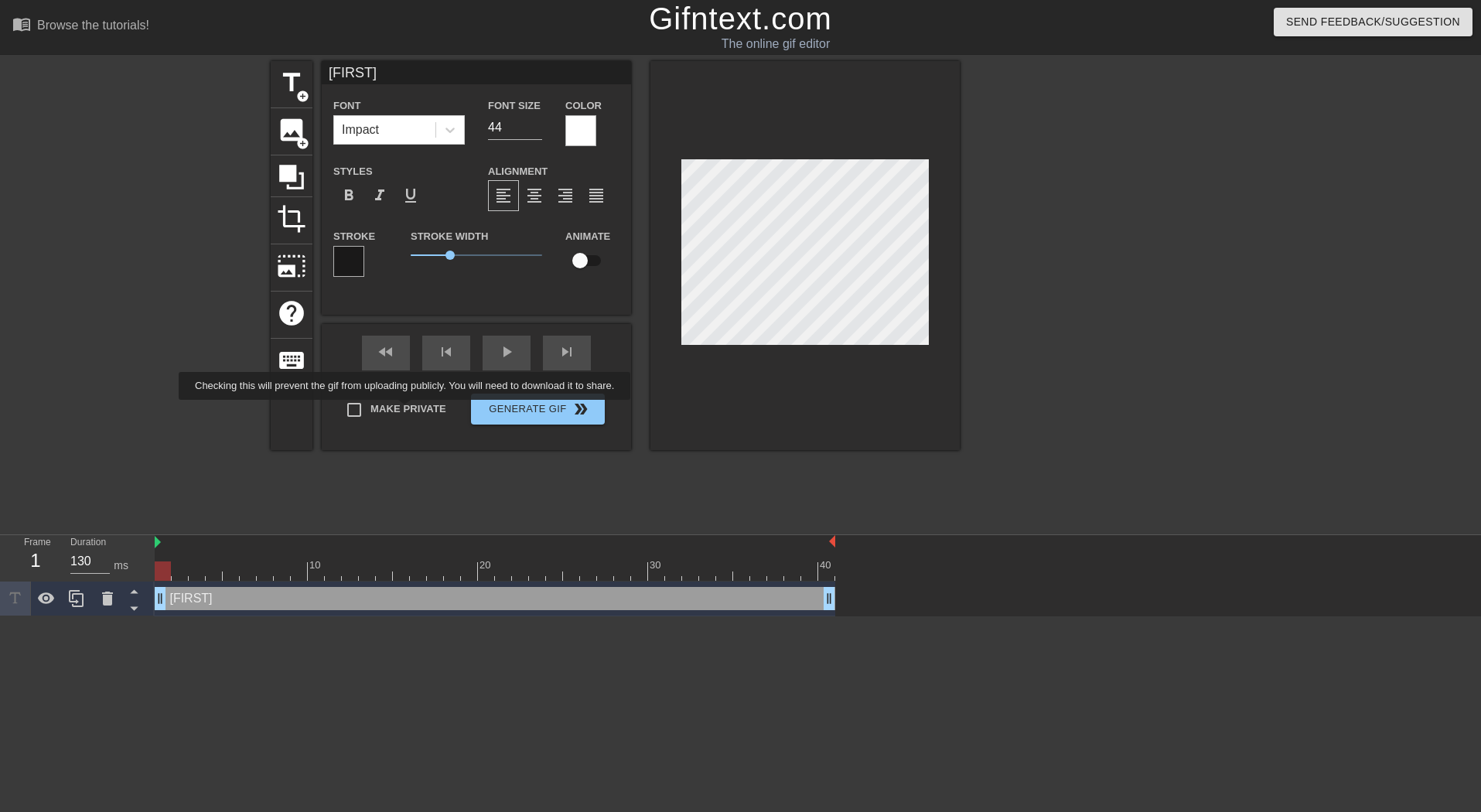 click on "Make Private" at bounding box center [392, 410] 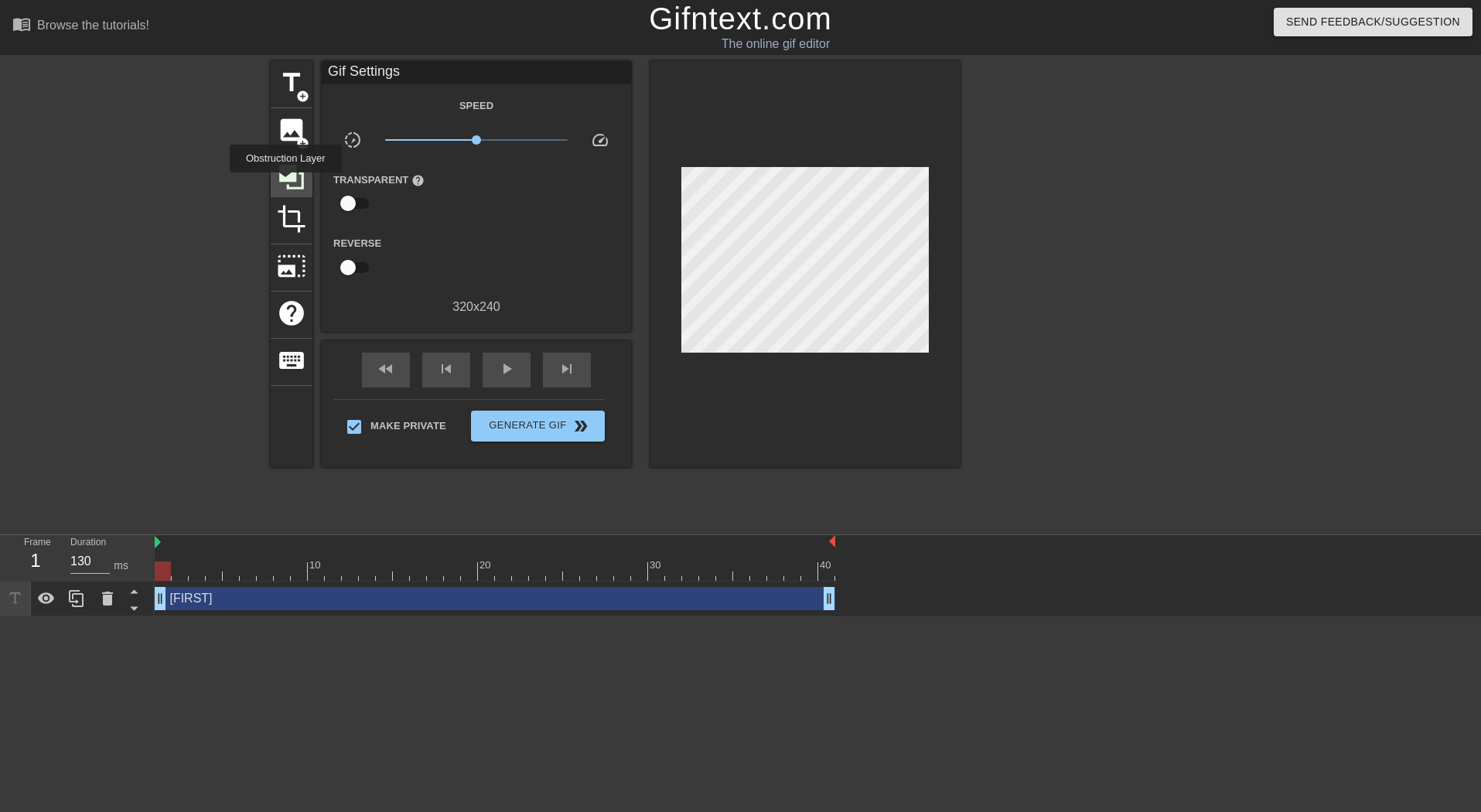 click 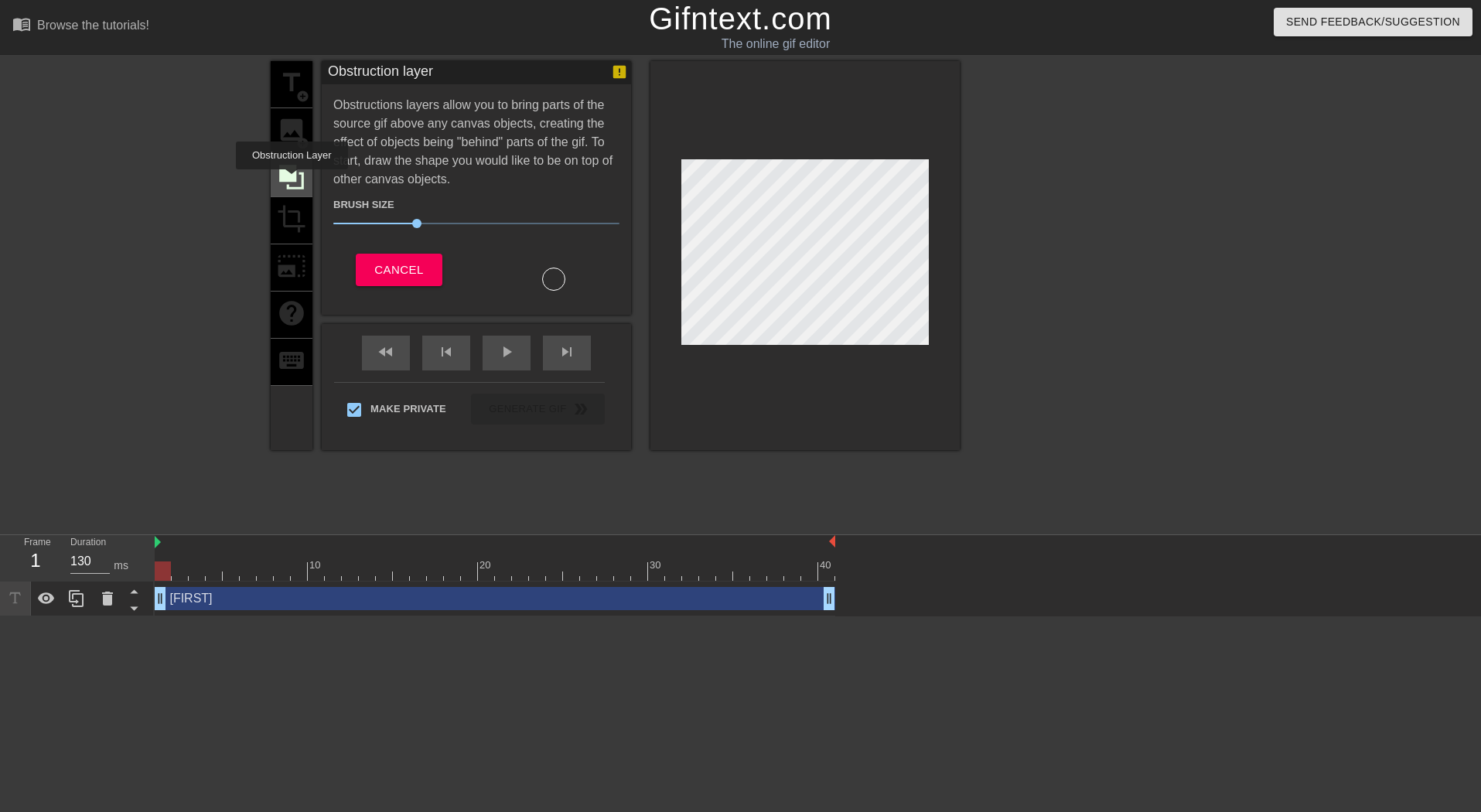 click 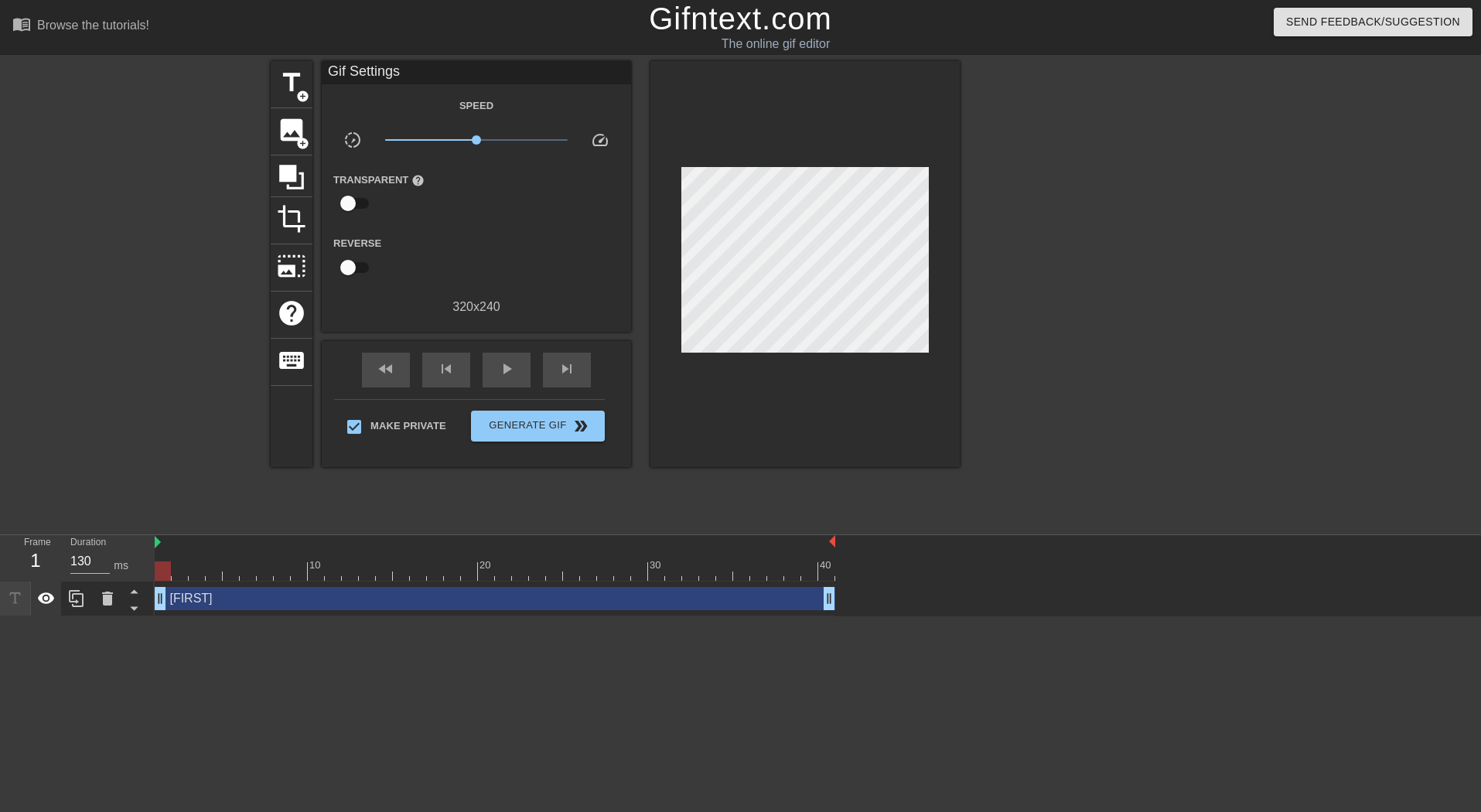 click 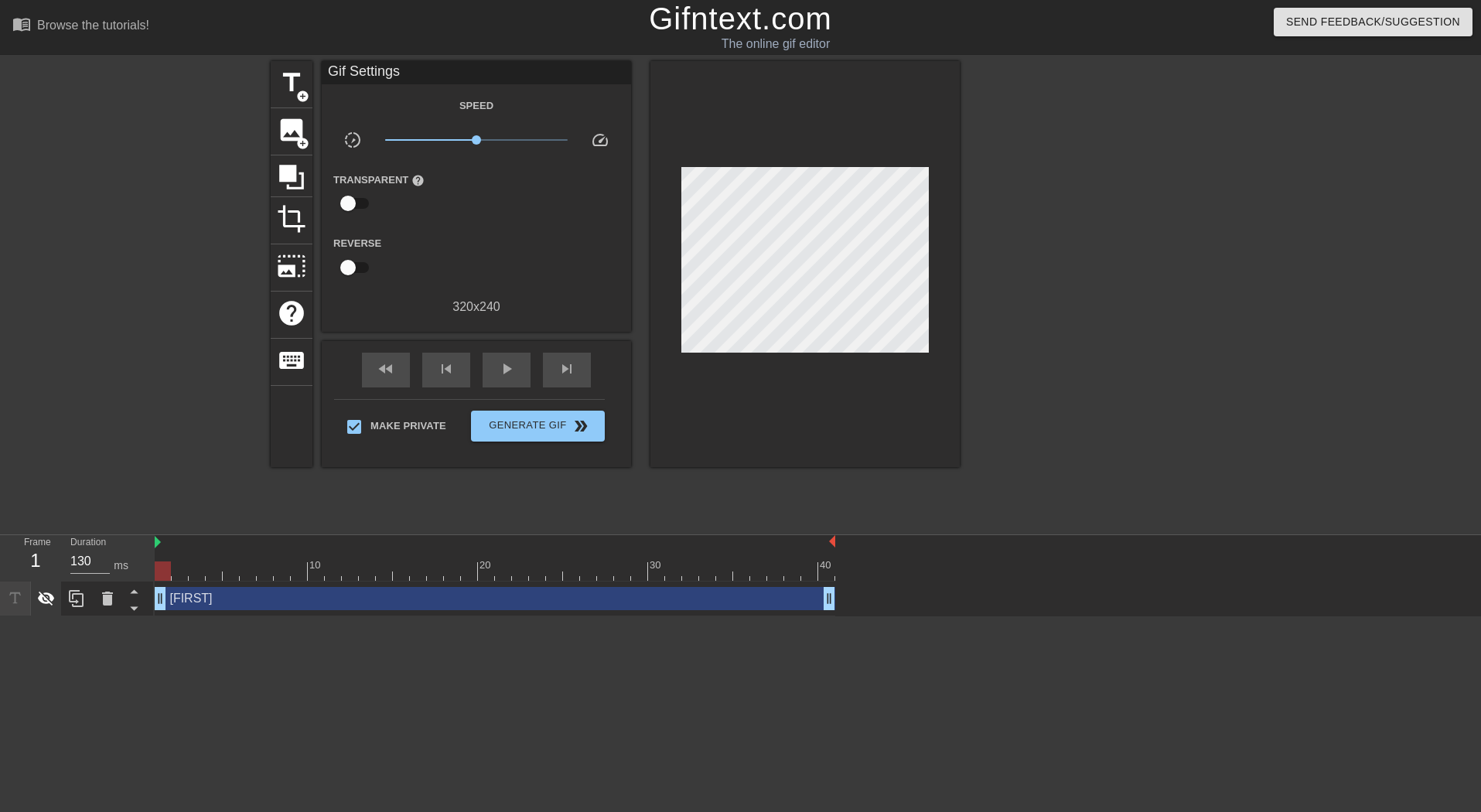 click 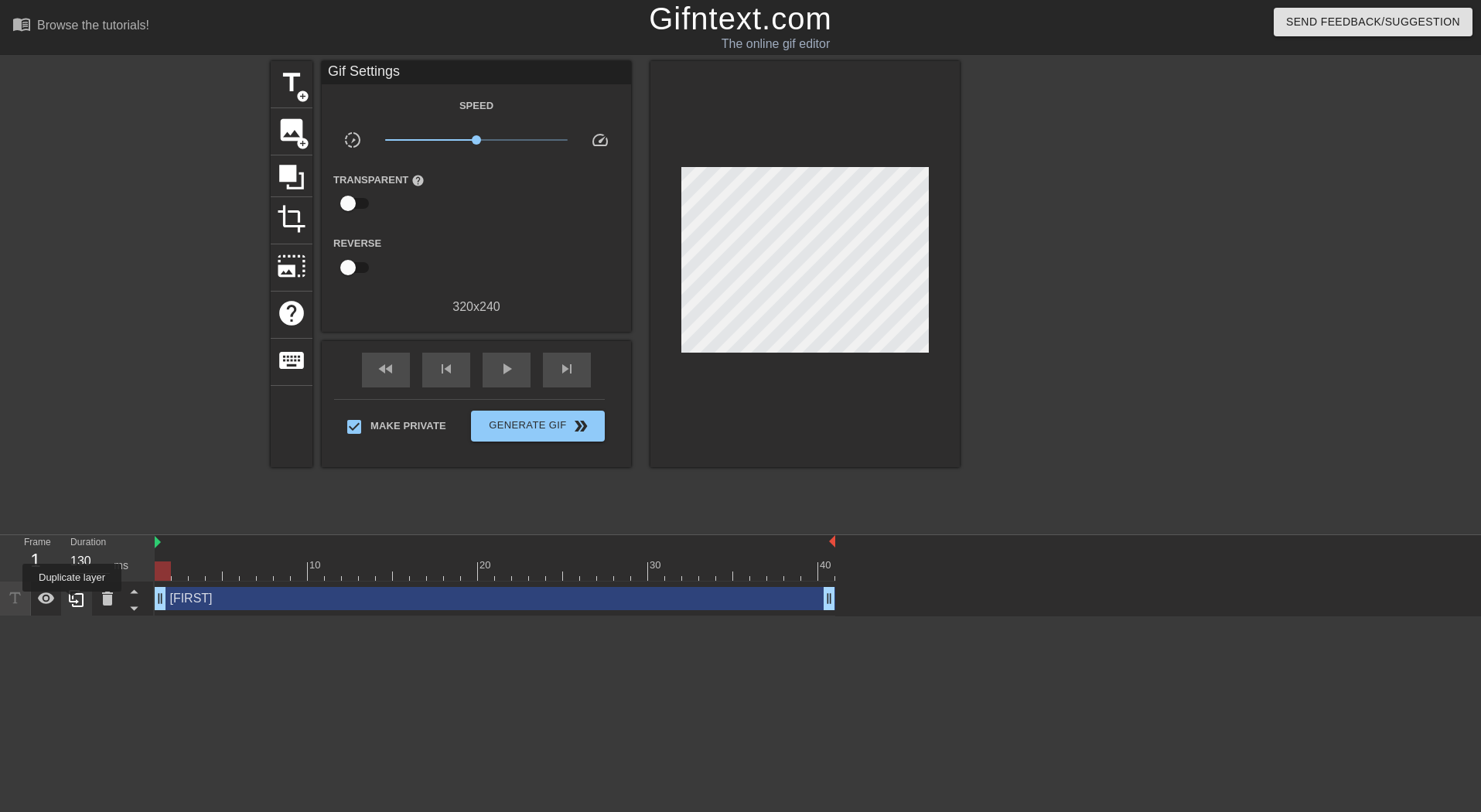 click 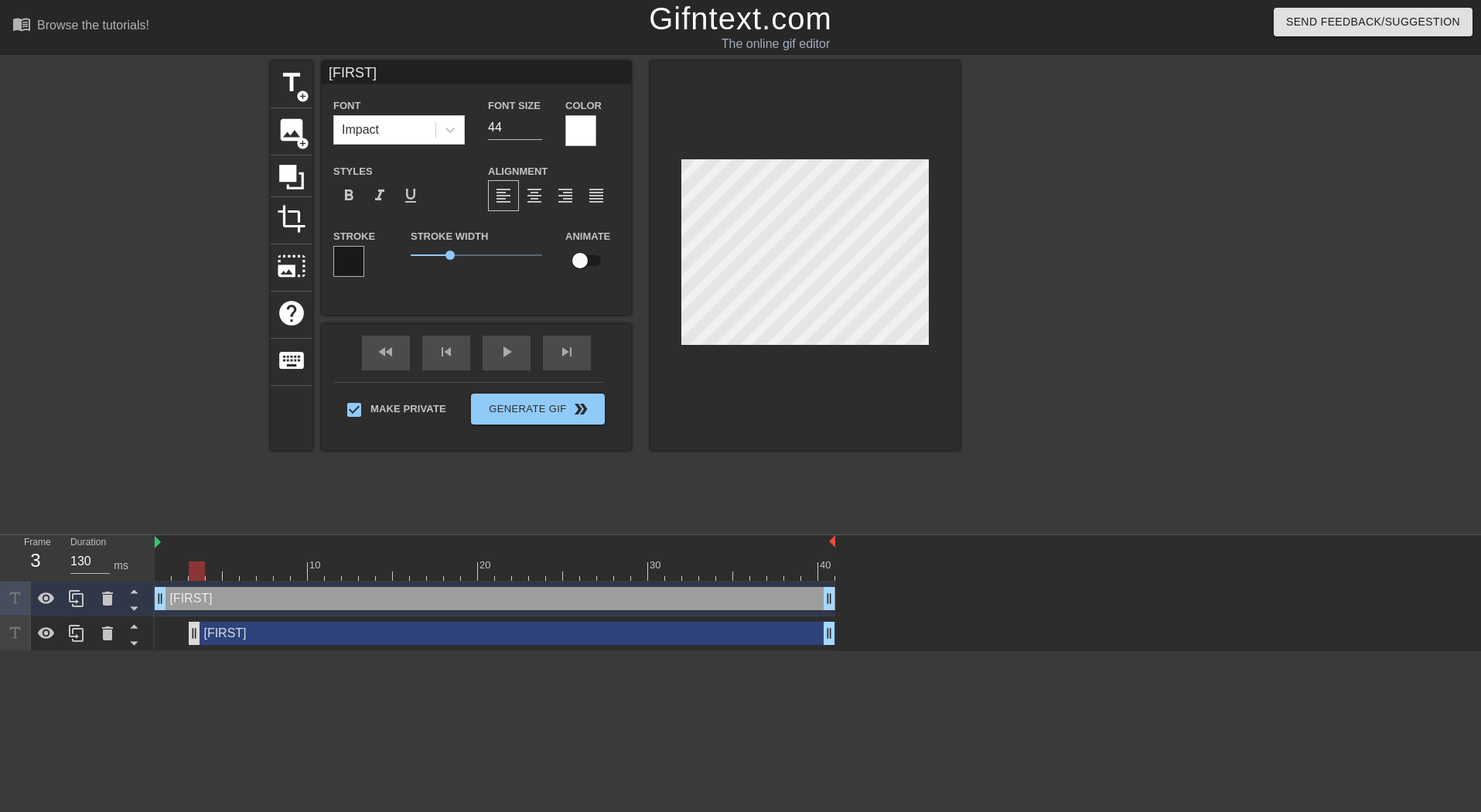 drag, startPoint x: 161, startPoint y: 640, endPoint x: 190, endPoint y: 639, distance: 29.017236 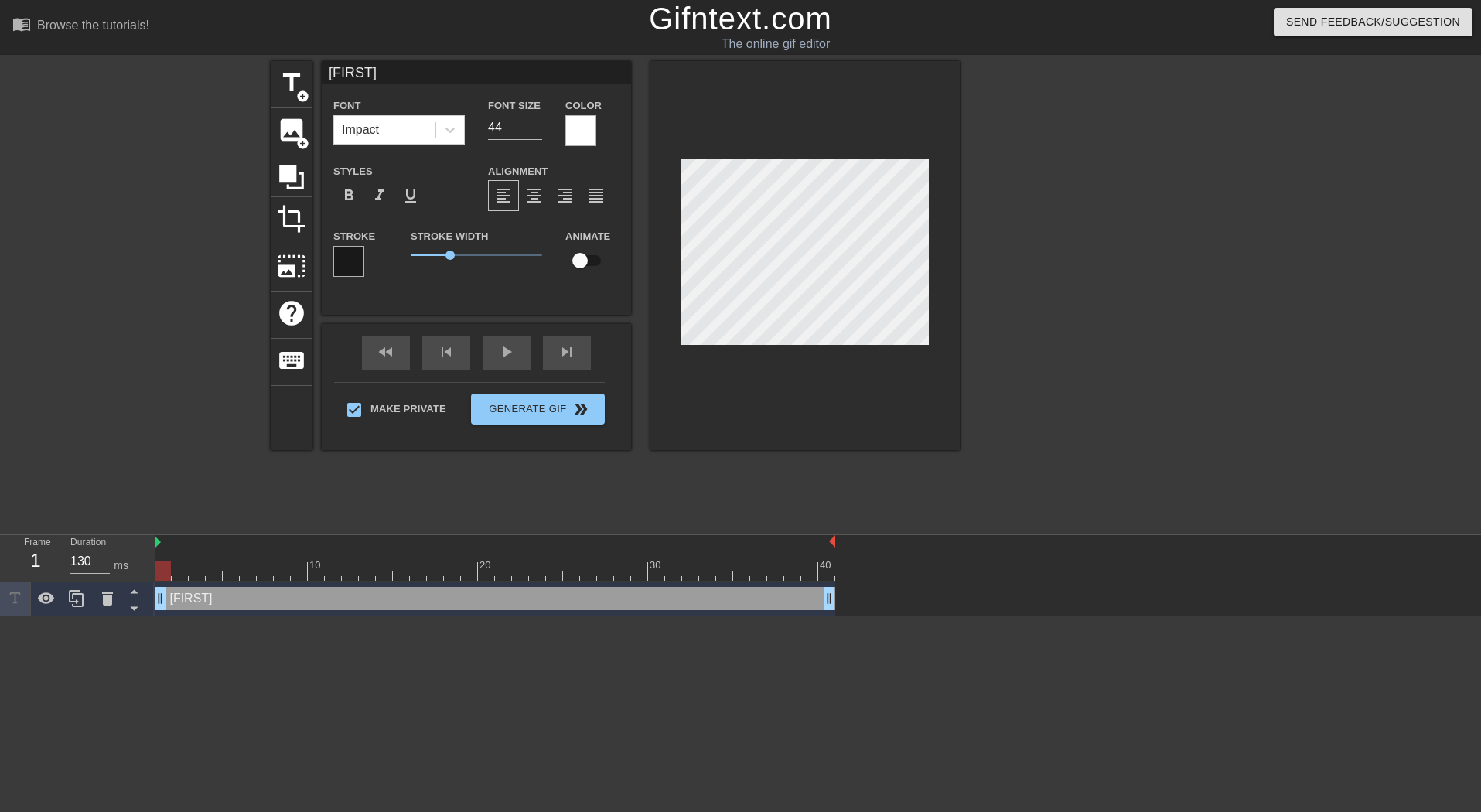 drag, startPoint x: 194, startPoint y: 599, endPoint x: 151, endPoint y: 598, distance: 43.011626 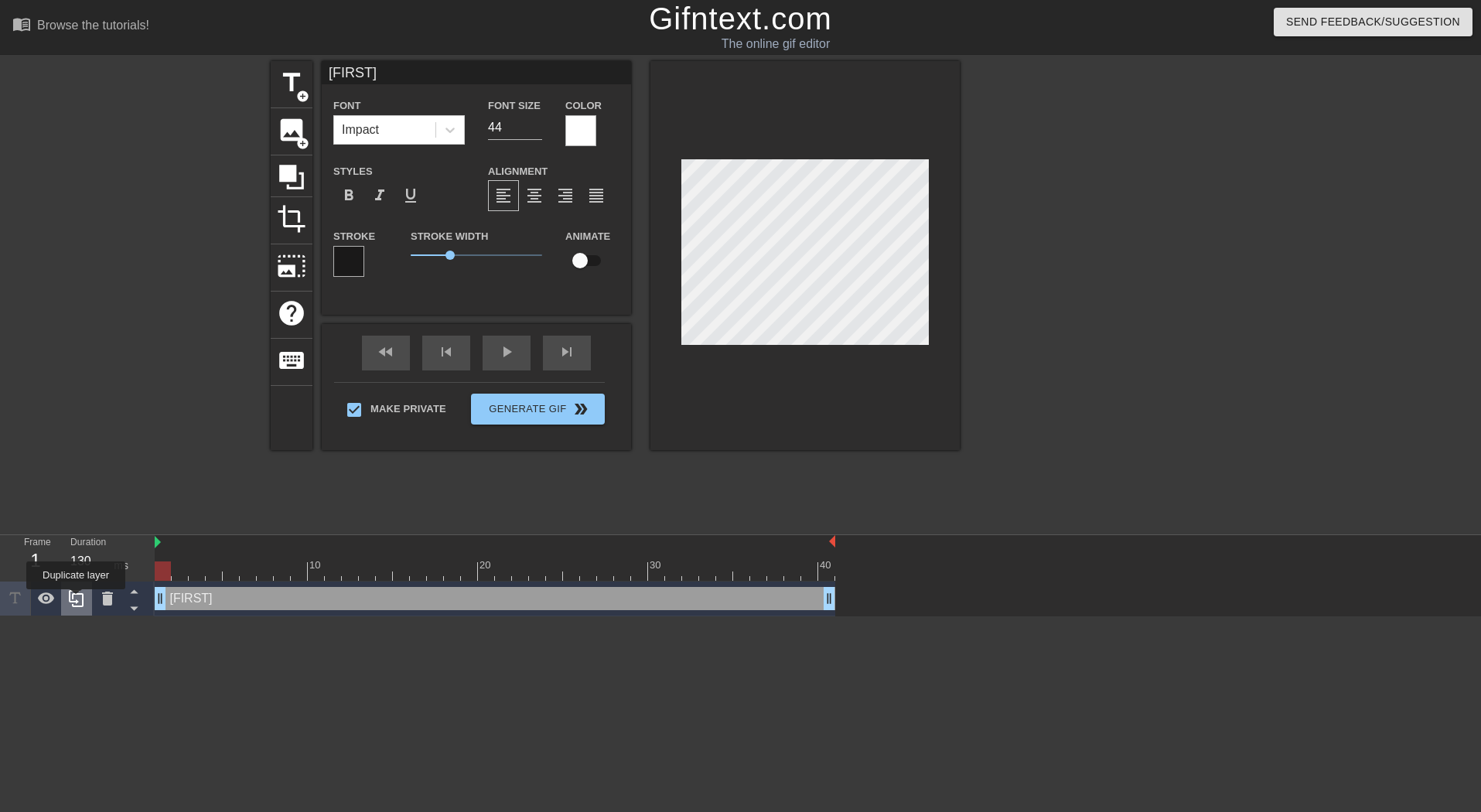 click 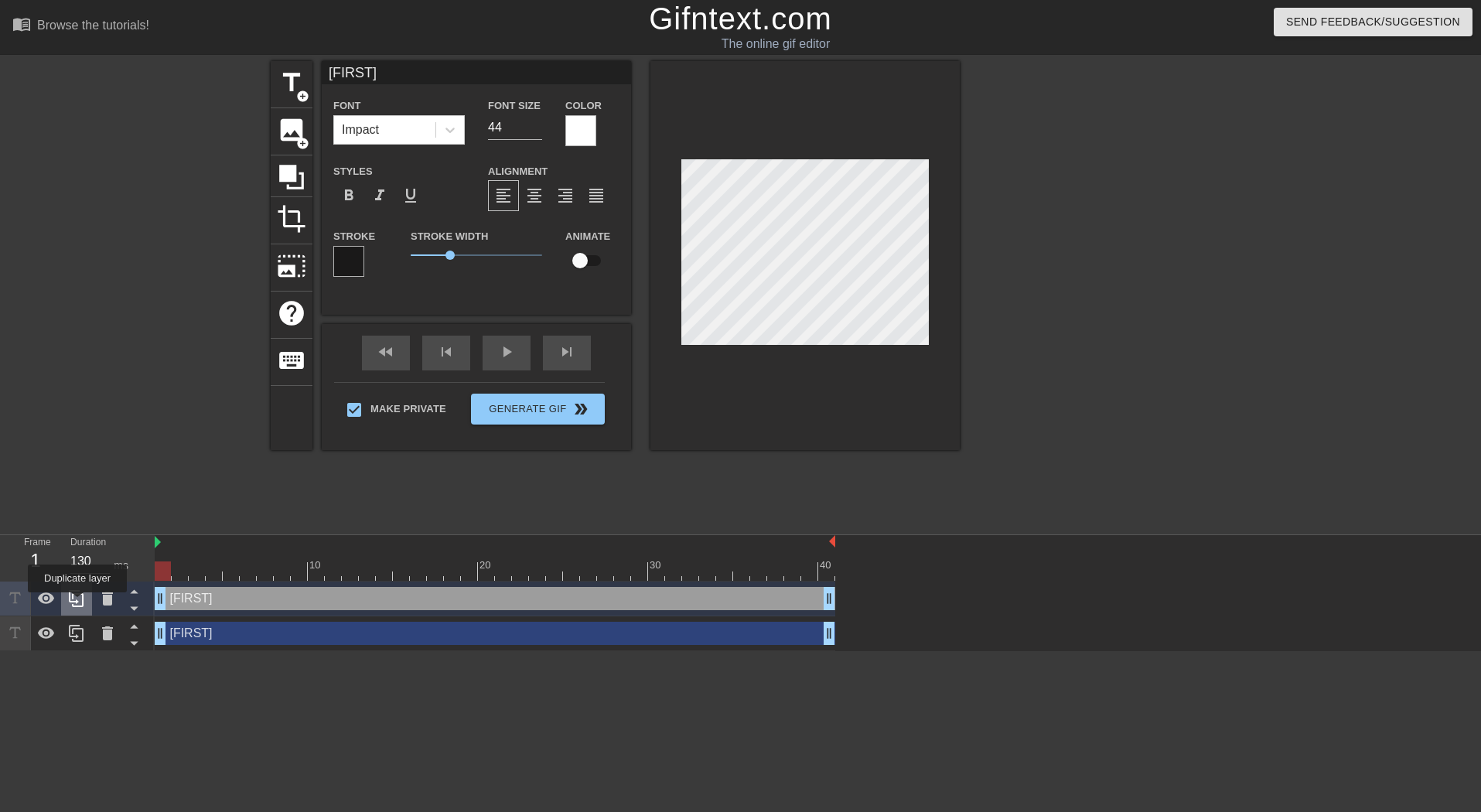click 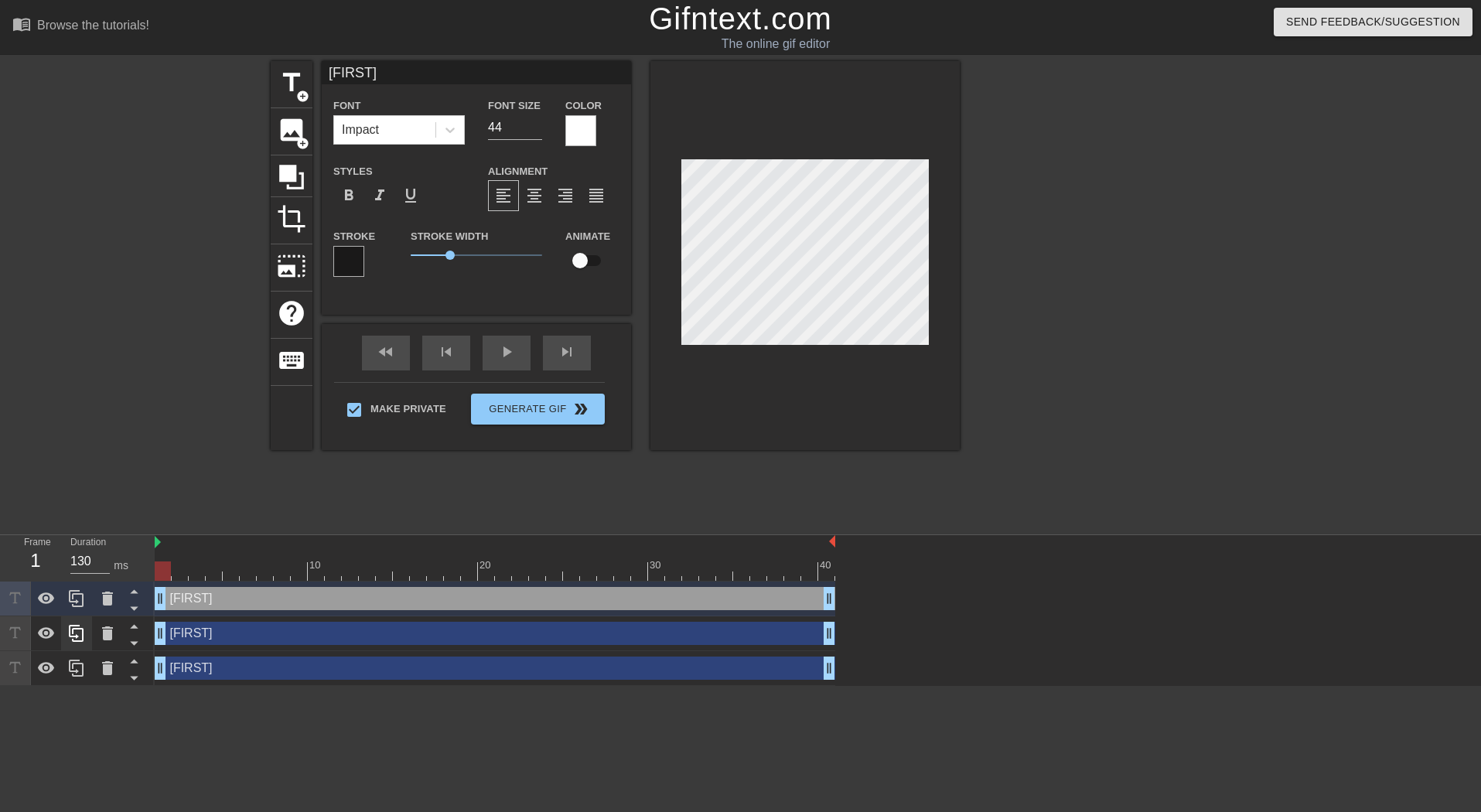 click 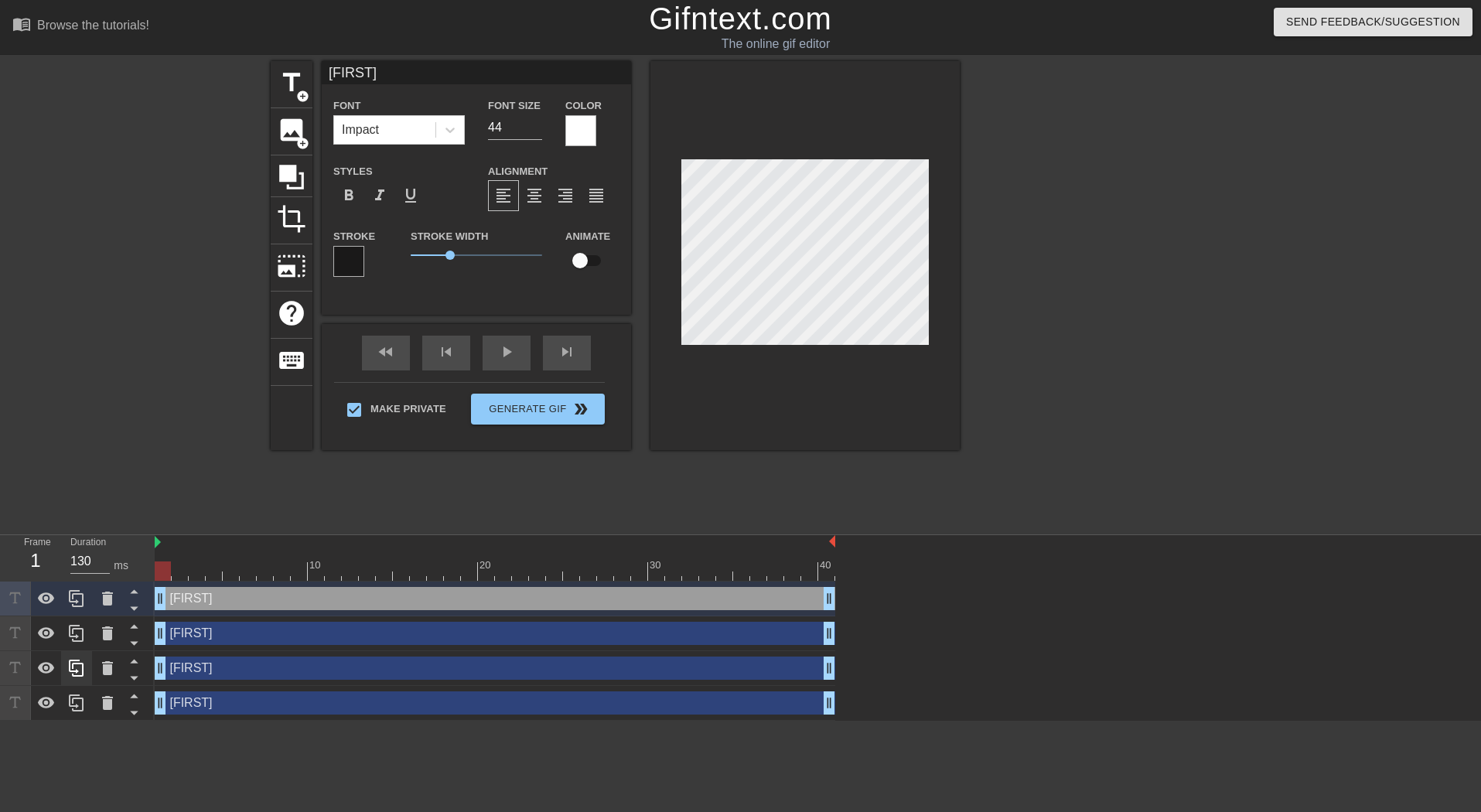 click at bounding box center (77, 599) 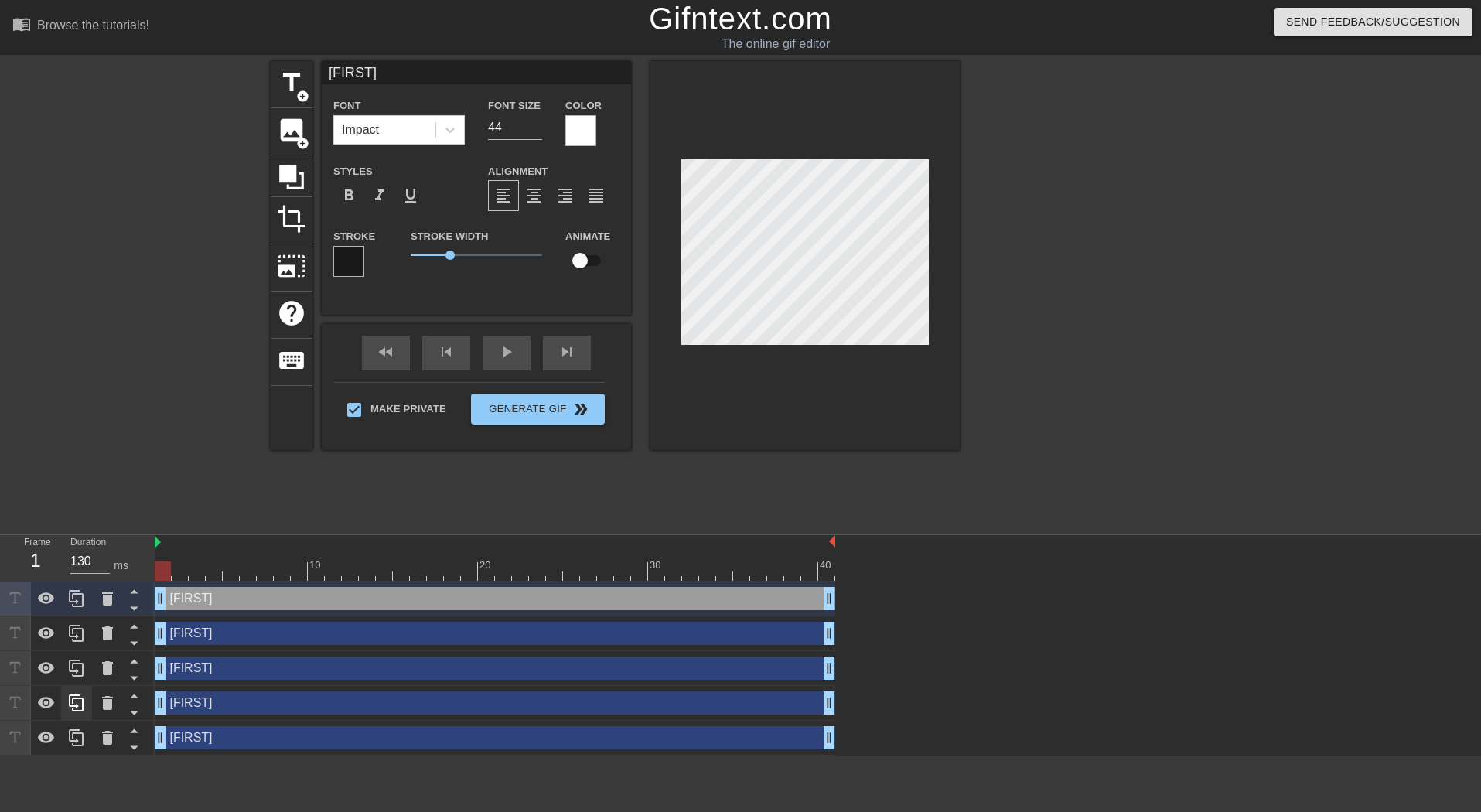 click at bounding box center [77, 668] 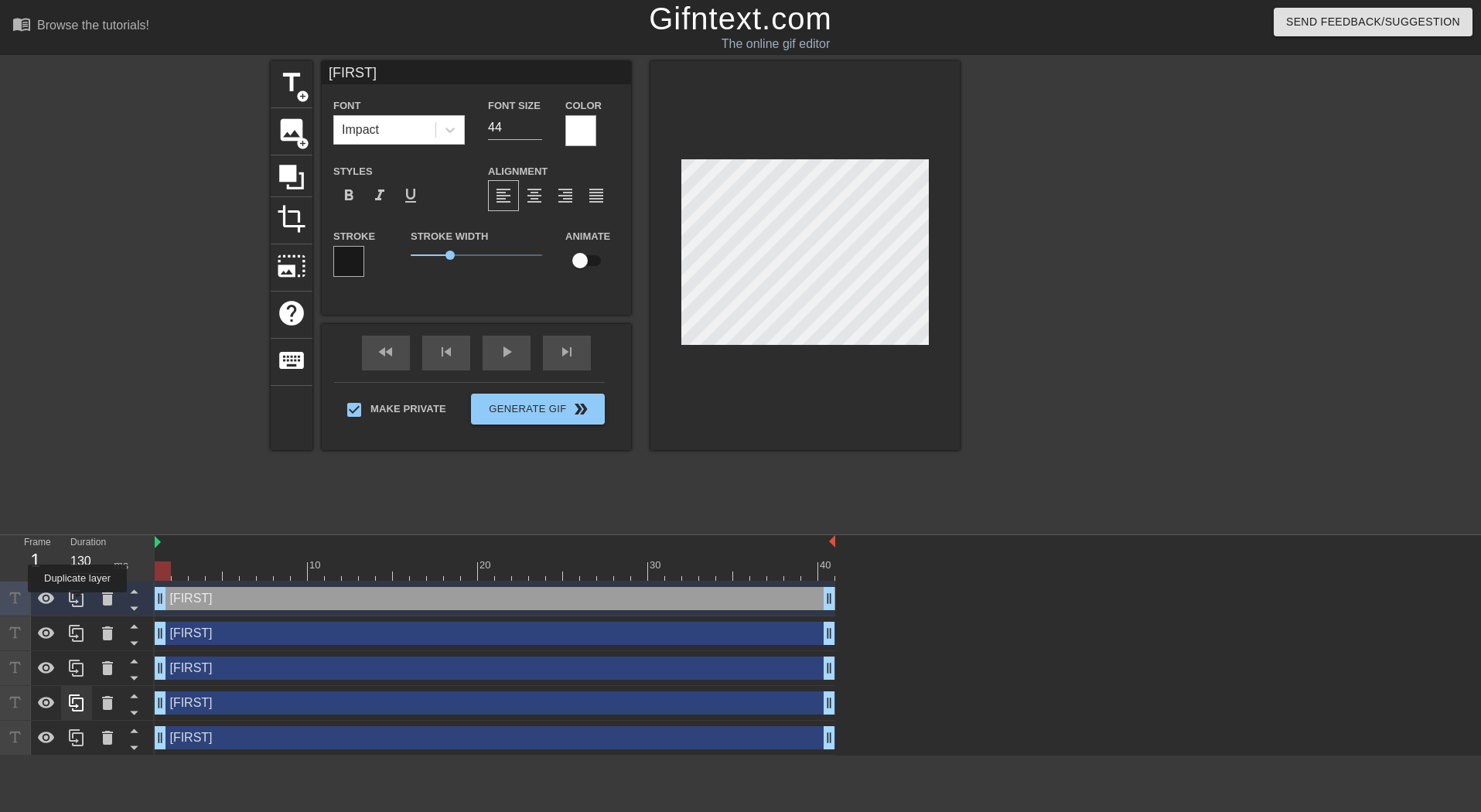click 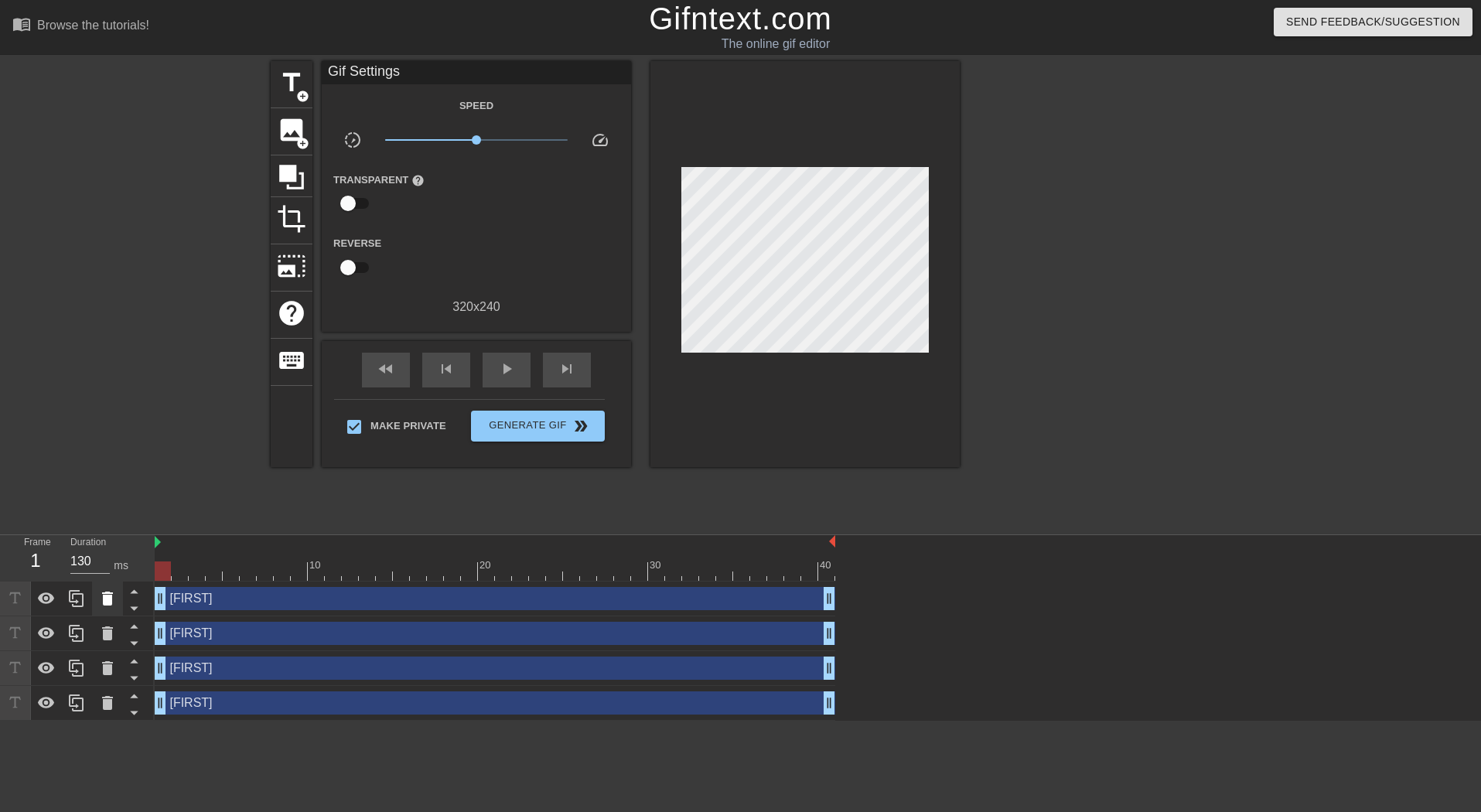 click 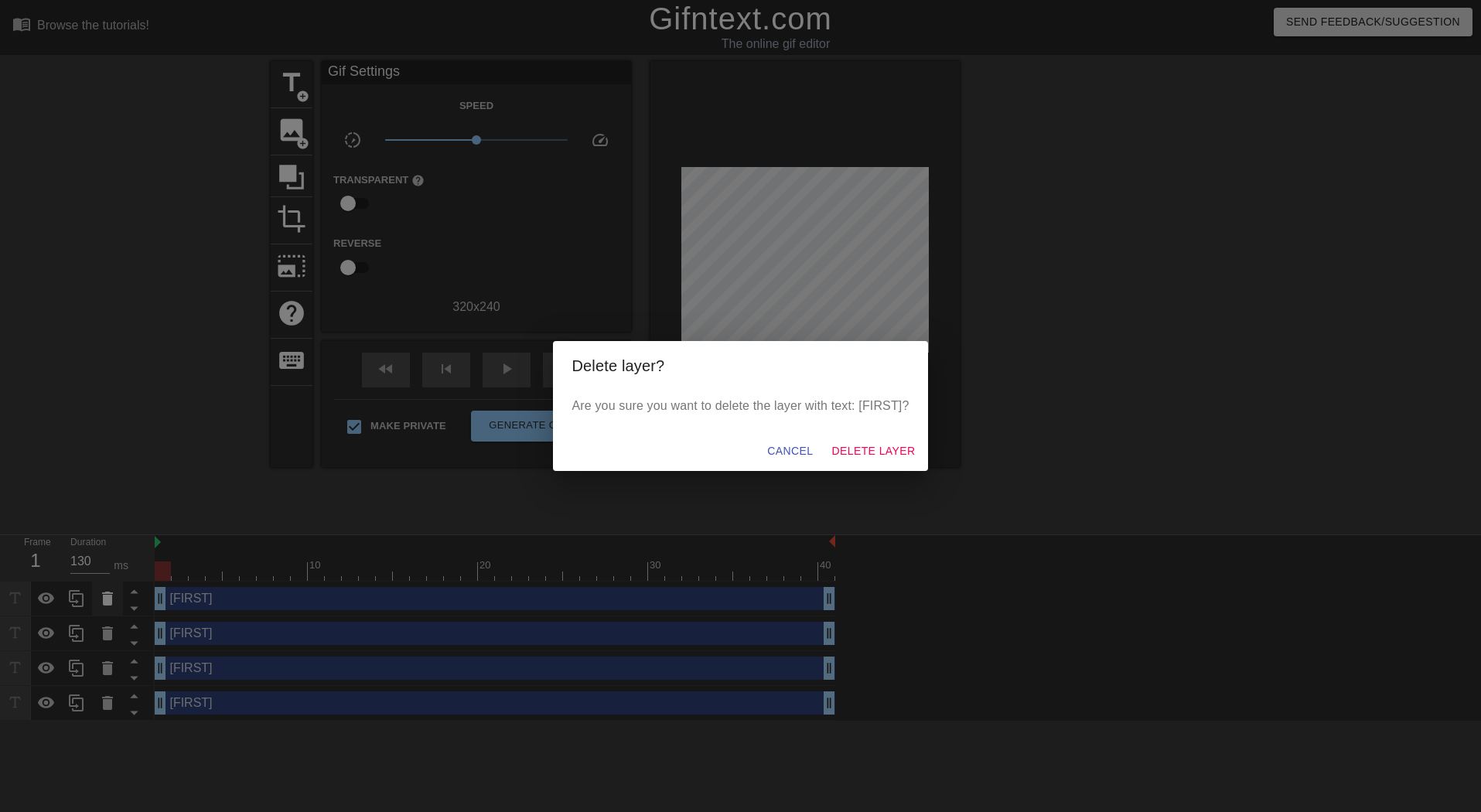 click on "Delete layer? Are you sure you want to delete the layer with text: Olga? Cancel Delete Layer" at bounding box center (740, 406) 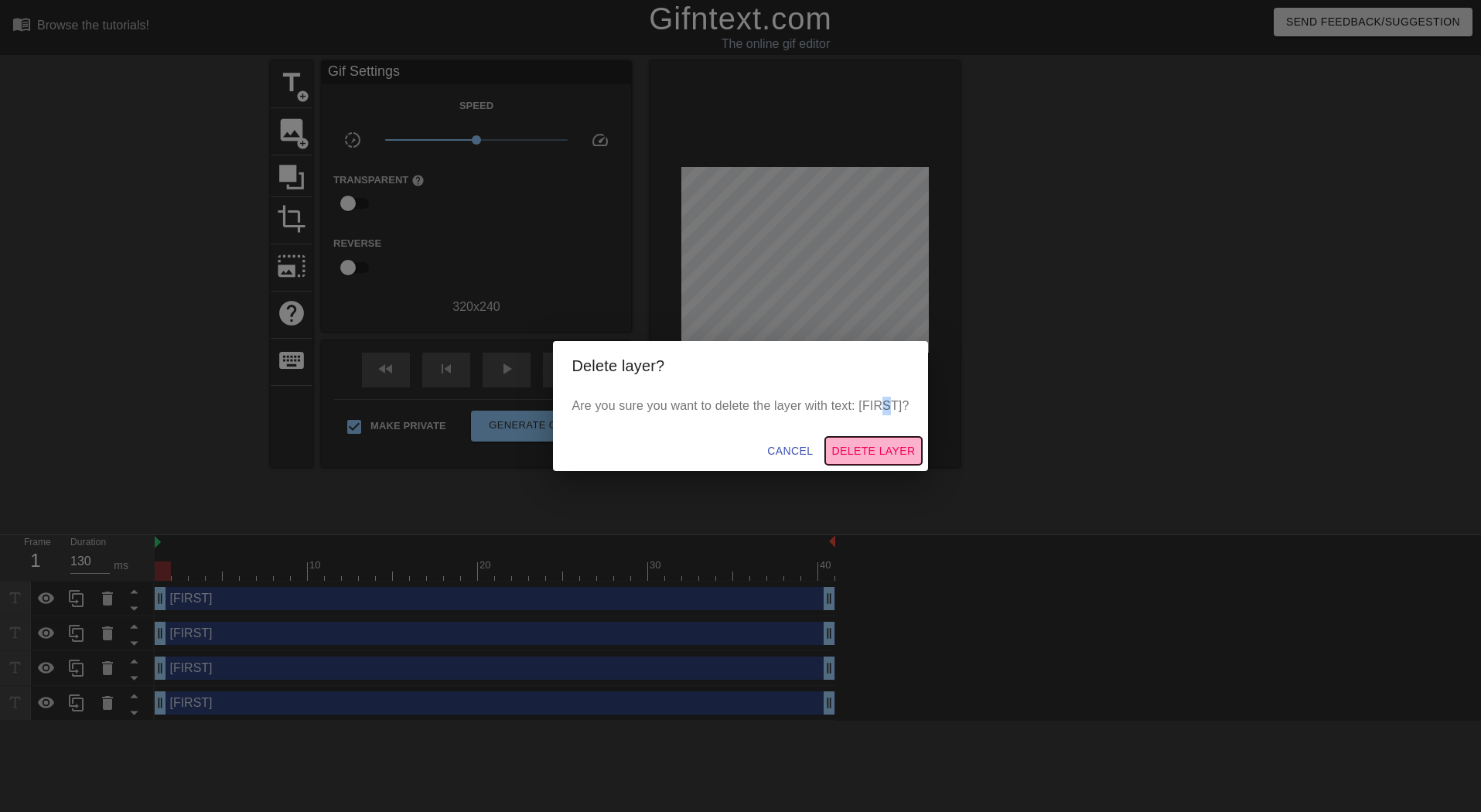 click on "Delete Layer" at bounding box center [873, 451] 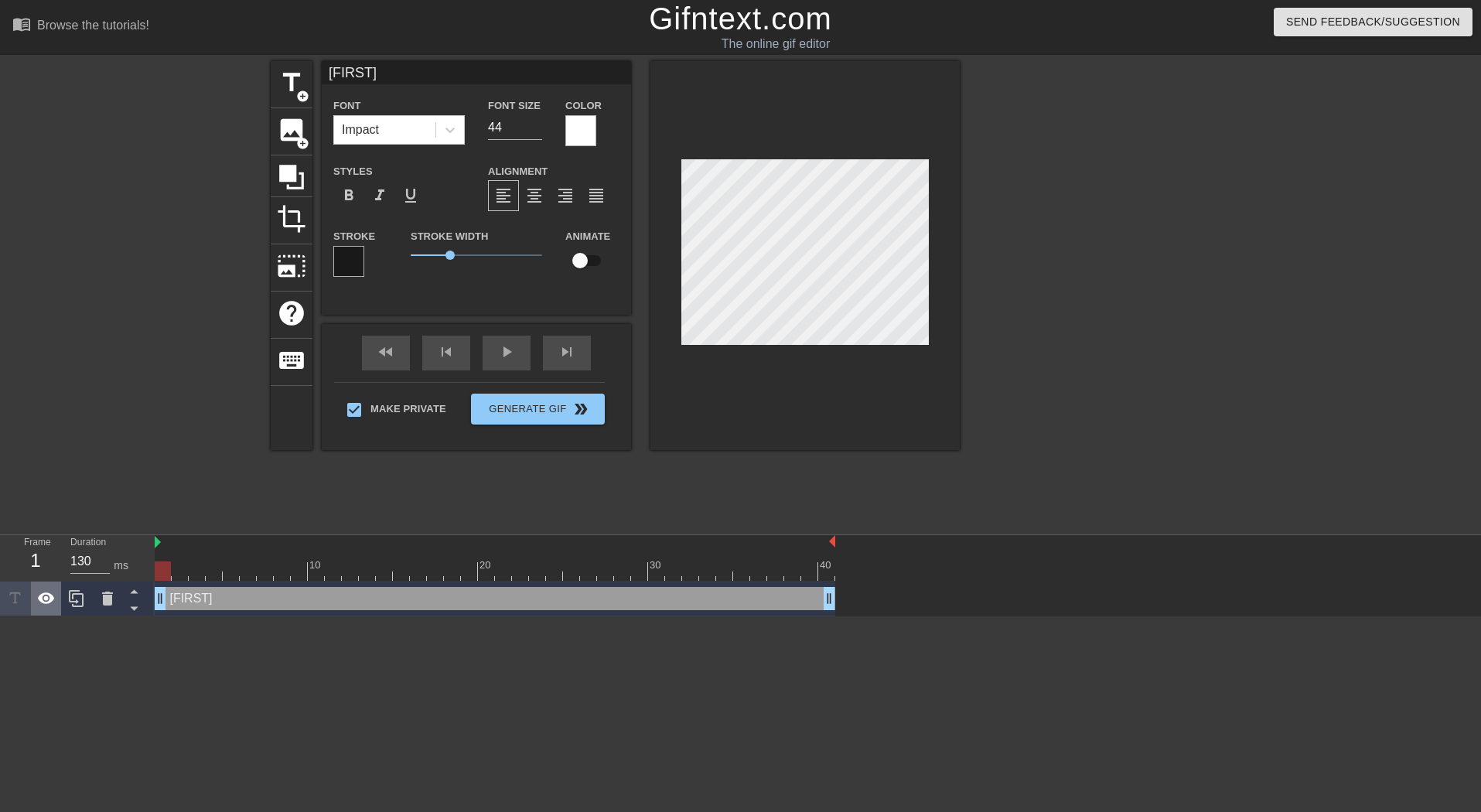 click 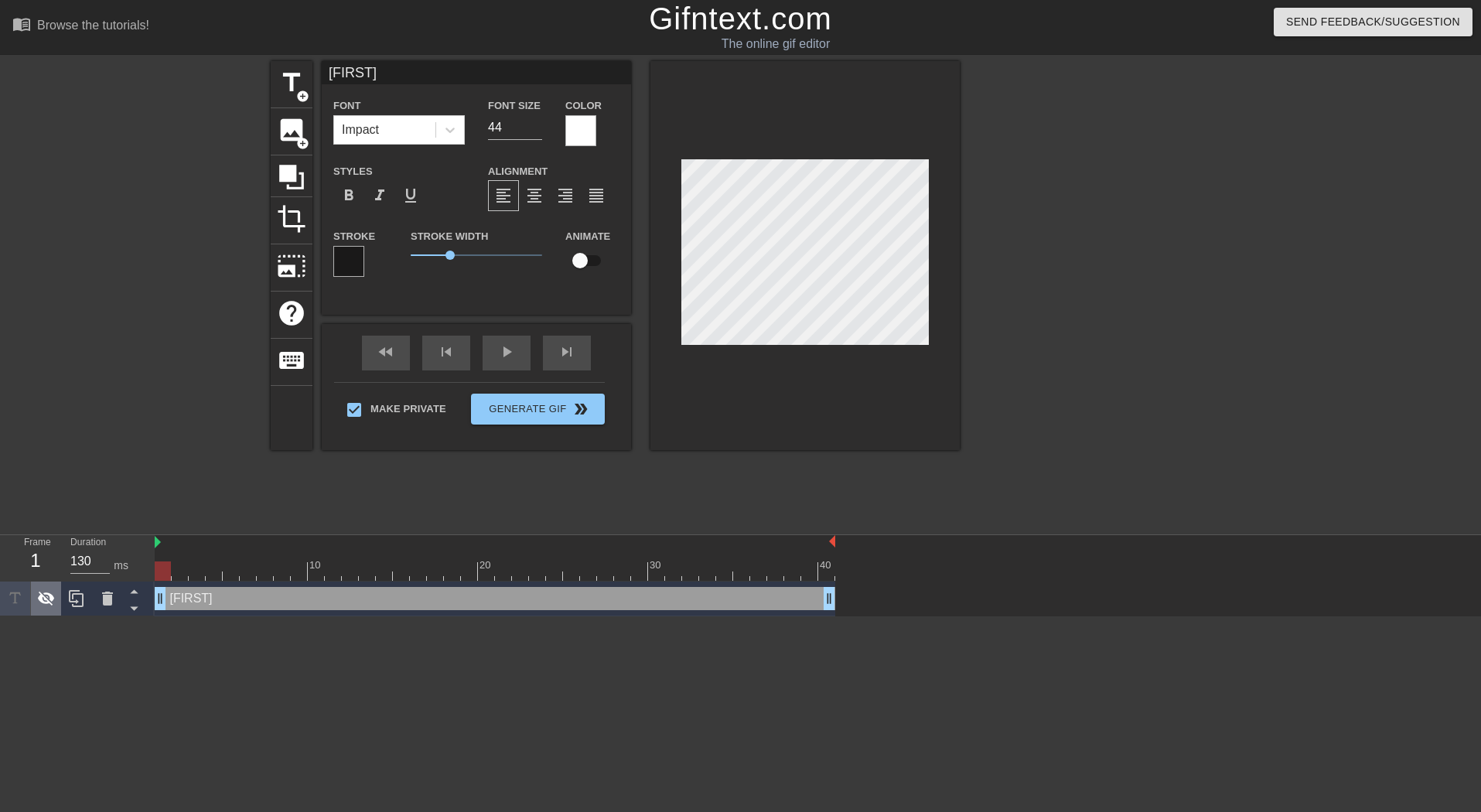 click 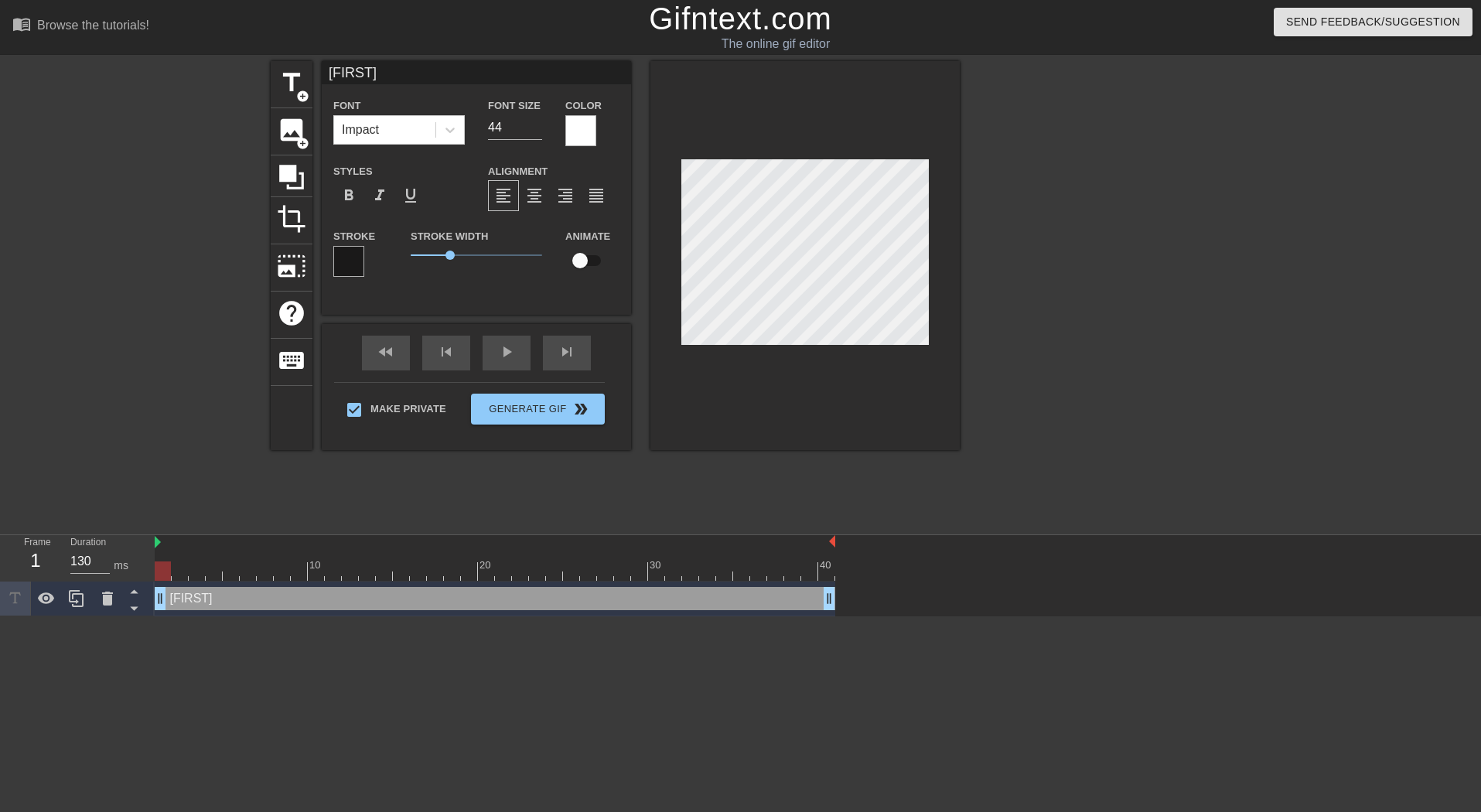 scroll, scrollTop: 0, scrollLeft: 2, axis: horizontal 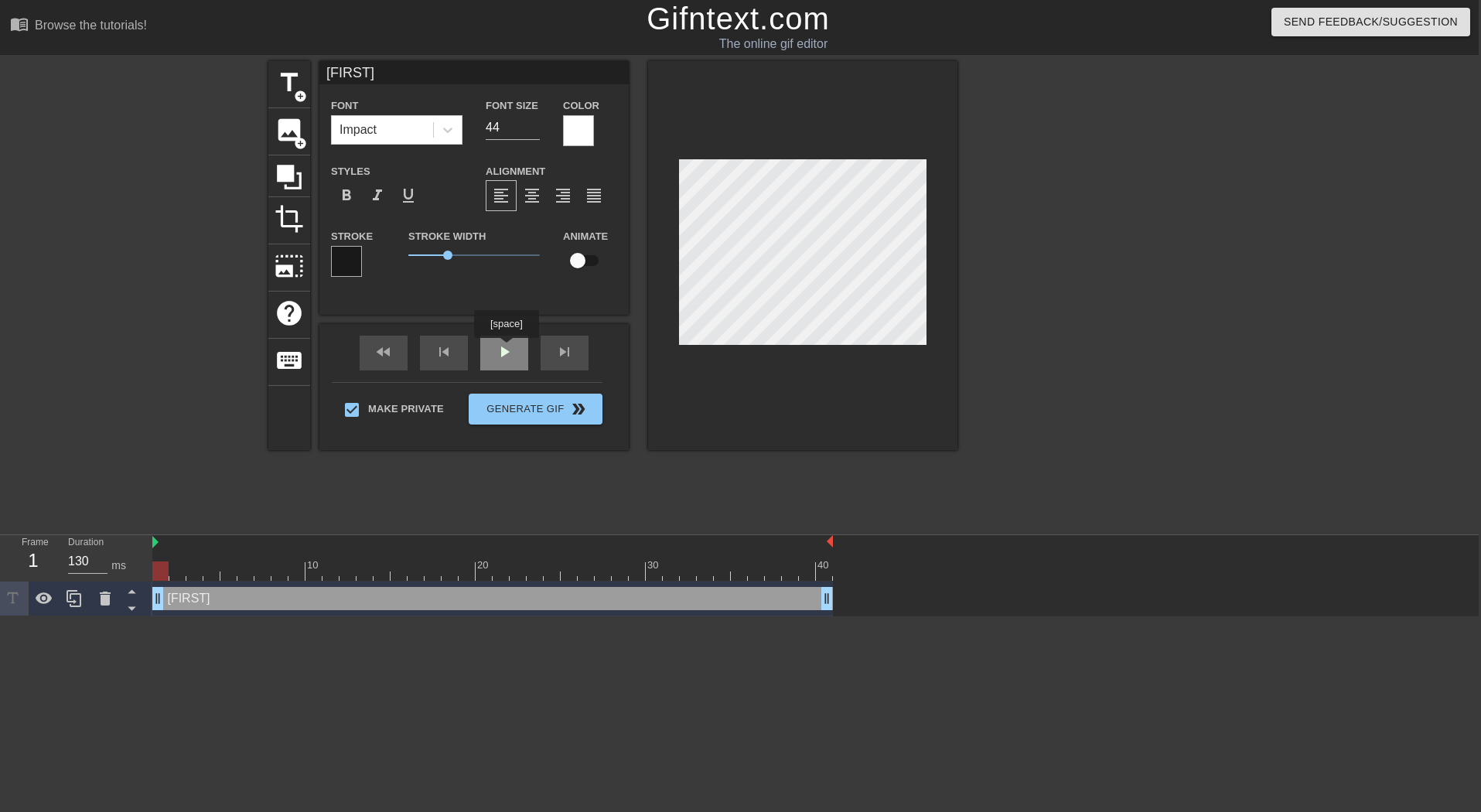 click on "fast_rewind skip_previous play_arrow skip_next" at bounding box center [474, 353] 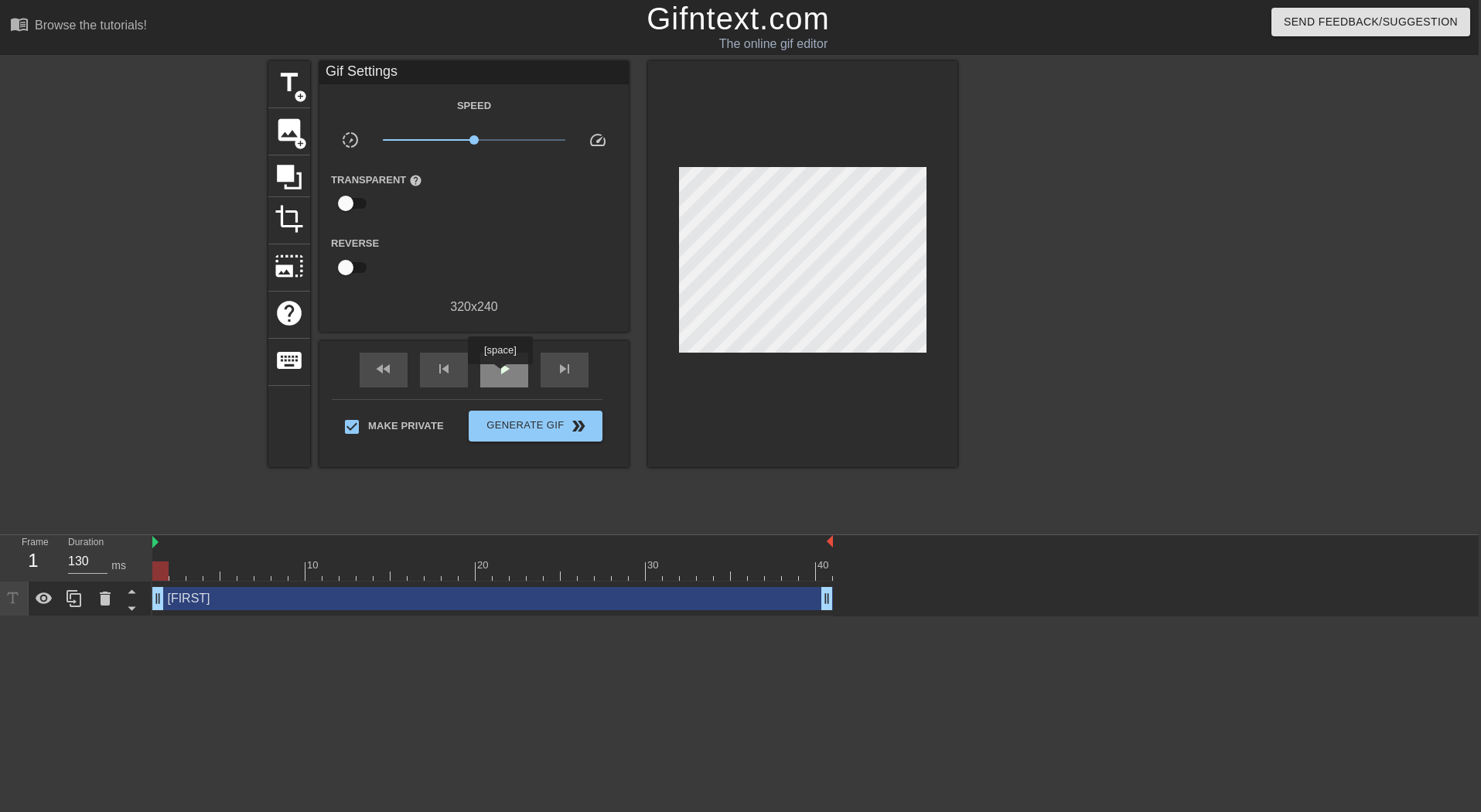click on "play_arrow" at bounding box center [504, 369] 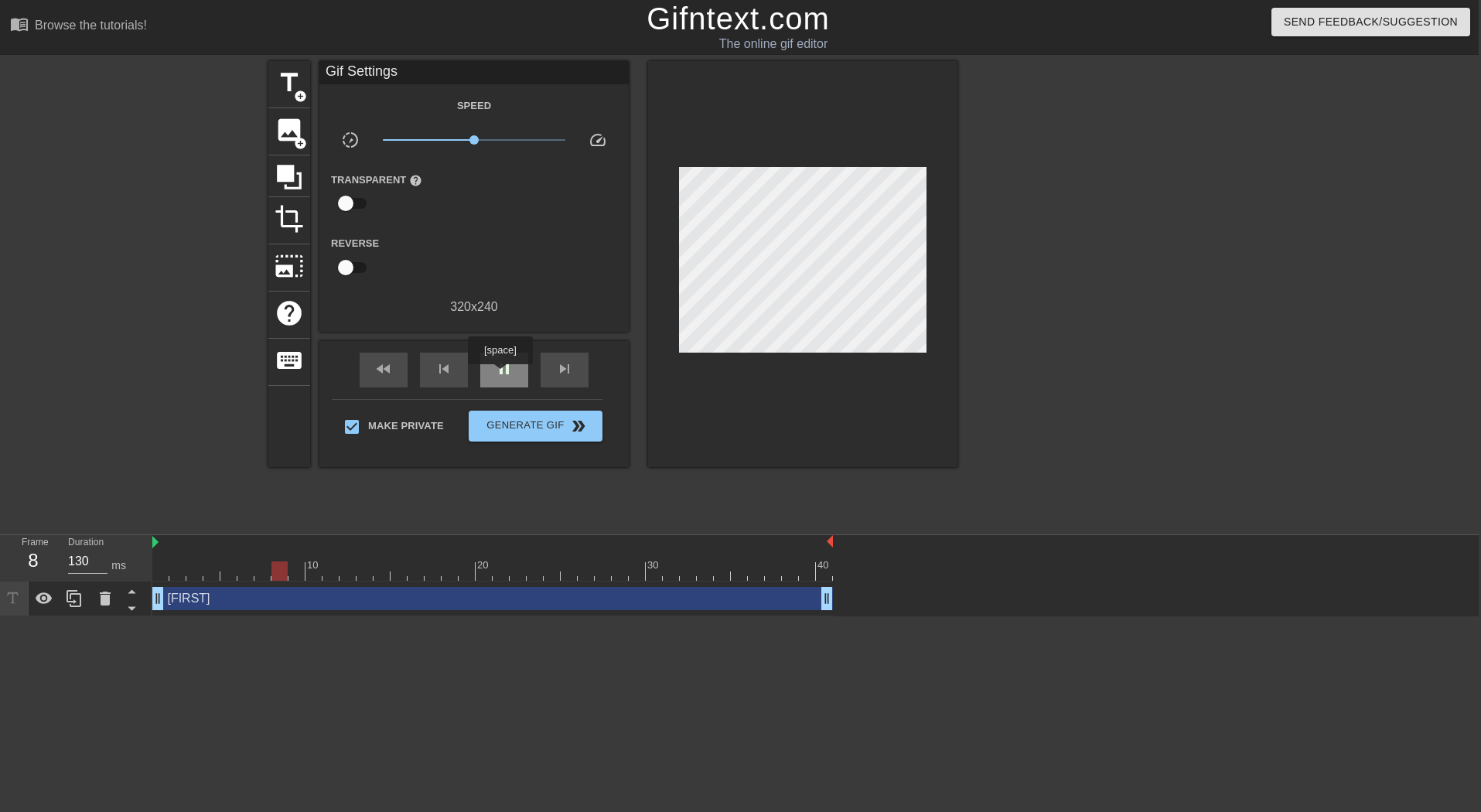 click on "pause" at bounding box center [504, 369] 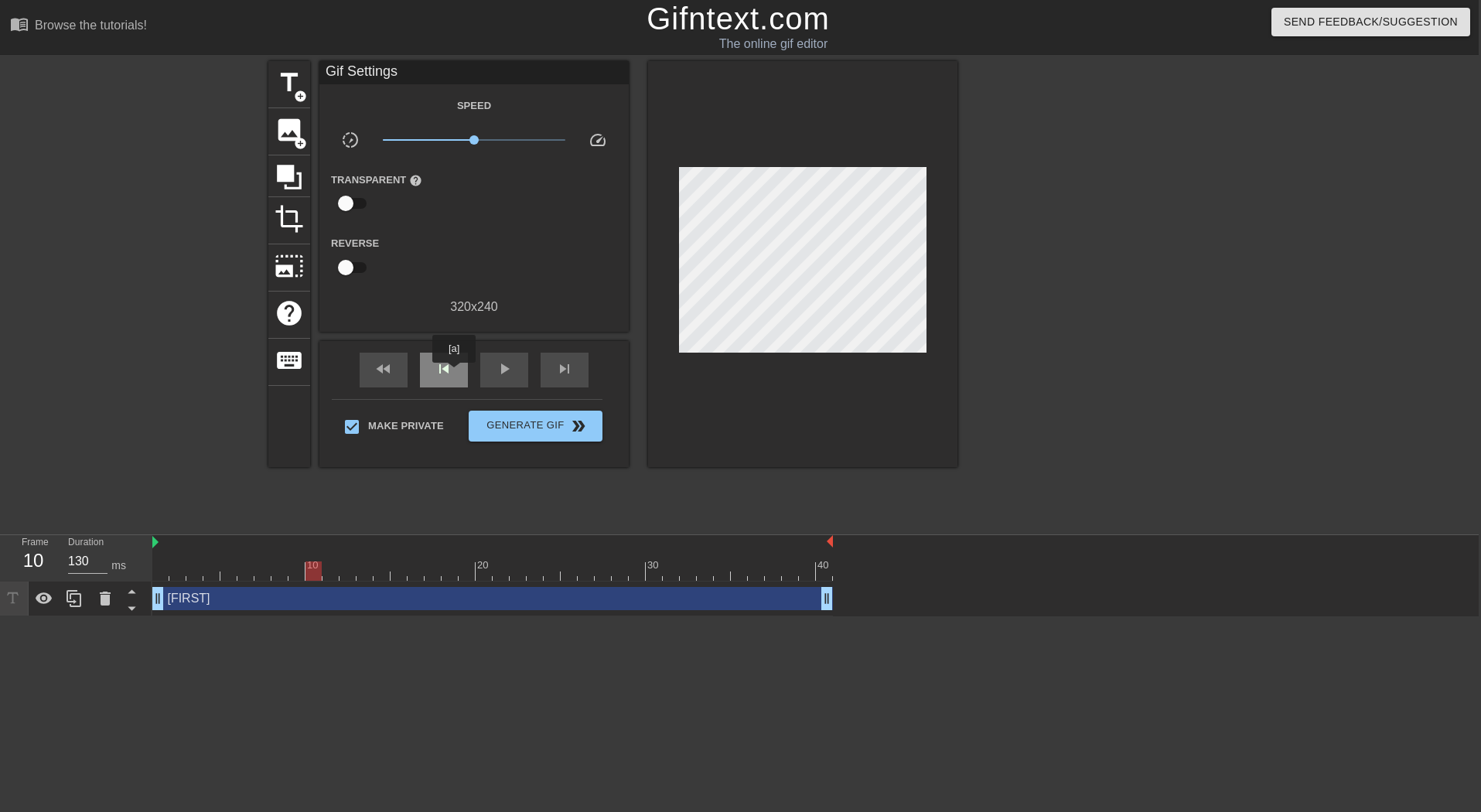 click on "skip_previous" at bounding box center [444, 370] 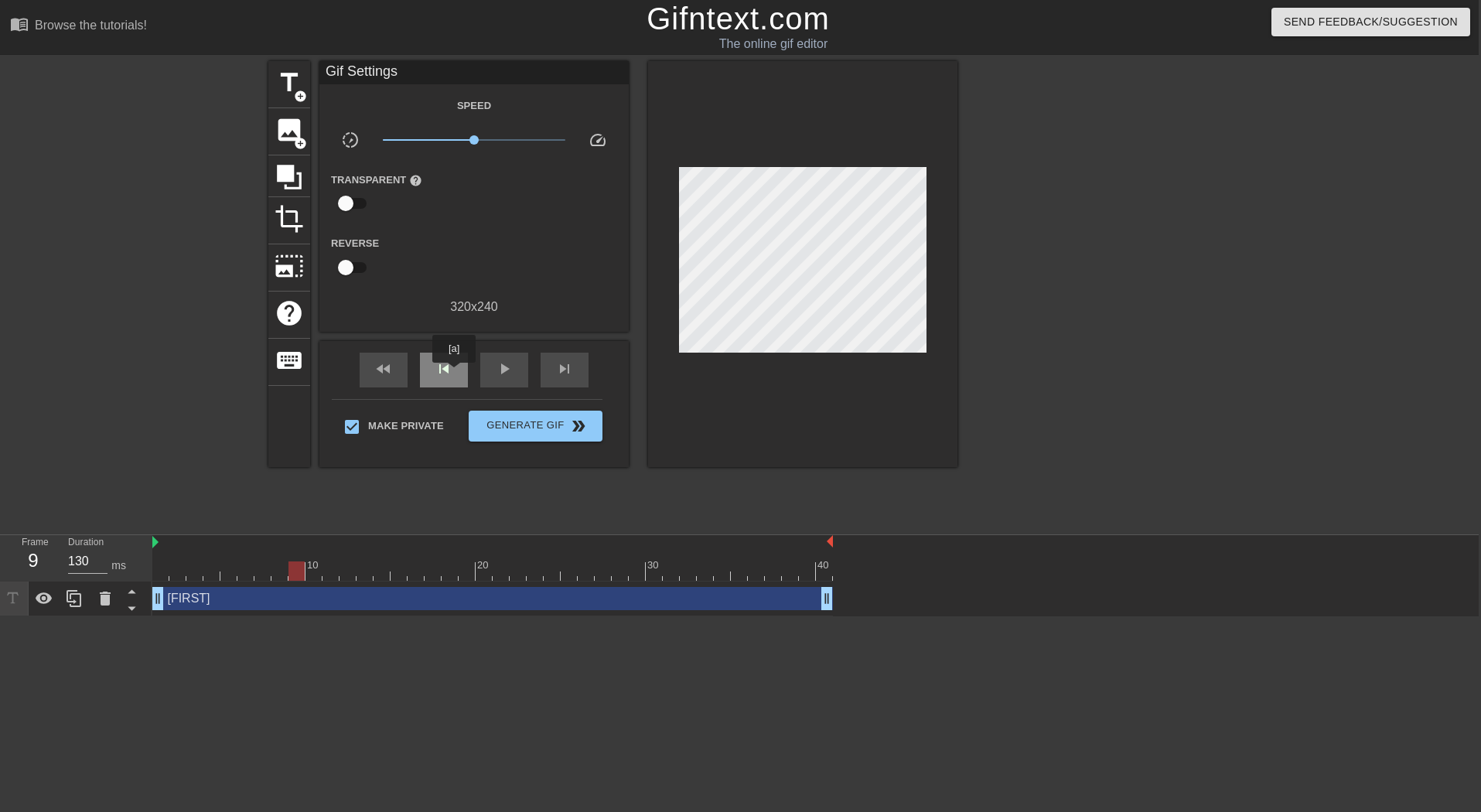 click on "skip_previous" at bounding box center (444, 370) 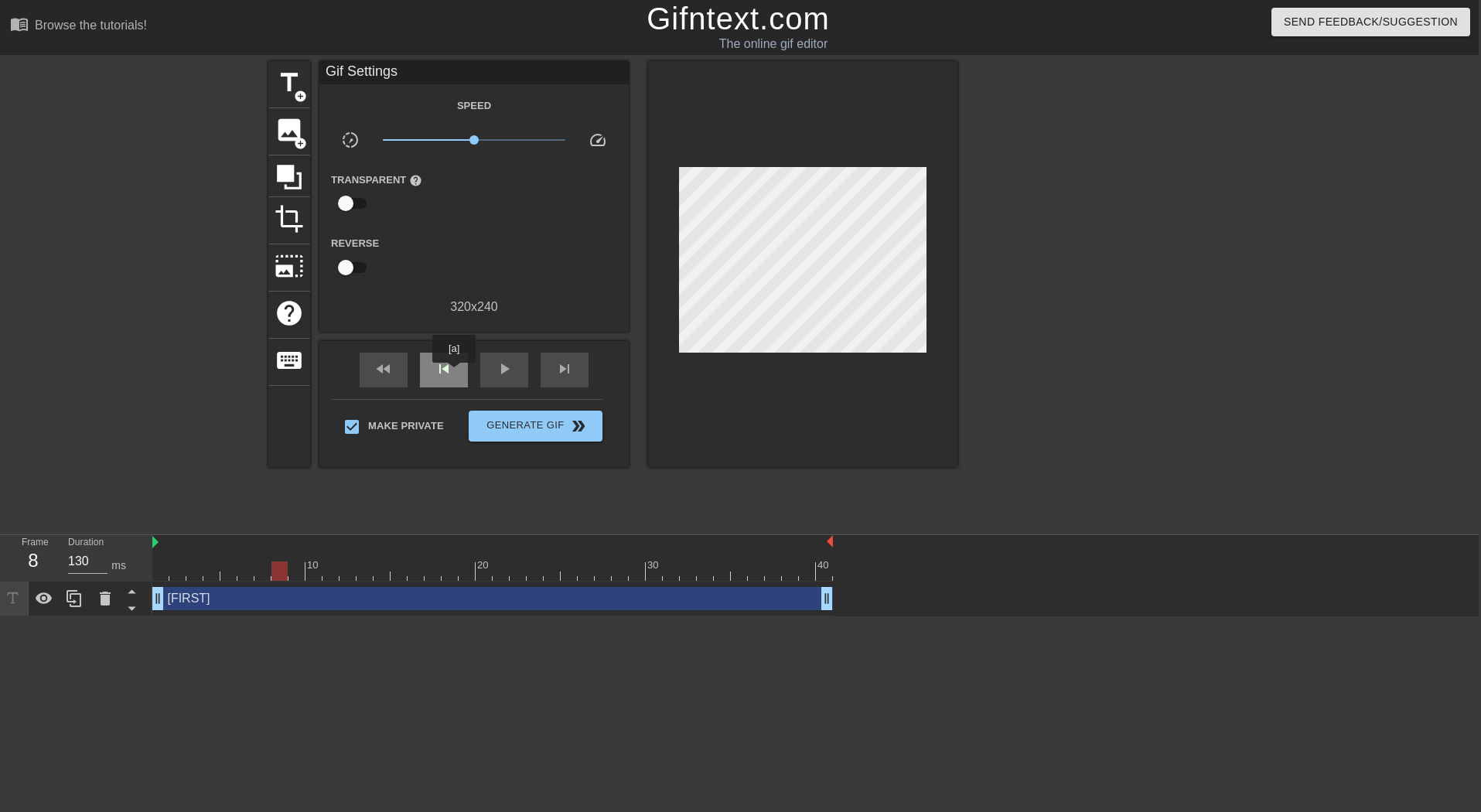 click on "skip_previous" at bounding box center [444, 370] 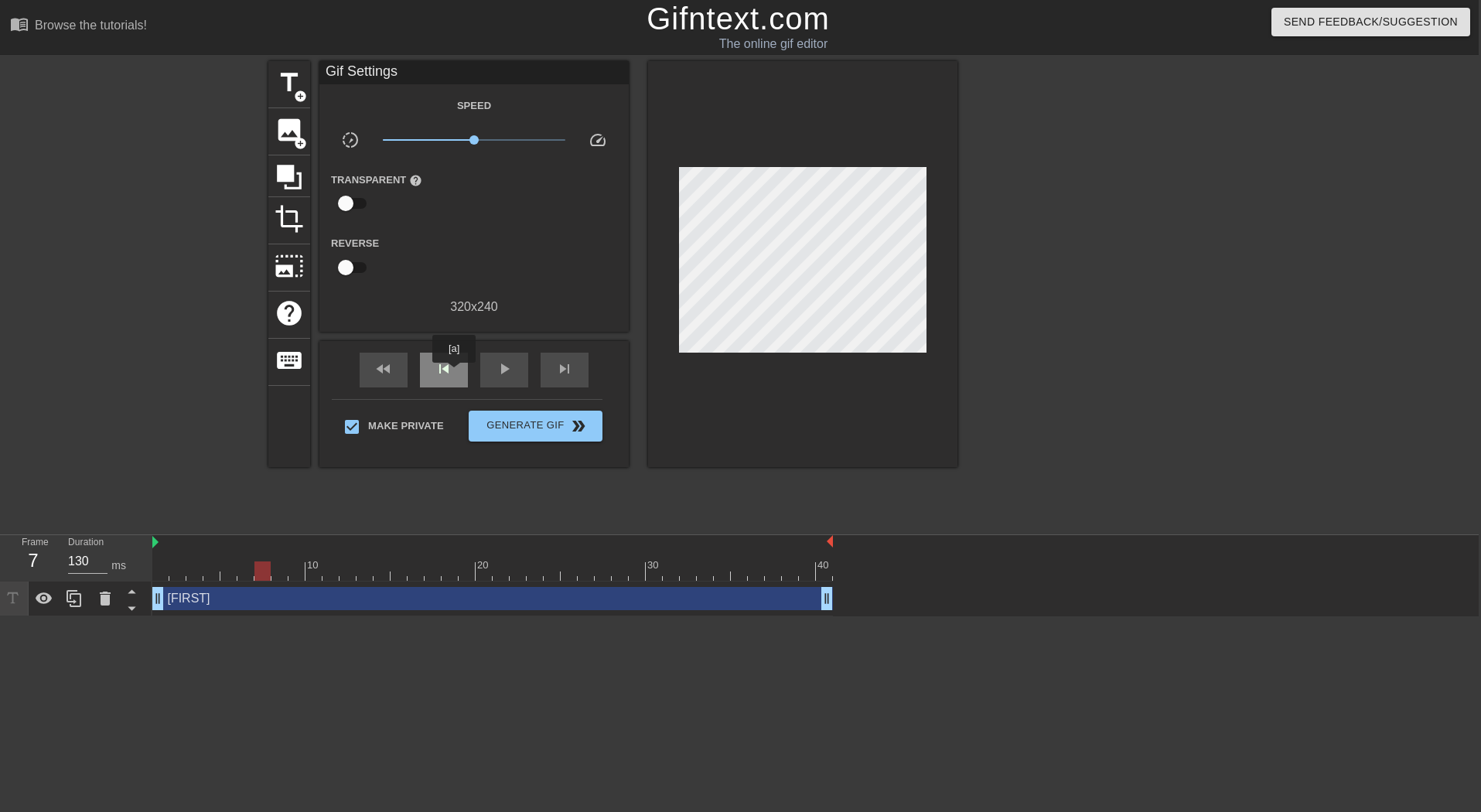 click on "skip_previous" at bounding box center [444, 370] 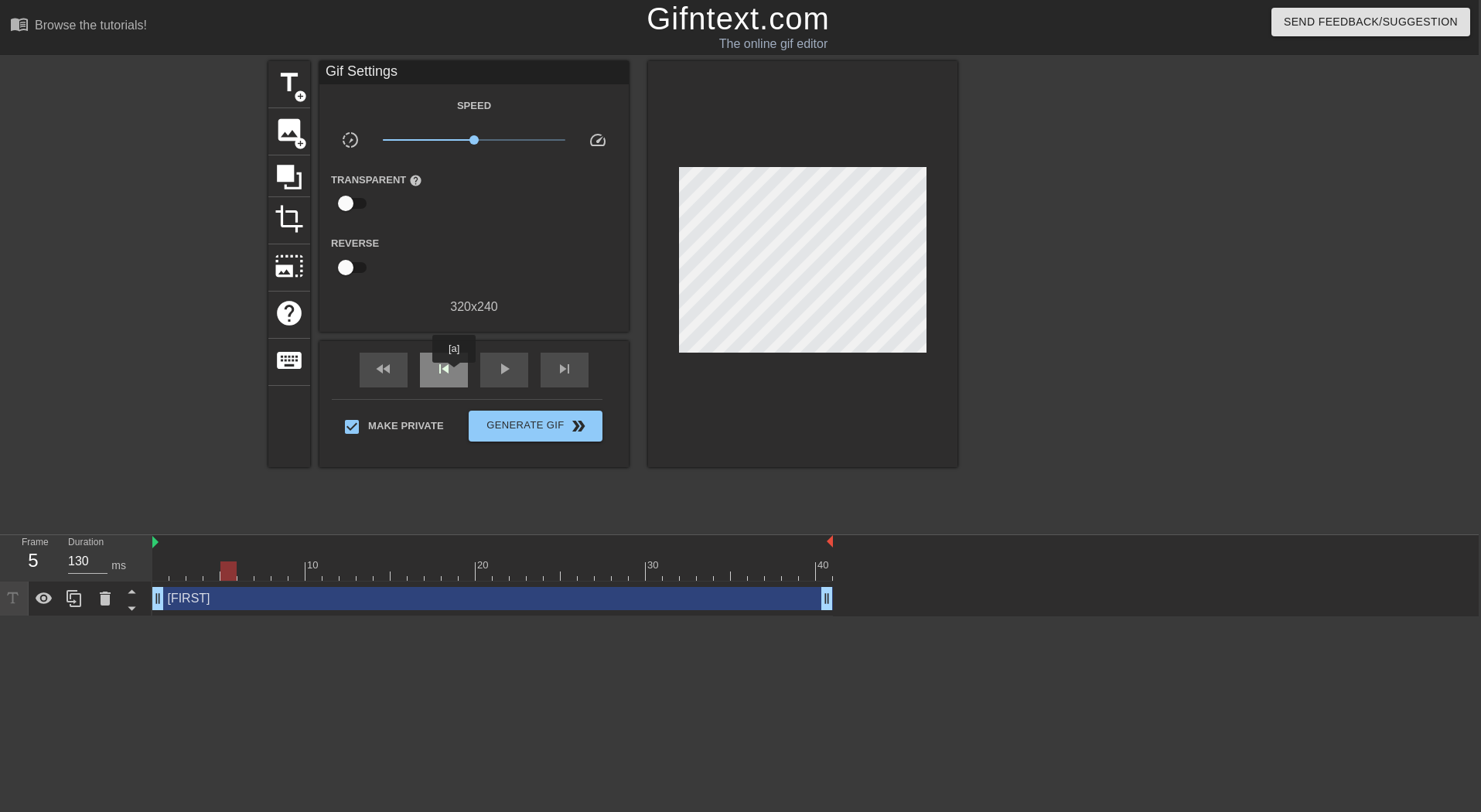 click on "skip_previous" at bounding box center (444, 370) 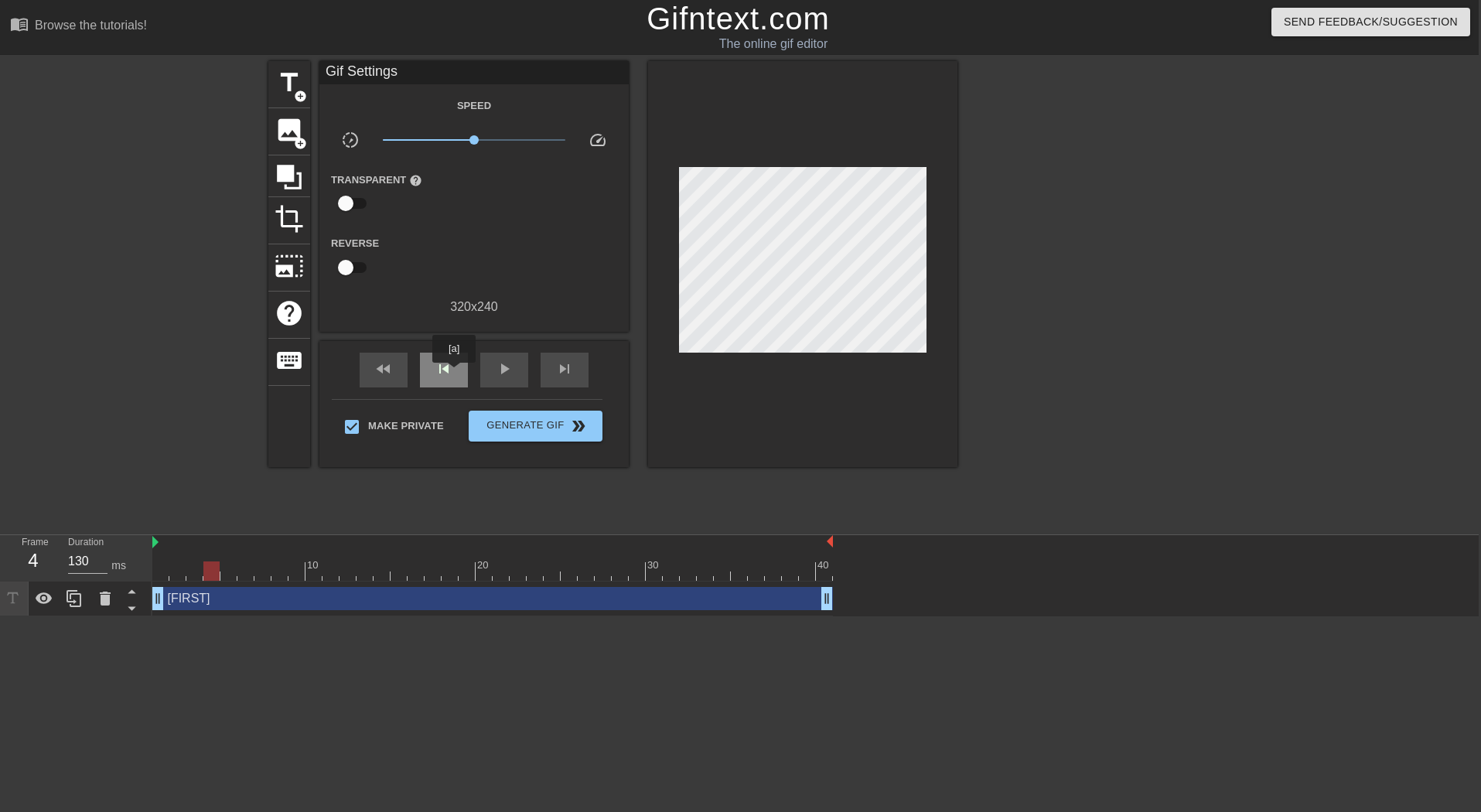 click on "skip_previous" at bounding box center [444, 370] 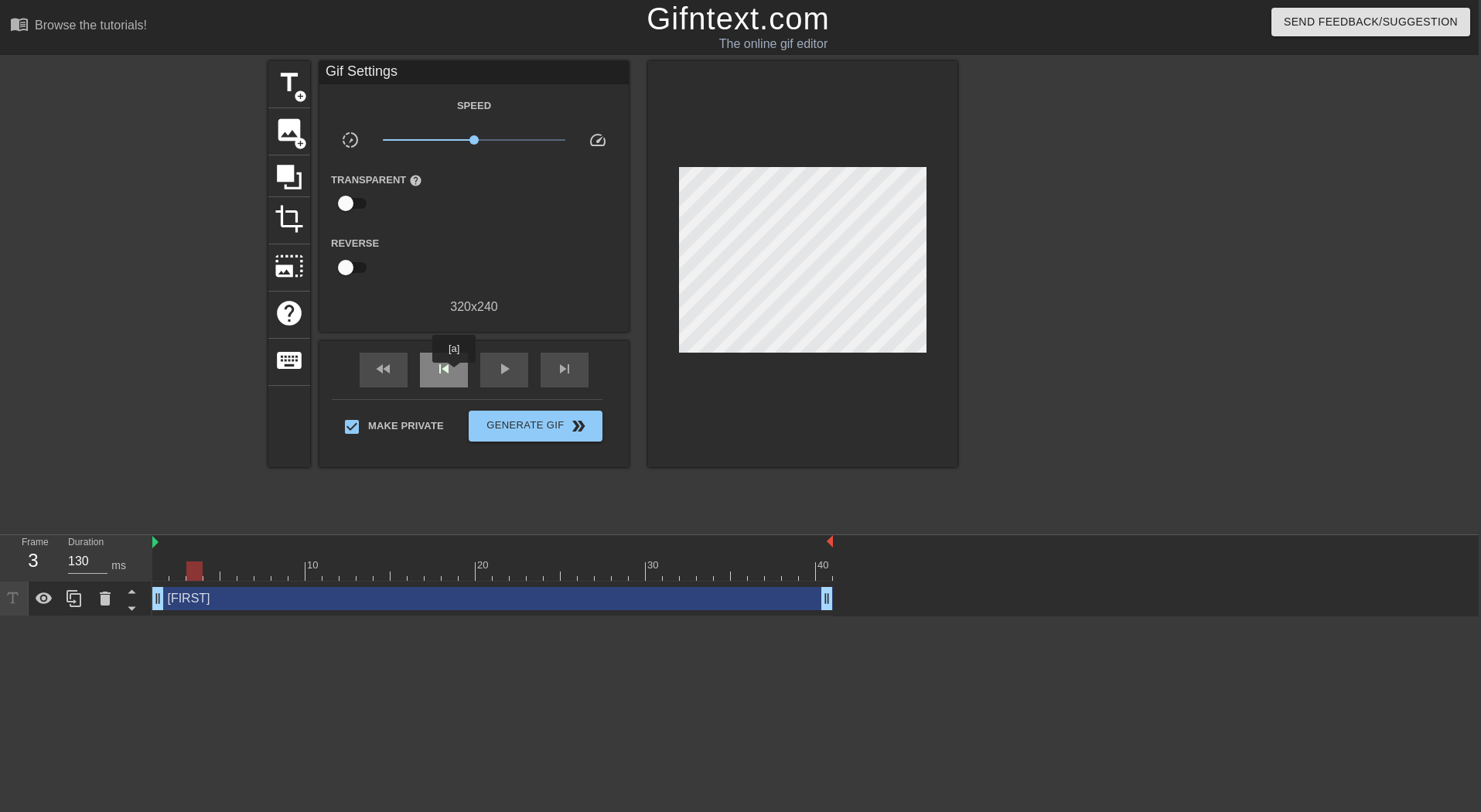 click on "skip_previous" at bounding box center (444, 370) 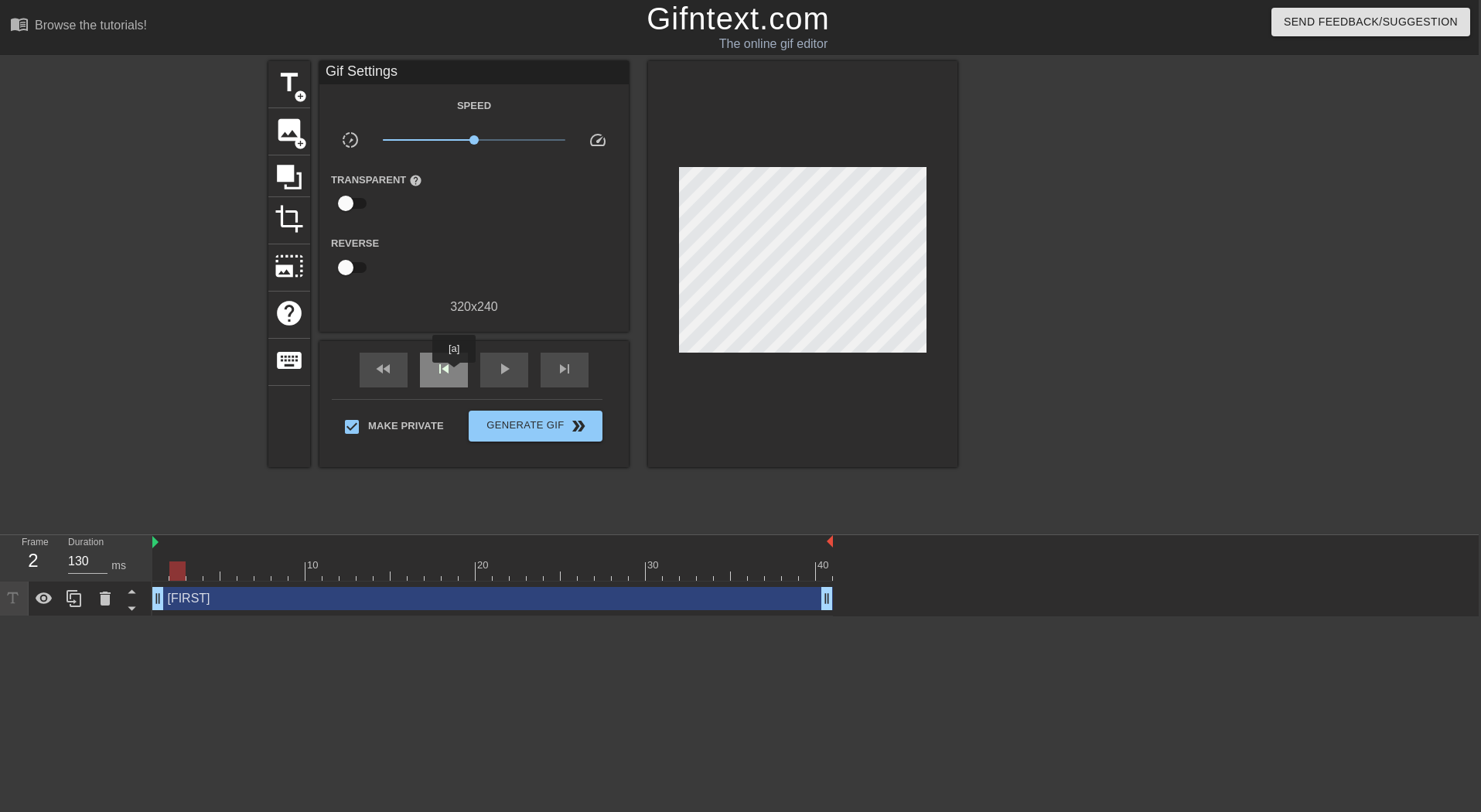 click on "skip_previous" at bounding box center (444, 370) 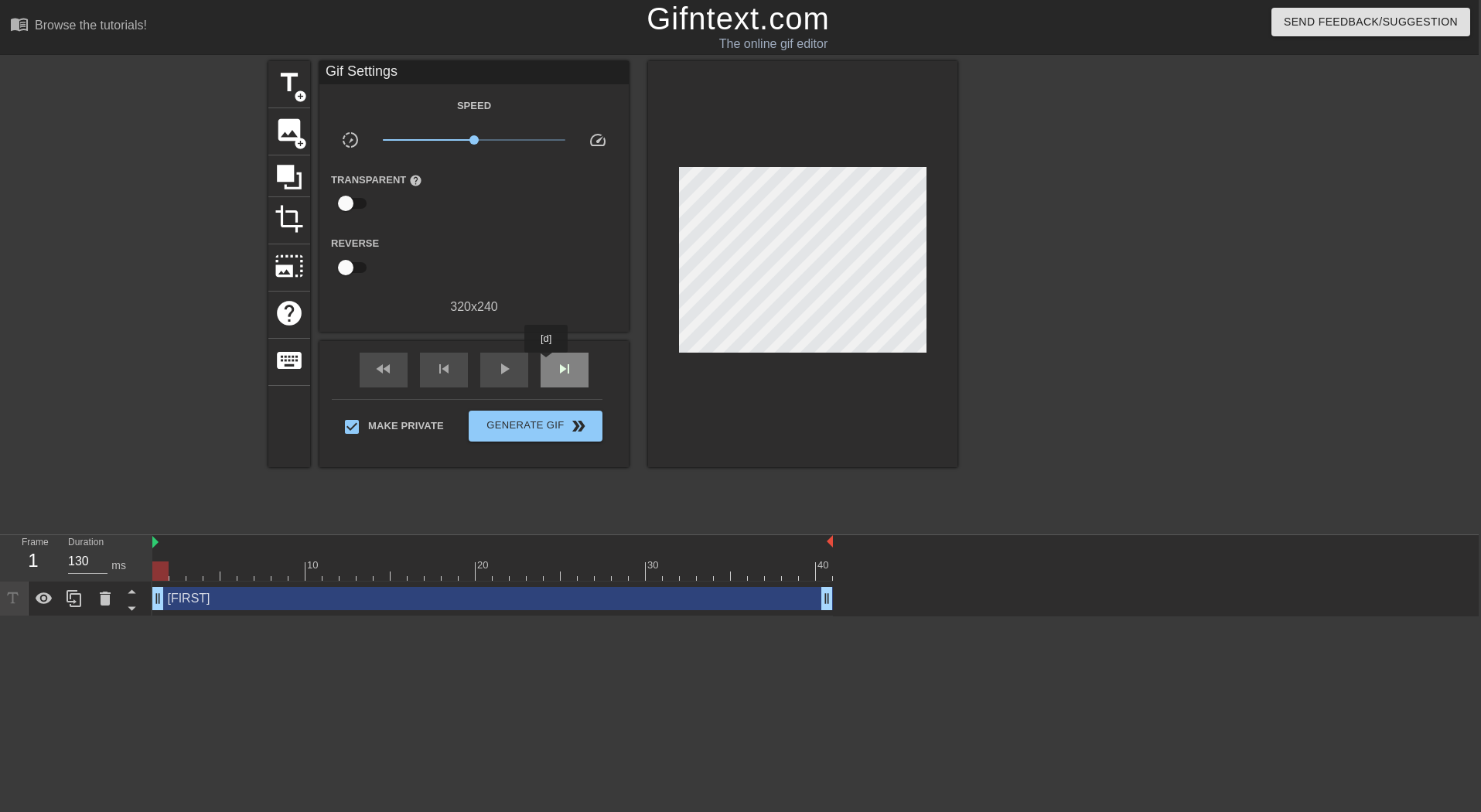 click on "skip_next" at bounding box center (565, 370) 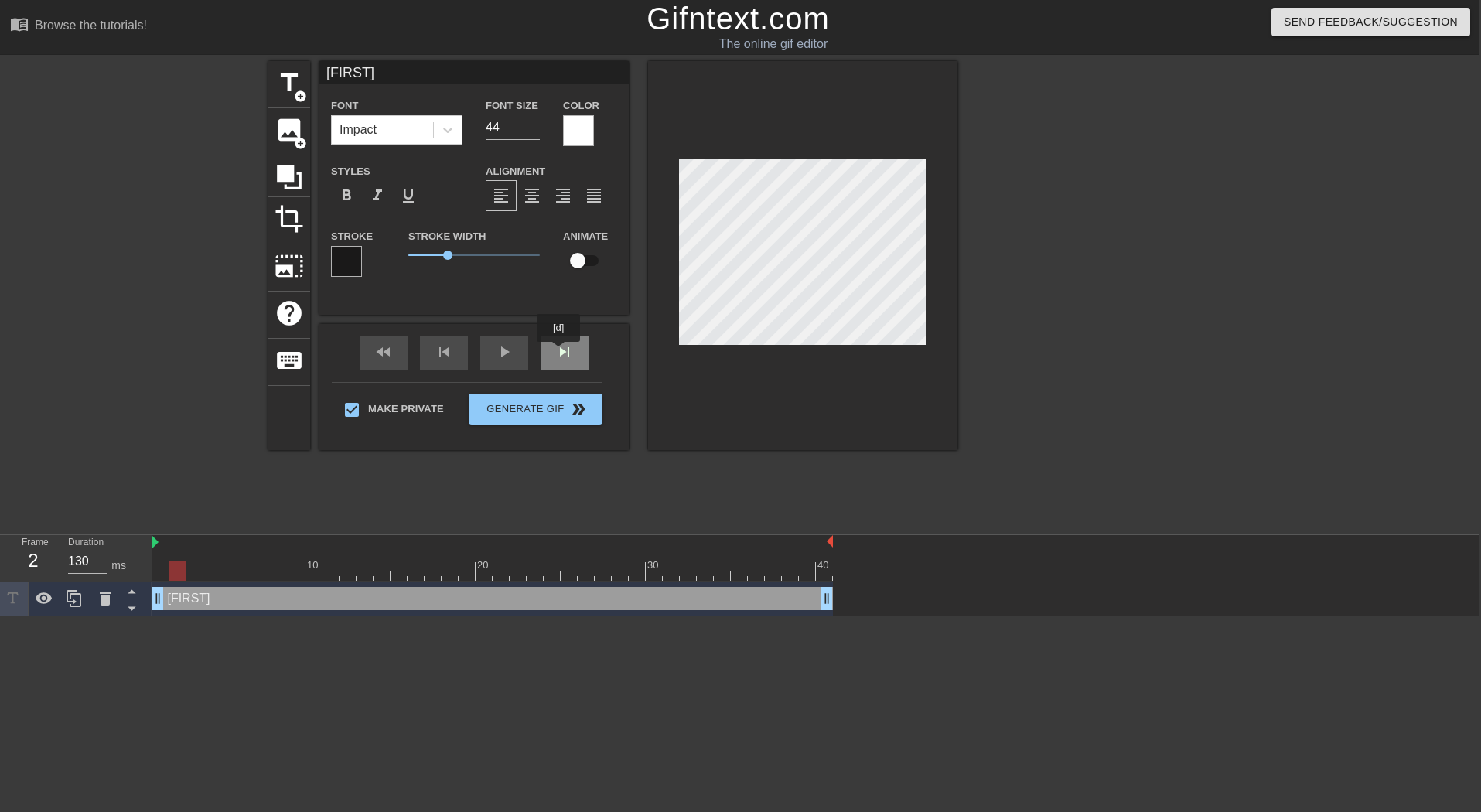 click on "skip_next" at bounding box center [565, 353] 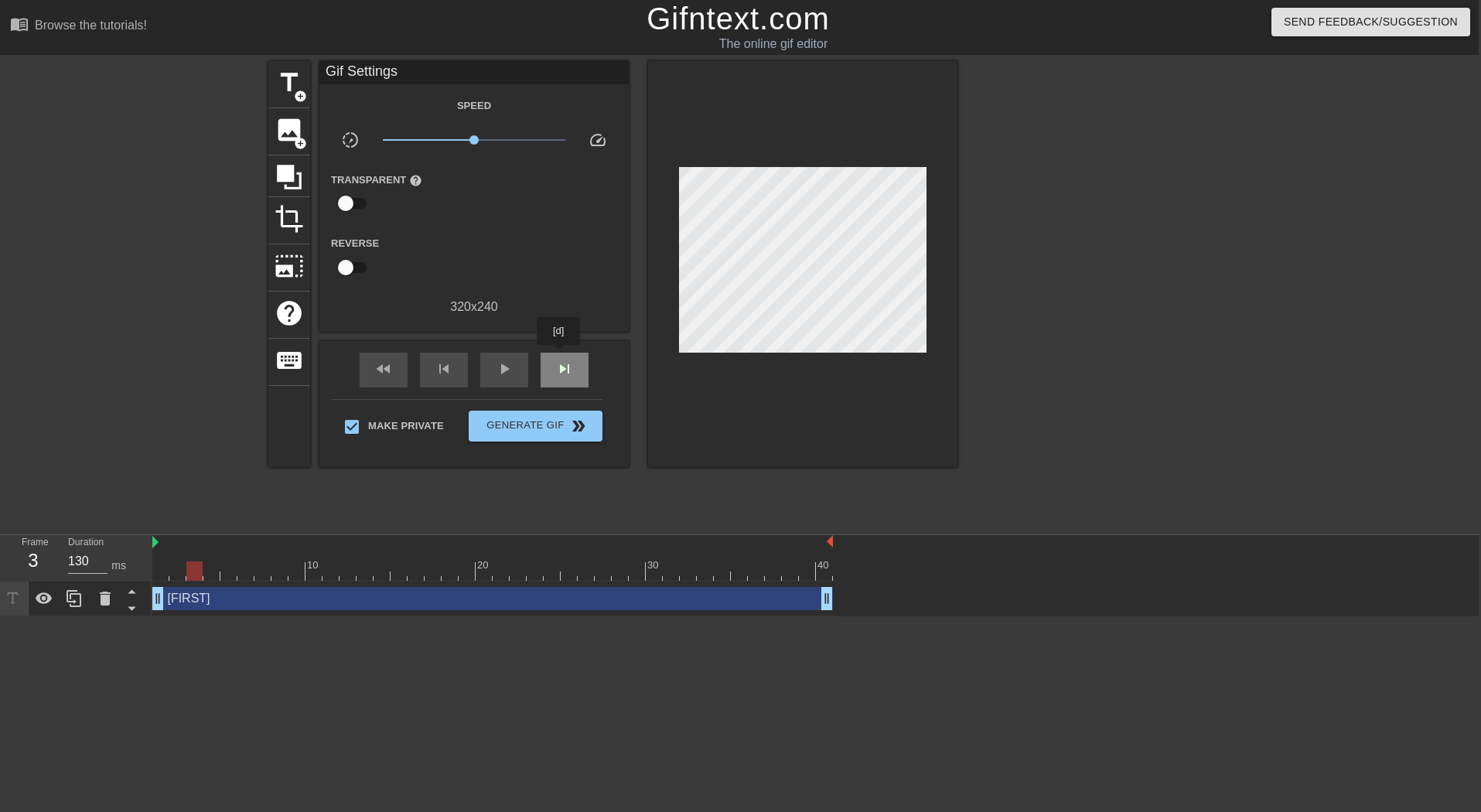 click on "skip_next" at bounding box center [565, 370] 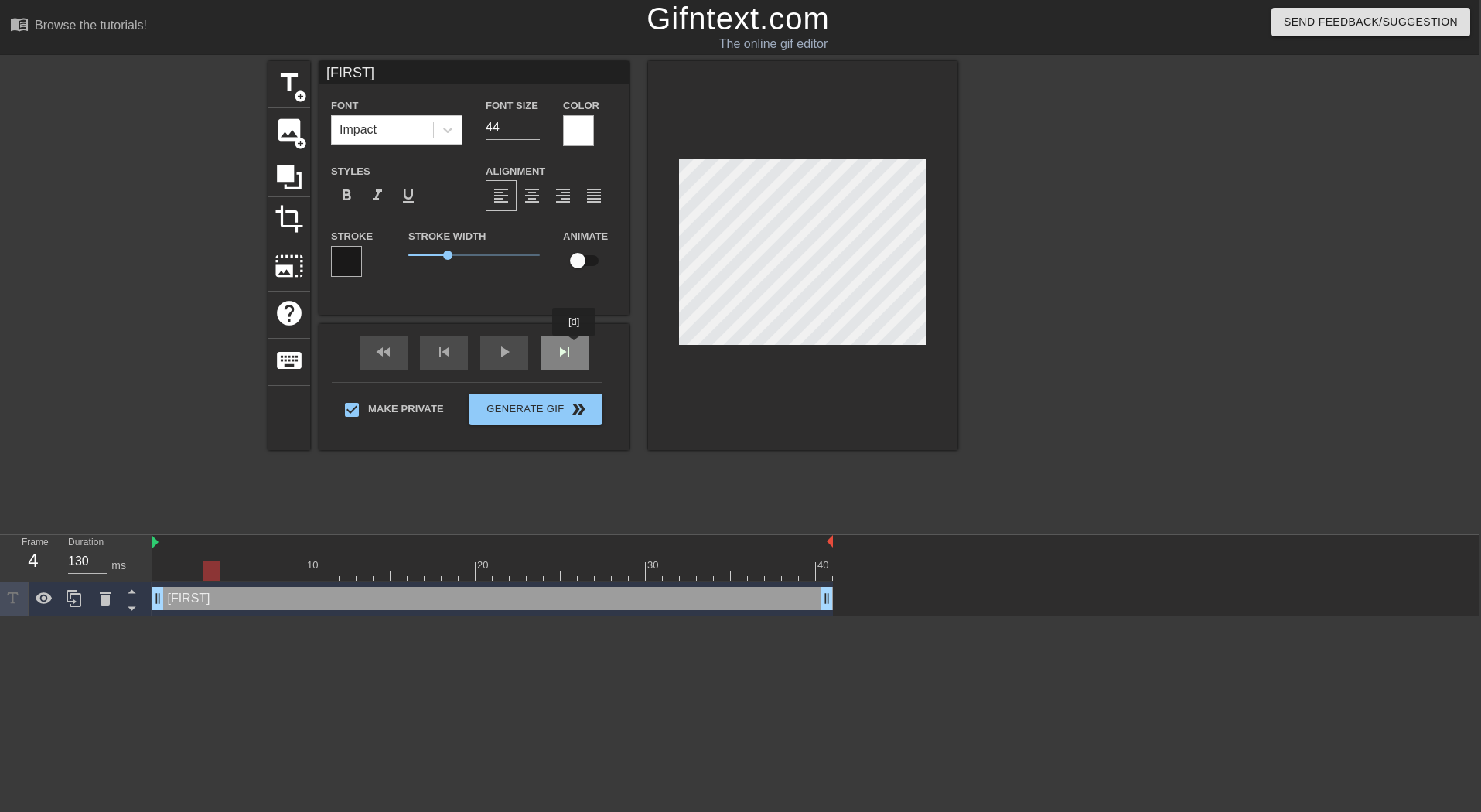 click on "fast_rewind skip_previous play_arrow skip_next" at bounding box center (474, 353) 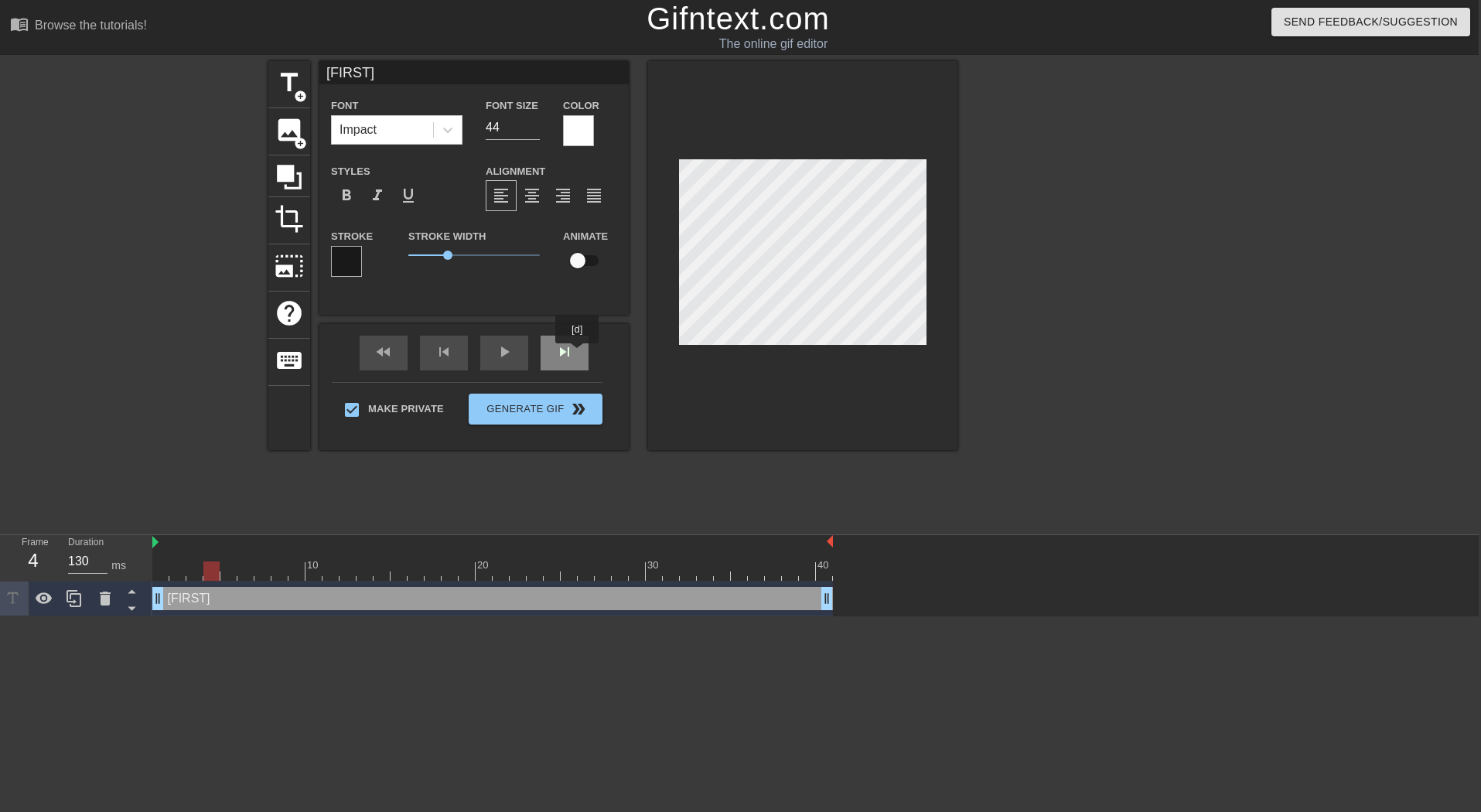click on "skip_next" at bounding box center [565, 353] 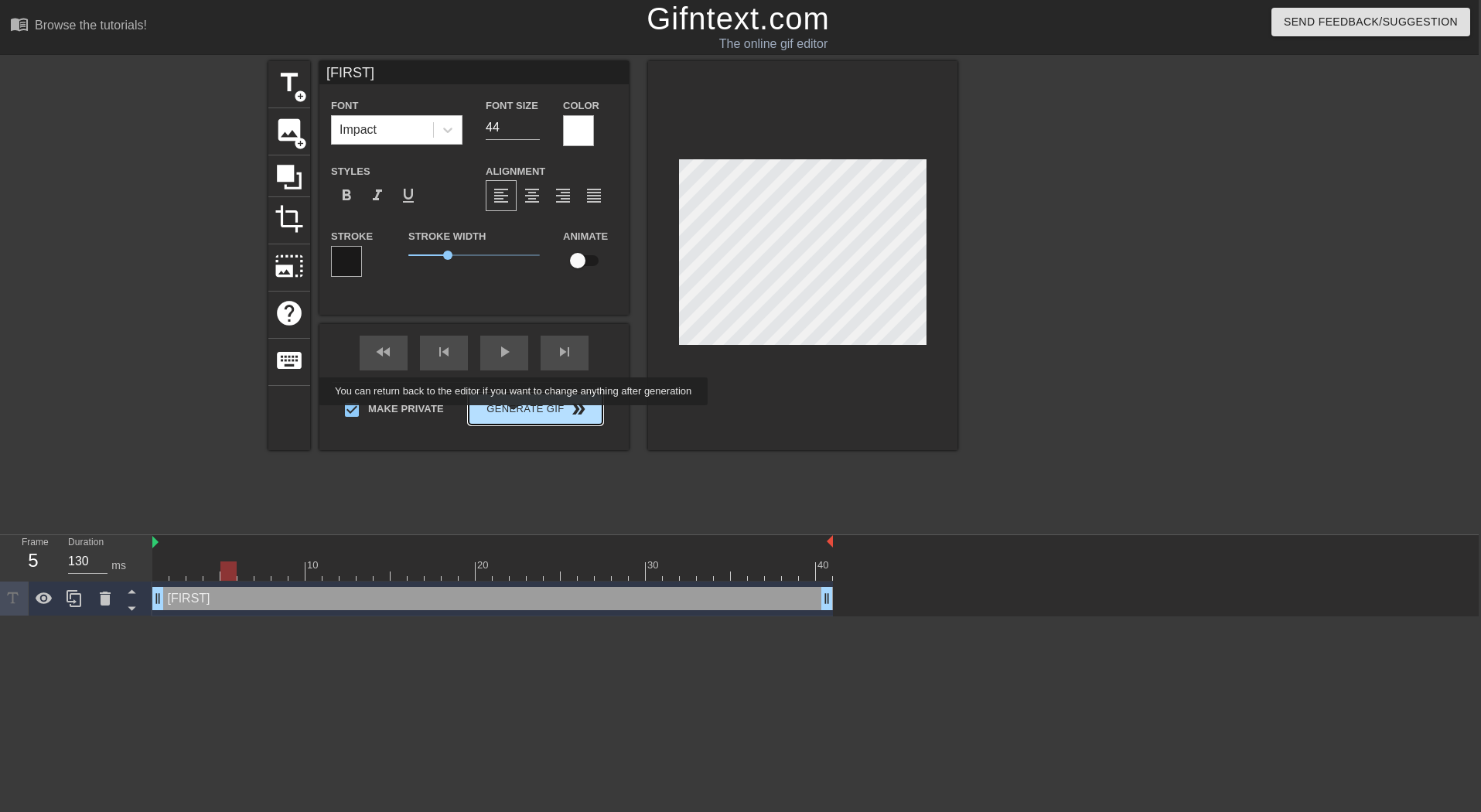 click on "Generate Gif double_arrow" at bounding box center [535, 409] 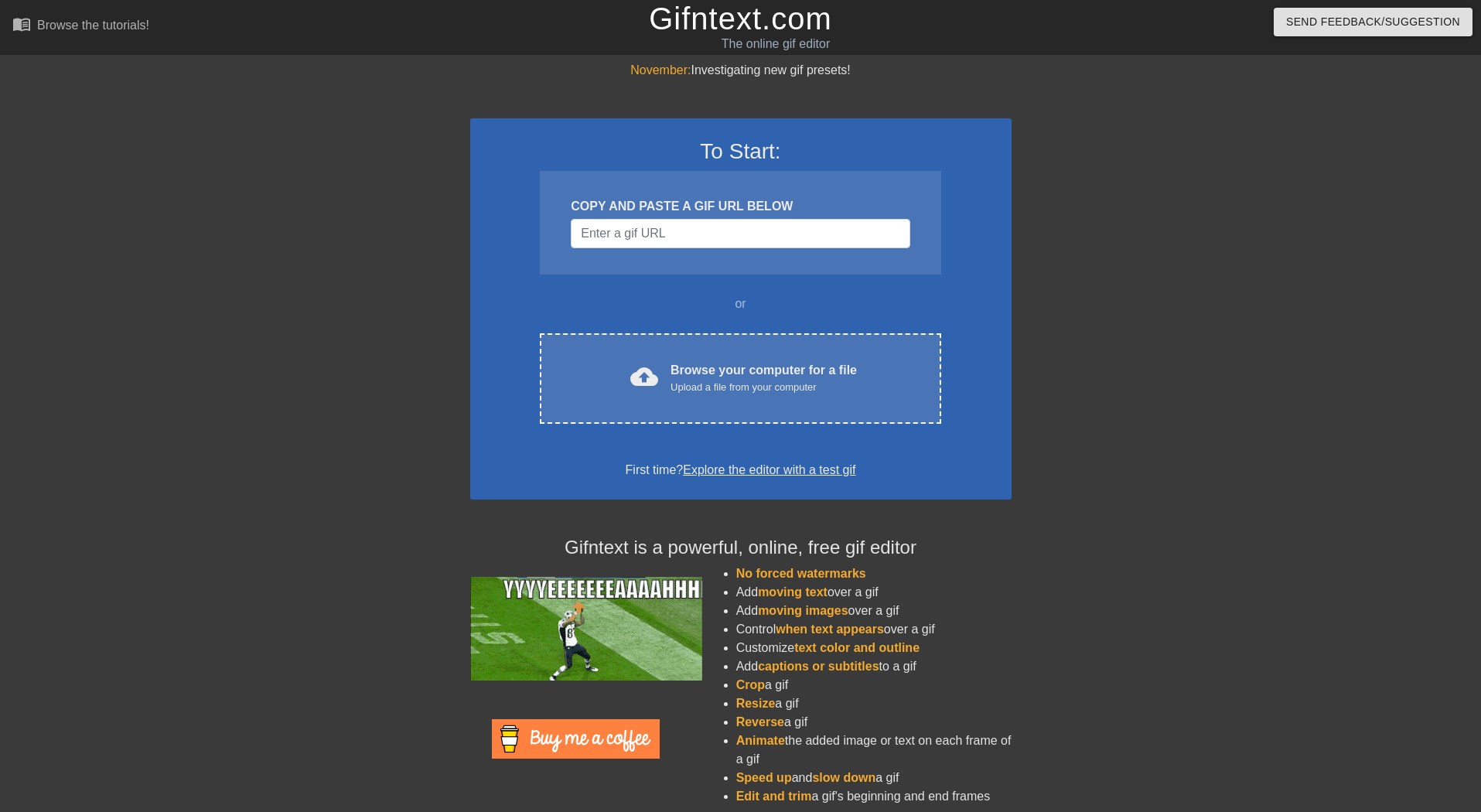 scroll, scrollTop: 0, scrollLeft: 2, axis: horizontal 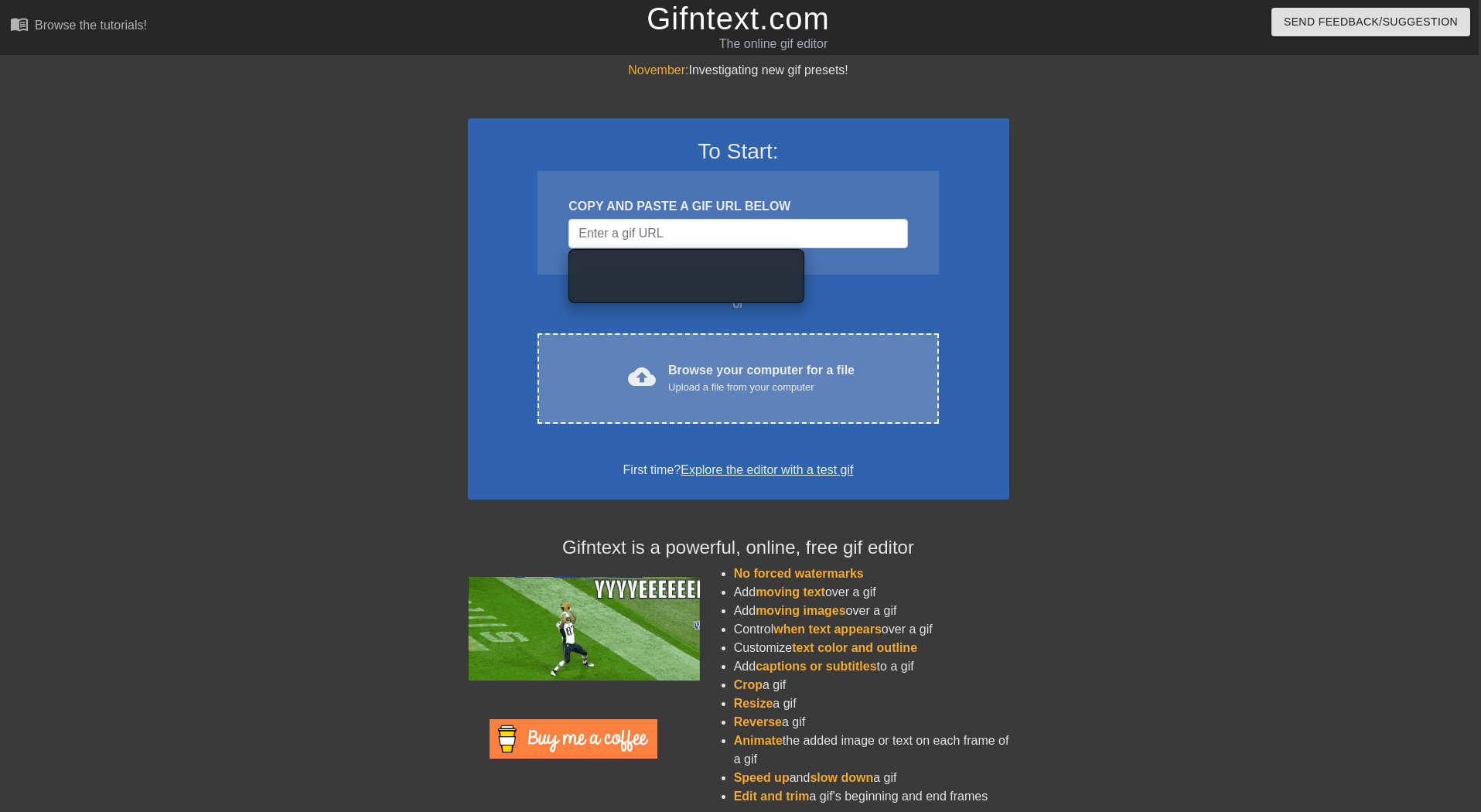 click on "cloud_upload" at bounding box center (639, 379) 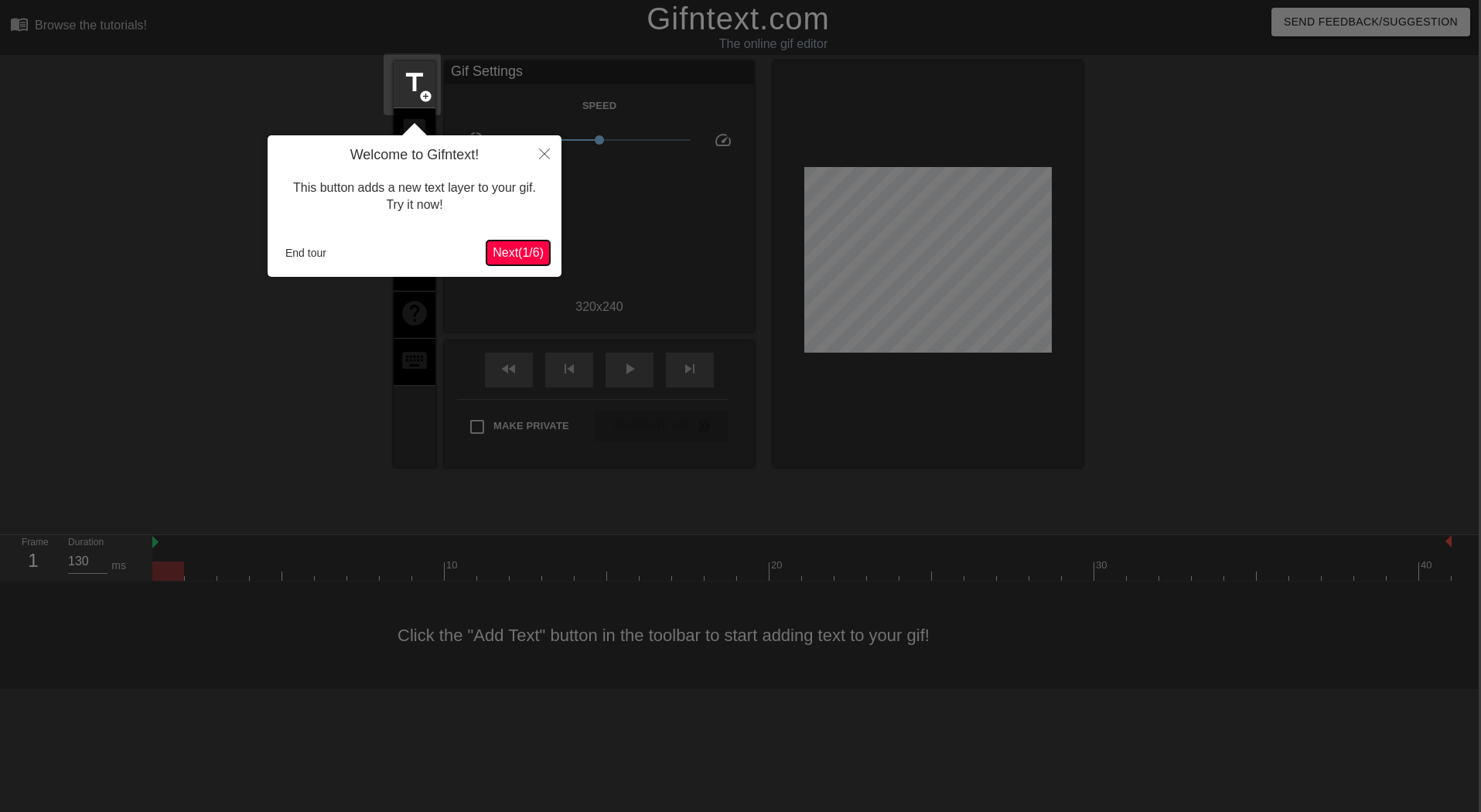 type 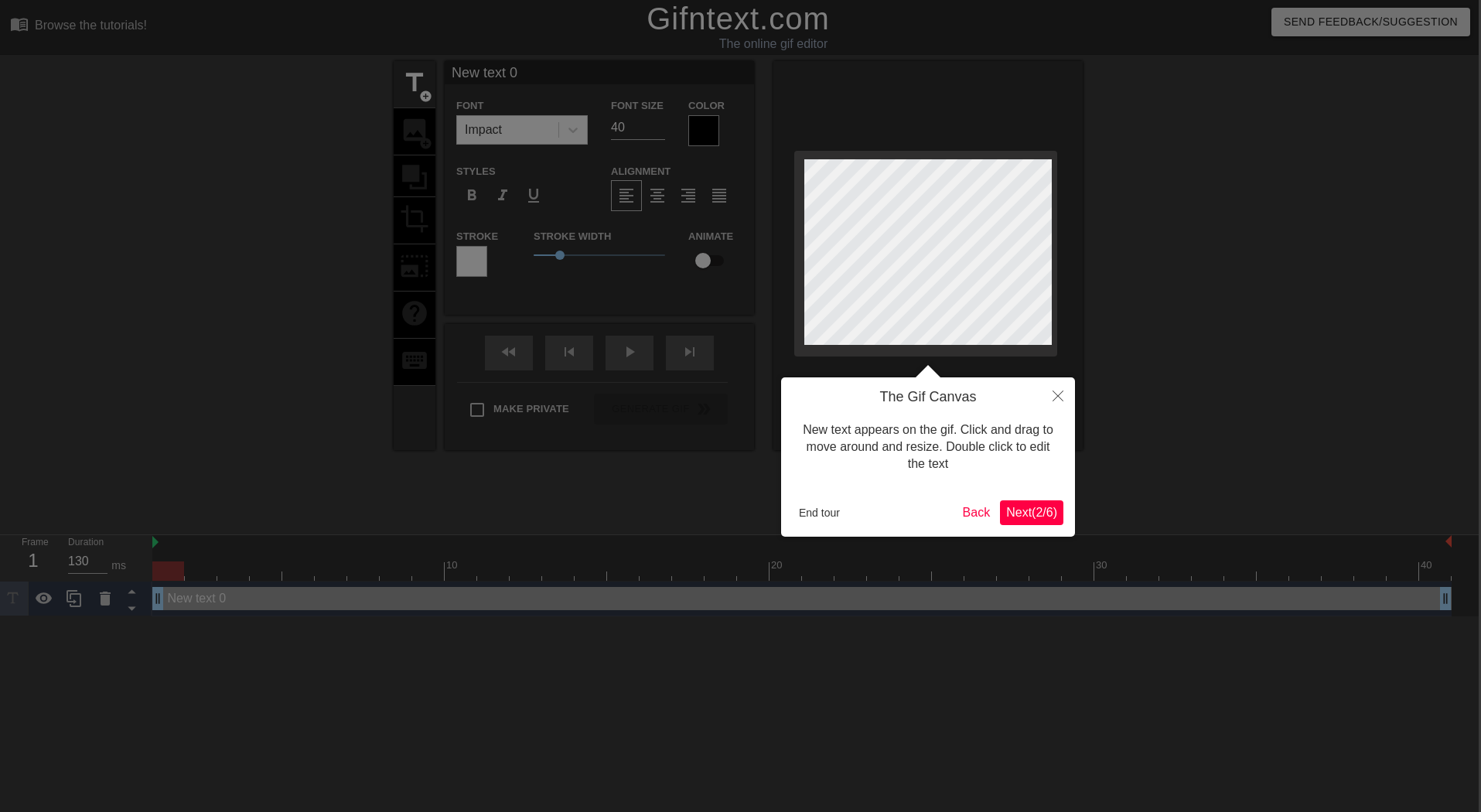 click on "Next  ( 2 / 6 )" at bounding box center (1032, 512) 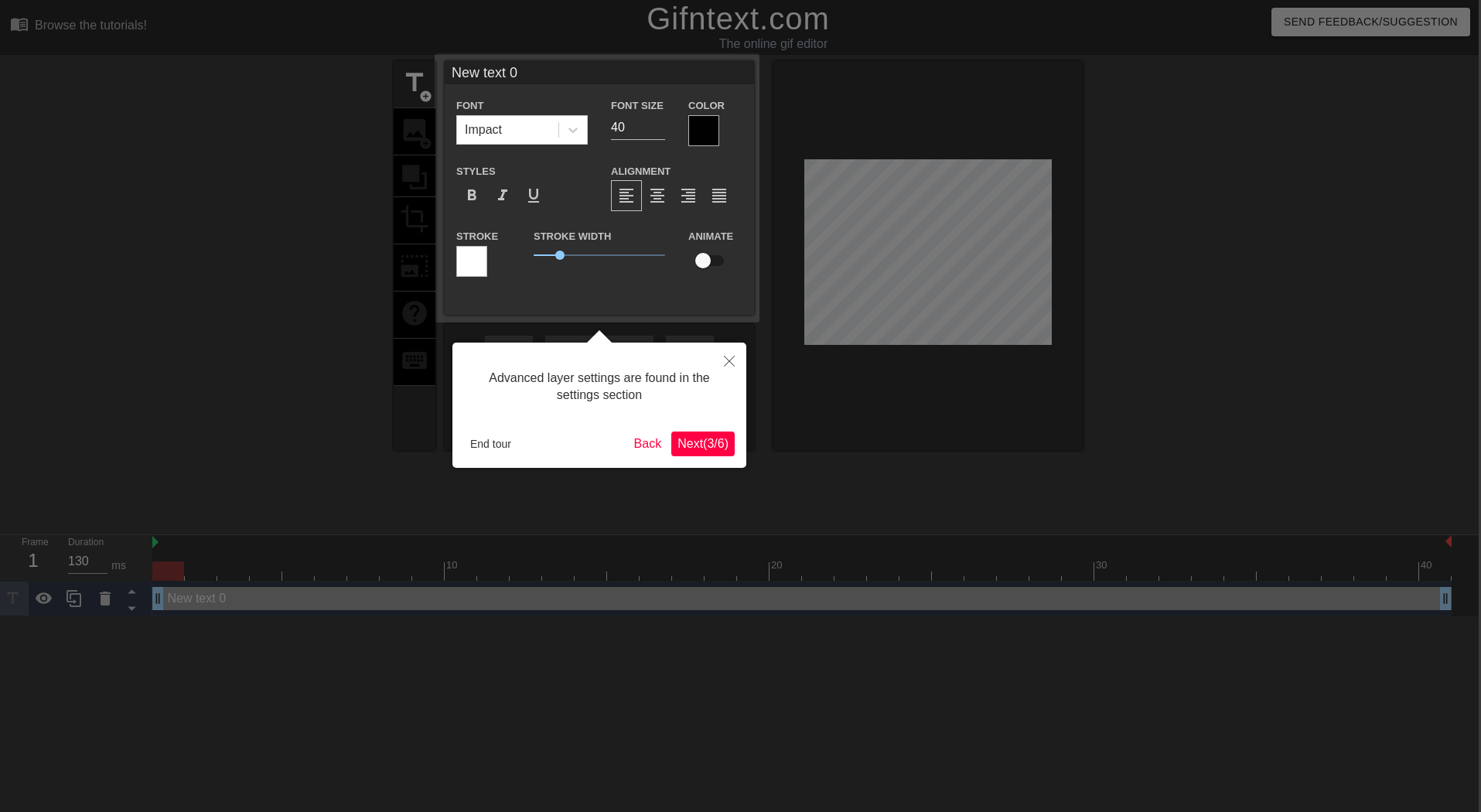 click on "Next  ( 3 / 6 )" at bounding box center [703, 443] 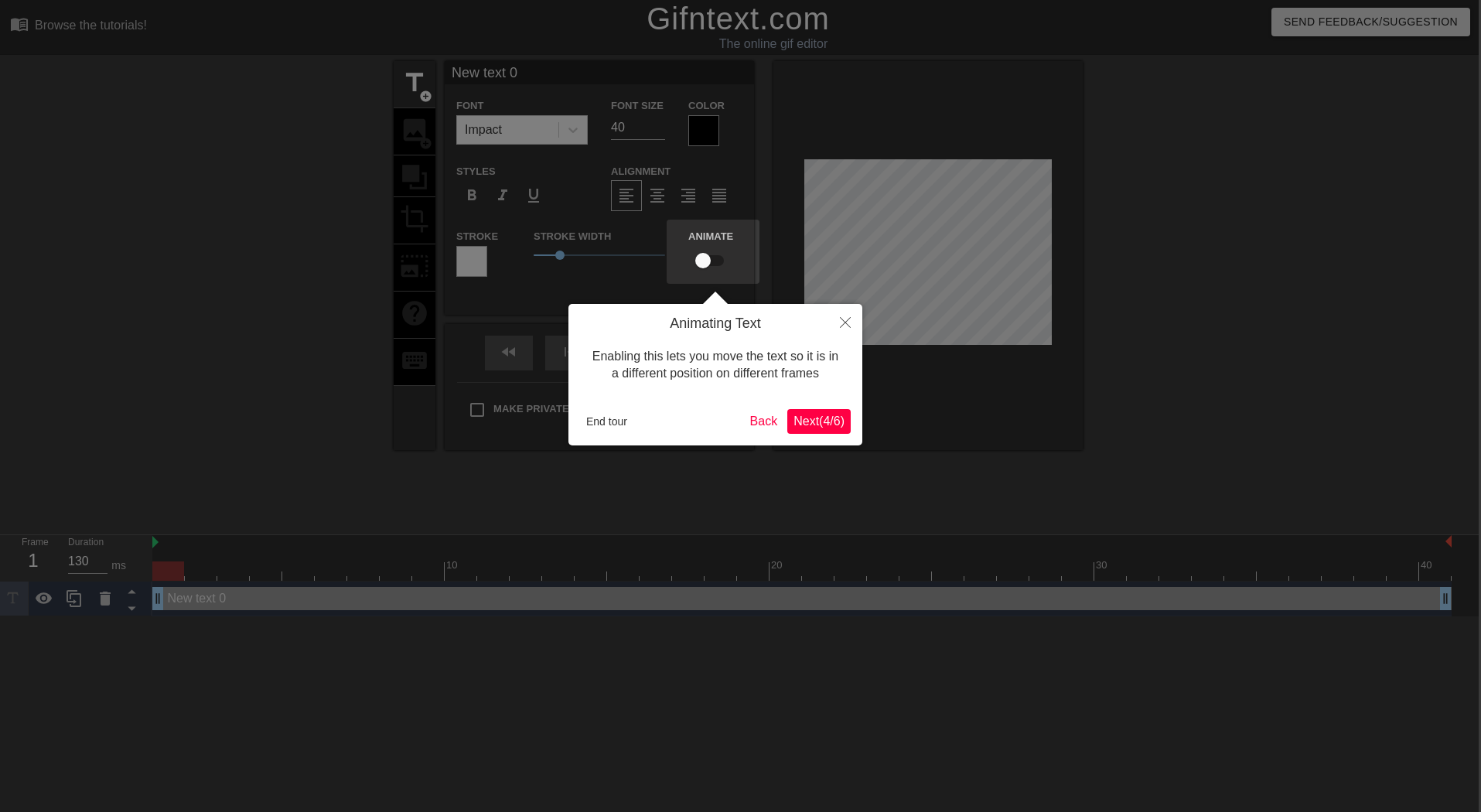 click on "Next  ( 4 / 6 )" at bounding box center [819, 421] 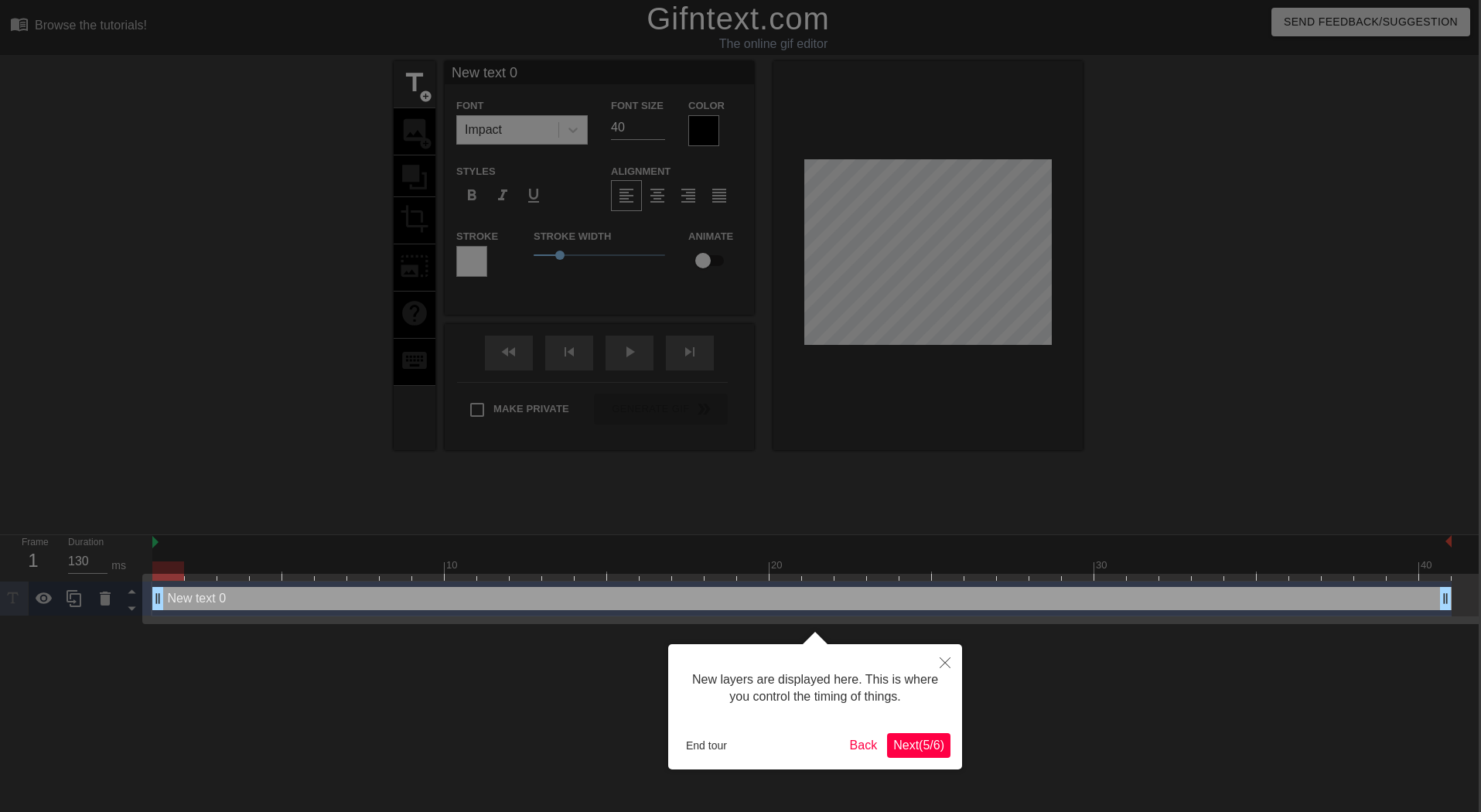 click on "Next  ( 5 / 6 )" at bounding box center (919, 745) 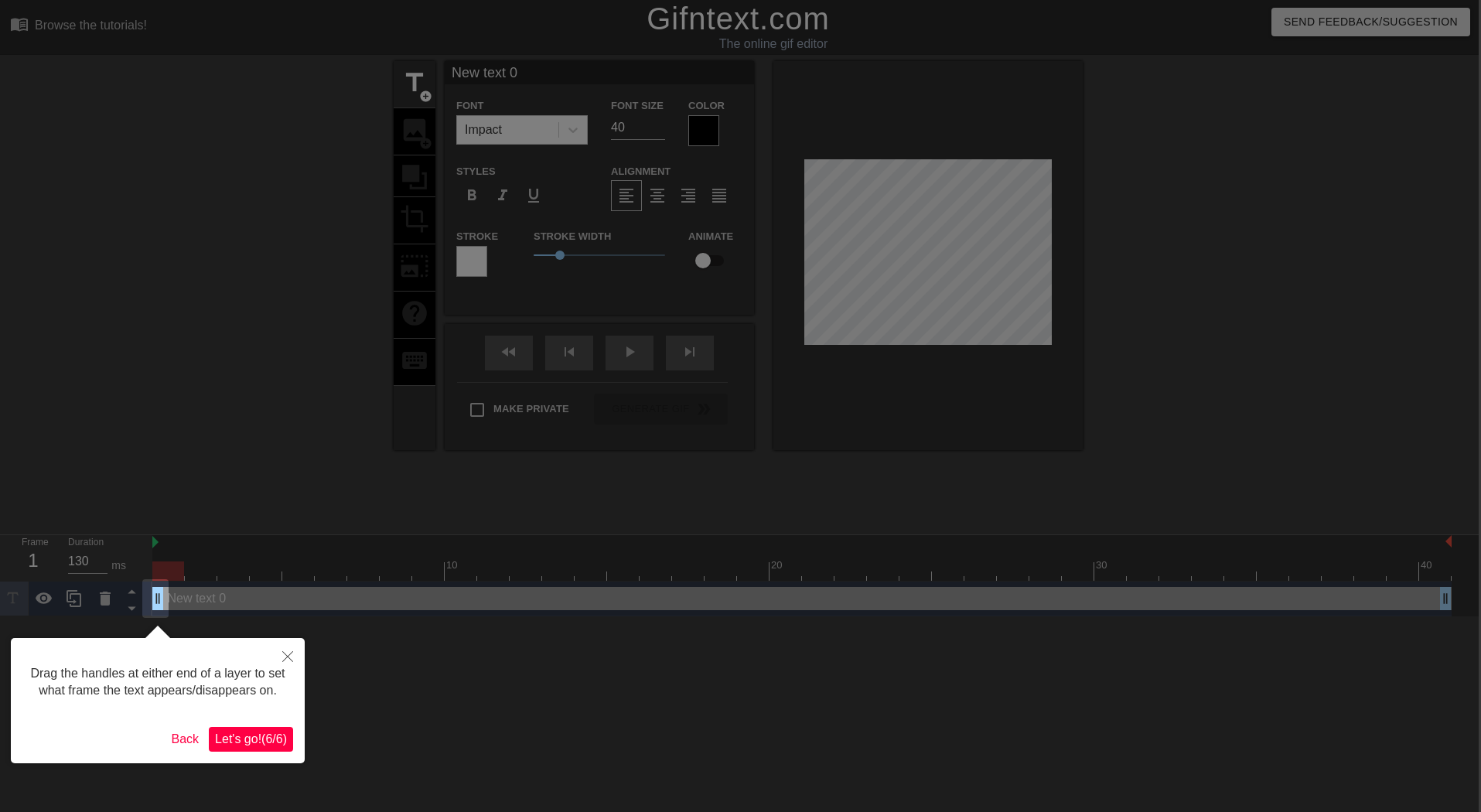 click on "Let's go!  ( 6 / 6 )" at bounding box center (251, 739) 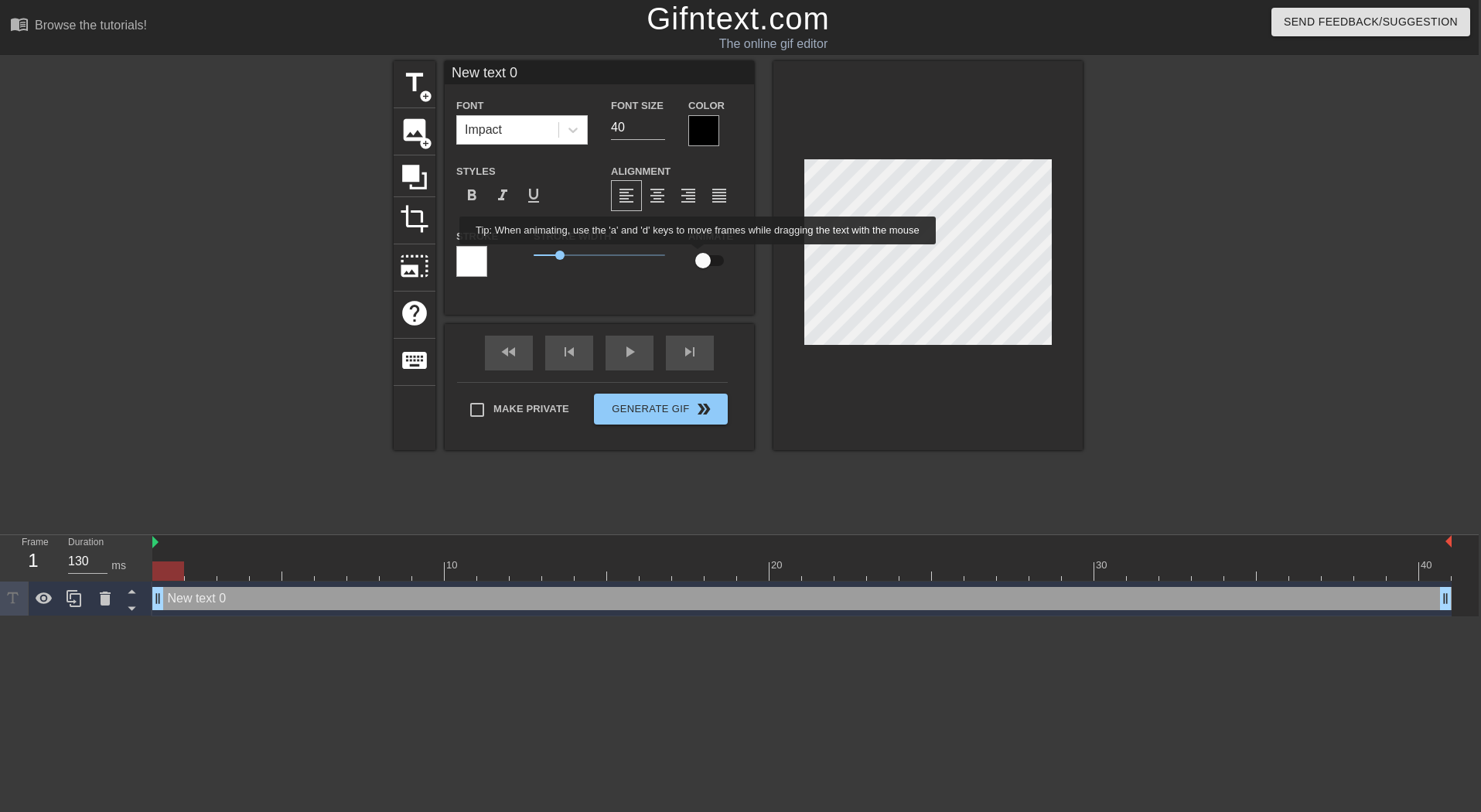 click at bounding box center [703, 261] 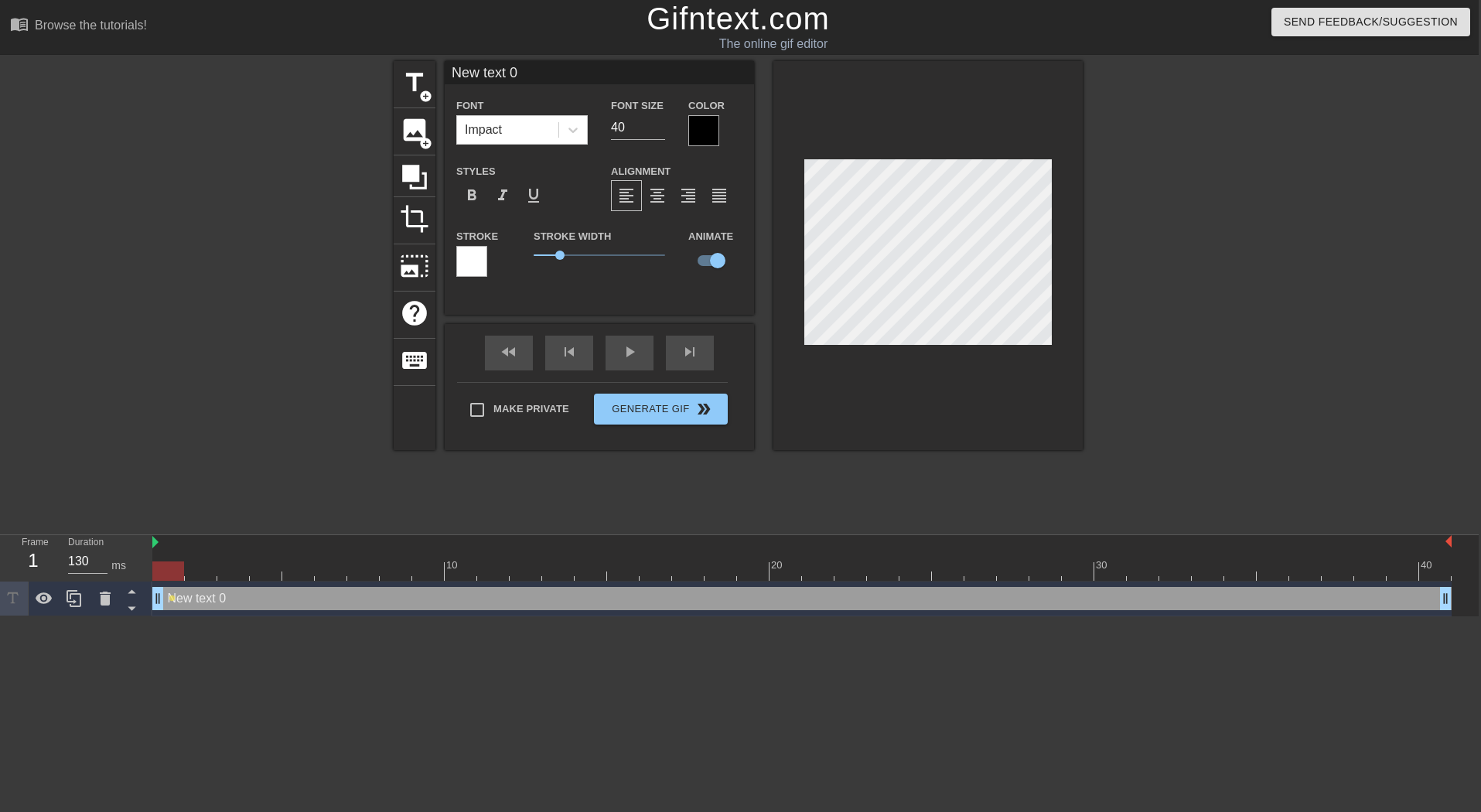 scroll, scrollTop: 0, scrollLeft: 1, axis: horizontal 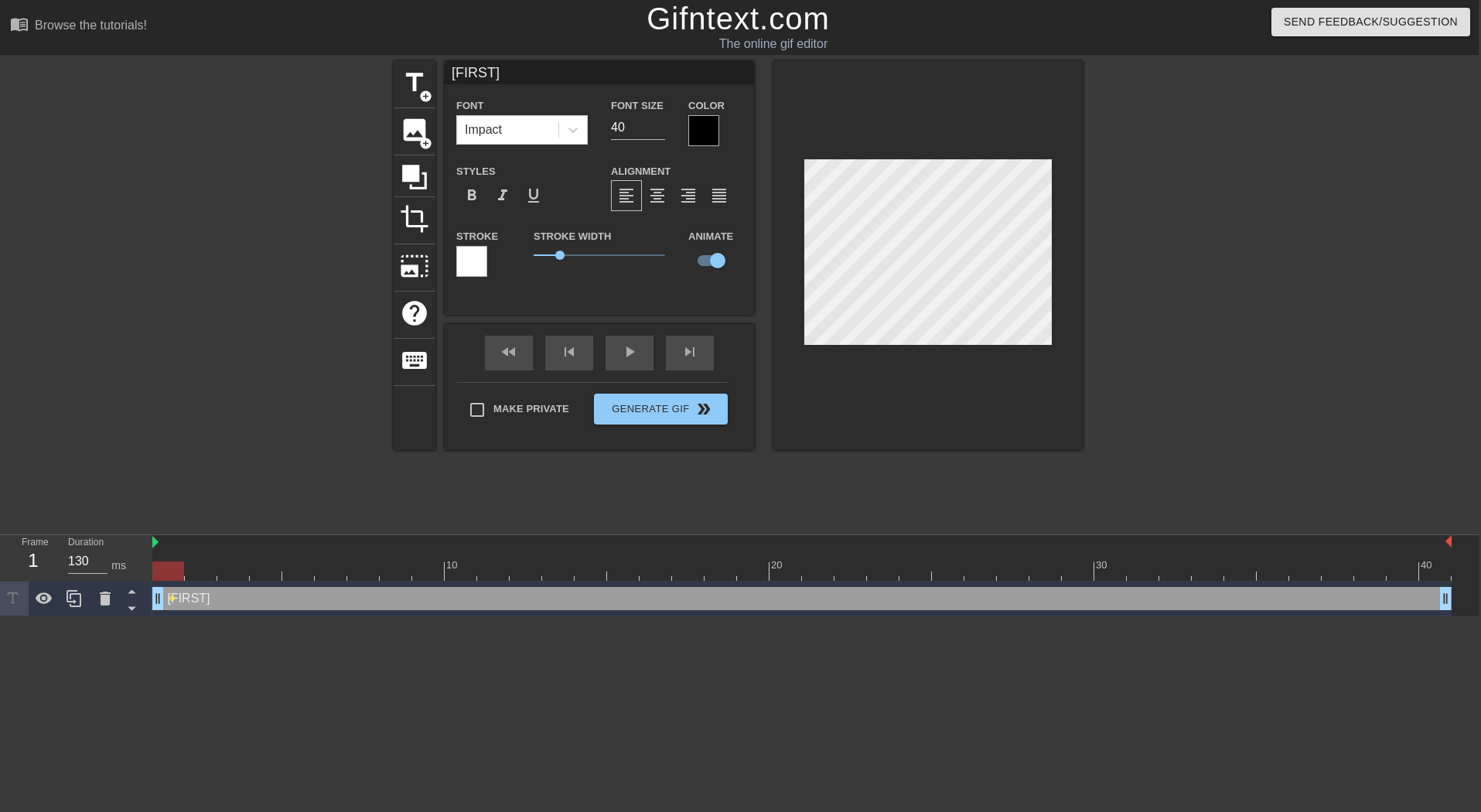 type on "[FIRST]" 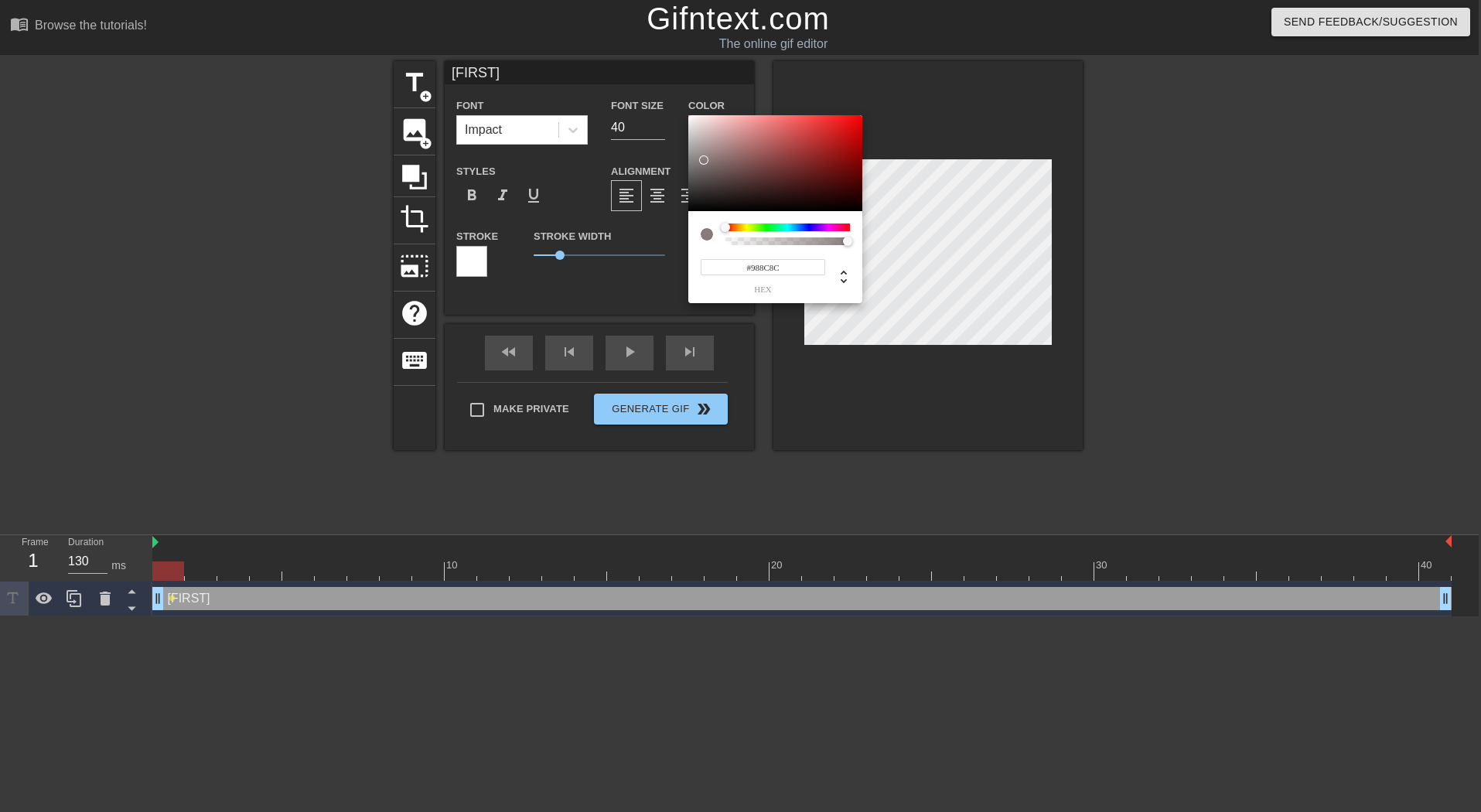 type on "#FFFFFF" 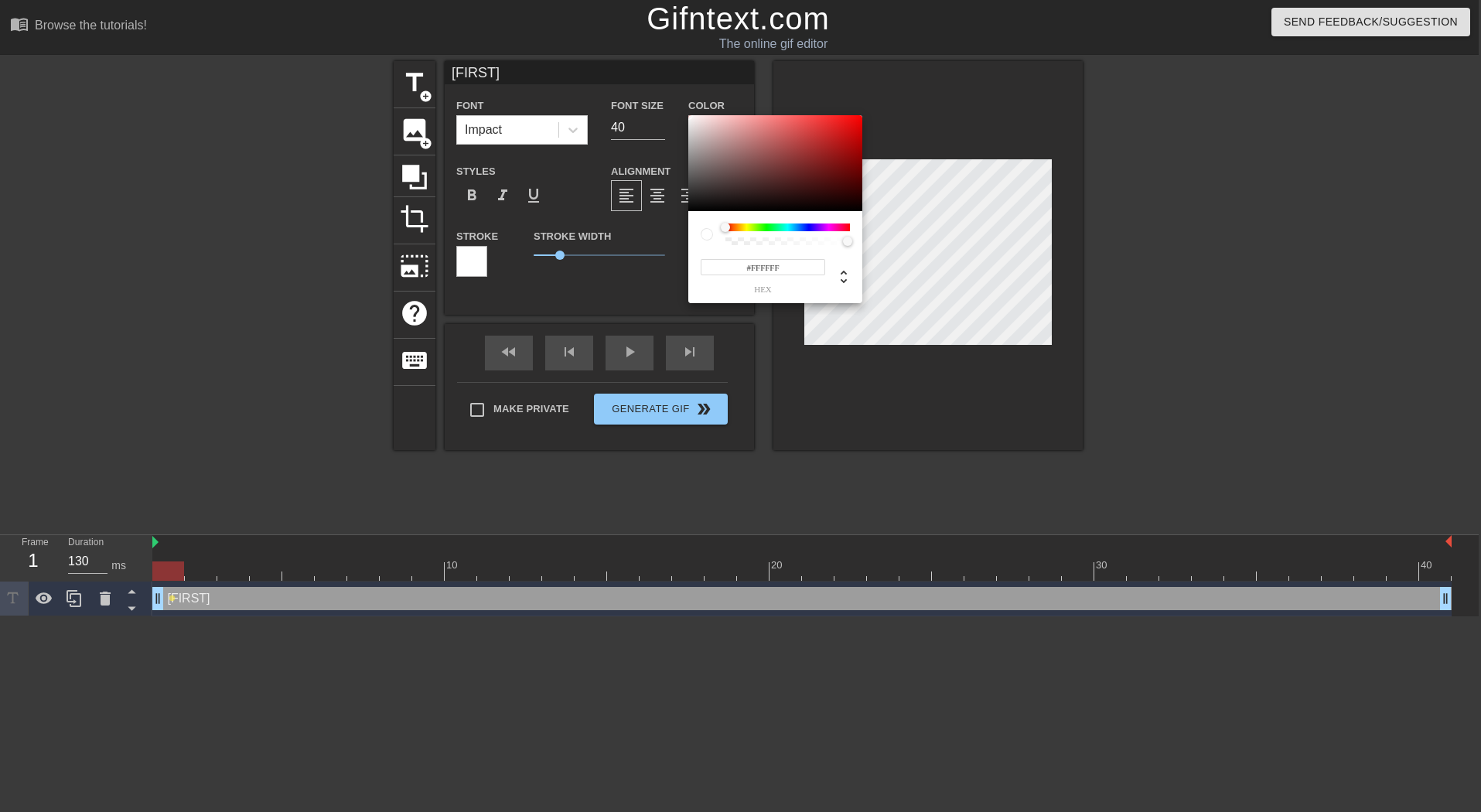 drag, startPoint x: 705, startPoint y: 160, endPoint x: 666, endPoint y: 53, distance: 113.88591 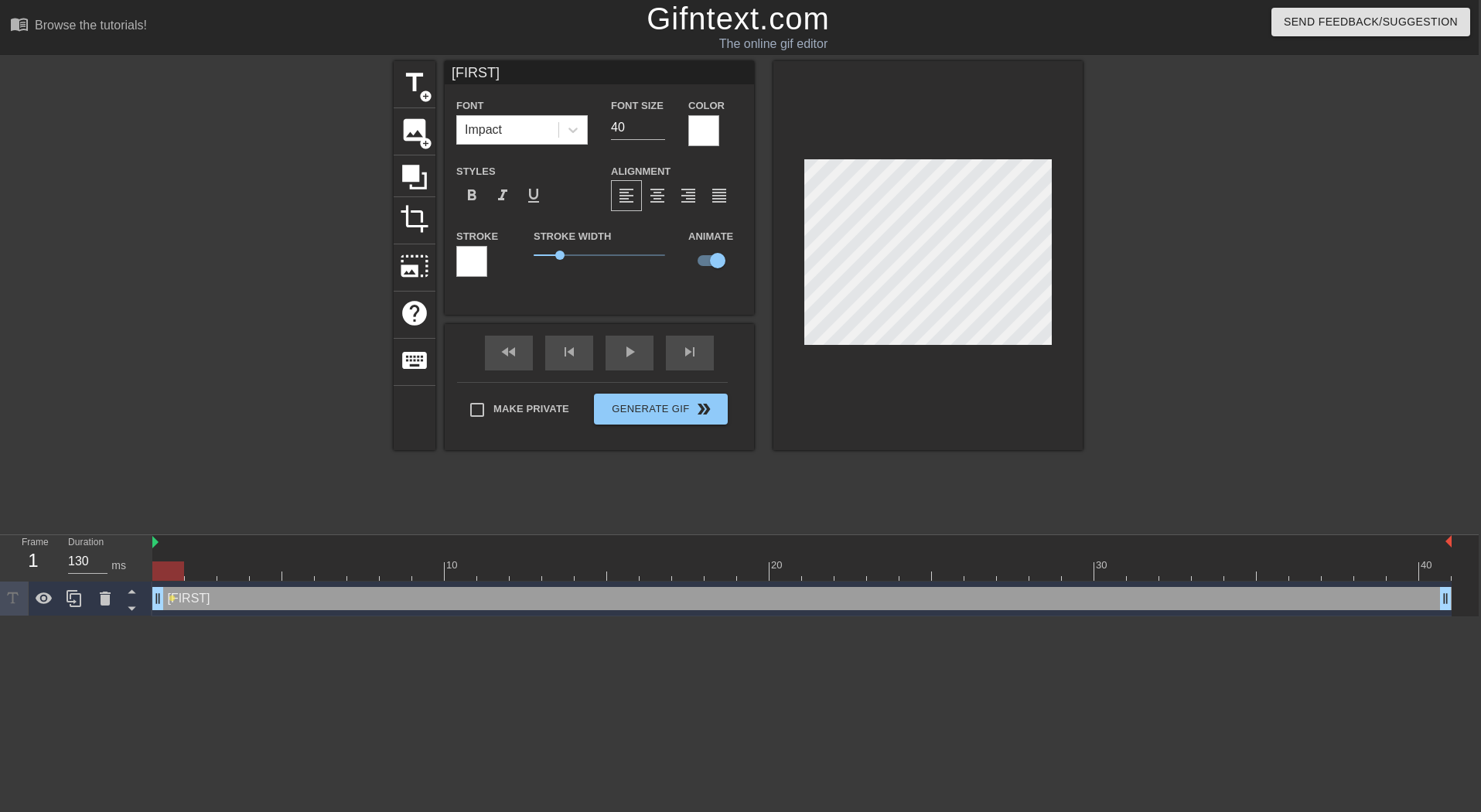 click at bounding box center (472, 261) 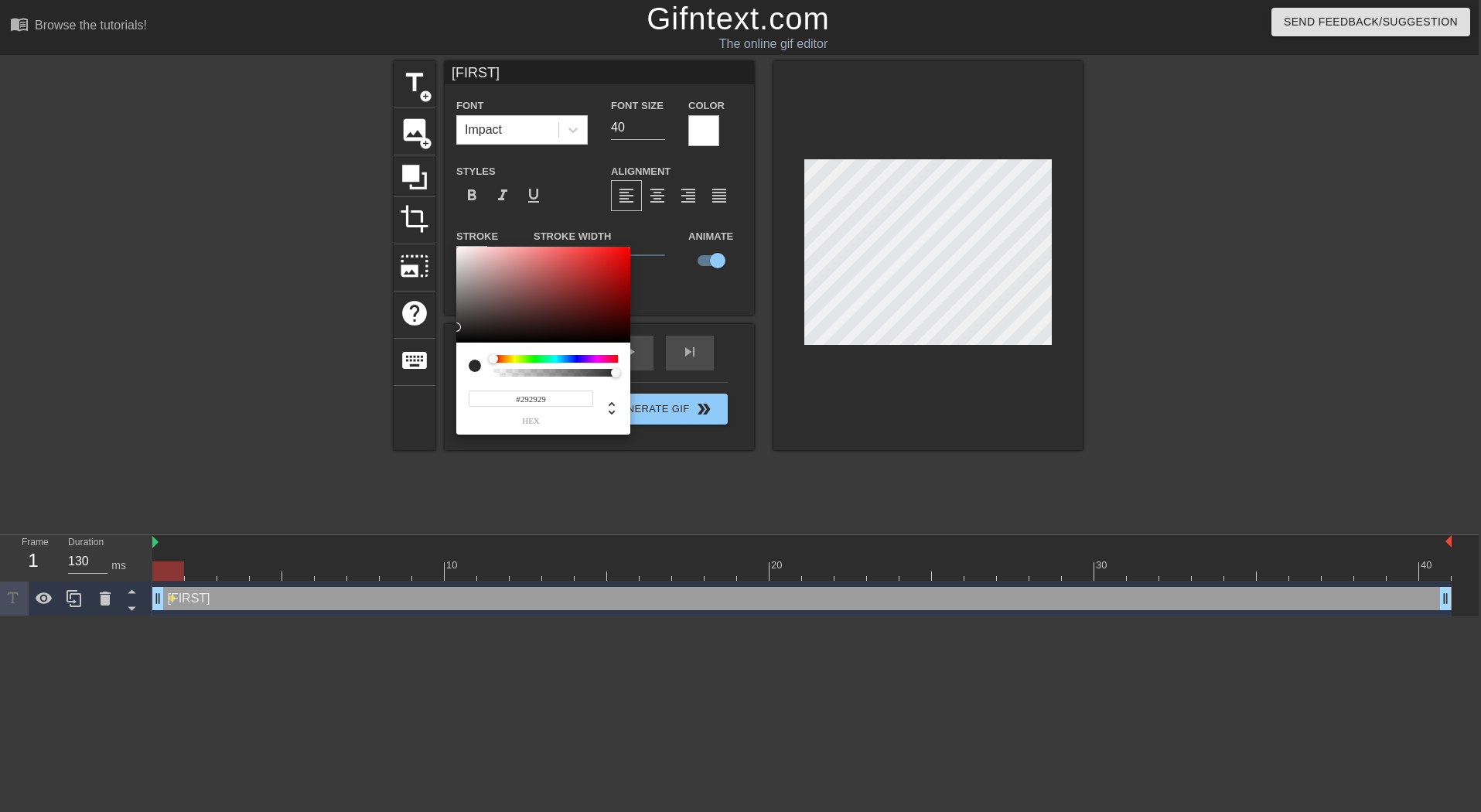 type on "#000000" 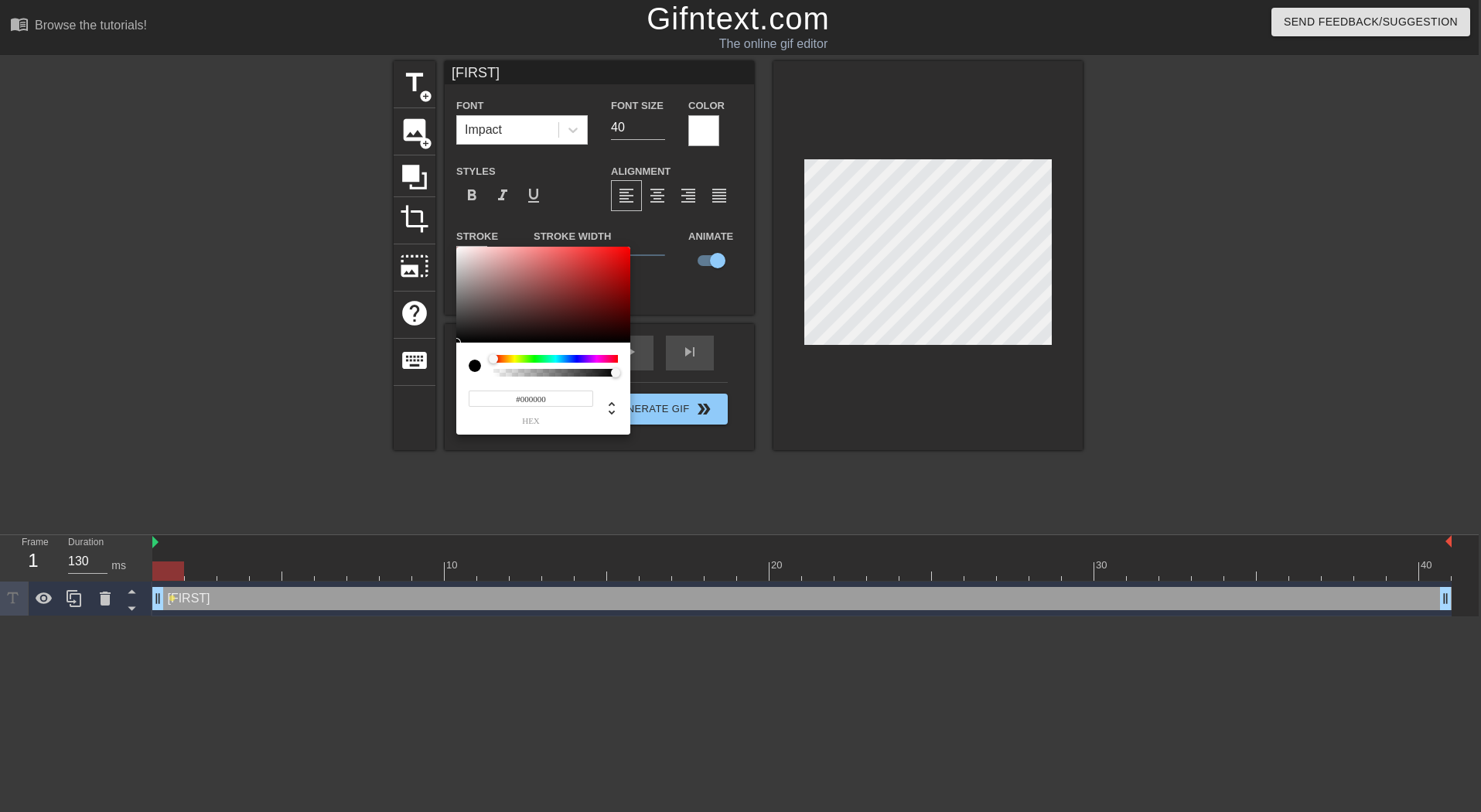drag, startPoint x: 497, startPoint y: 300, endPoint x: 417, endPoint y: 375, distance: 109.65856 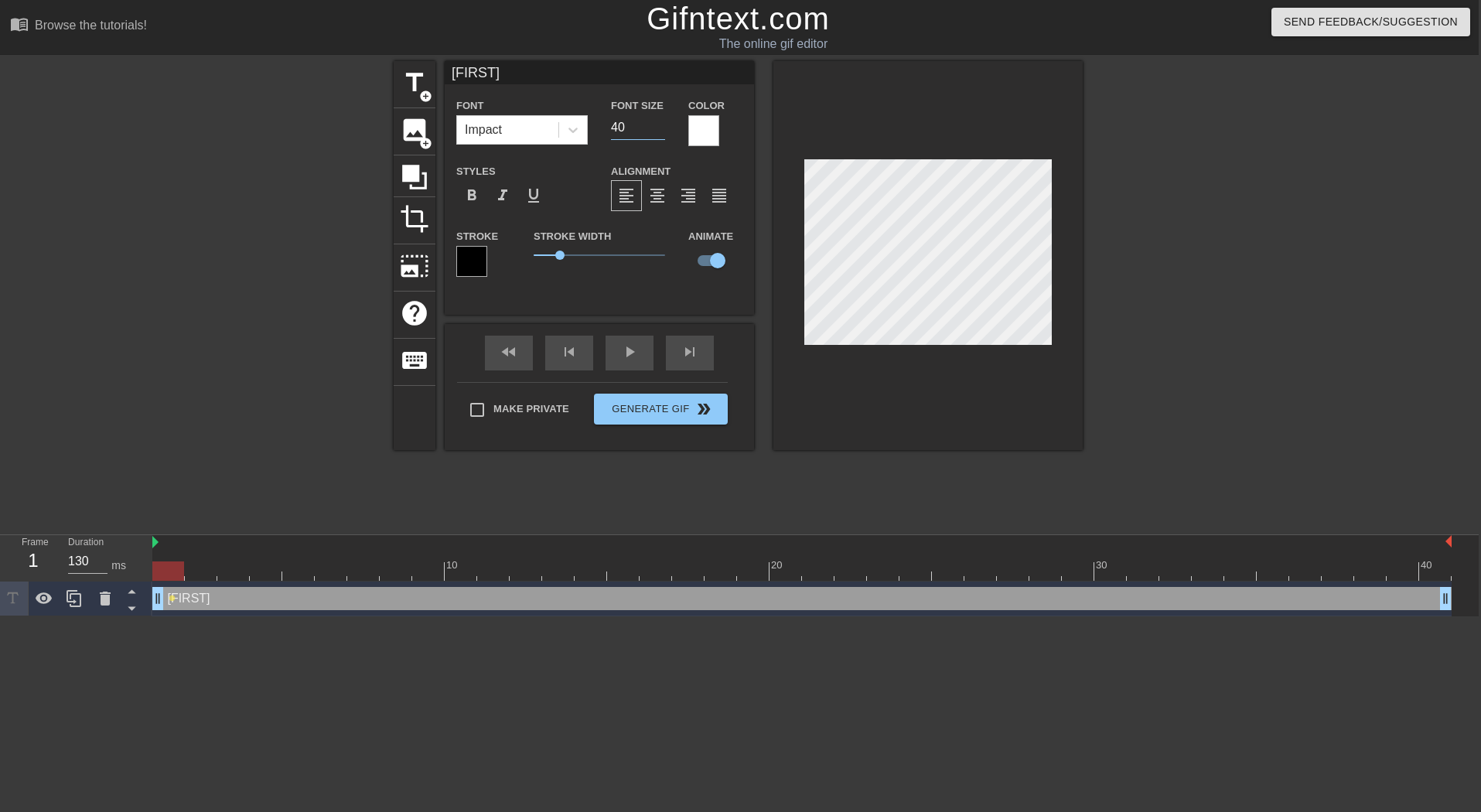 click on "40" at bounding box center (638, 128) 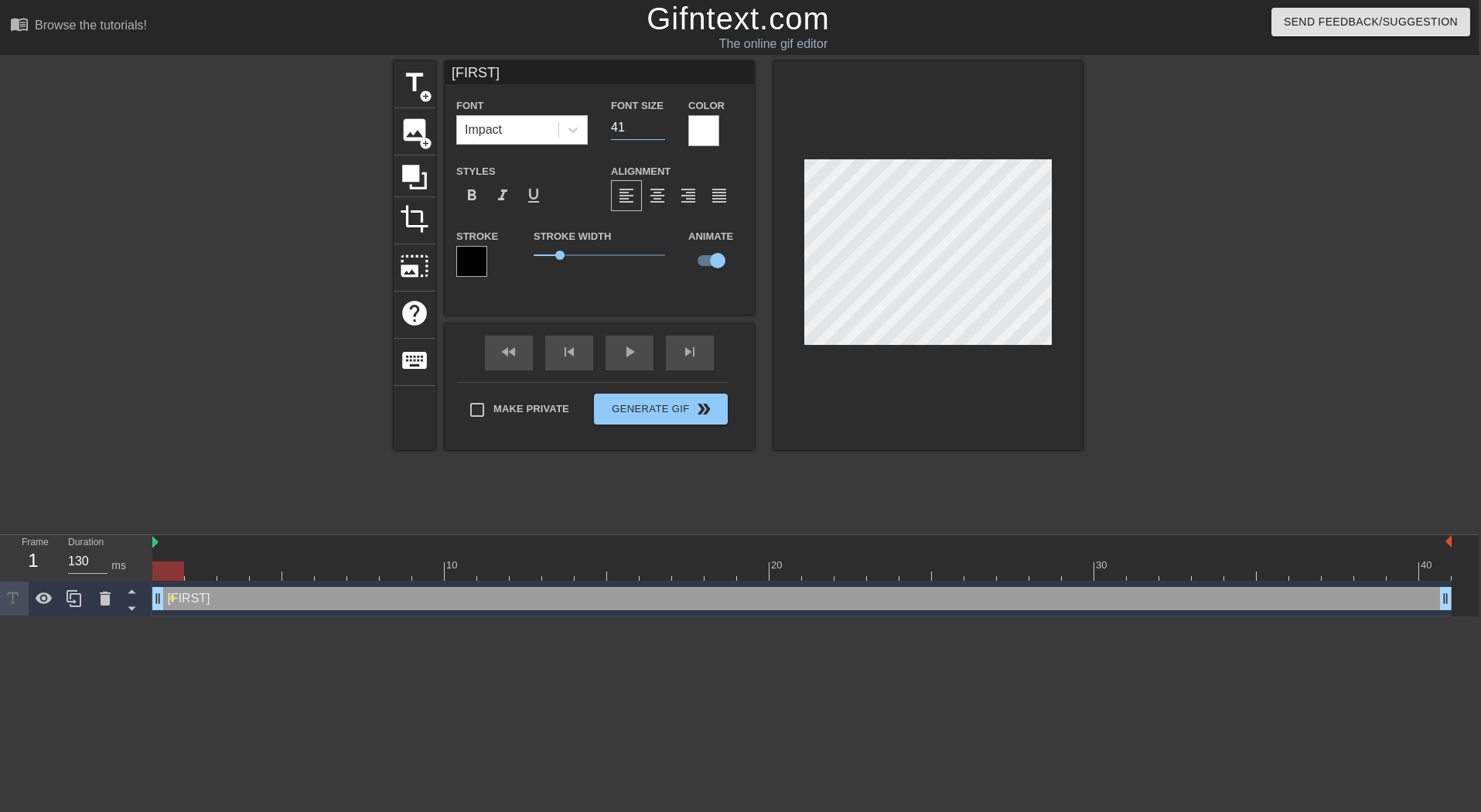 click on "42" at bounding box center (638, 128) 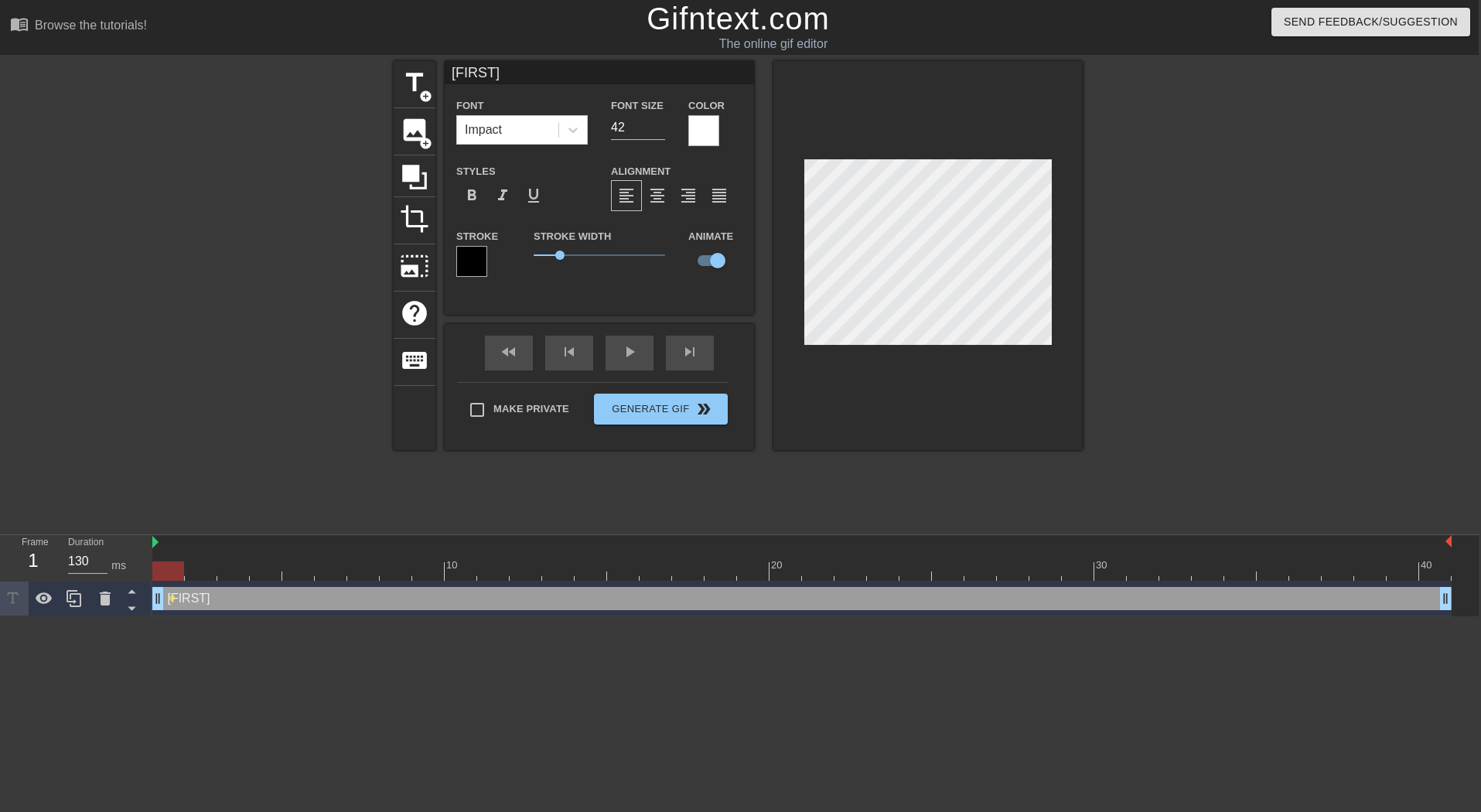 click on "43" at bounding box center [638, 128] 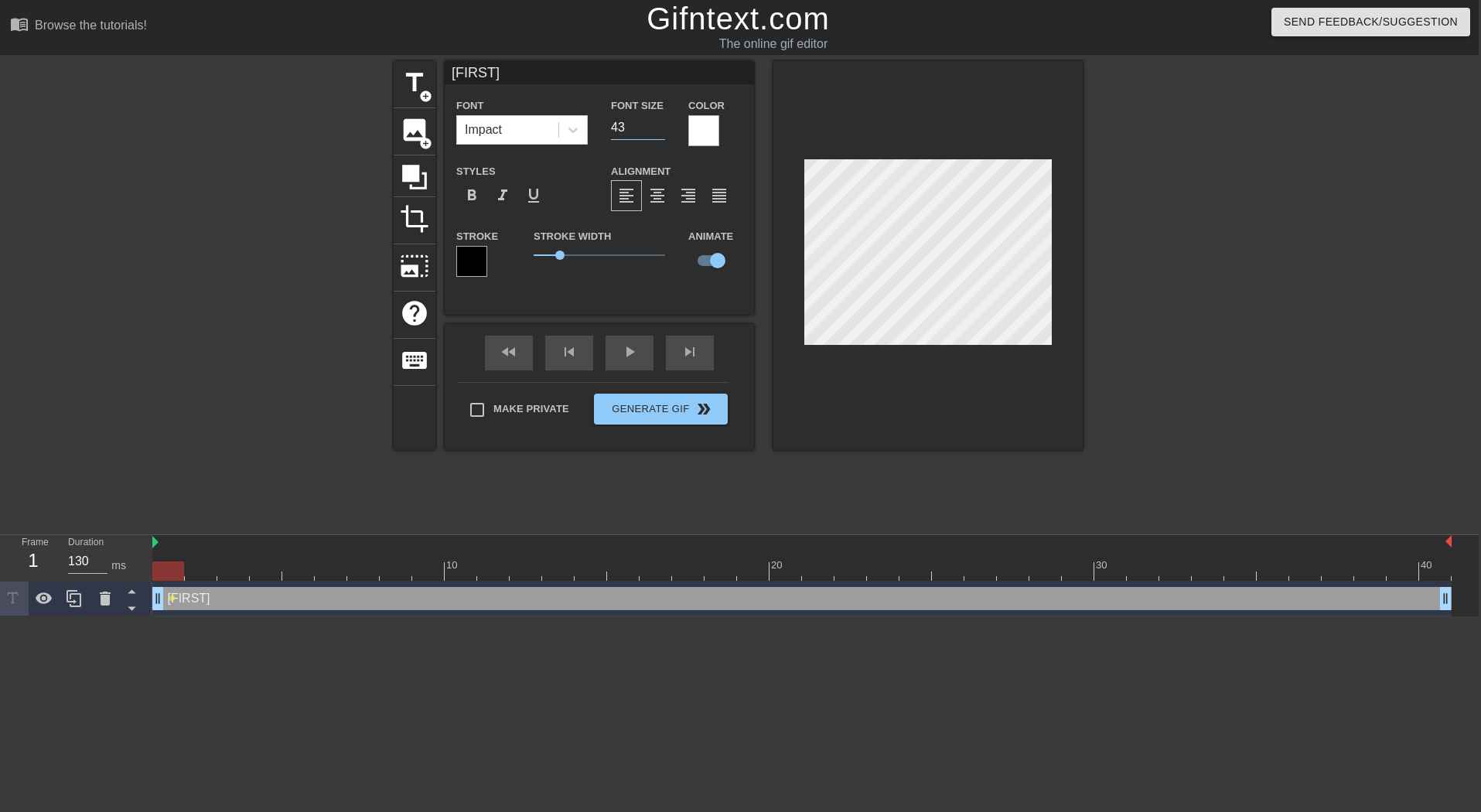 click on "44" at bounding box center [638, 128] 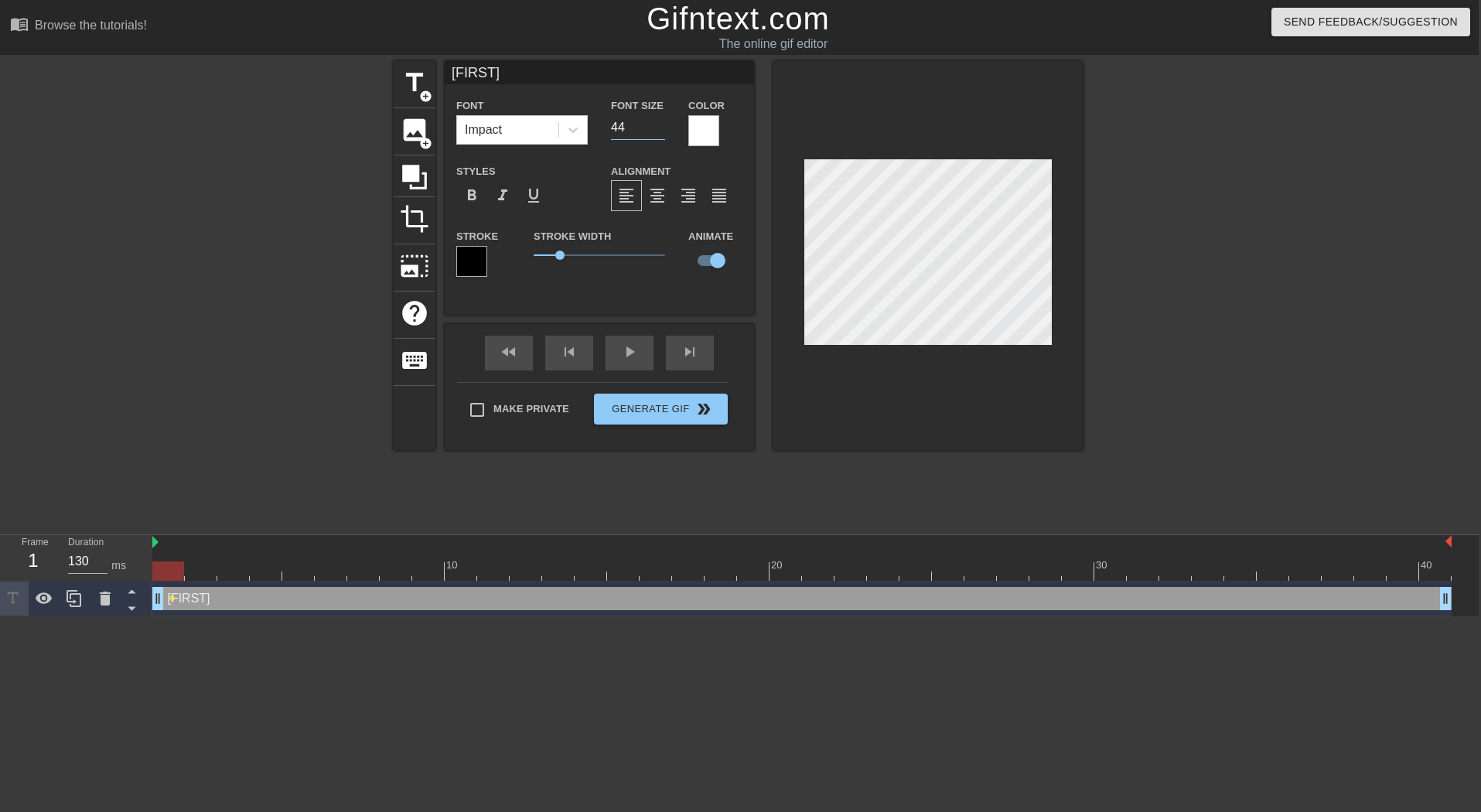type on "45" 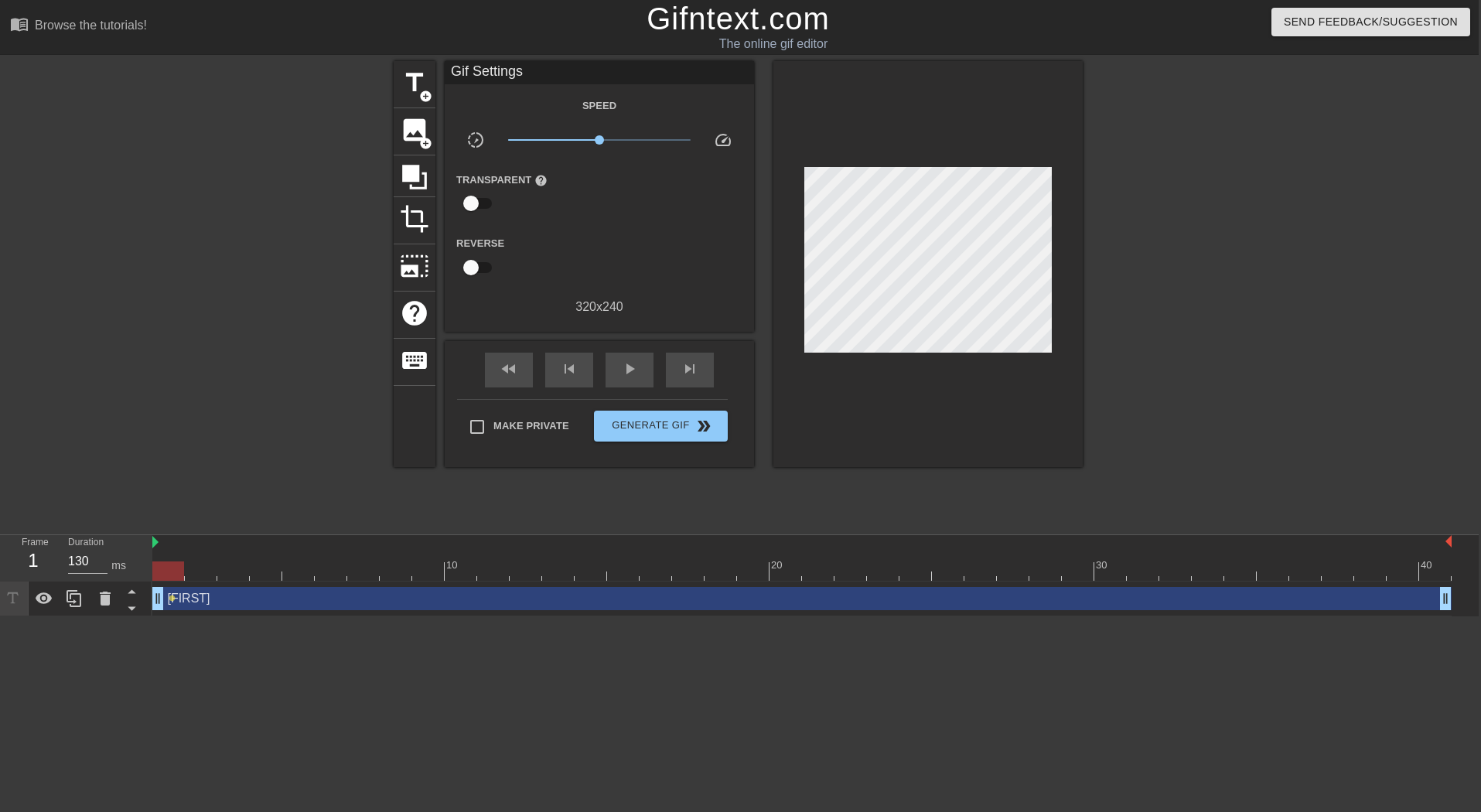 click at bounding box center [928, 264] 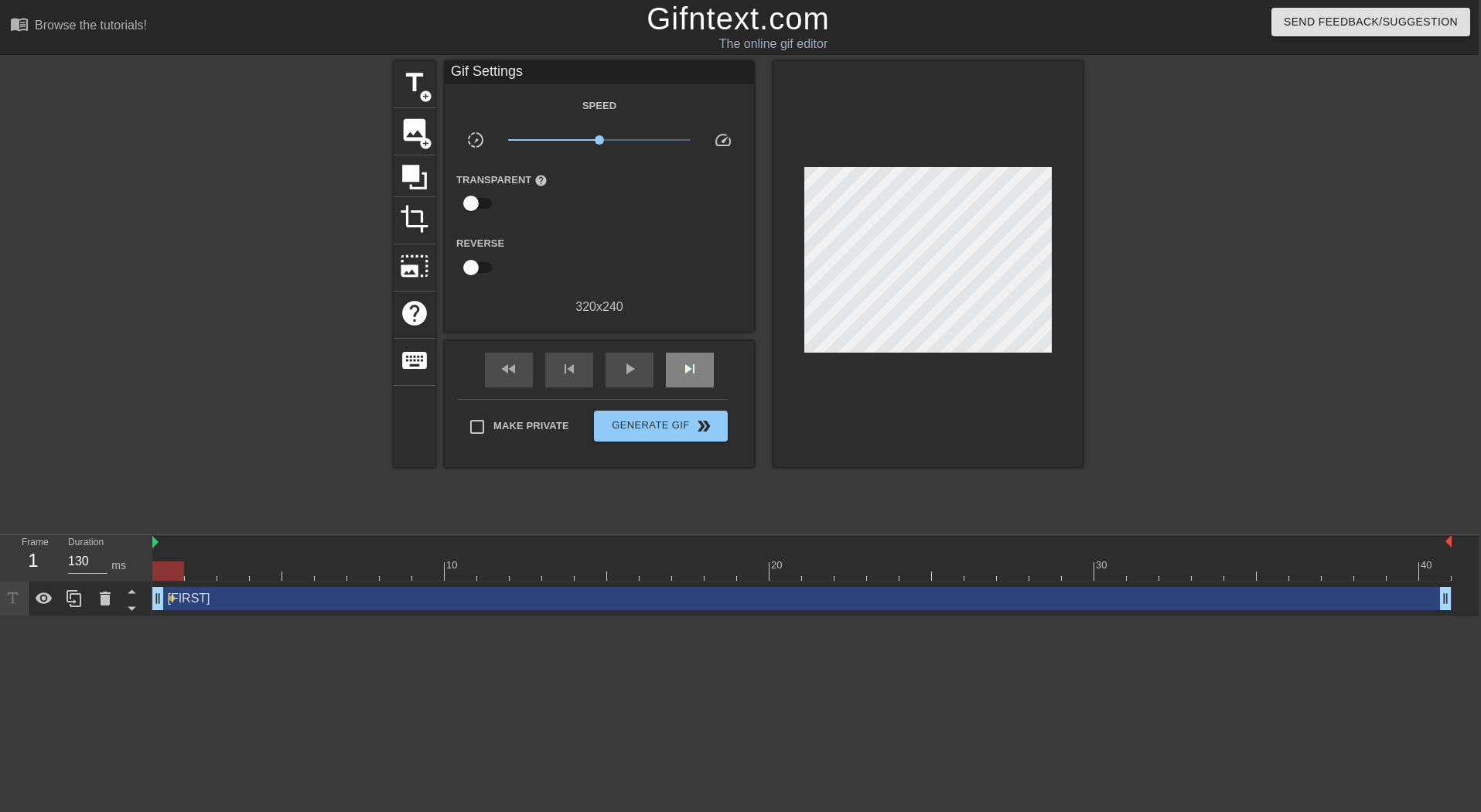click on "fast_rewind skip_previous play_arrow skip_next" at bounding box center (599, 370) 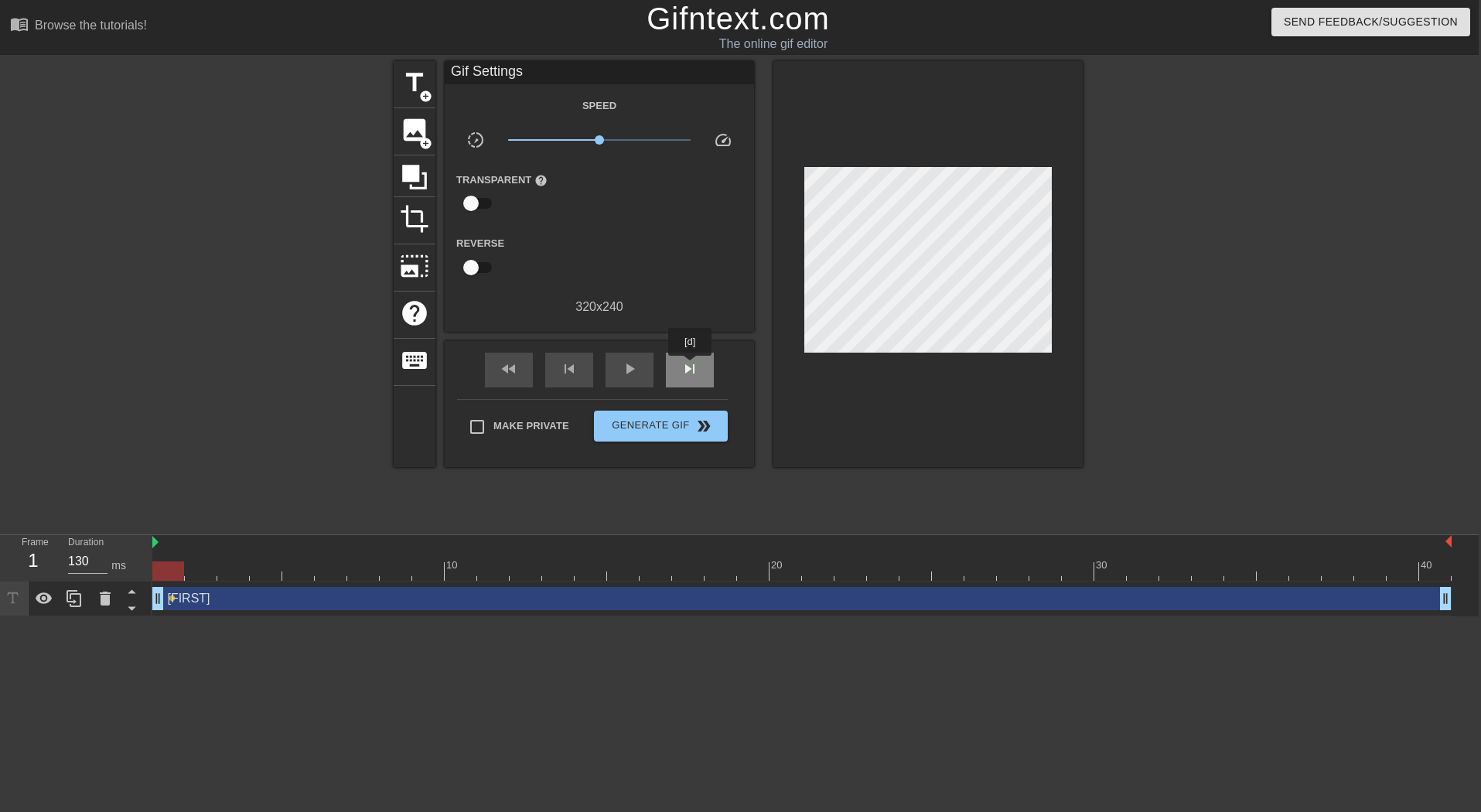 click on "skip_next" at bounding box center [690, 369] 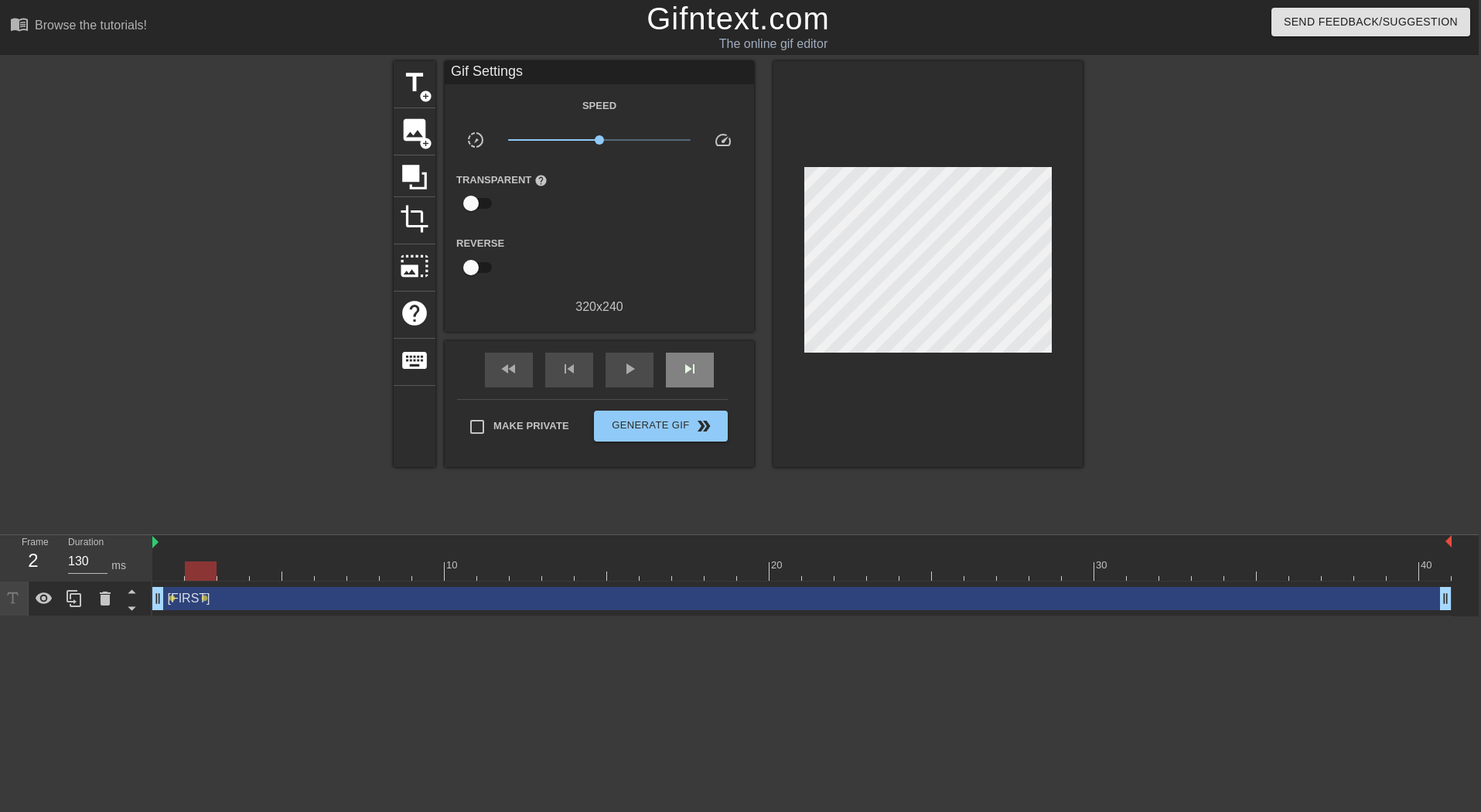 click on "fast_rewind skip_previous play_arrow skip_next" at bounding box center (599, 370) 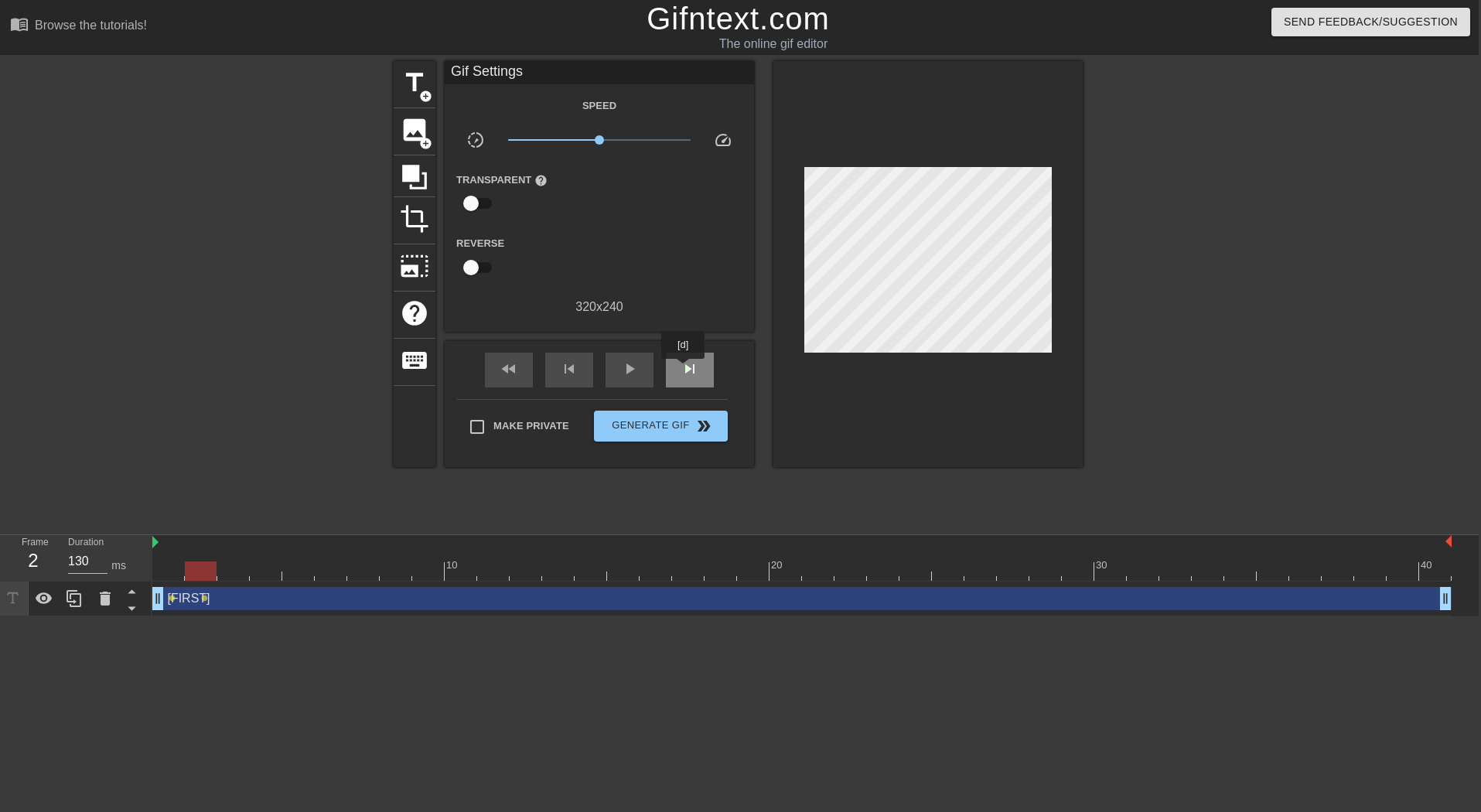 click on "skip_next" at bounding box center [690, 369] 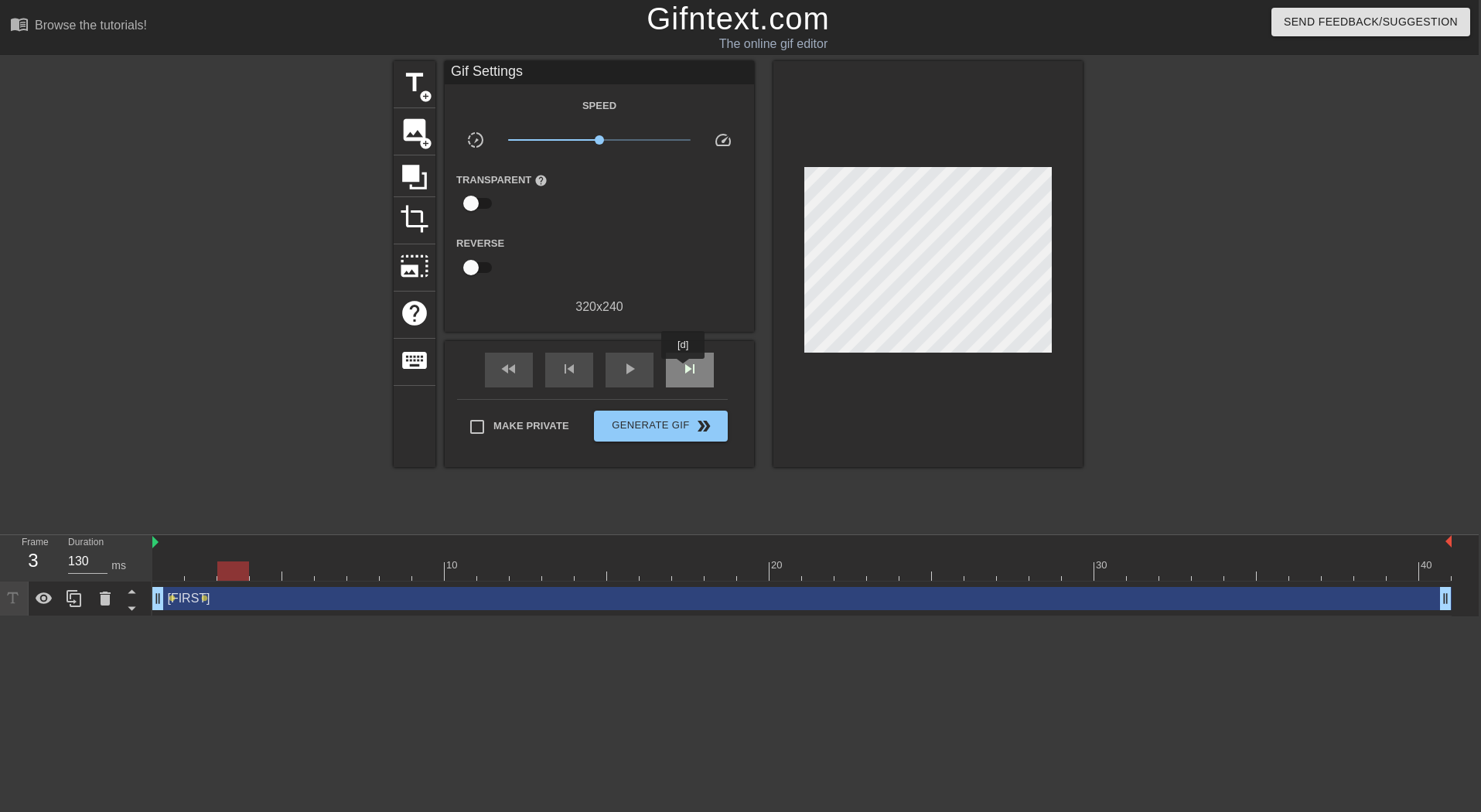 click on "skip_next" at bounding box center [690, 369] 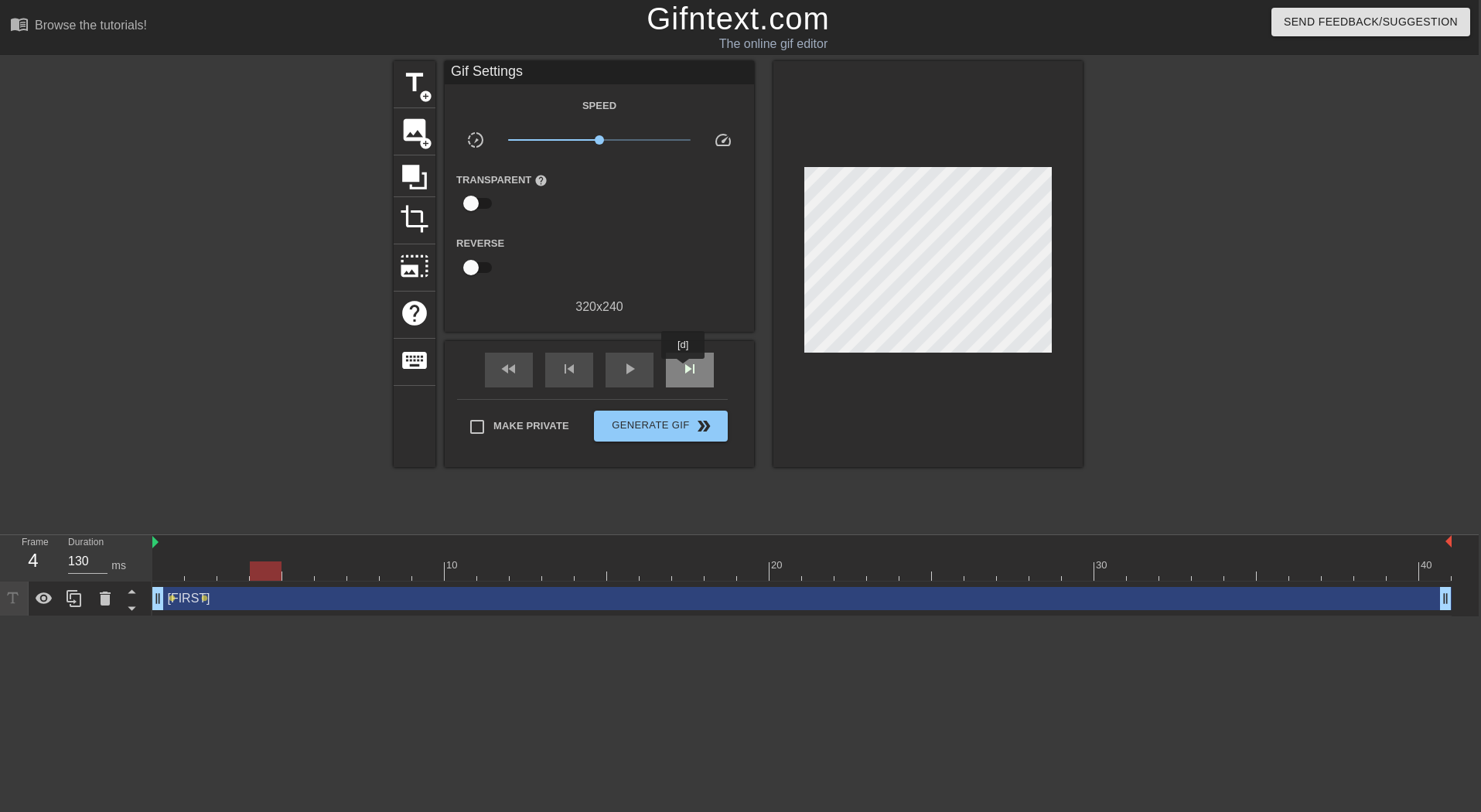 click on "skip_next" at bounding box center (690, 369) 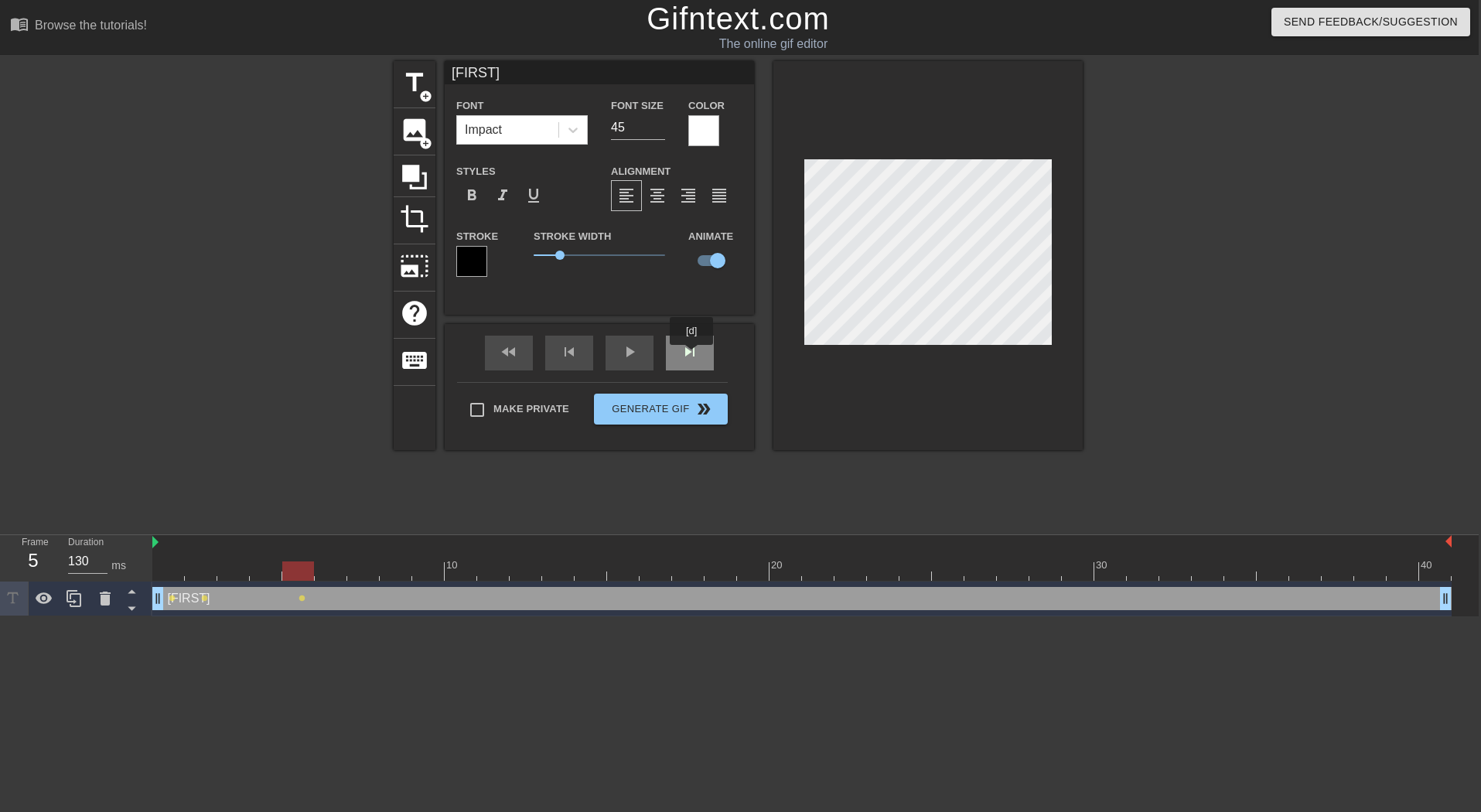 click on "skip_next" at bounding box center [690, 353] 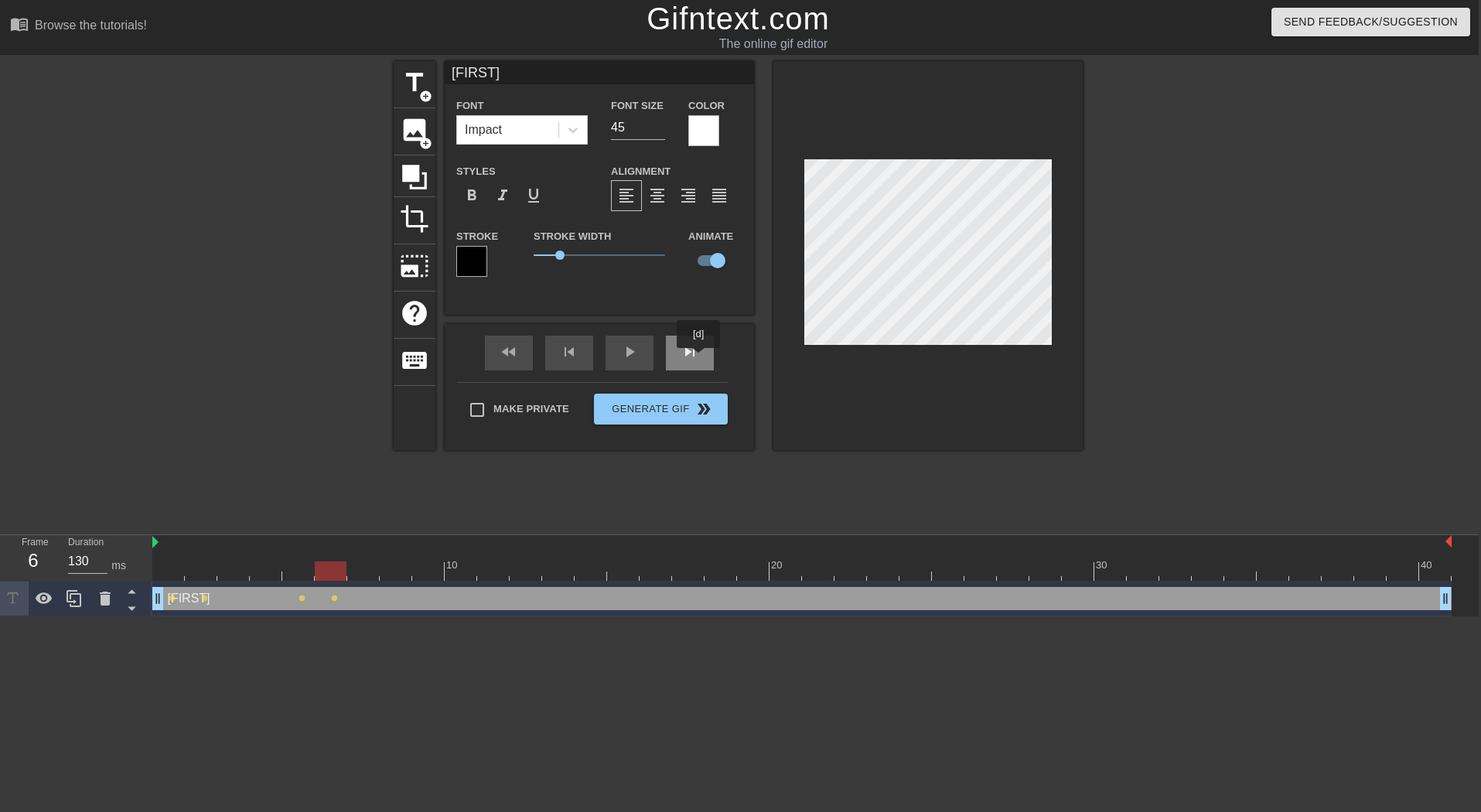 click on "skip_next" at bounding box center (690, 353) 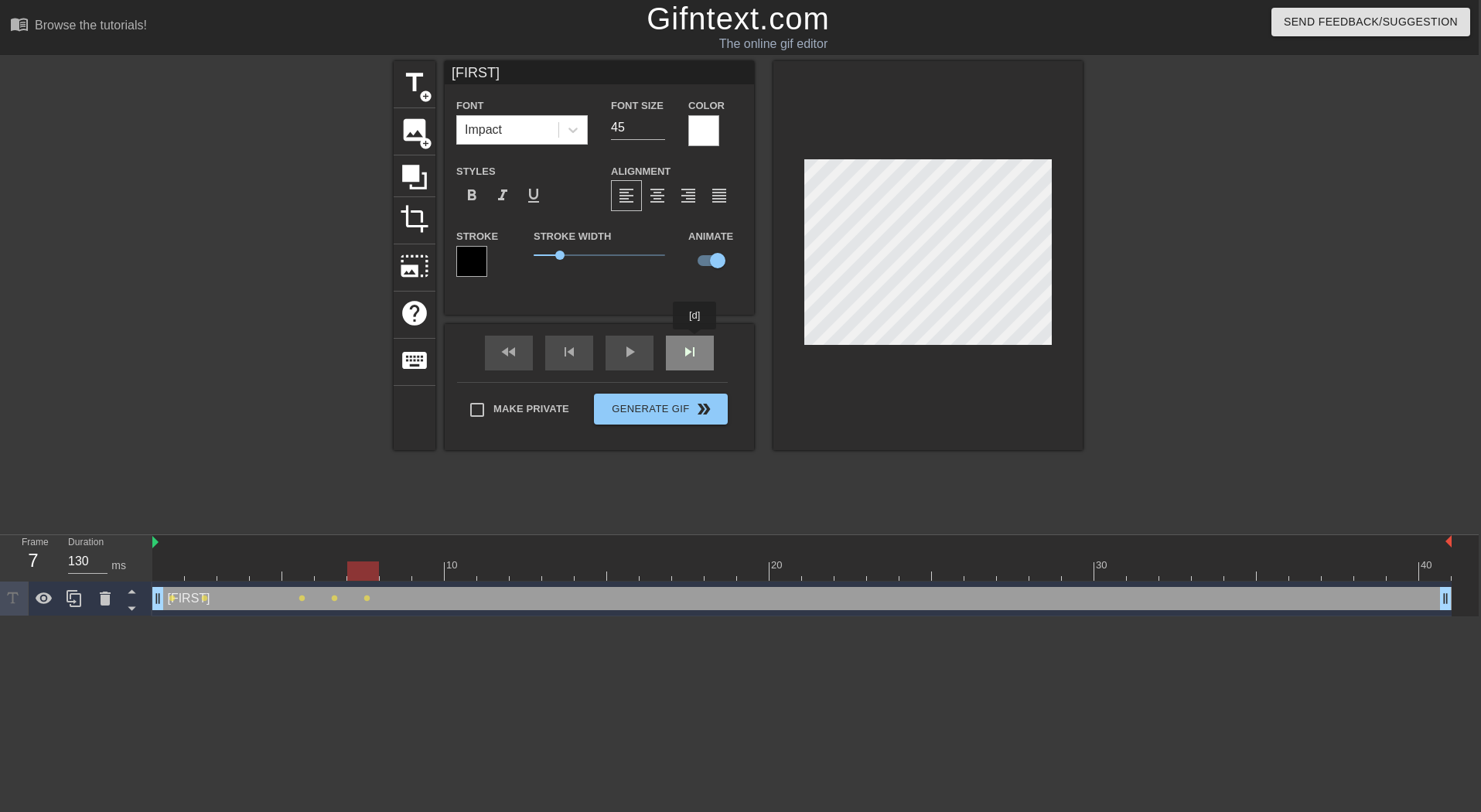 click on "[FIRST] Font Impact Font Size 45 Color Styles format_bold format_italic format_underline Alignment format_align_left format_align_center format_align_right format_align_justify Stroke Stroke Width 1 Animate fast_rewind skip_previous play_arrow skip_next Make Private Generate Gif double_arrow" at bounding box center (599, 255) 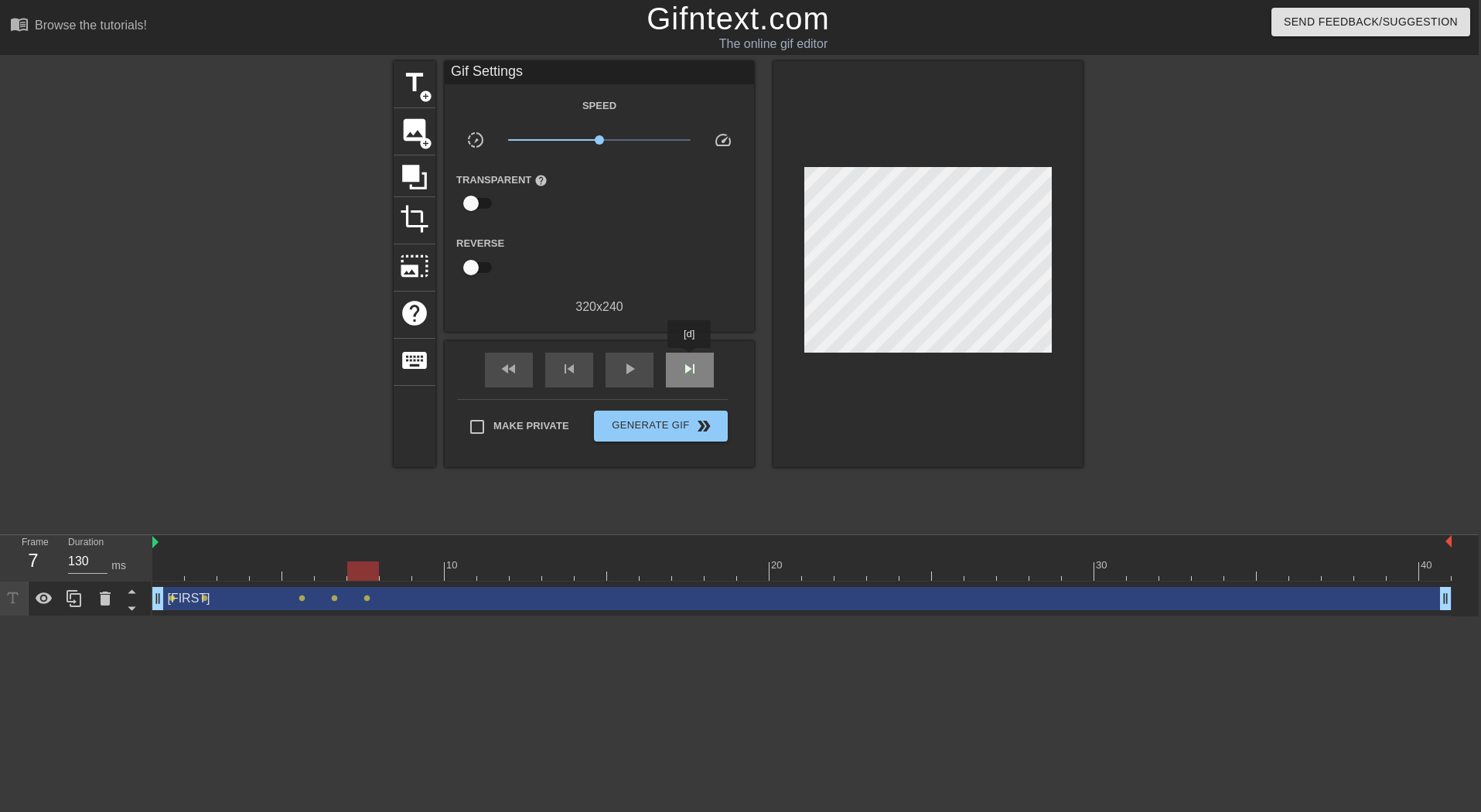 click on "skip_next" at bounding box center (690, 369) 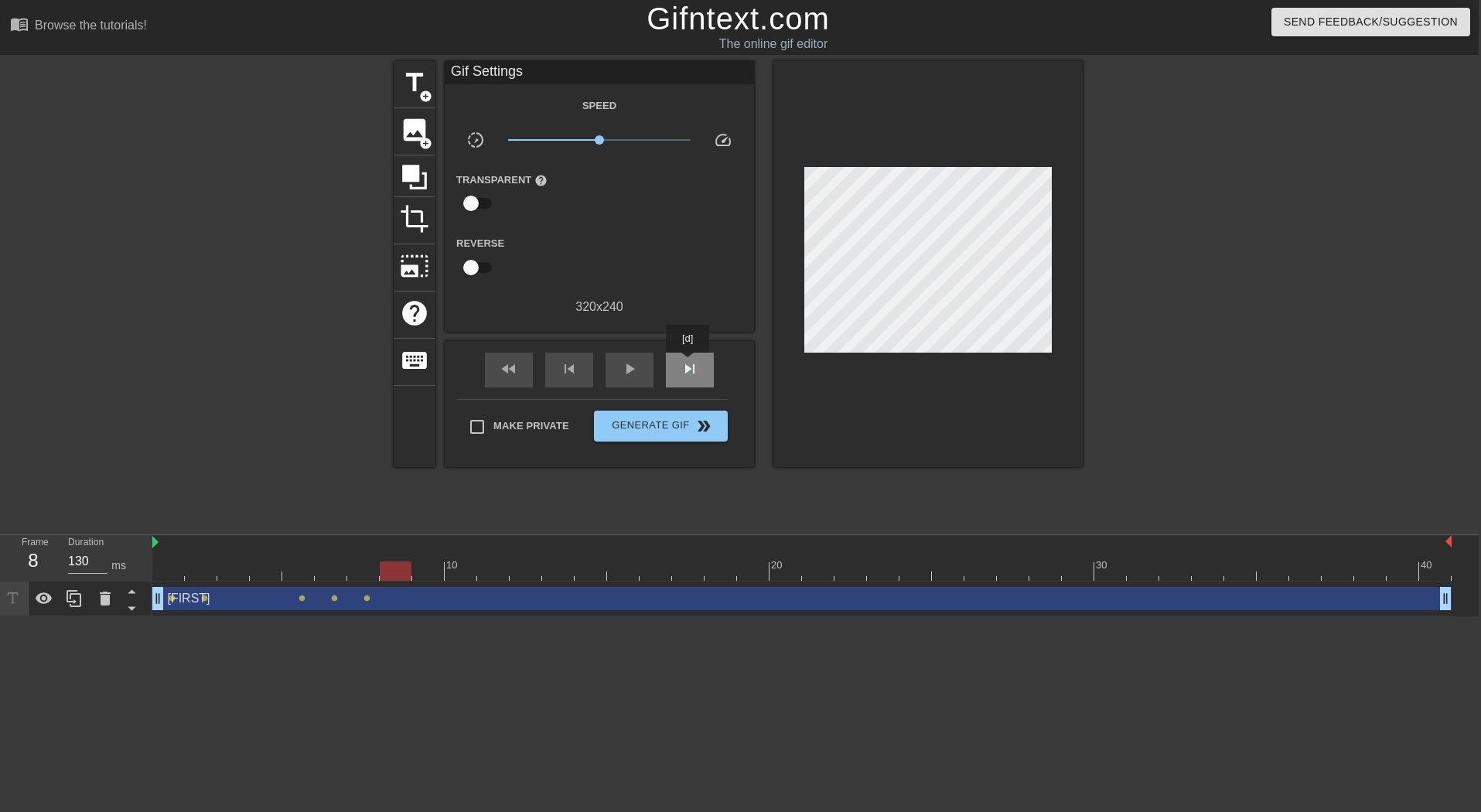 click on "skip_next" at bounding box center [690, 369] 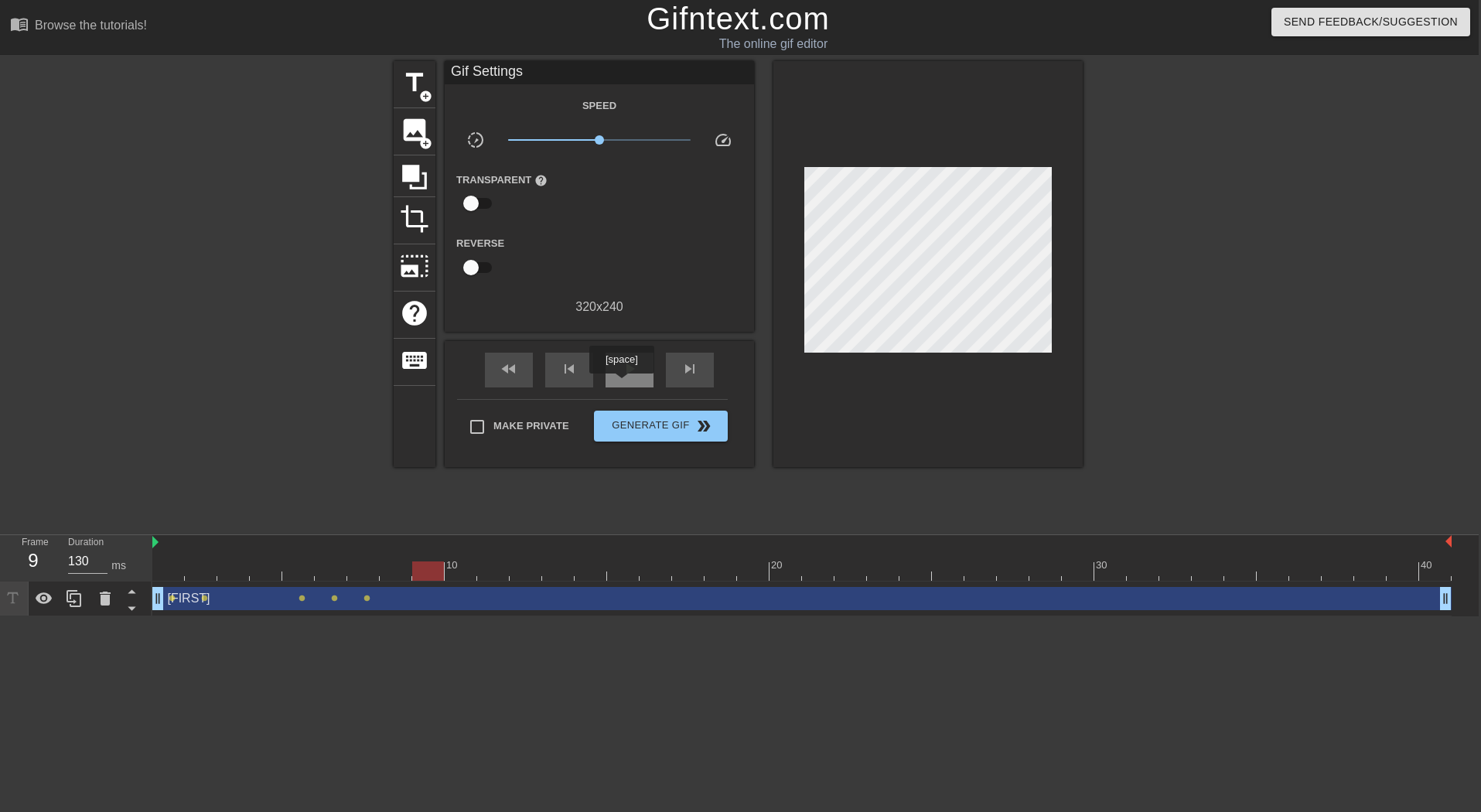 click on "play_arrow" at bounding box center (630, 370) 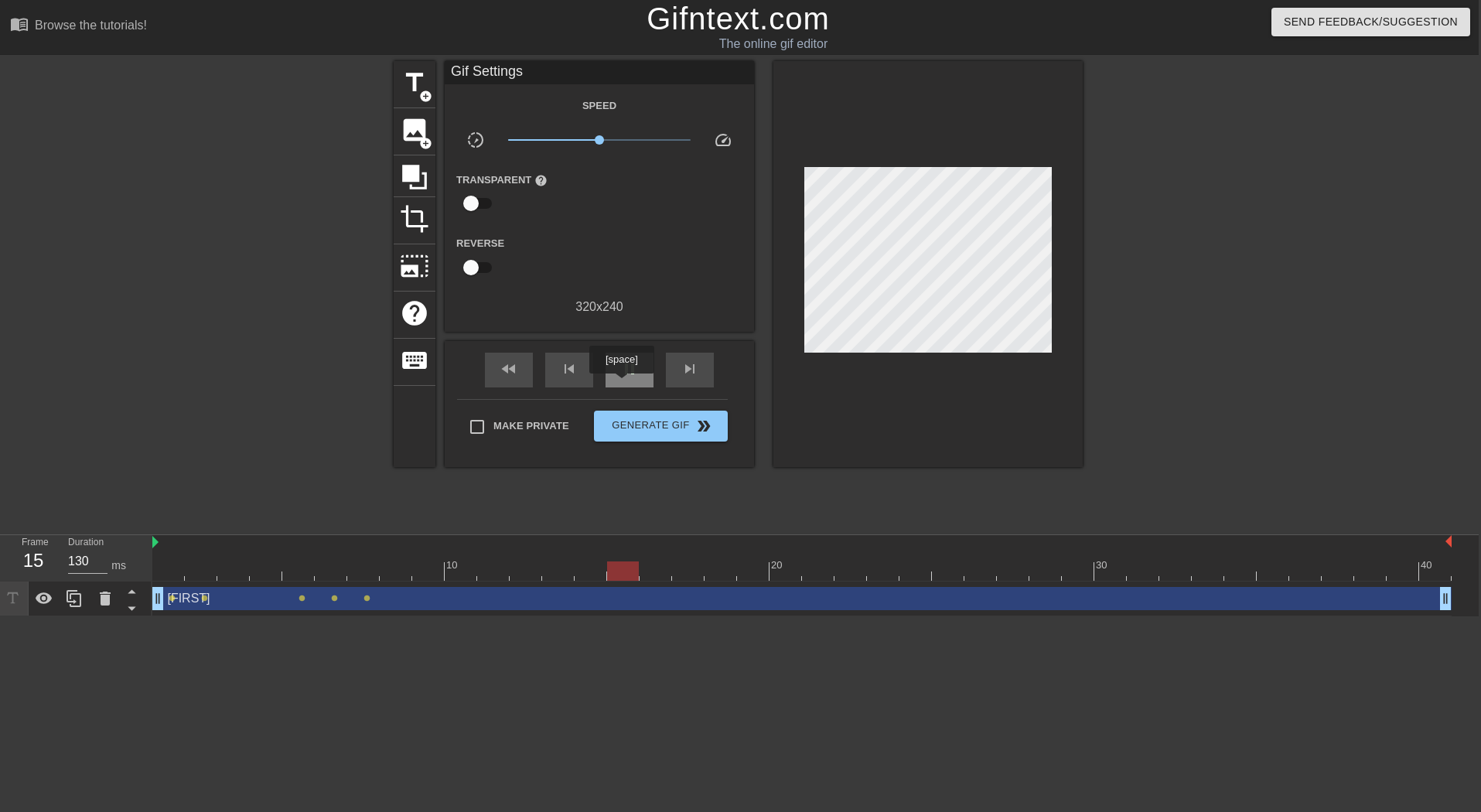 click on "pause" at bounding box center (630, 370) 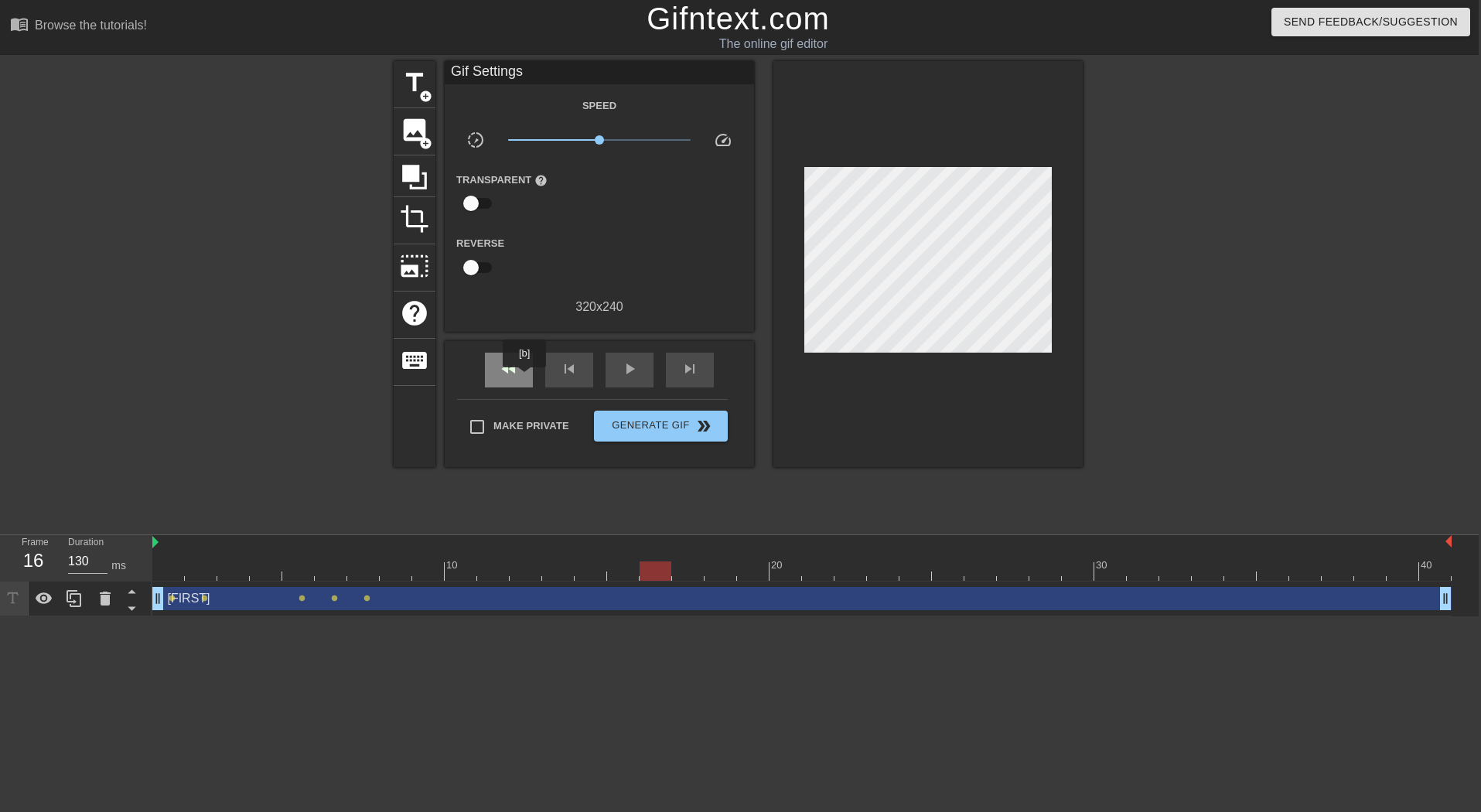 click on "fast_rewind" at bounding box center [509, 370] 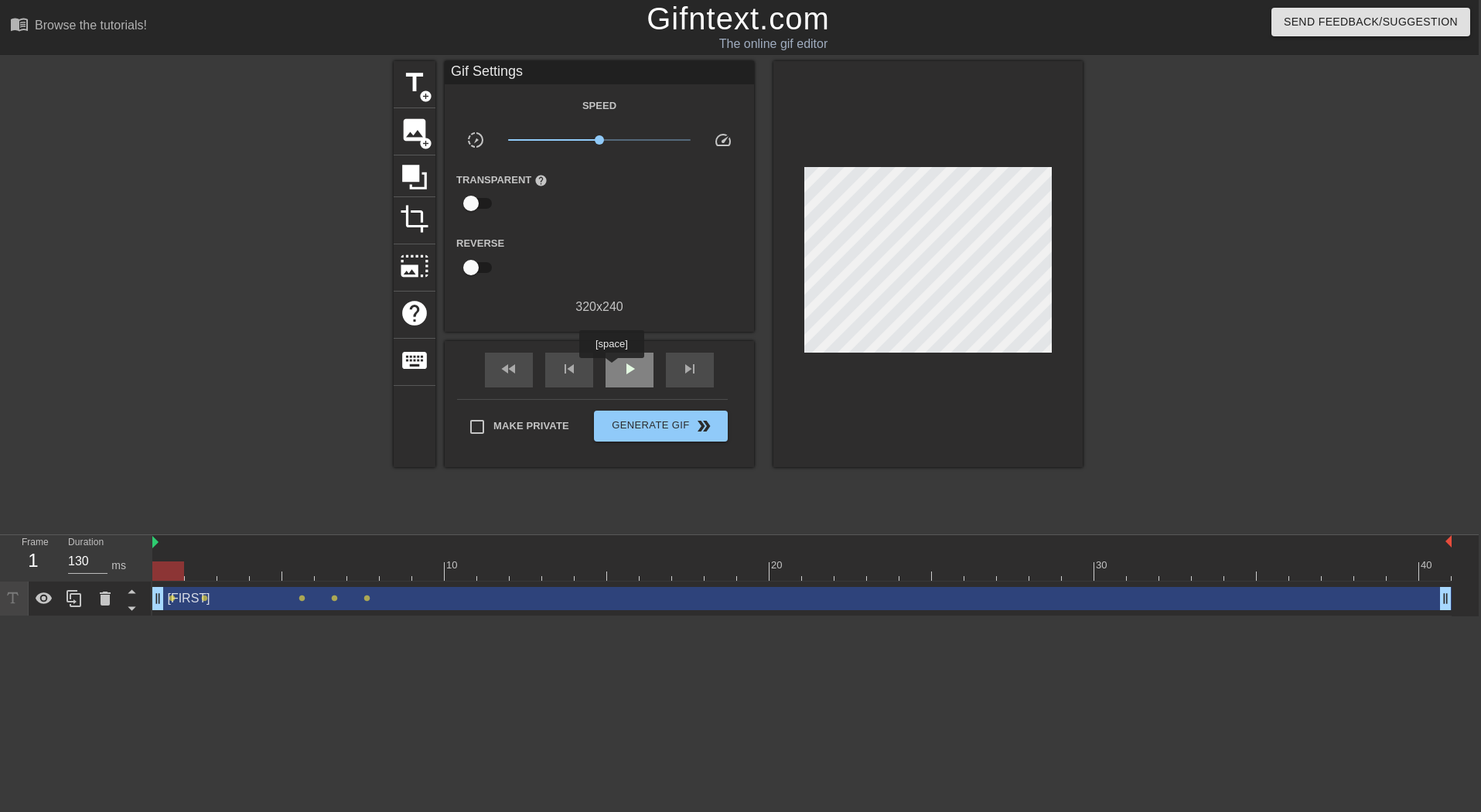 click on "play_arrow" at bounding box center [630, 370] 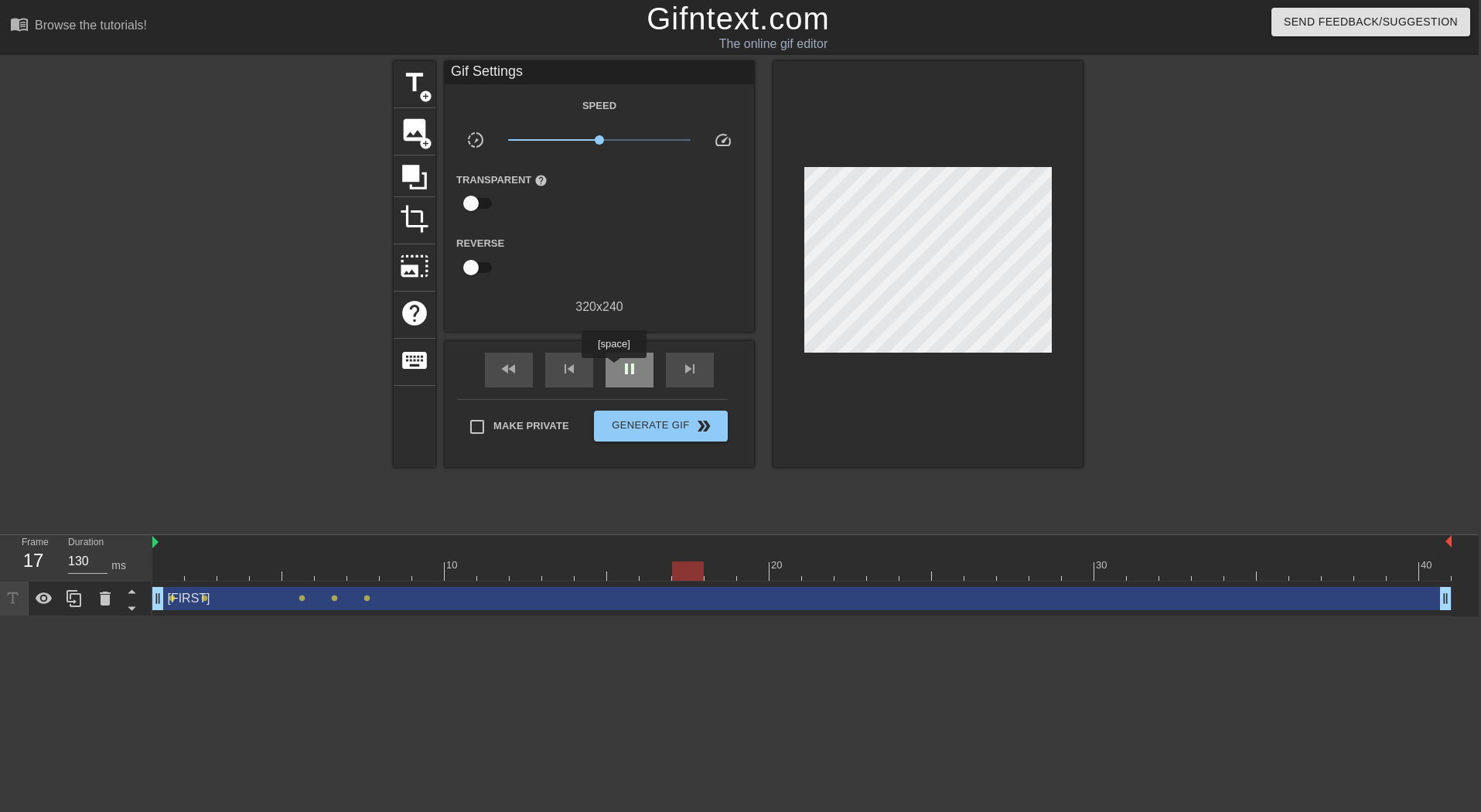 click on "pause" at bounding box center (630, 370) 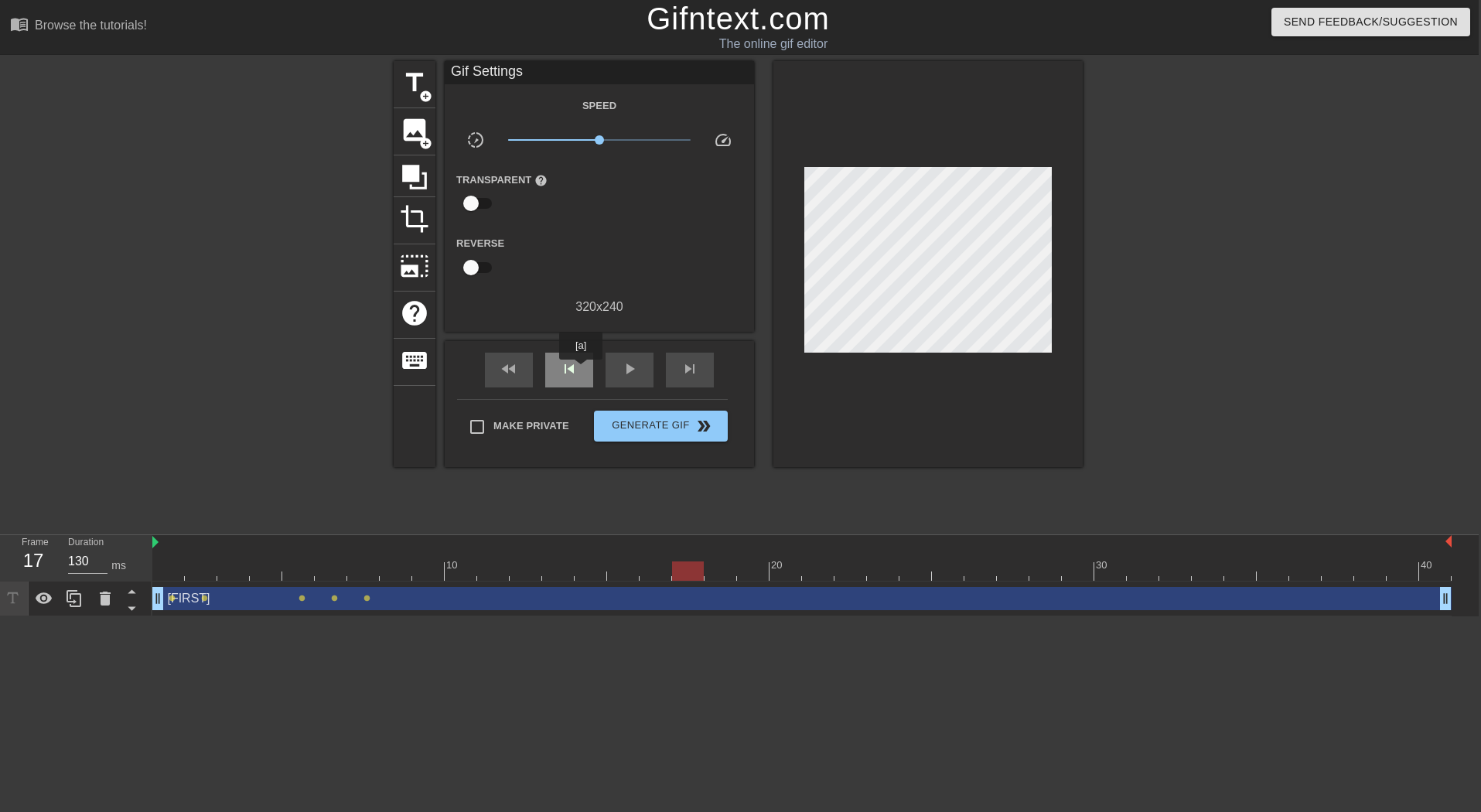 click on "skip_previous" at bounding box center [569, 370] 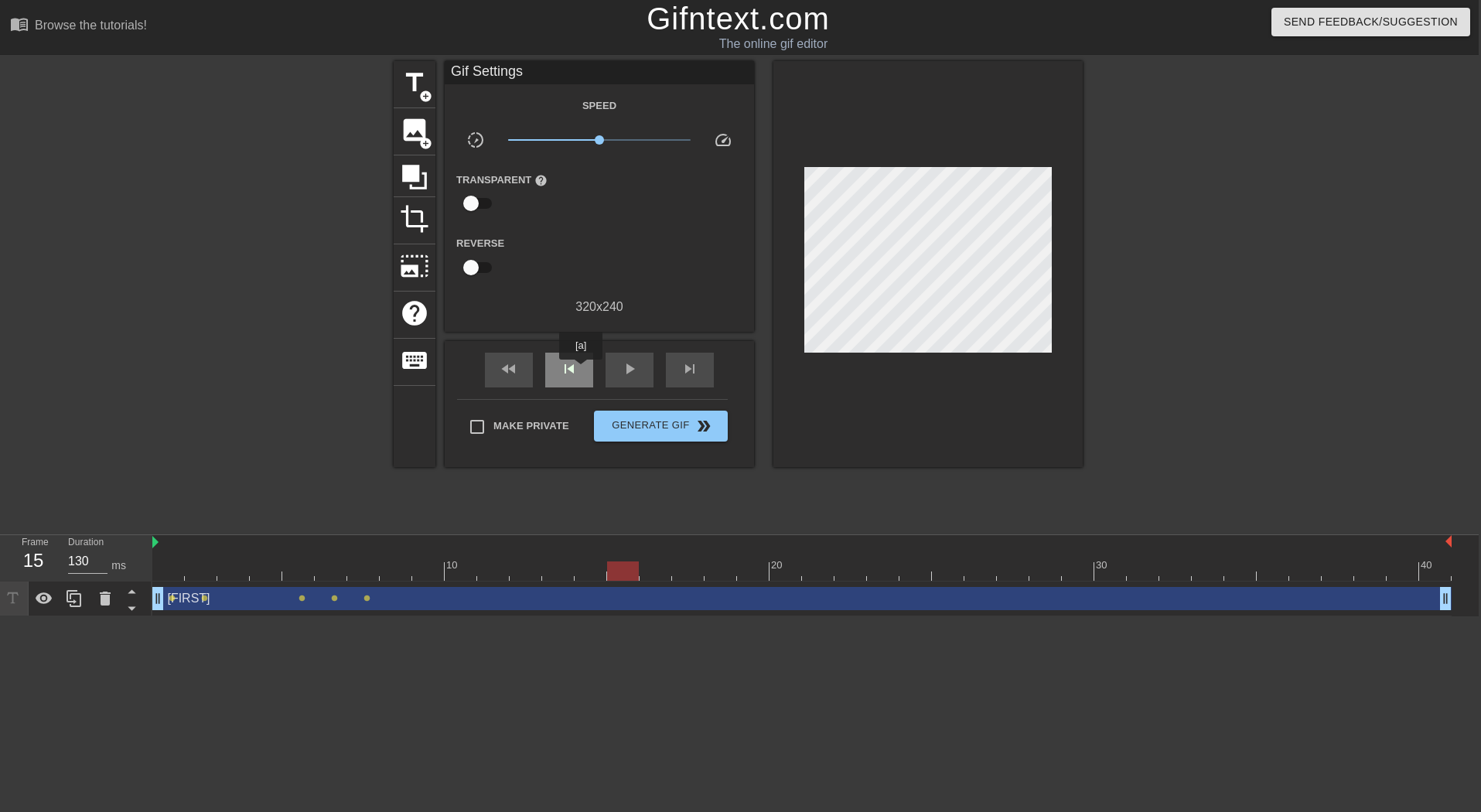 click on "skip_previous" at bounding box center (569, 370) 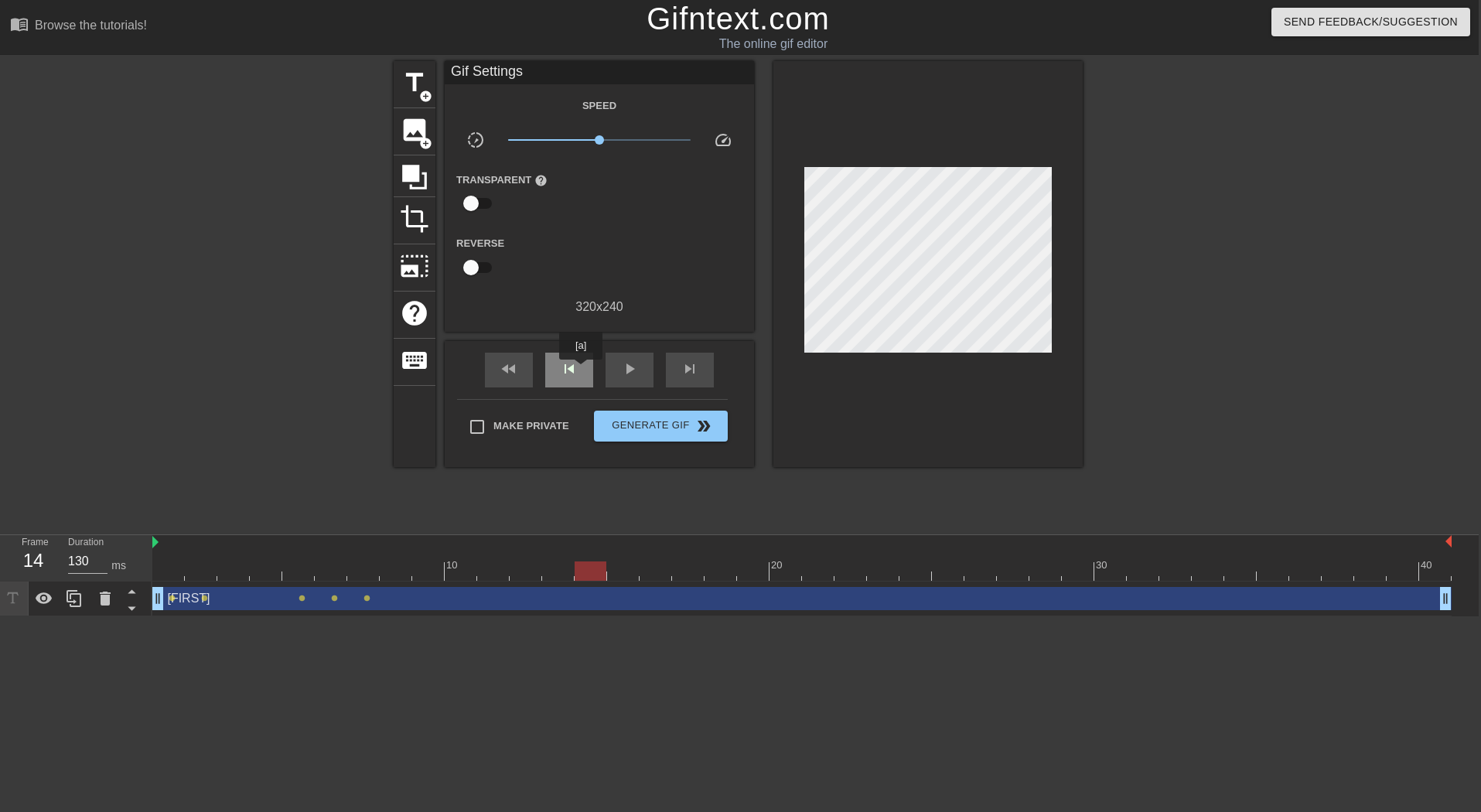 click on "skip_previous" at bounding box center [569, 370] 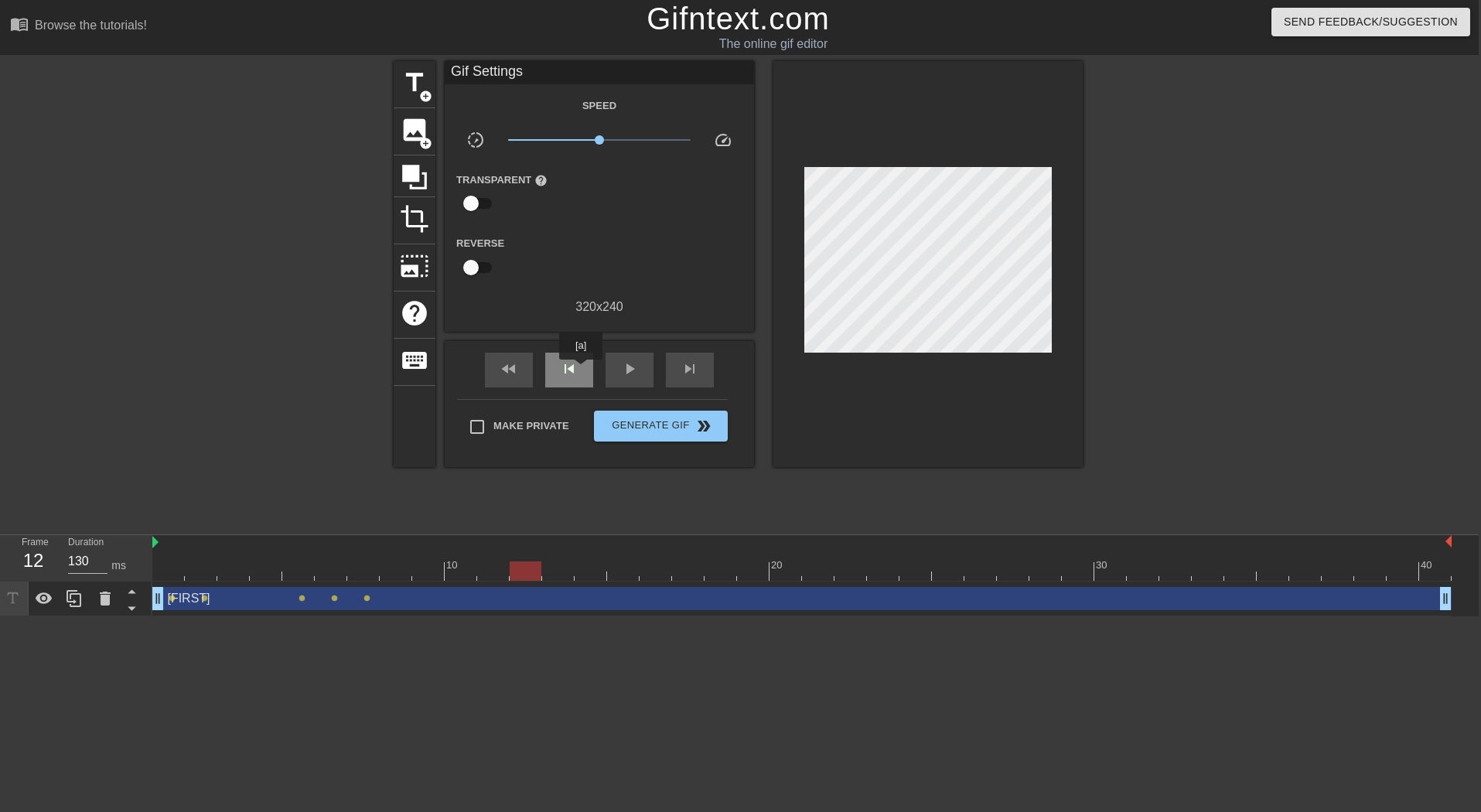click on "skip_previous" at bounding box center (569, 370) 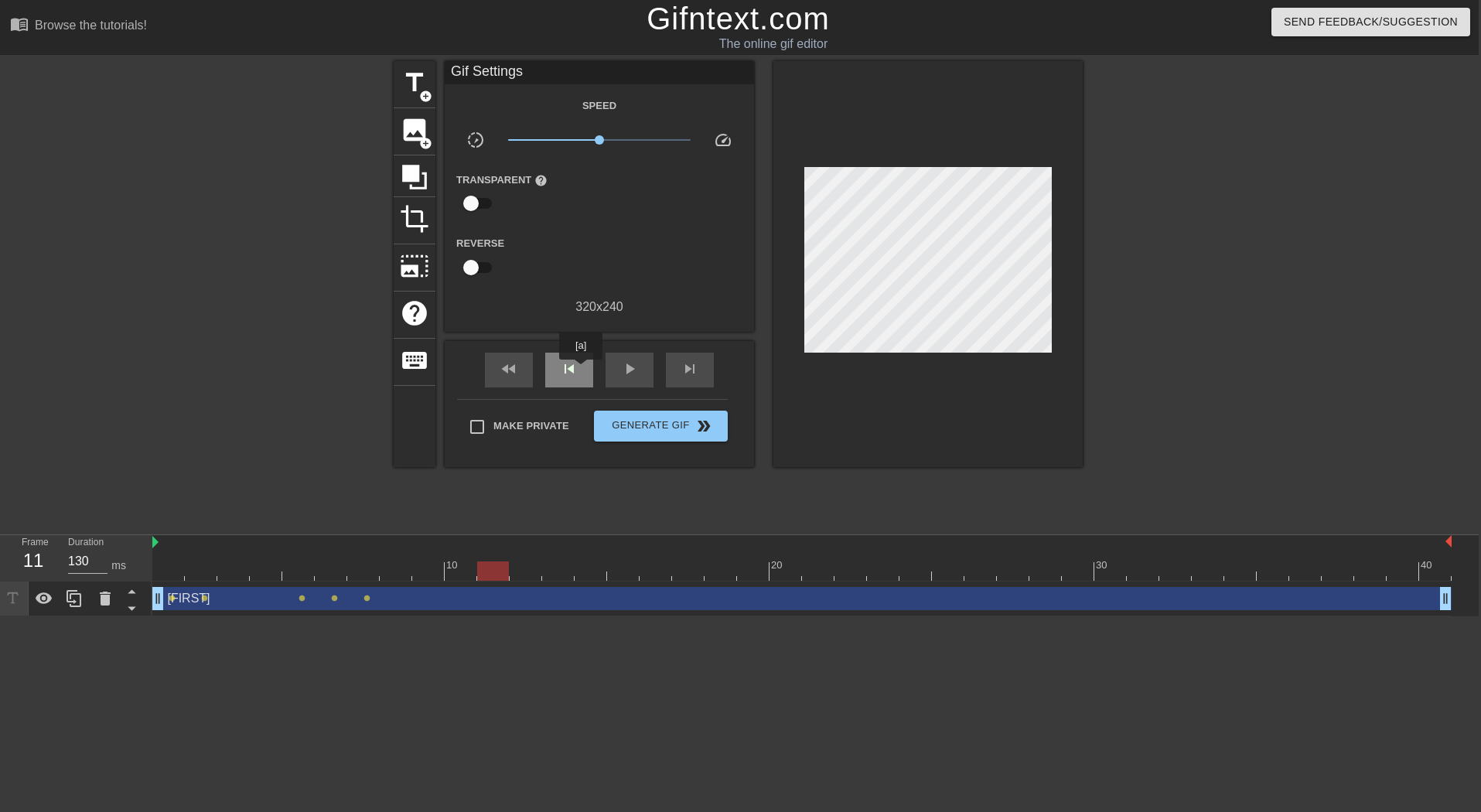 click on "skip_previous" at bounding box center (569, 370) 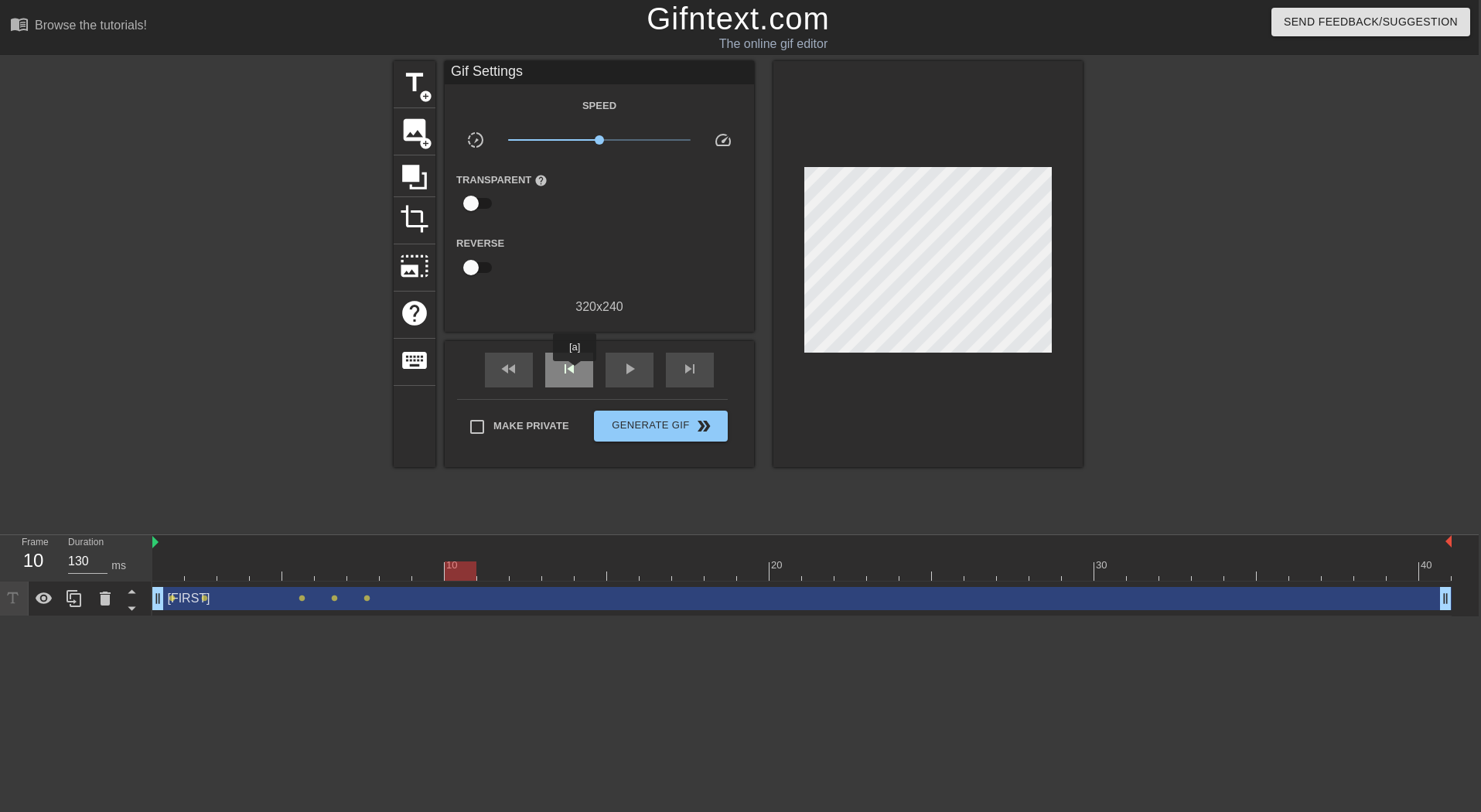 click on "skip_previous" at bounding box center (569, 369) 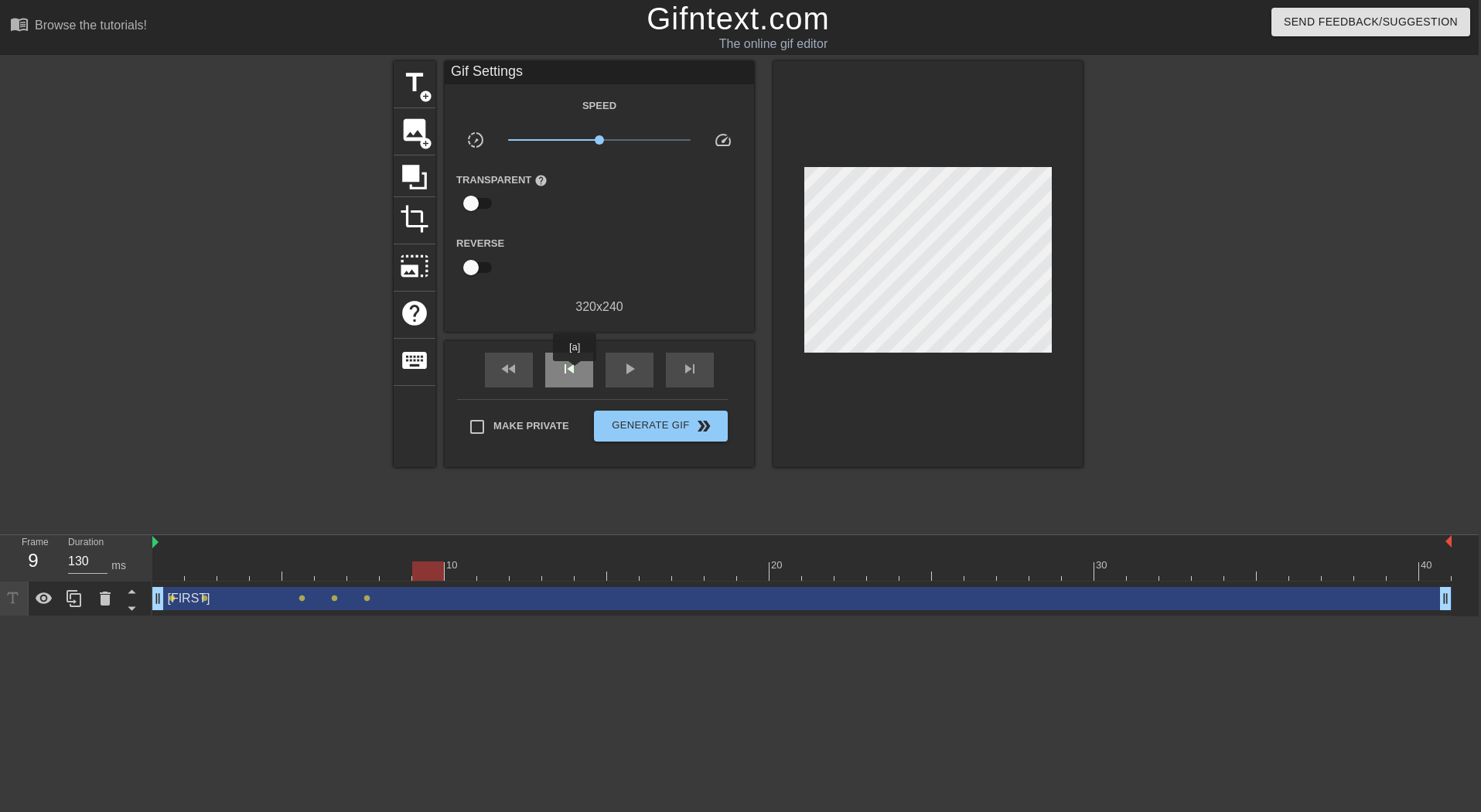 click on "skip_previous" at bounding box center [569, 369] 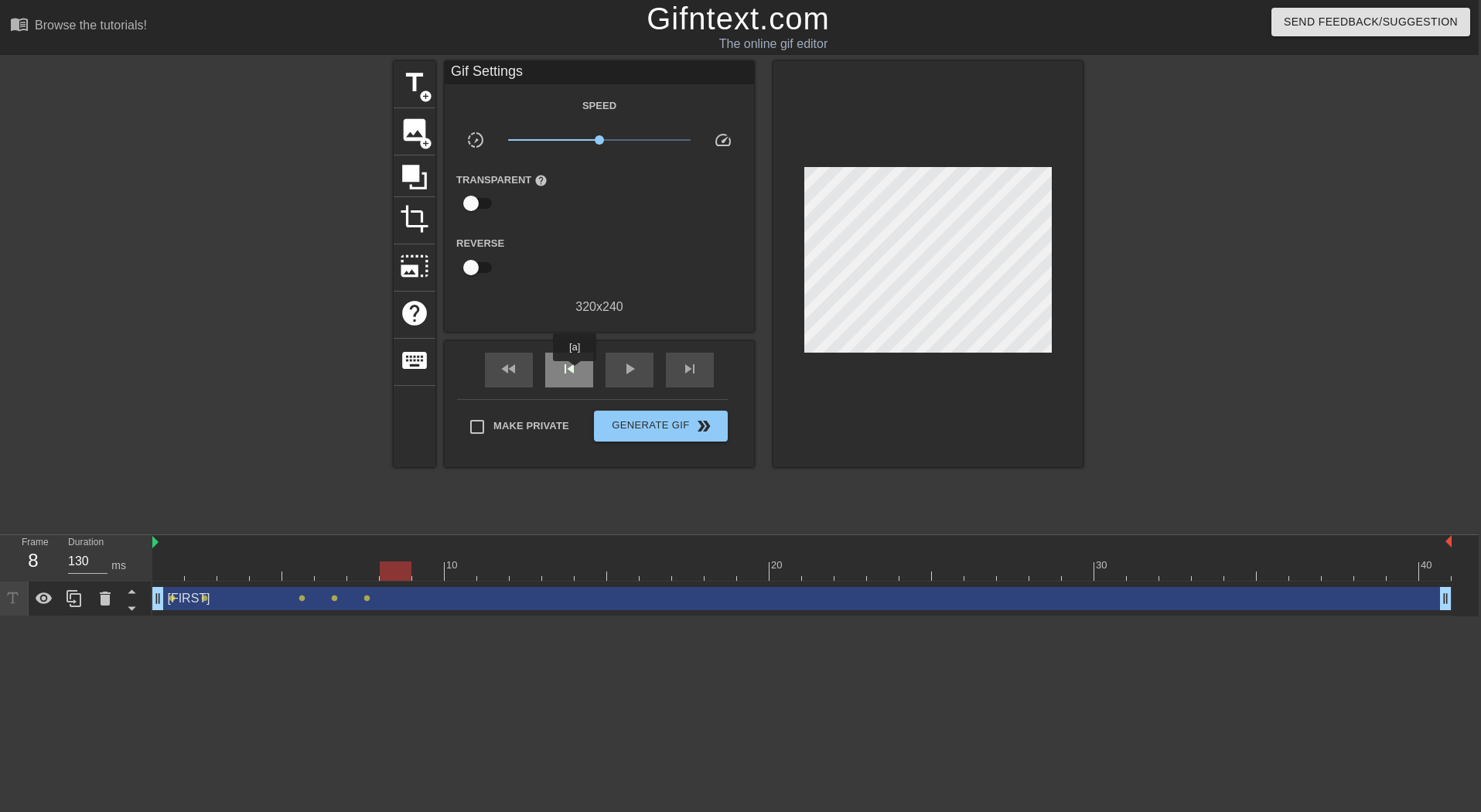click on "skip_previous" at bounding box center [569, 369] 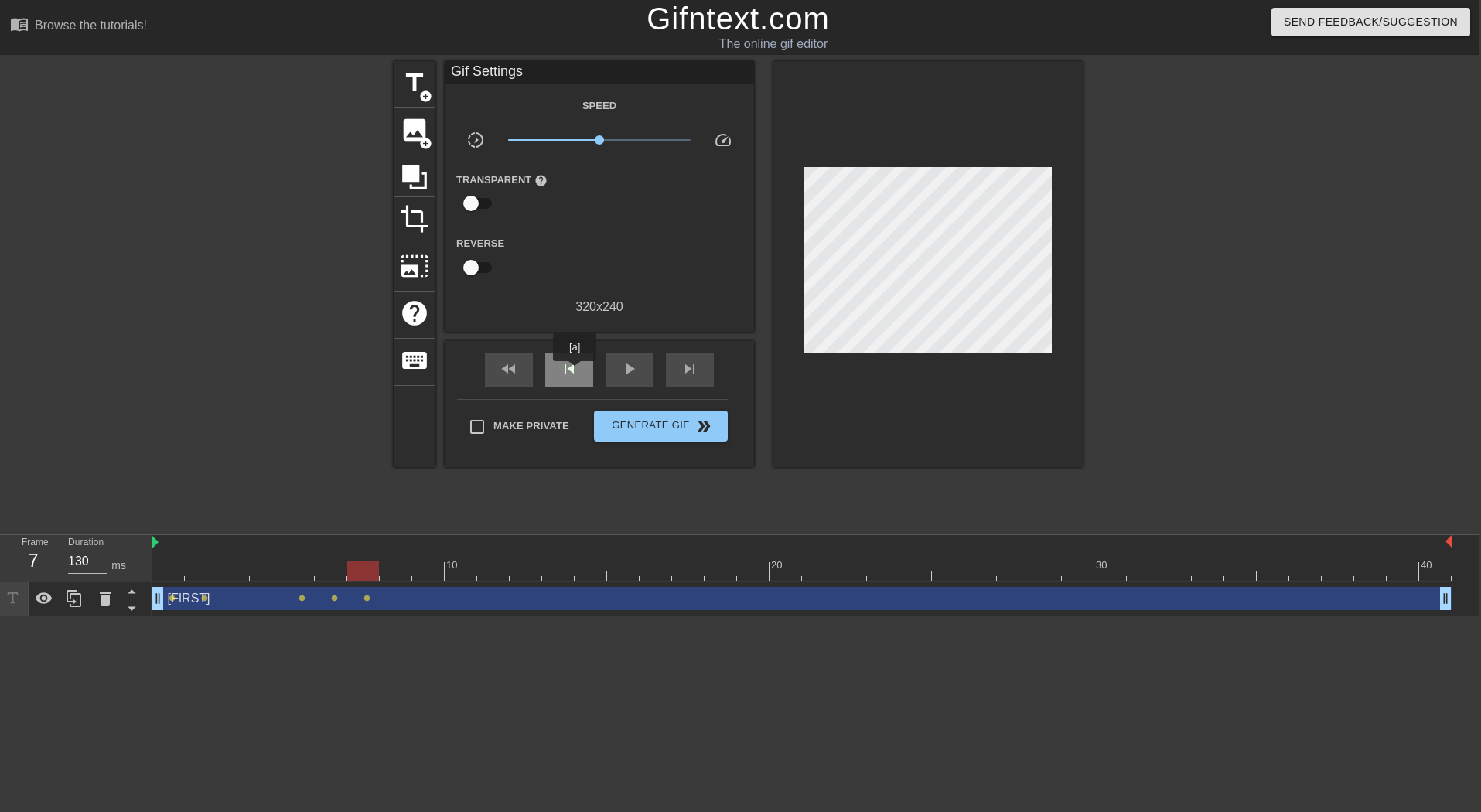 click on "skip_previous" at bounding box center (569, 369) 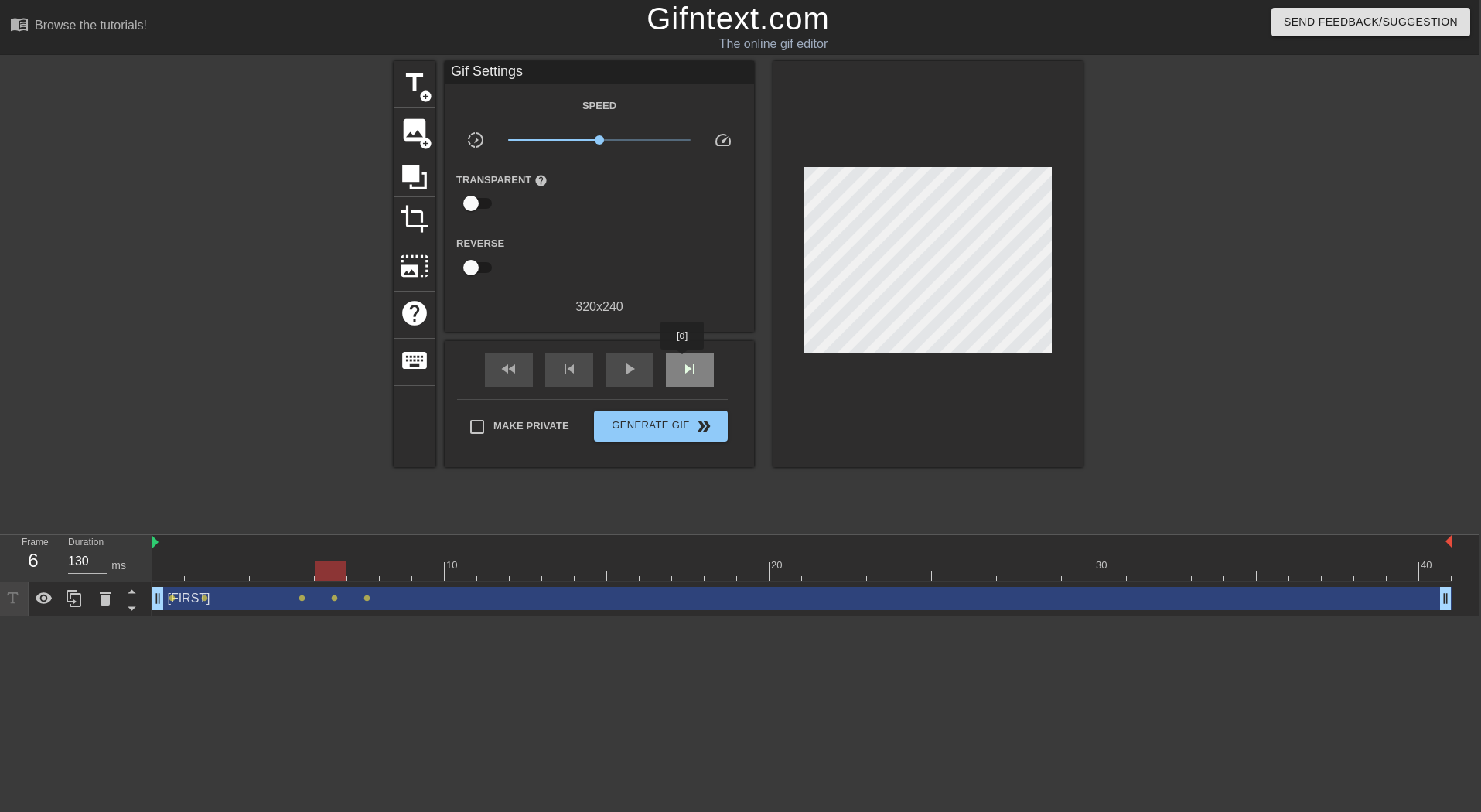 click on "skip_next" at bounding box center (690, 369) 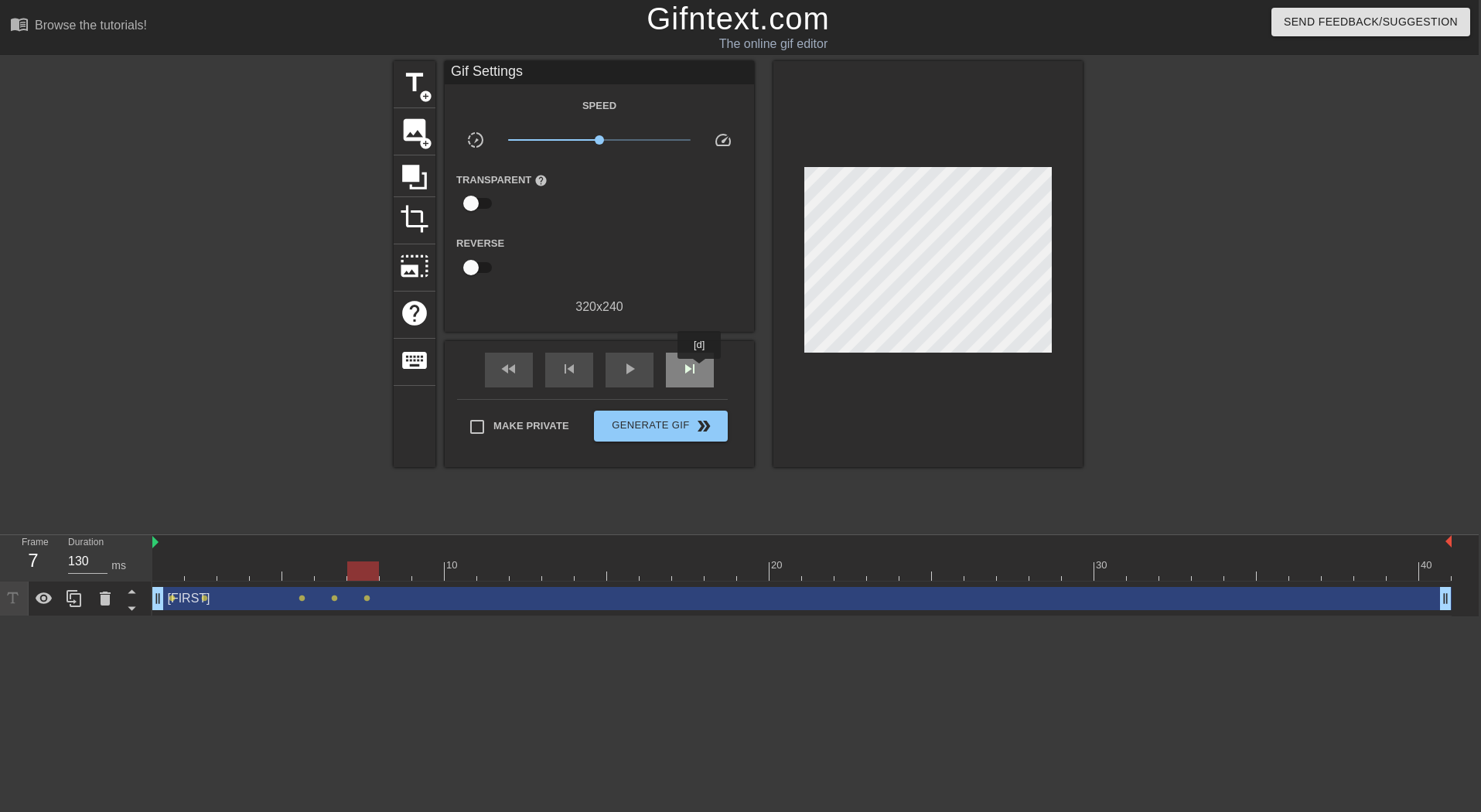 click on "skip_next" at bounding box center [690, 370] 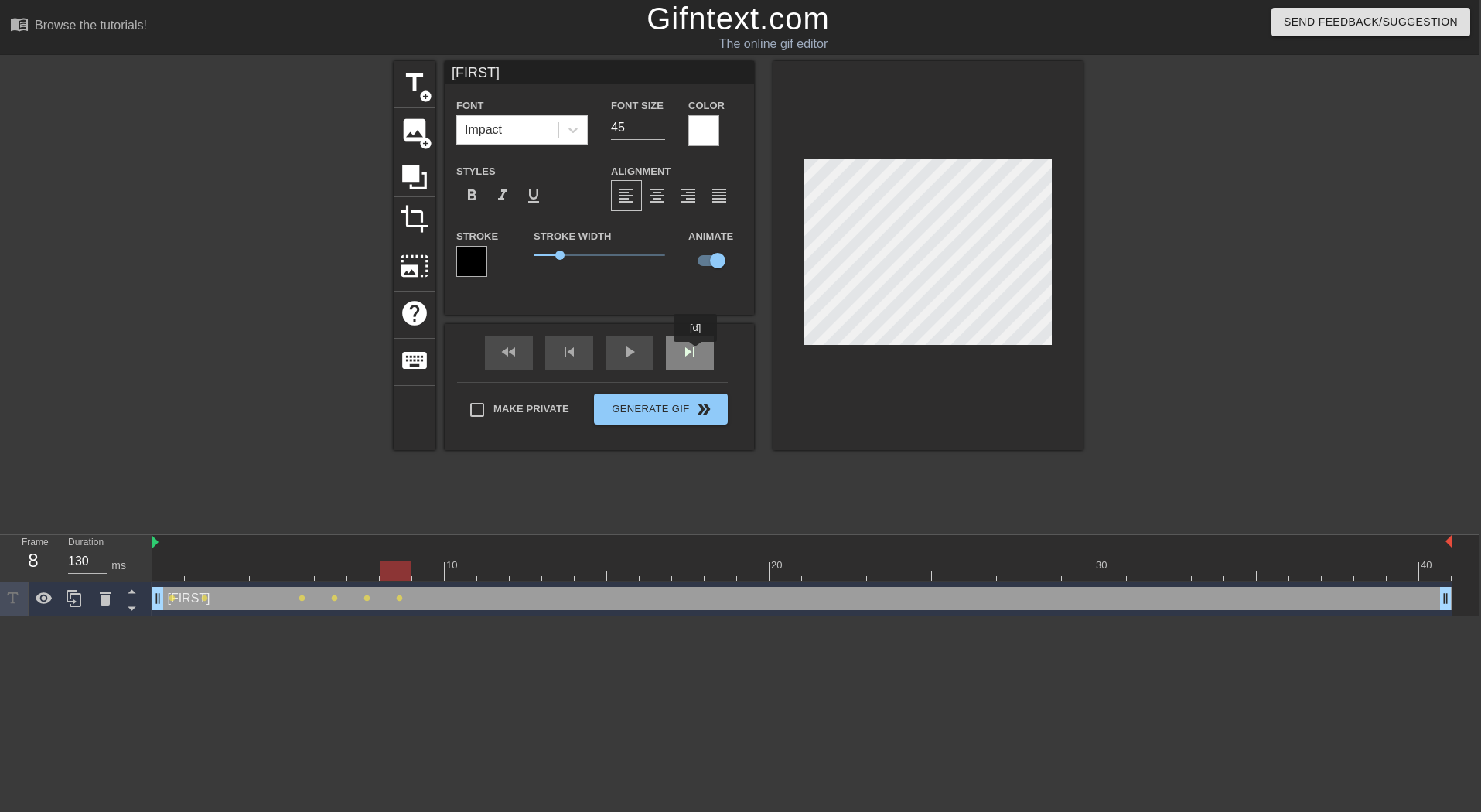click on "skip_next" at bounding box center [690, 353] 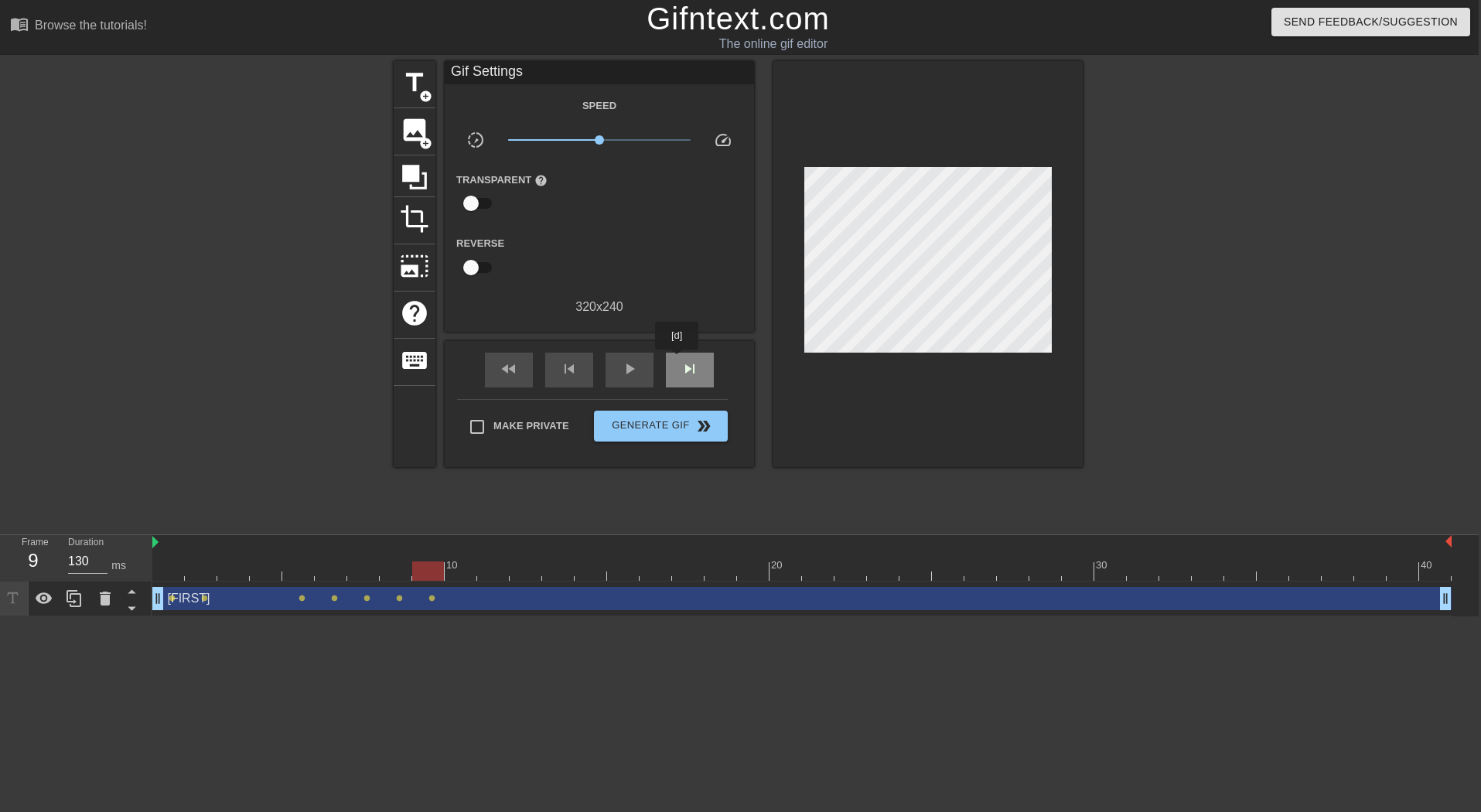 click on "skip_next" at bounding box center [690, 370] 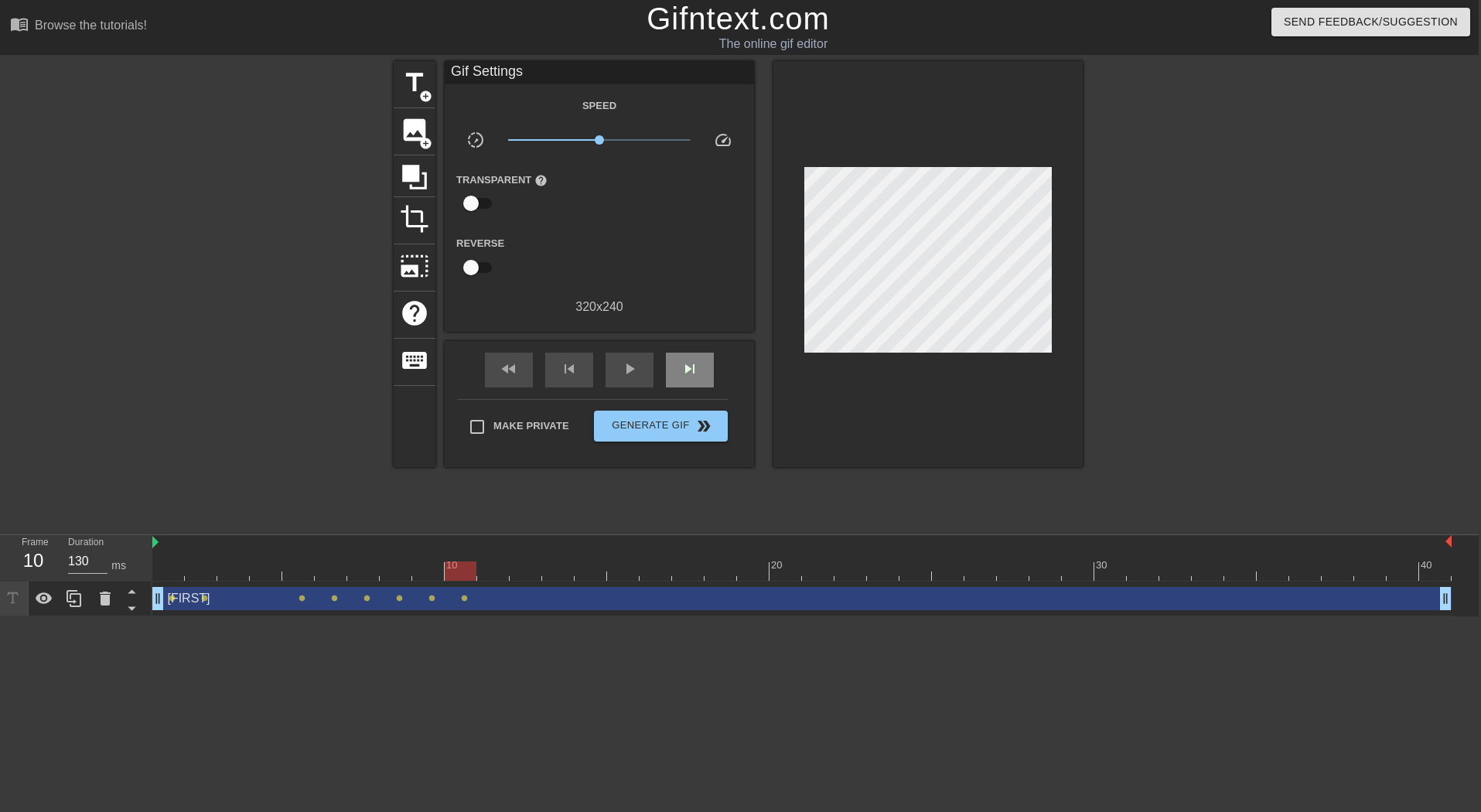 click on "fast_rewind skip_previous play_arrow skip_next" at bounding box center (599, 370) 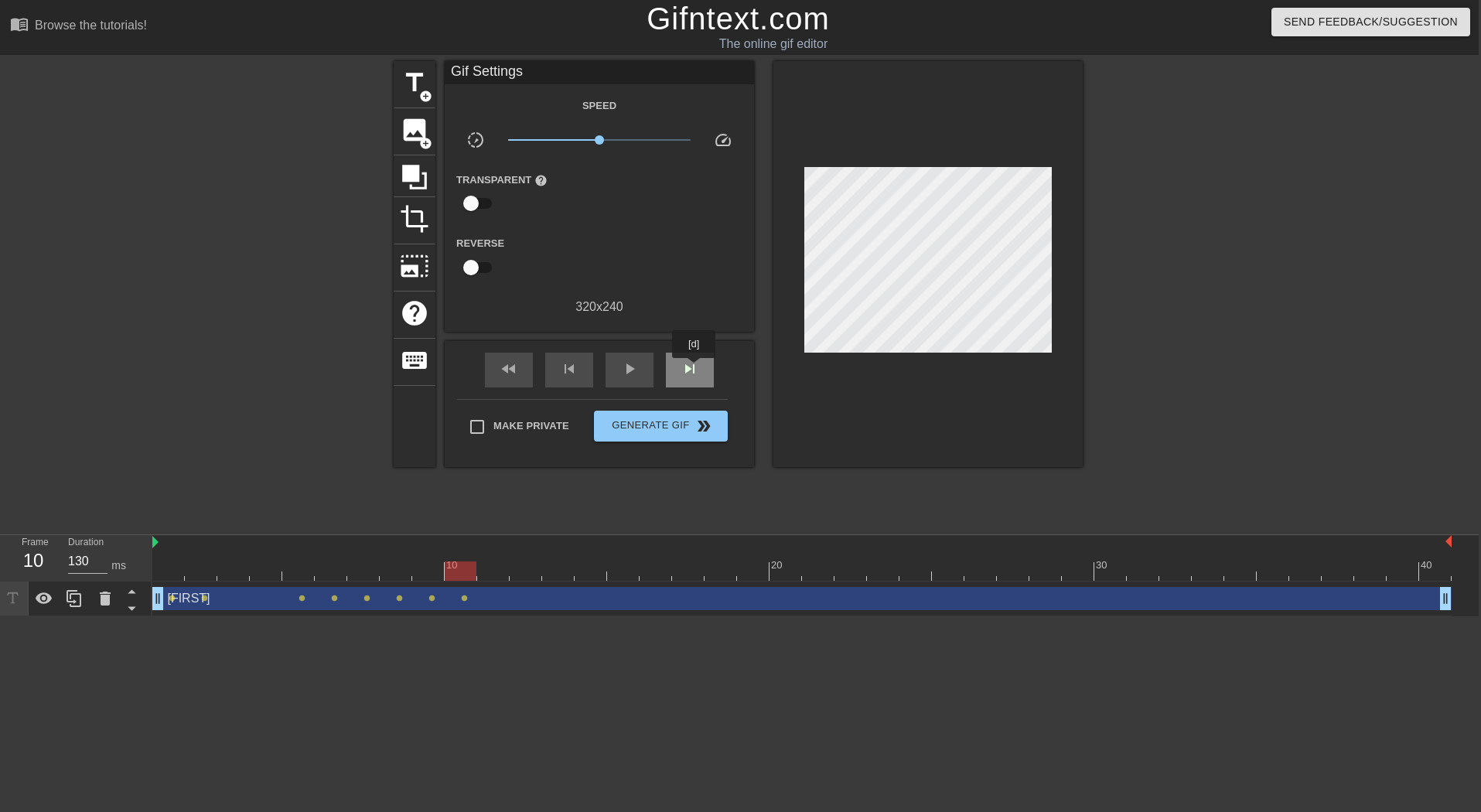 click on "skip_next" at bounding box center (690, 369) 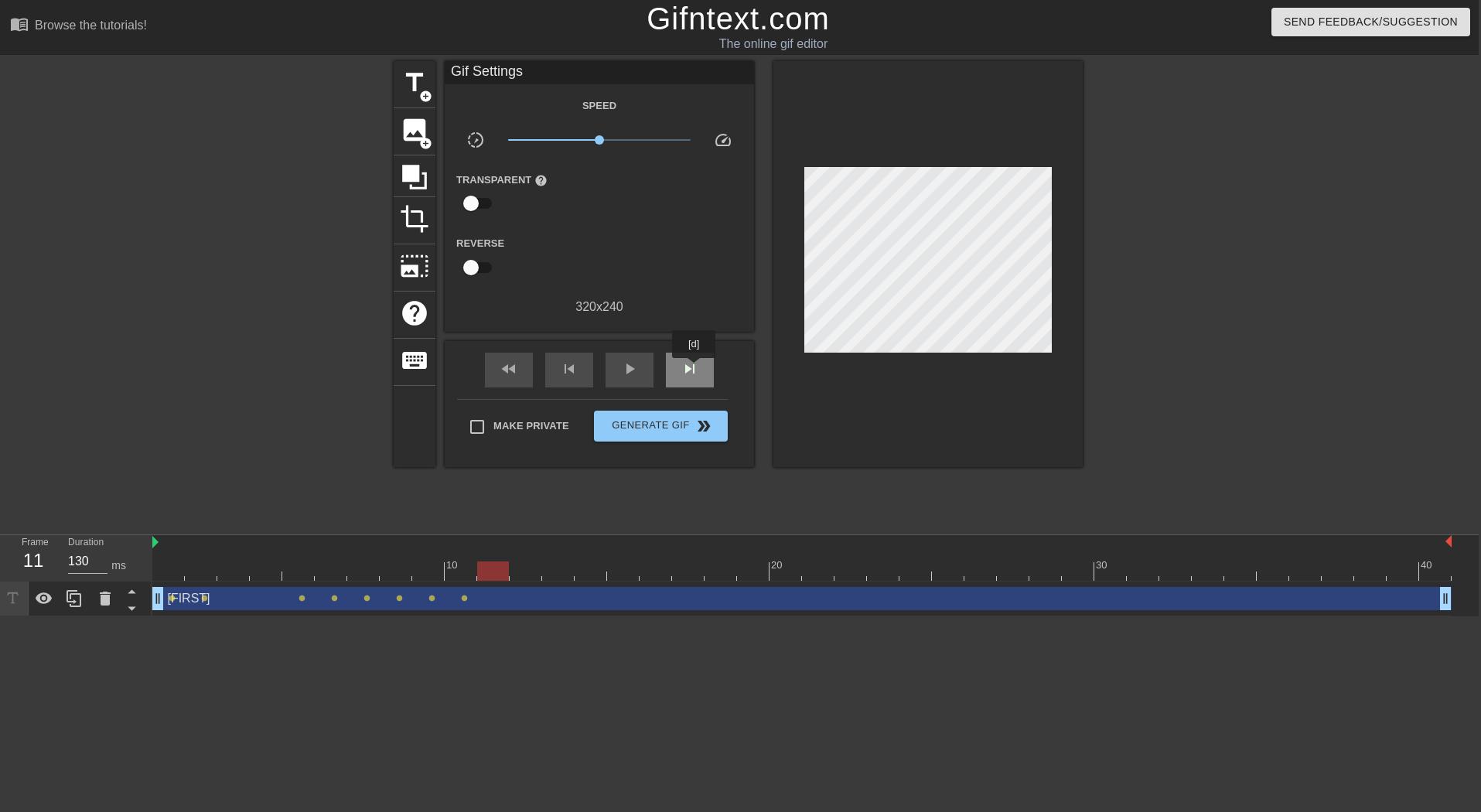 click on "skip_next" at bounding box center (690, 369) 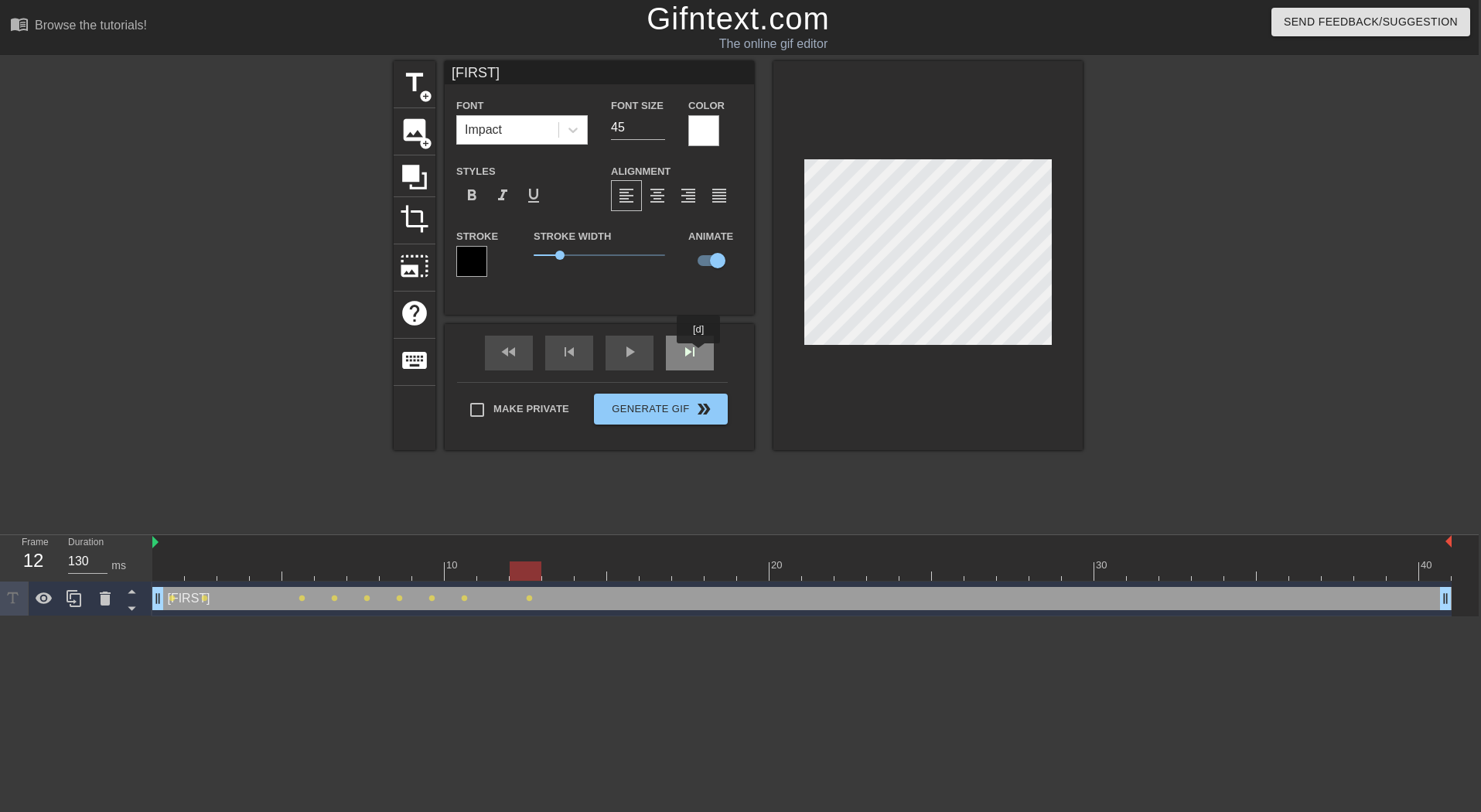 click on "skip_next" at bounding box center [690, 353] 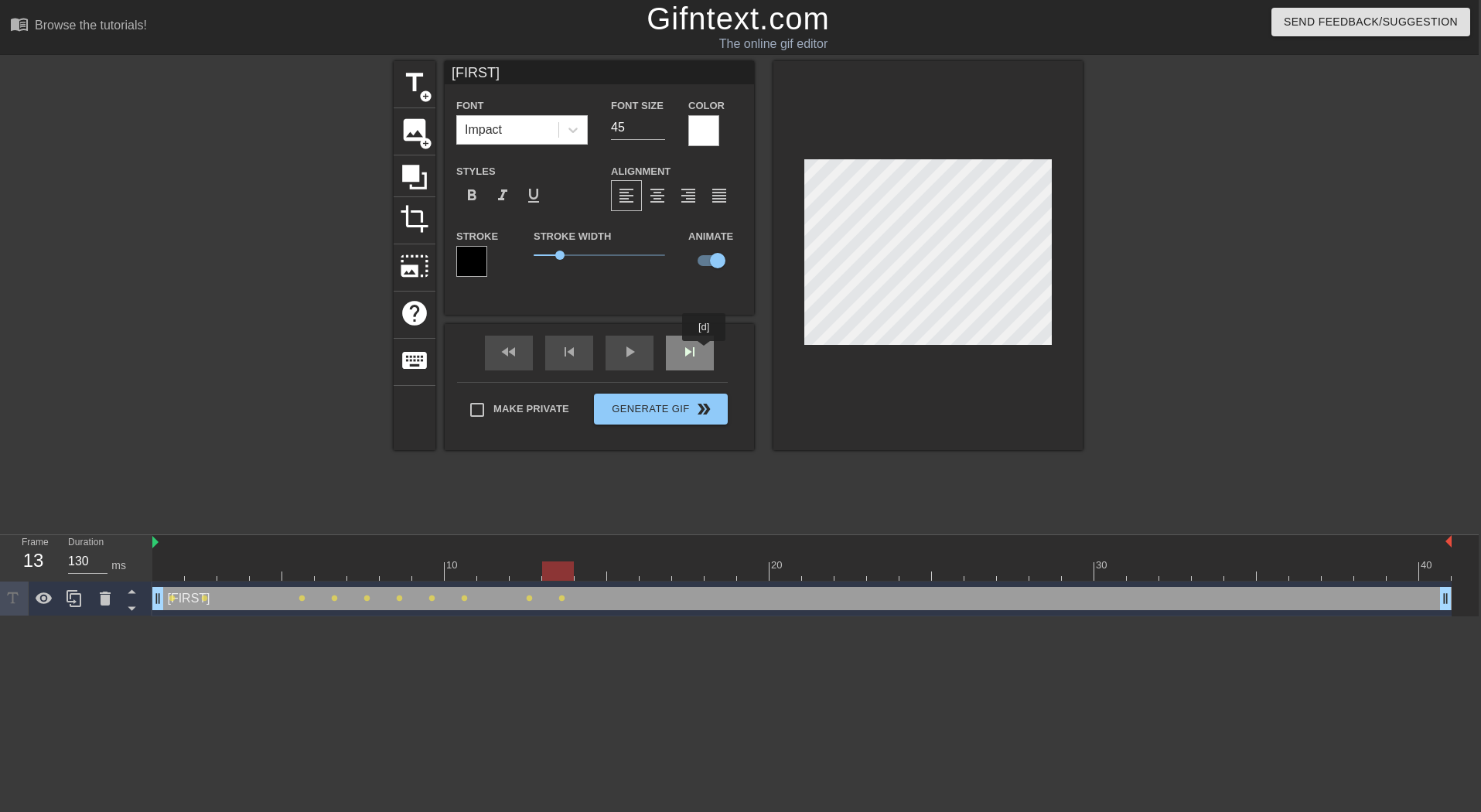 click on "fast_rewind skip_previous play_arrow skip_next" at bounding box center [599, 353] 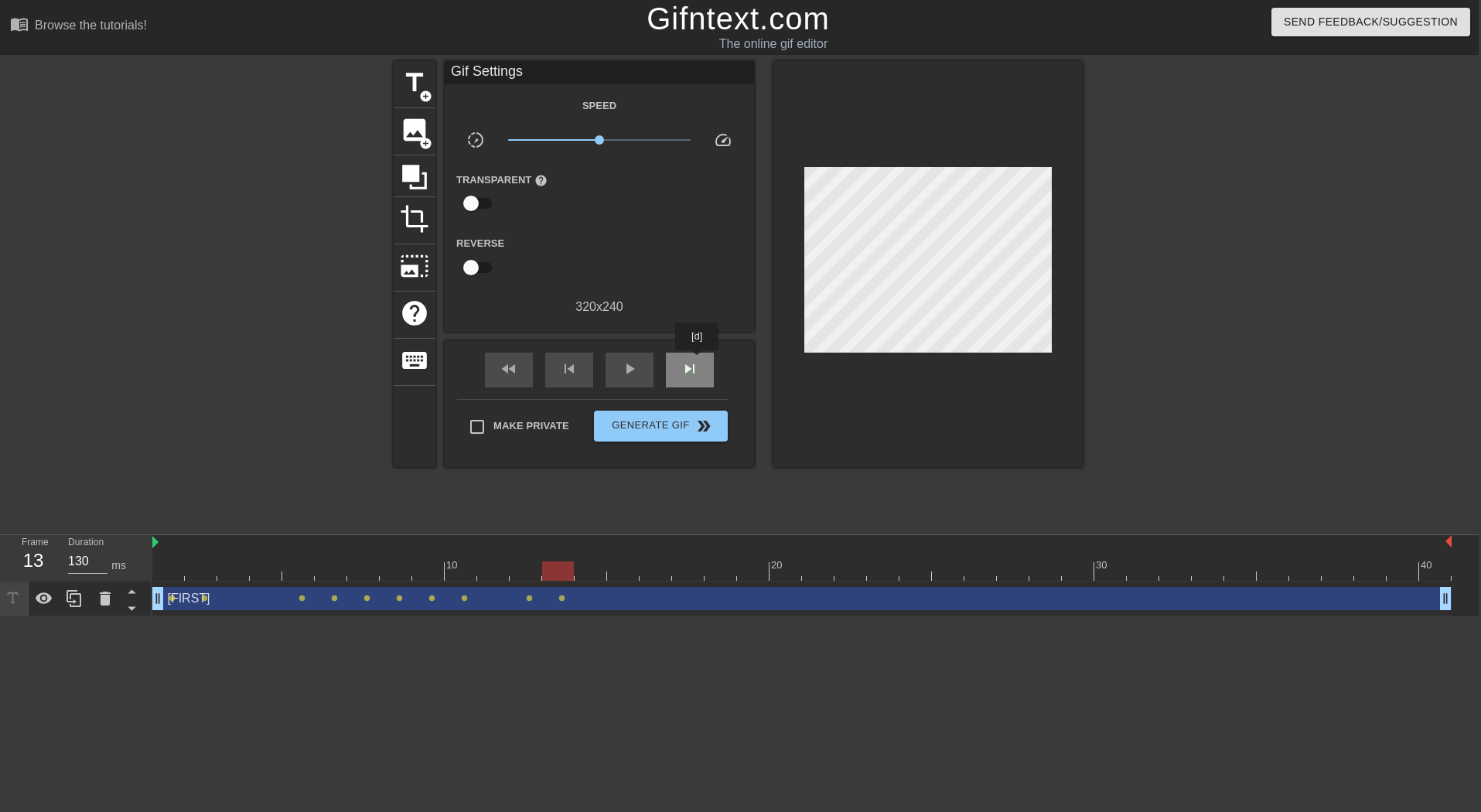 click on "skip_next" at bounding box center [690, 369] 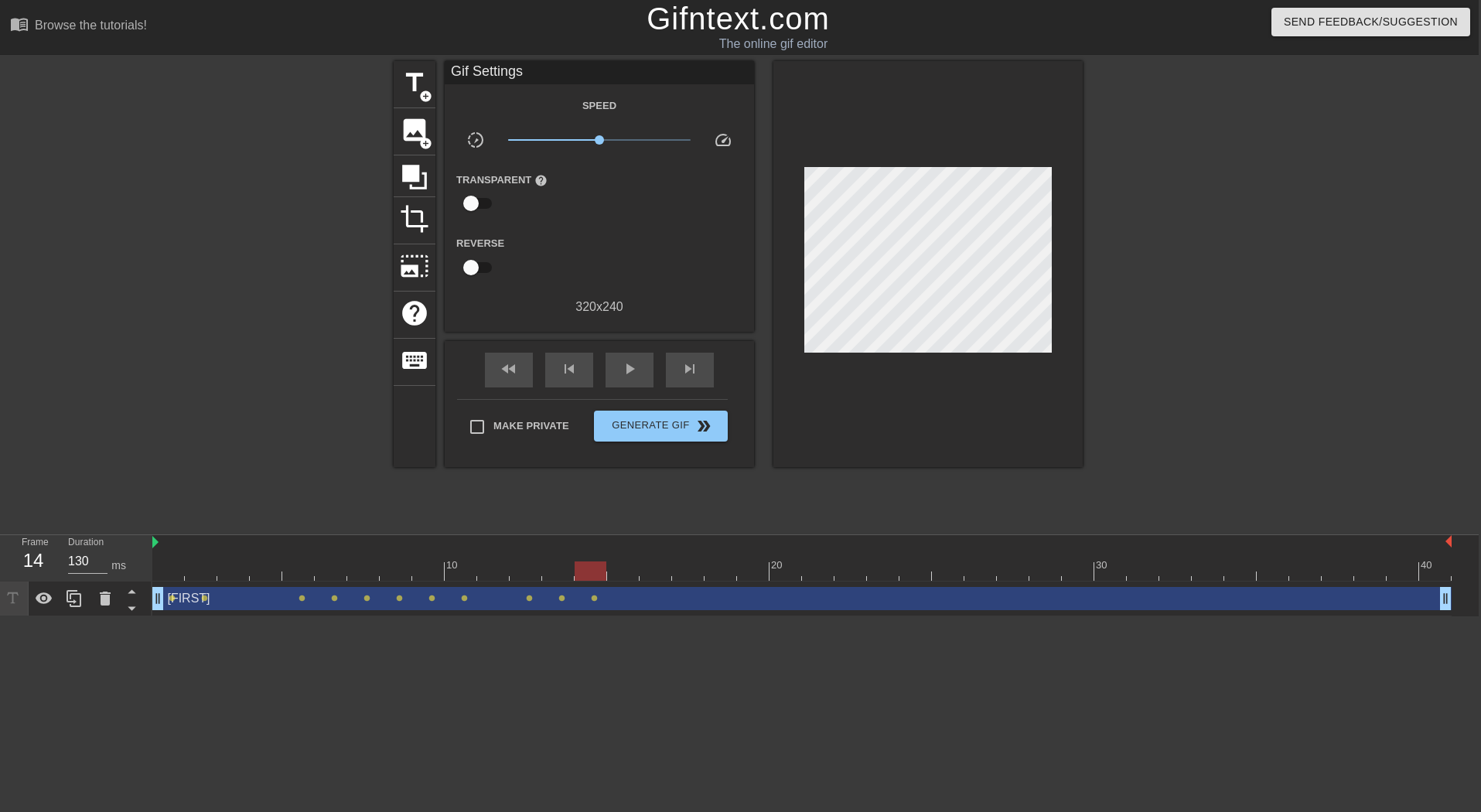 click on "fast_rewind skip_previous play_arrow skip_next" at bounding box center (599, 370) 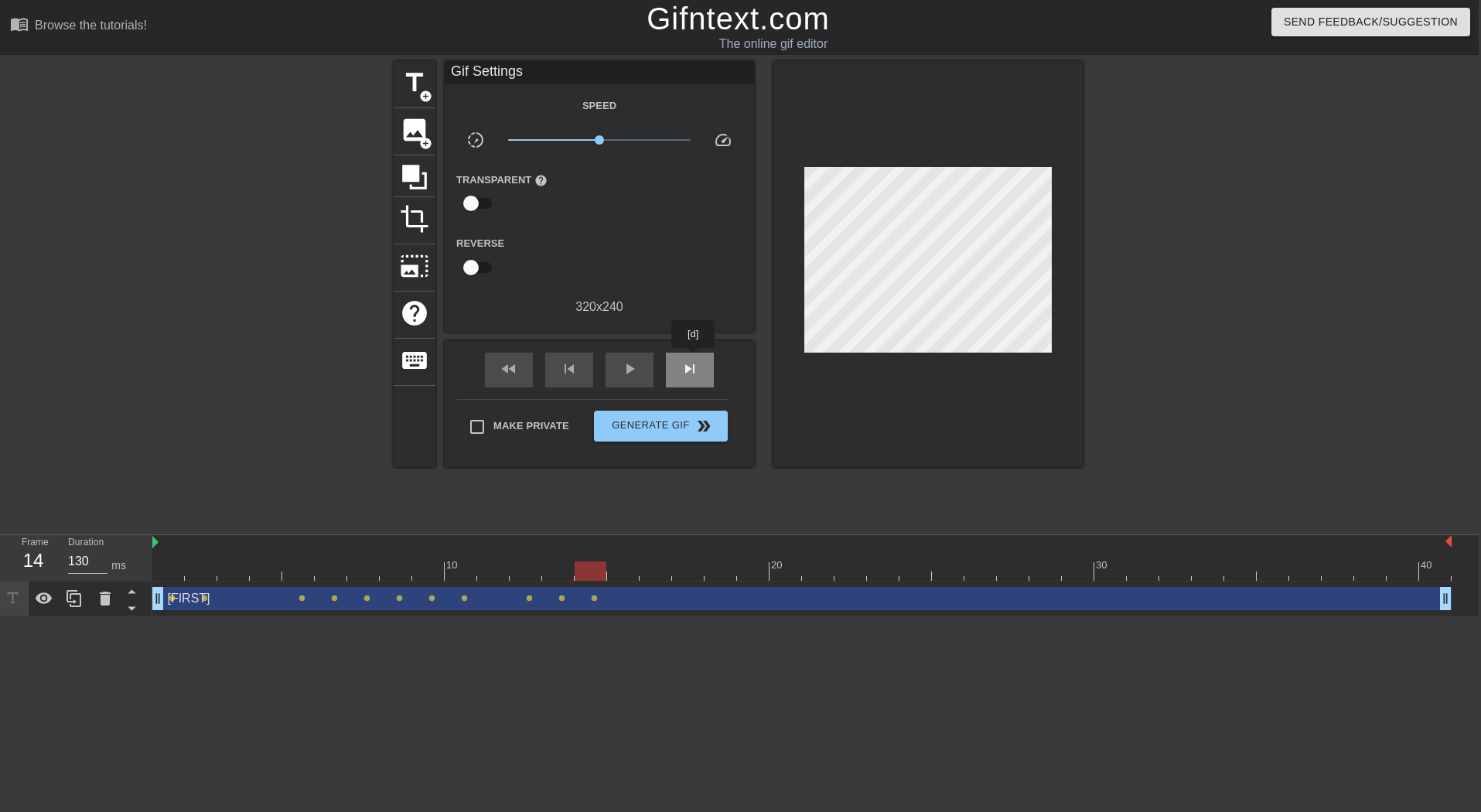click on "skip_next" at bounding box center [690, 369] 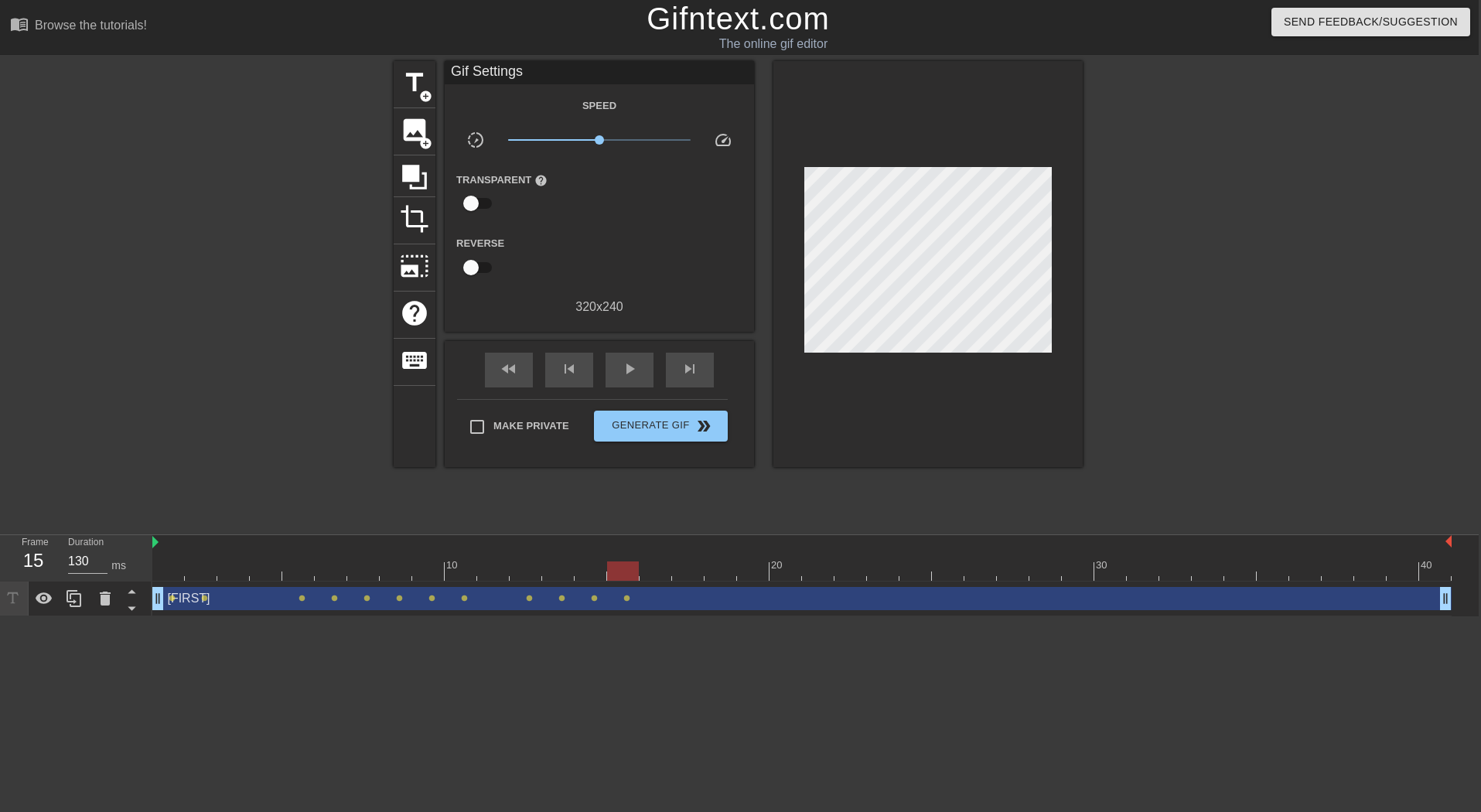 click on "fast_rewind skip_previous play_arrow skip_next" at bounding box center (599, 370) 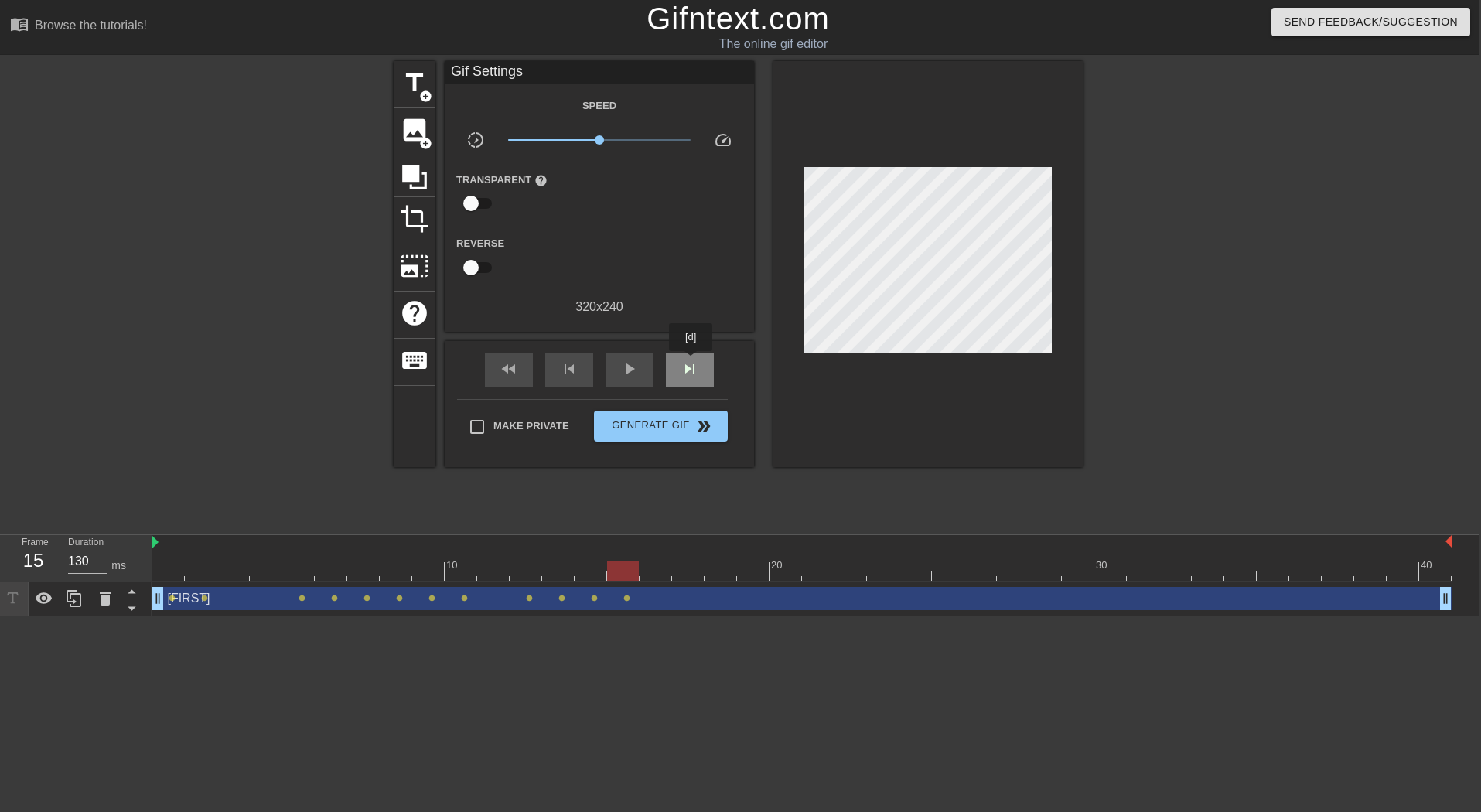 click on "skip_next" at bounding box center (690, 369) 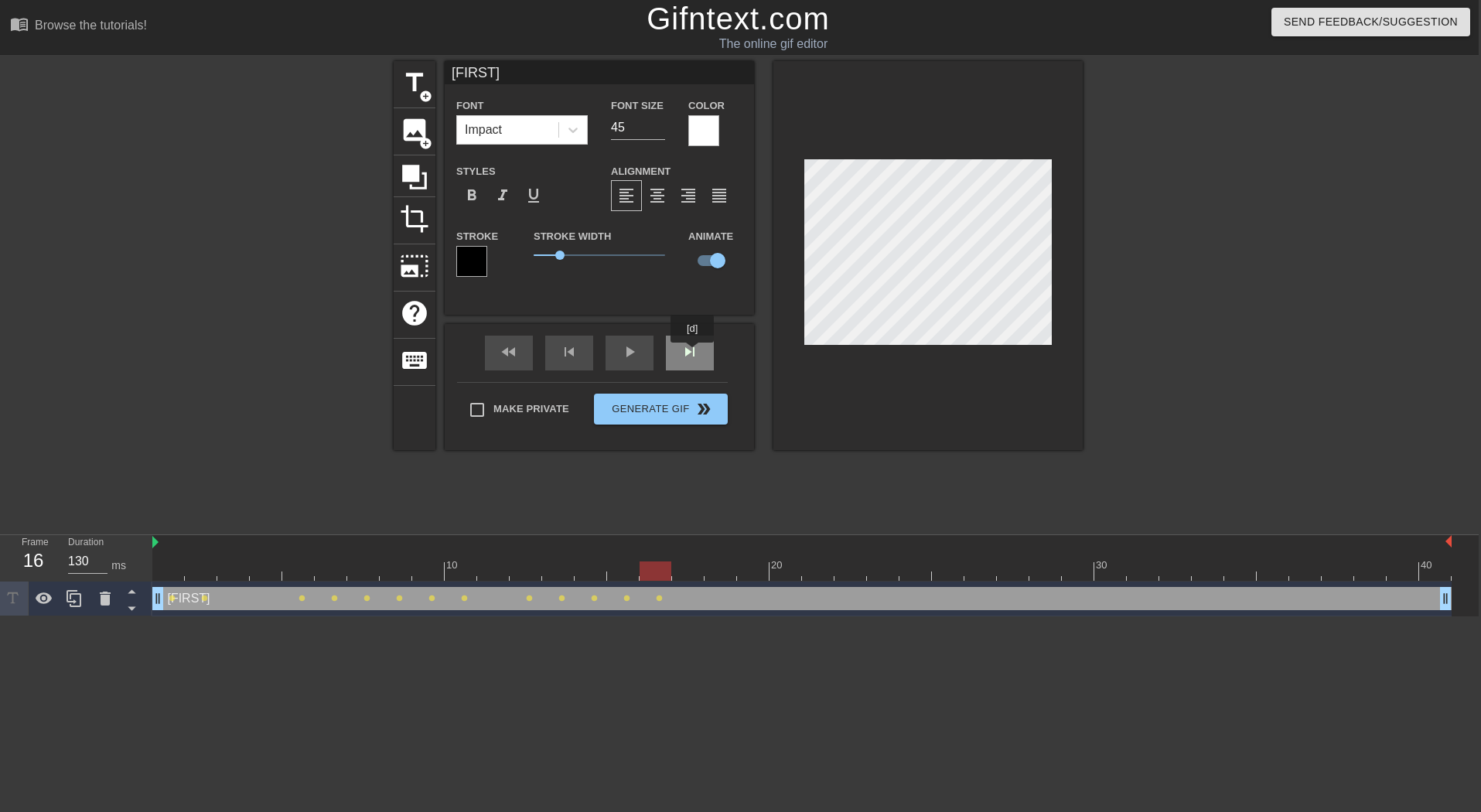 click on "skip_next" at bounding box center [690, 353] 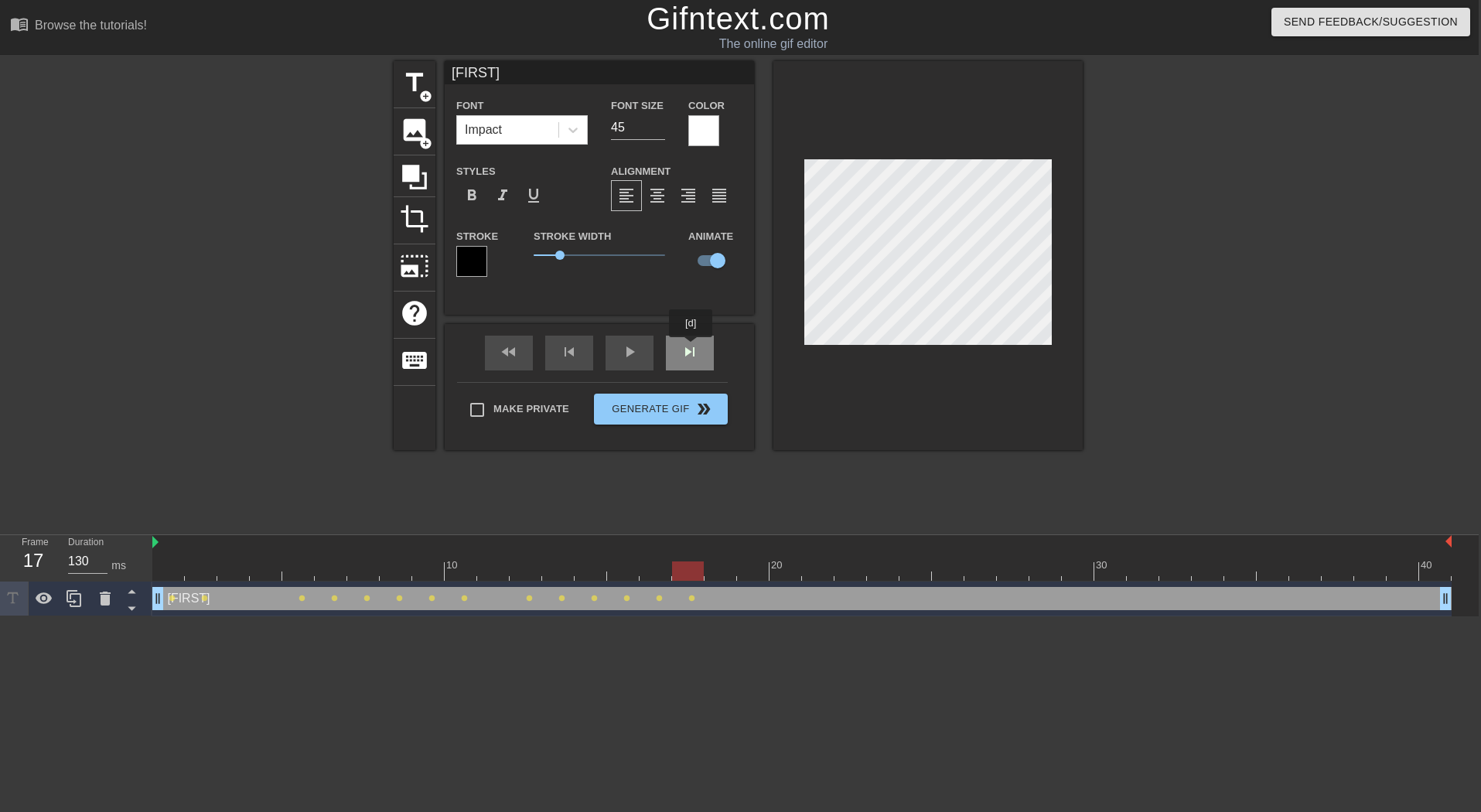 click on "fast_rewind skip_previous play_arrow skip_next" at bounding box center [599, 353] 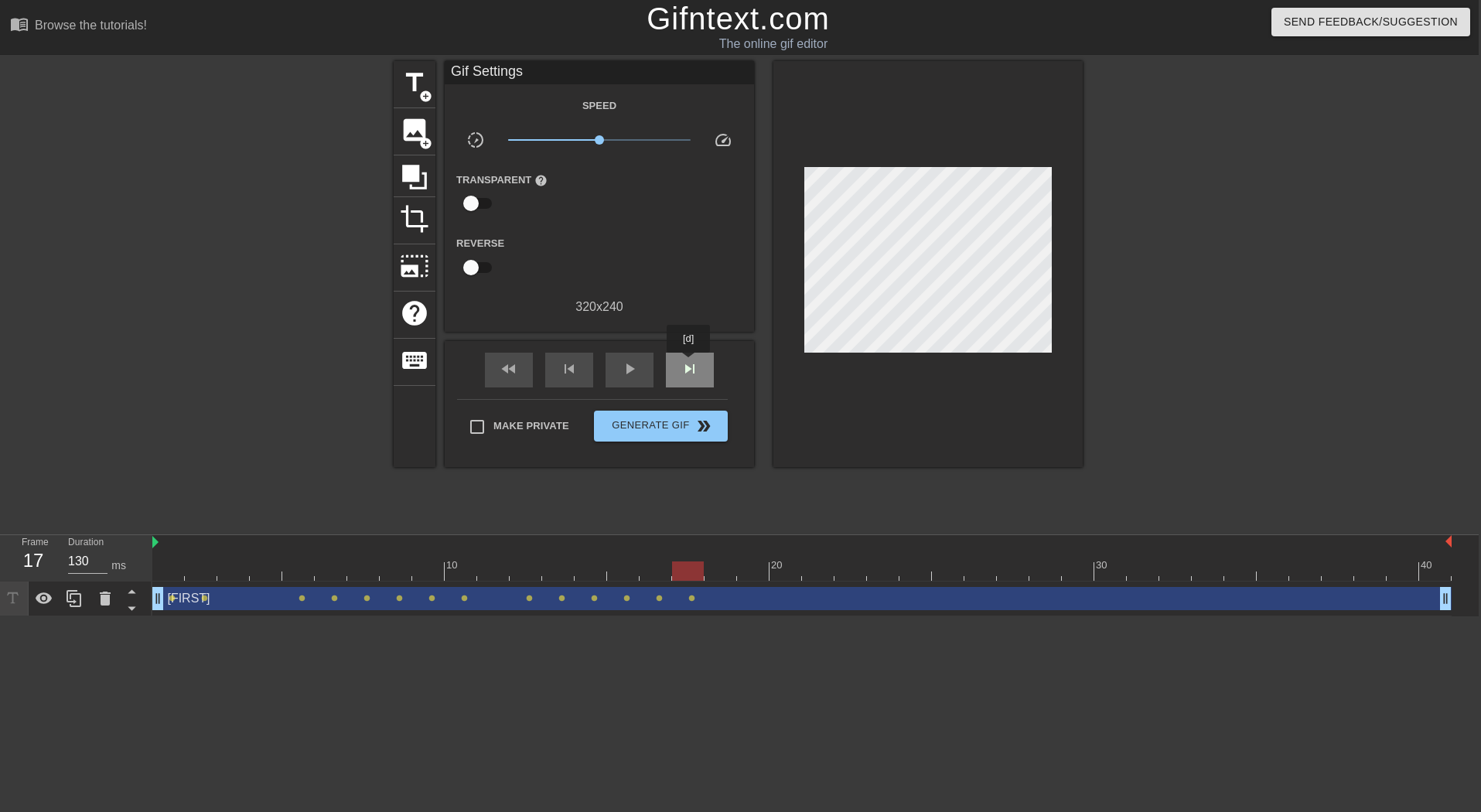 click on "skip_next" at bounding box center (690, 369) 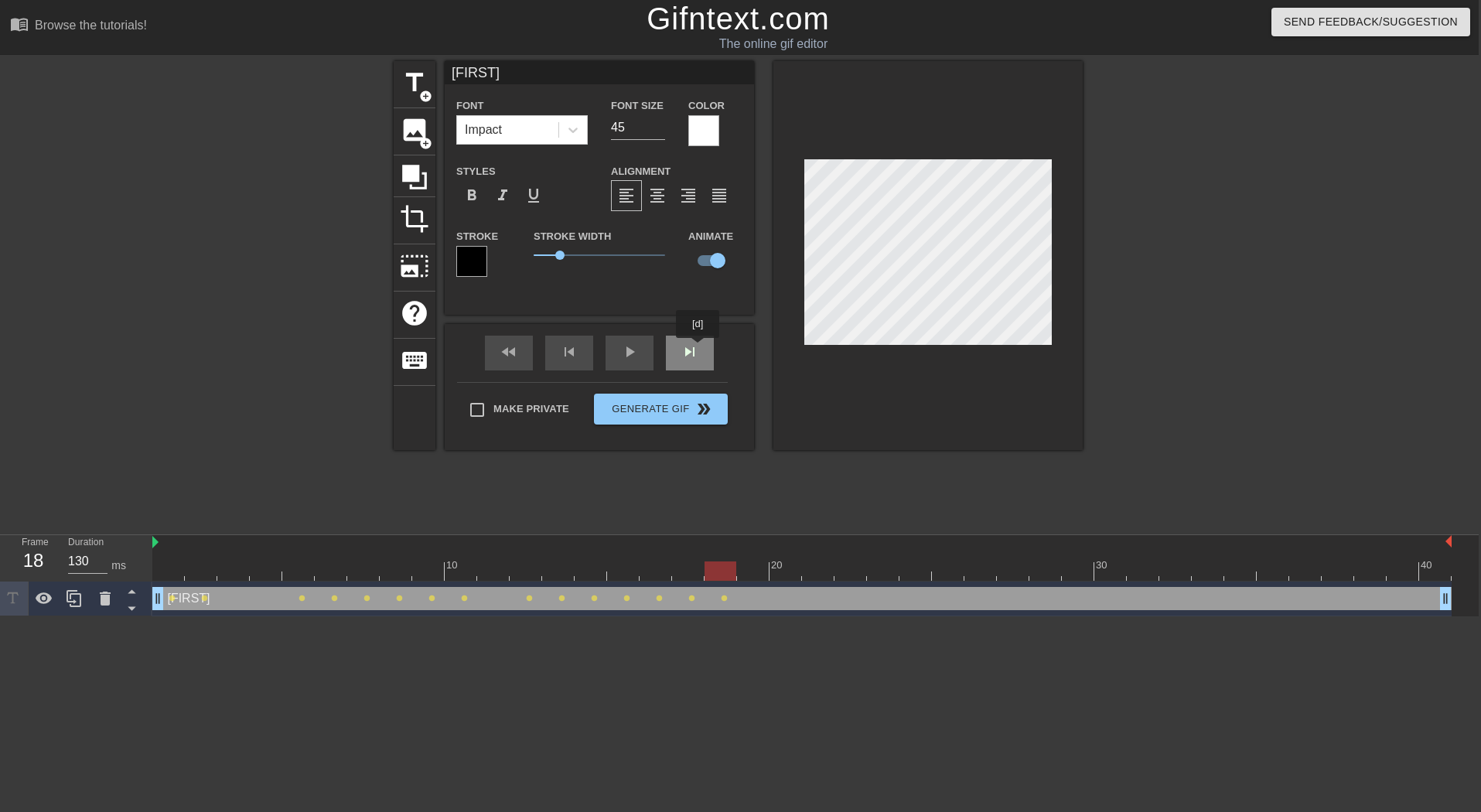 click on "fast_rewind skip_previous play_arrow skip_next" at bounding box center (599, 353) 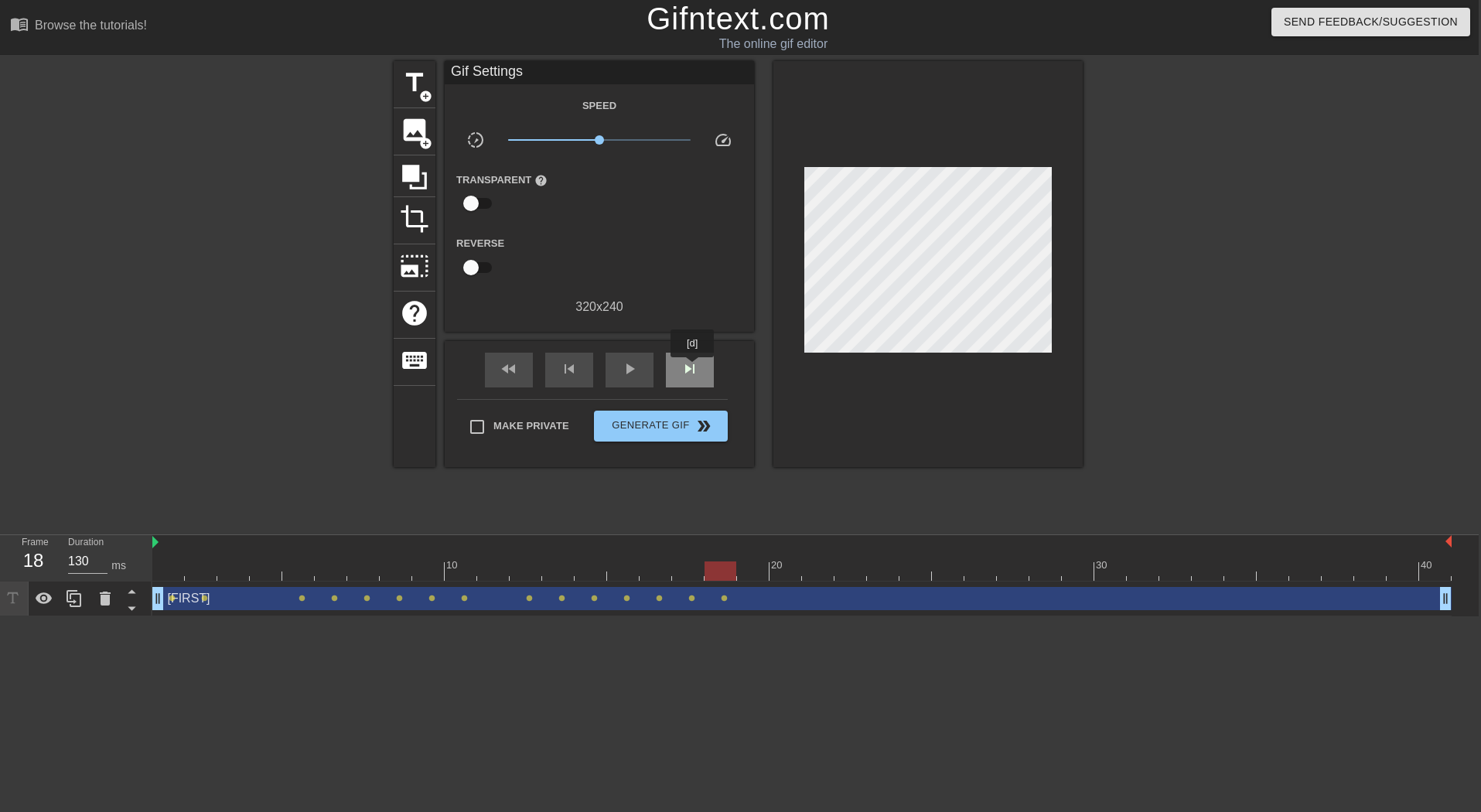 click on "skip_next" at bounding box center (690, 369) 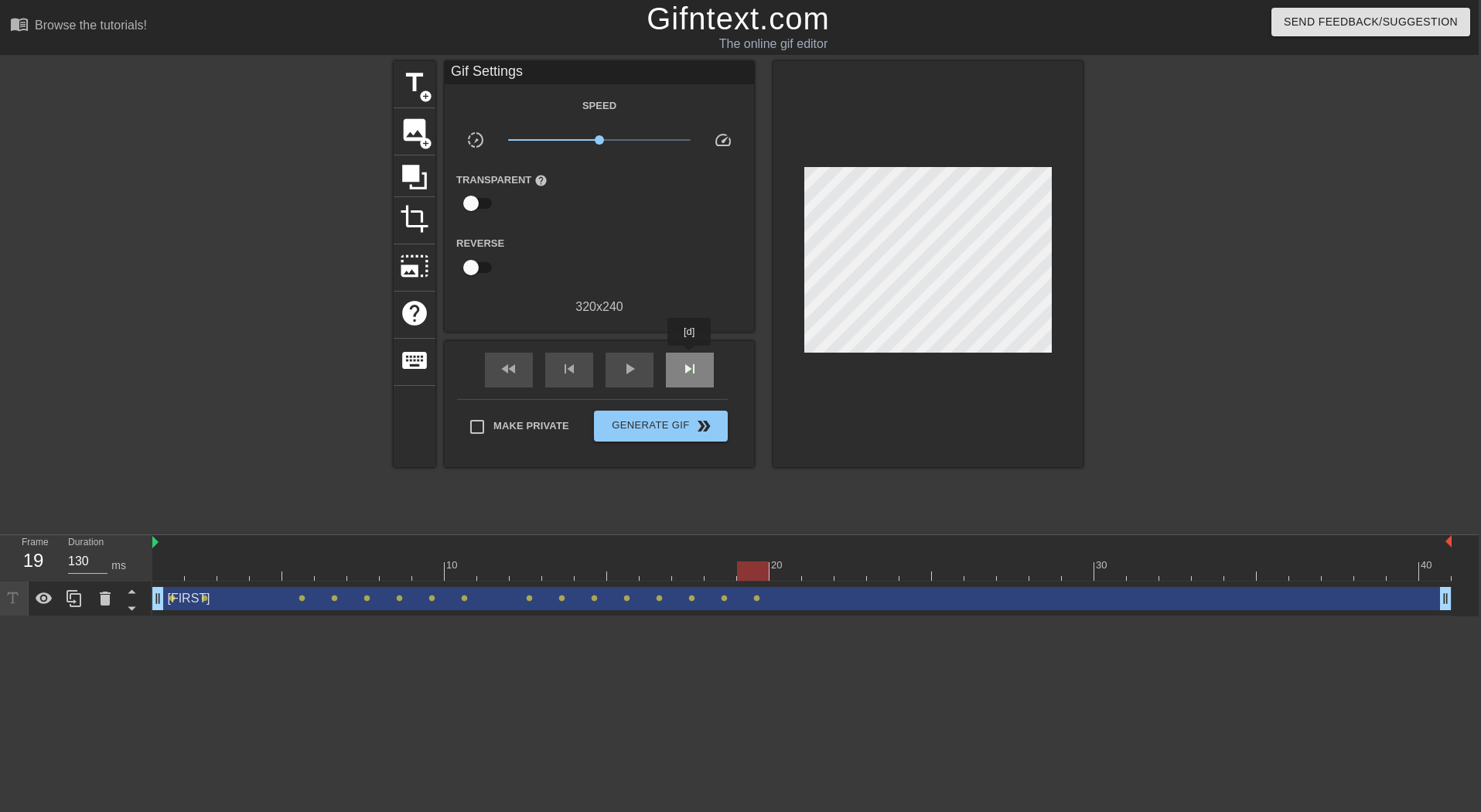 click on "skip_next" at bounding box center [690, 370] 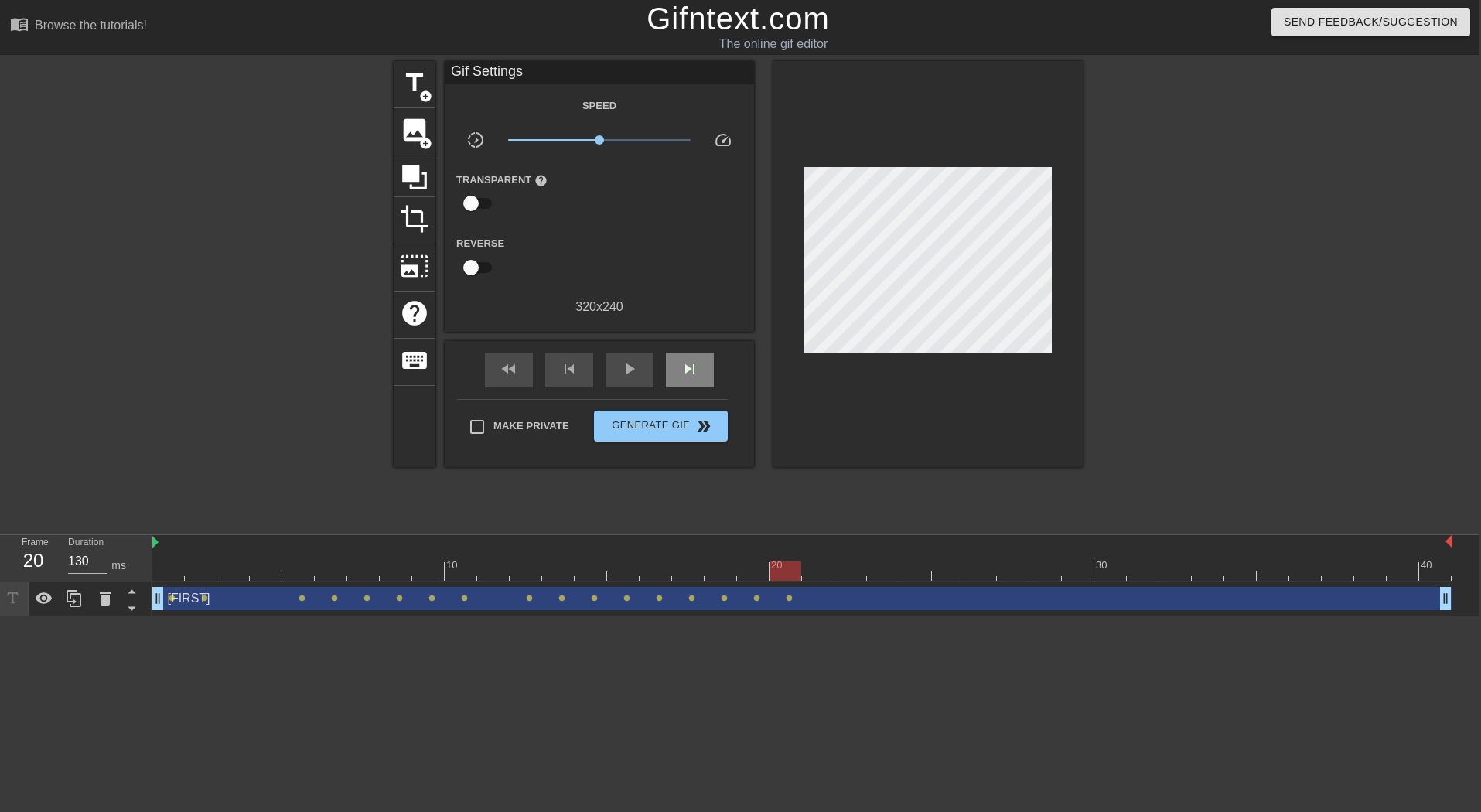 click on "fast_rewind skip_previous play_arrow skip_next" at bounding box center (599, 370) 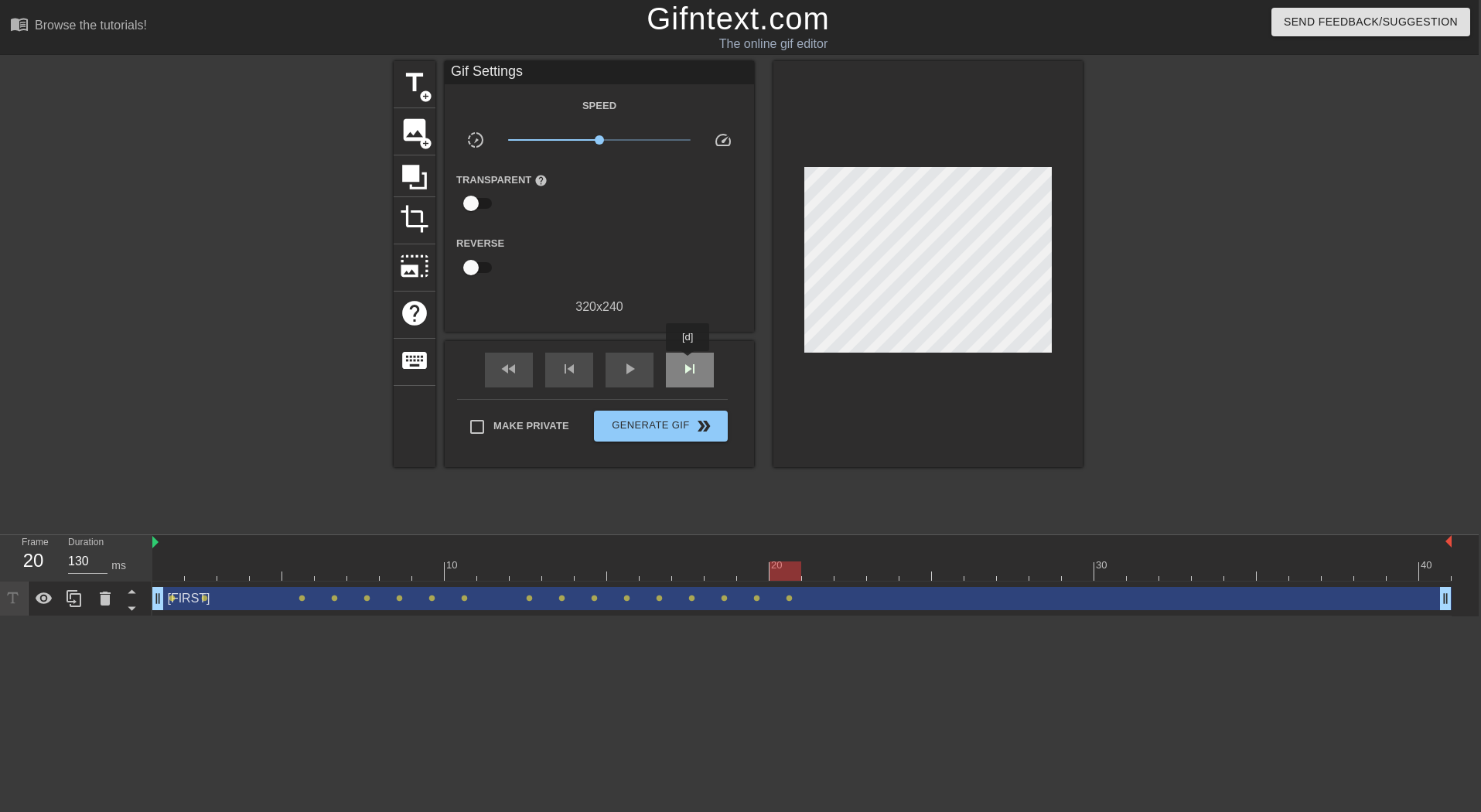 click on "skip_next" at bounding box center (690, 369) 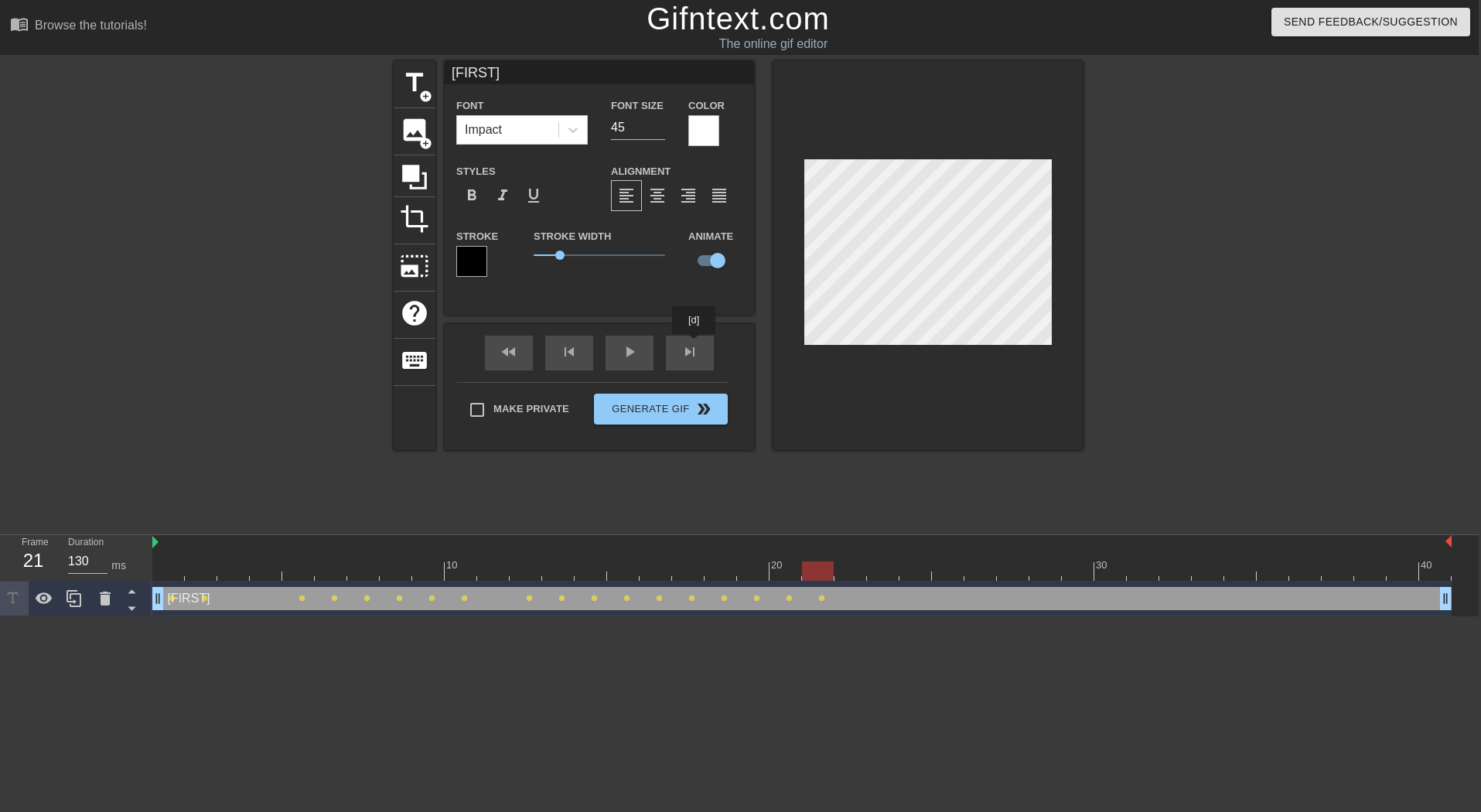 click on "fast_rewind skip_previous play_arrow skip_next" at bounding box center [599, 353] 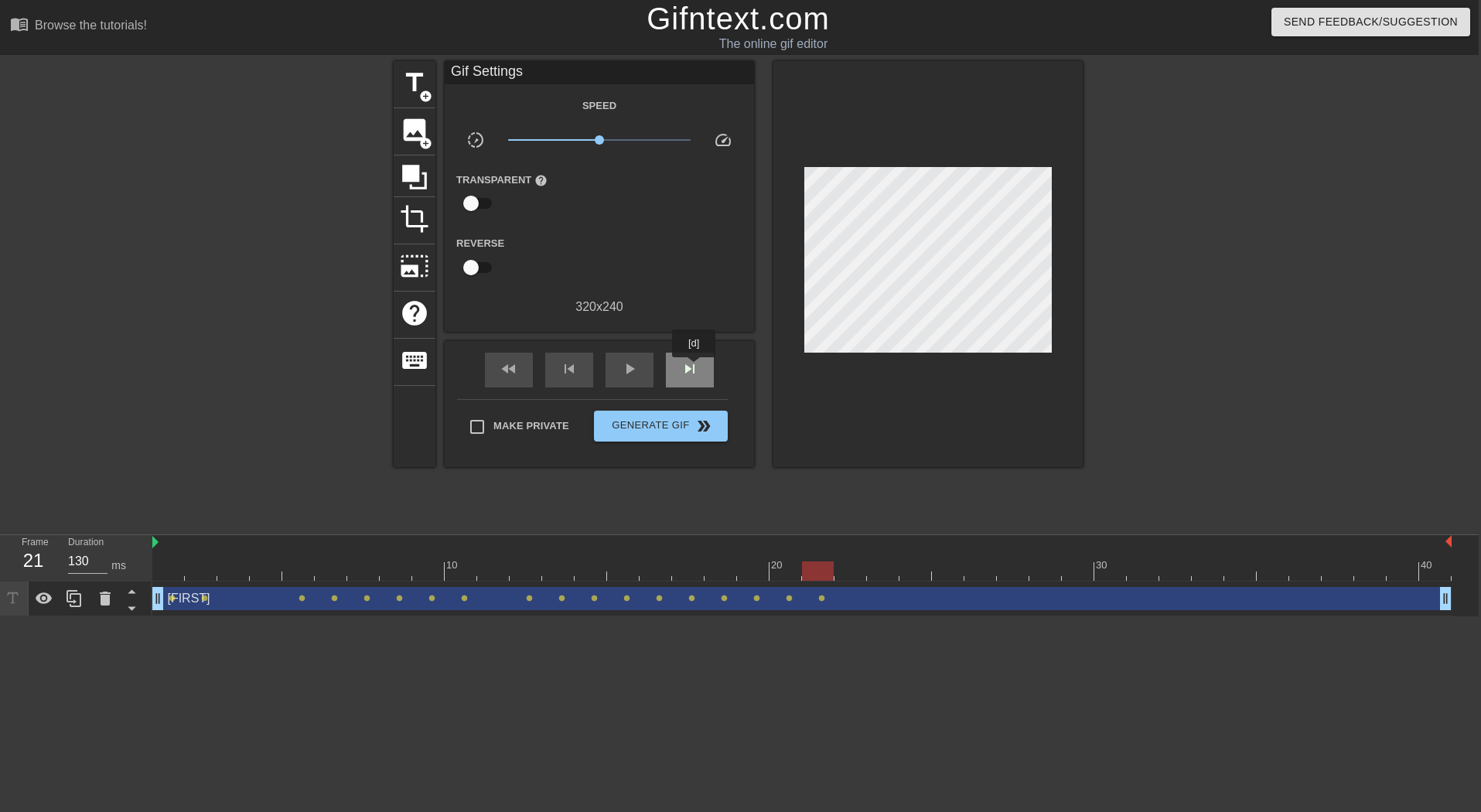 click on "skip_next" at bounding box center [690, 369] 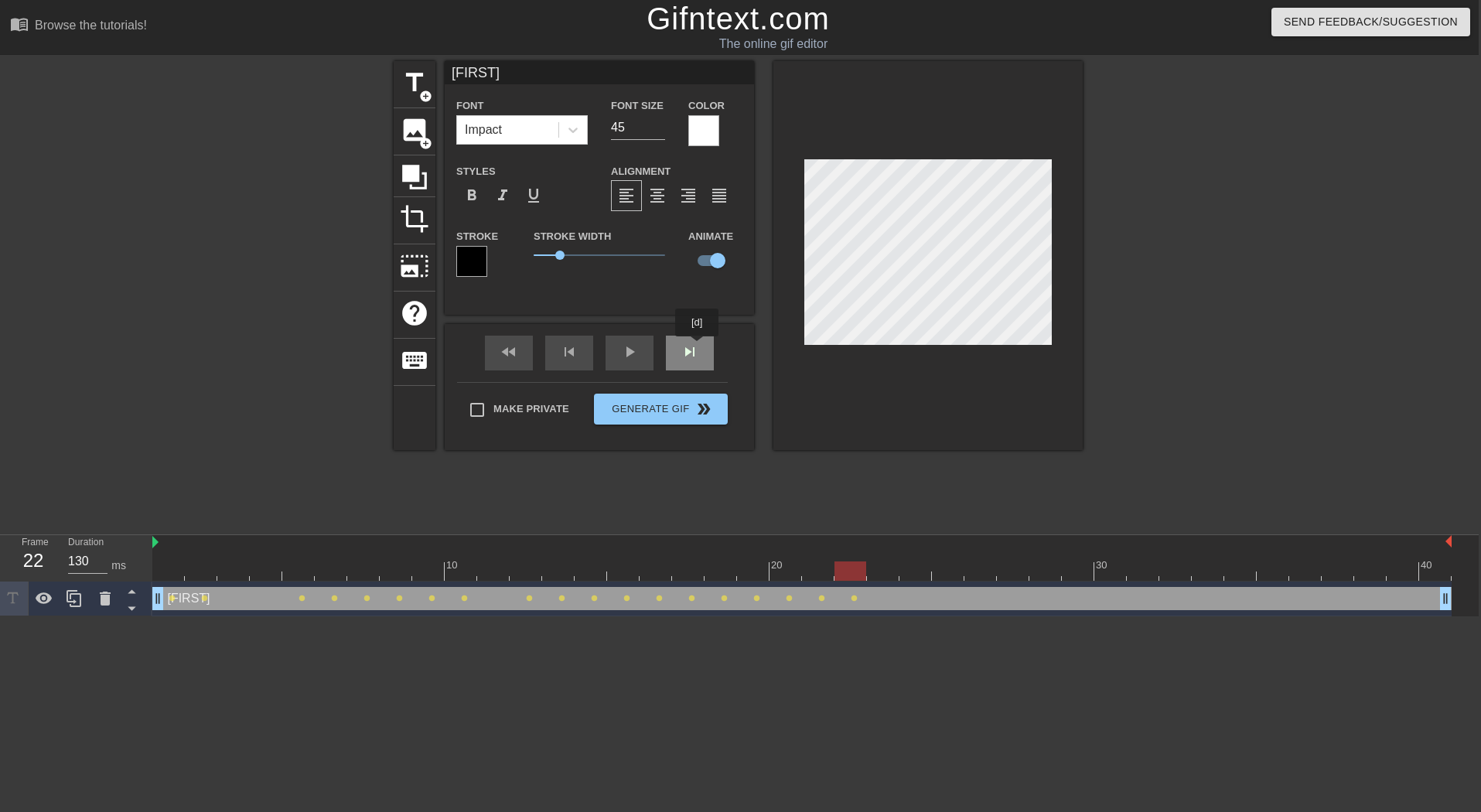 click on "fast_rewind skip_previous play_arrow skip_next" at bounding box center (599, 353) 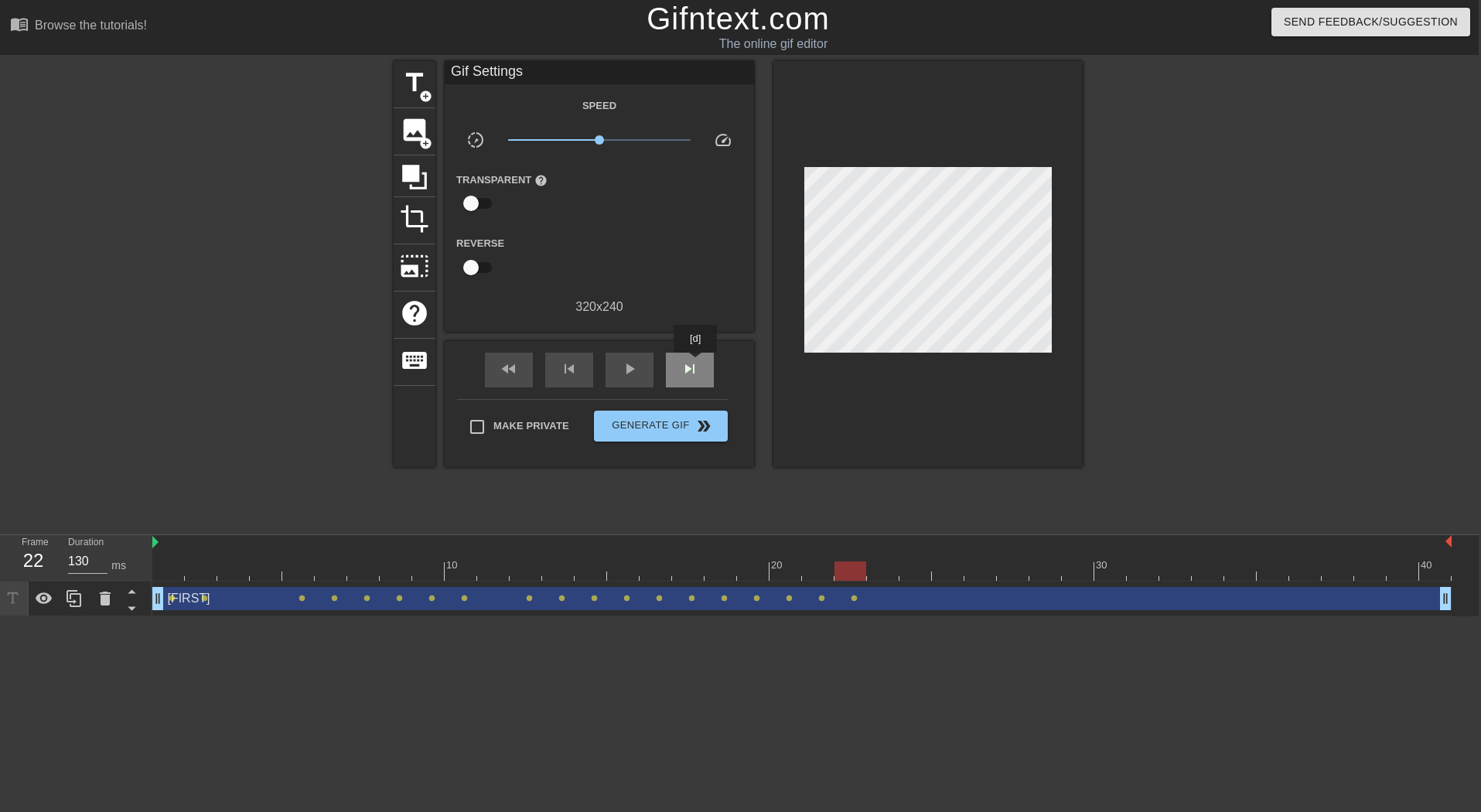 click on "skip_next" at bounding box center [690, 369] 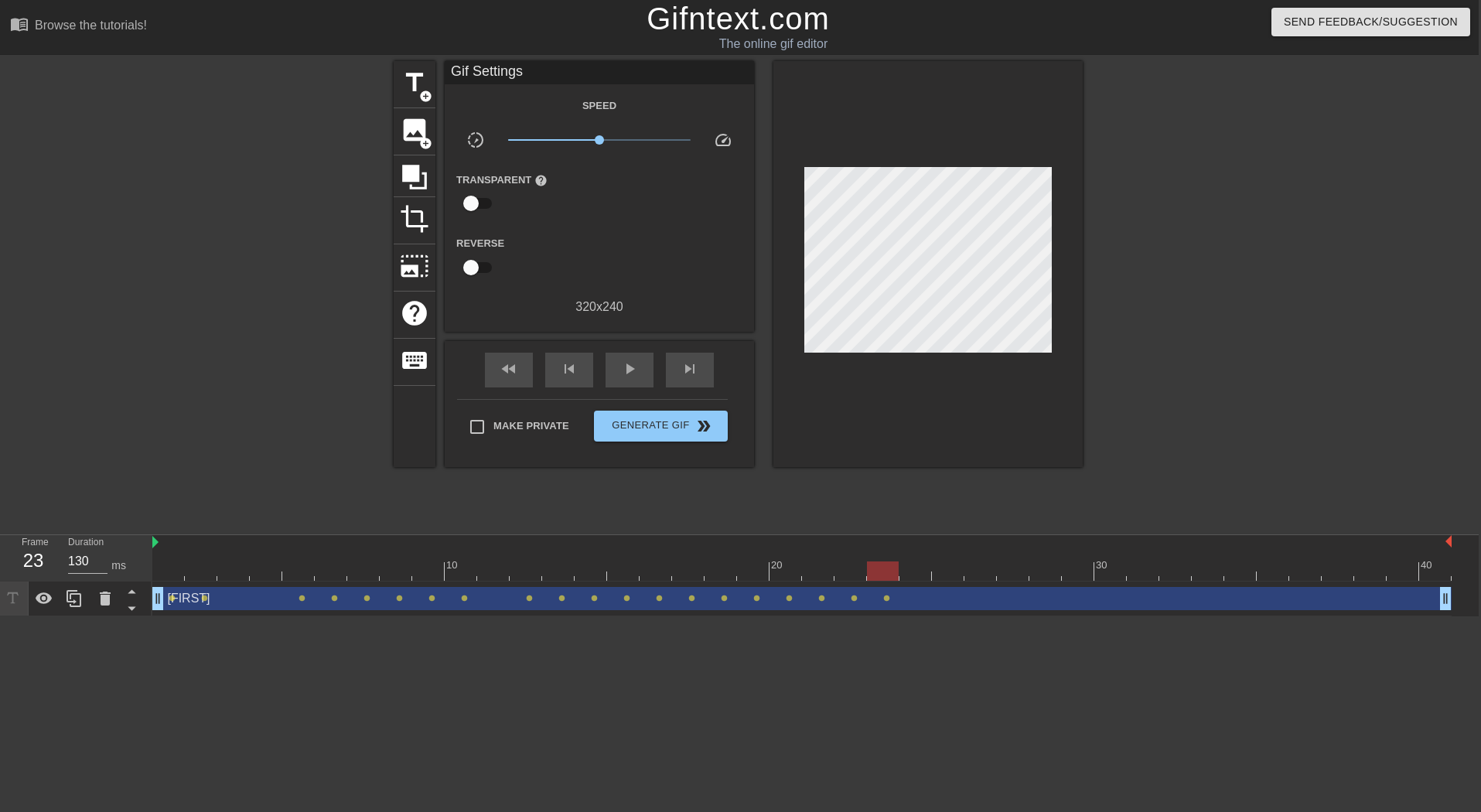 click on "Gif Settings Speed slow_motion_video x1.00 speed Transparent help Reverse 320  x  240 fast_rewind skip_previous play_arrow skip_next Make Private Generate Gif double_arrow" at bounding box center [599, 264] 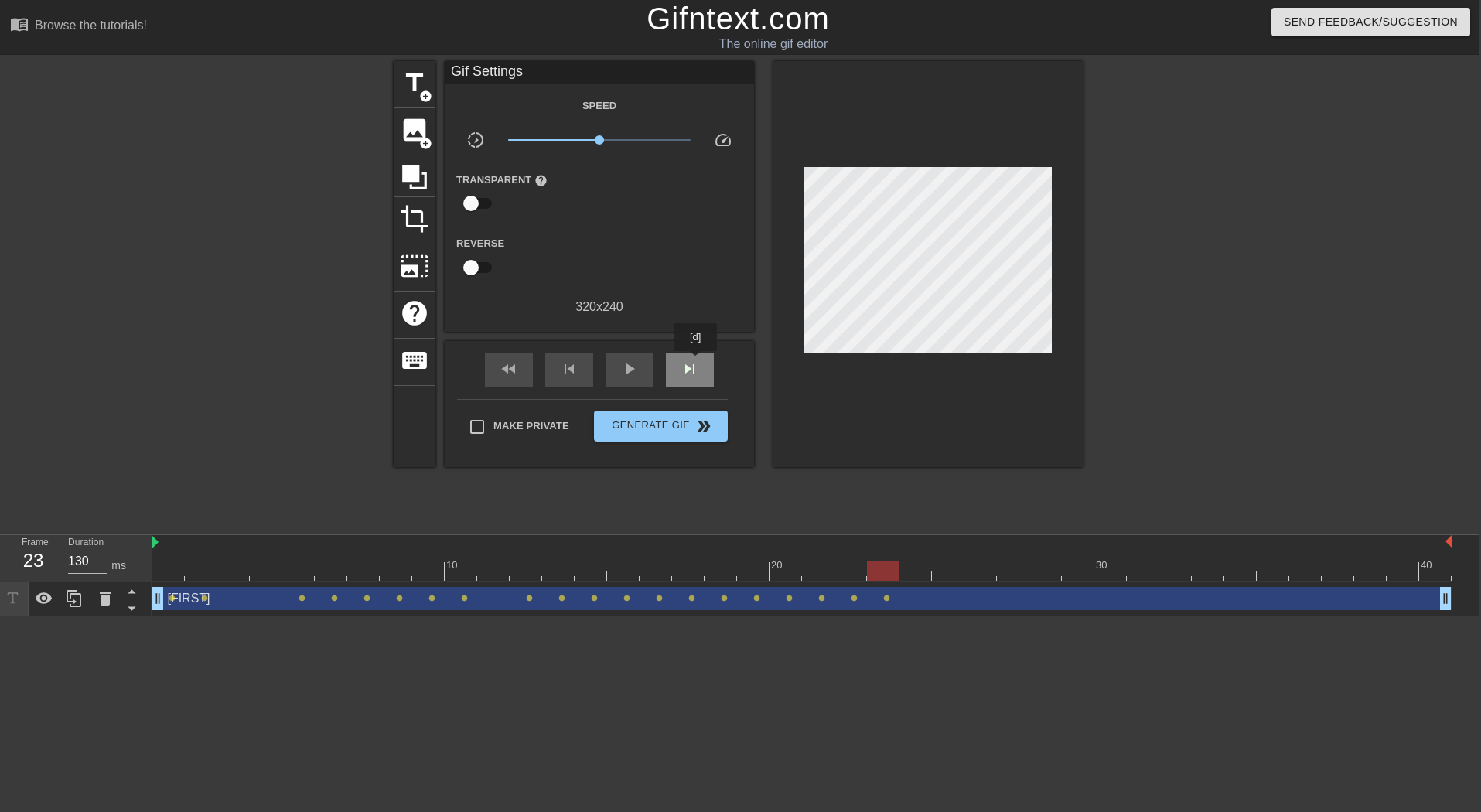click on "skip_next" at bounding box center (690, 369) 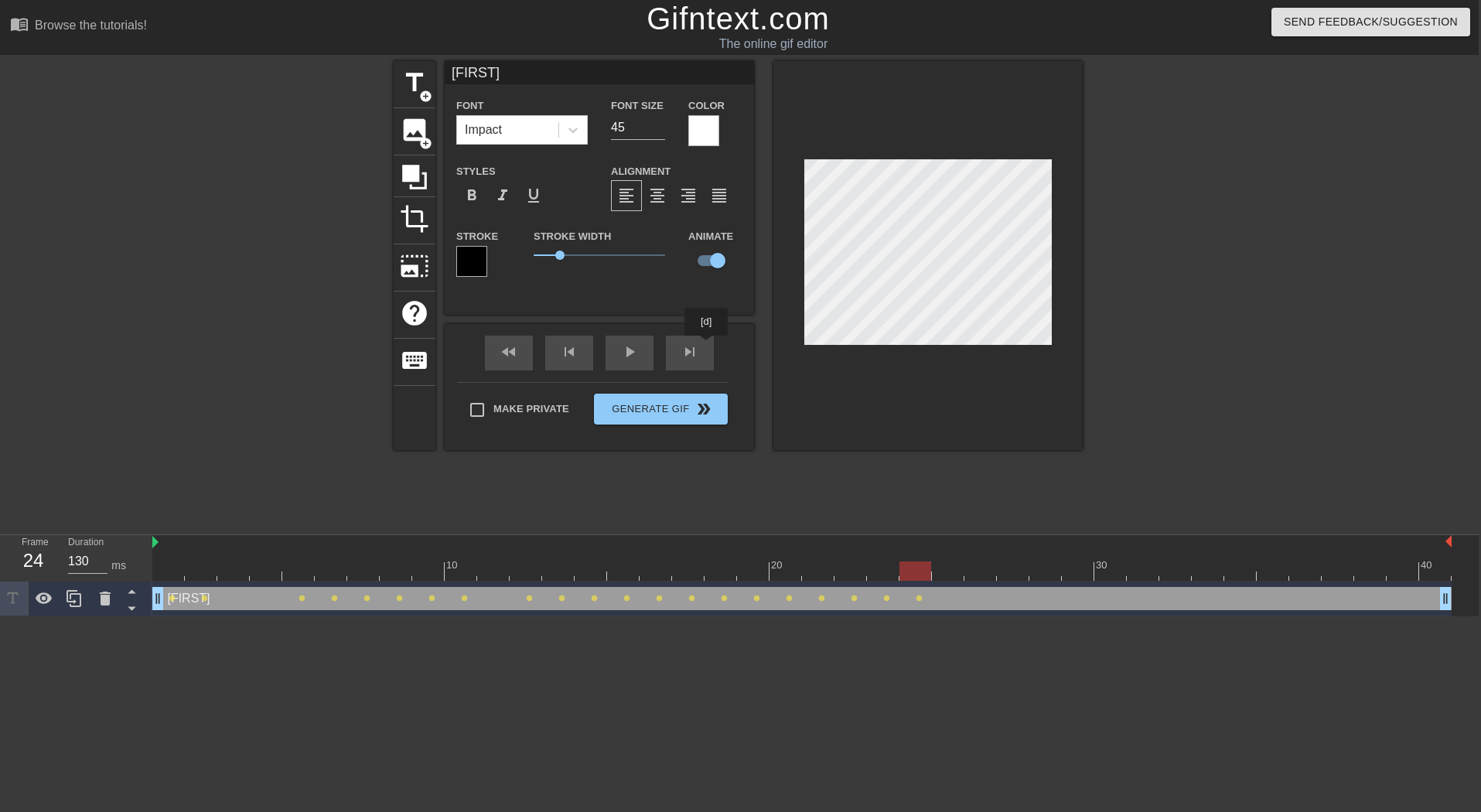 click on "fast_rewind skip_previous play_arrow skip_next" at bounding box center (599, 353) 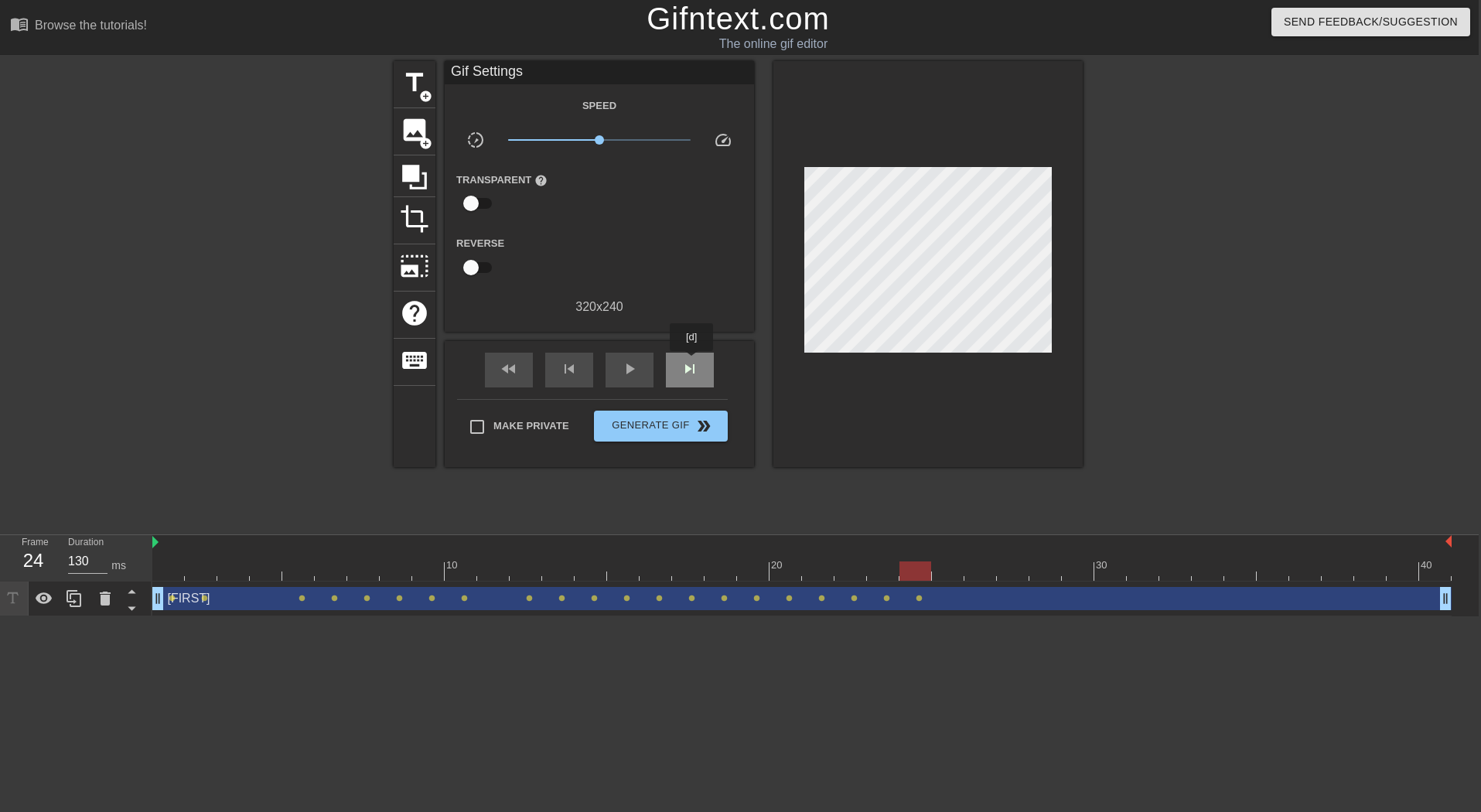 click on "skip_next" at bounding box center (690, 369) 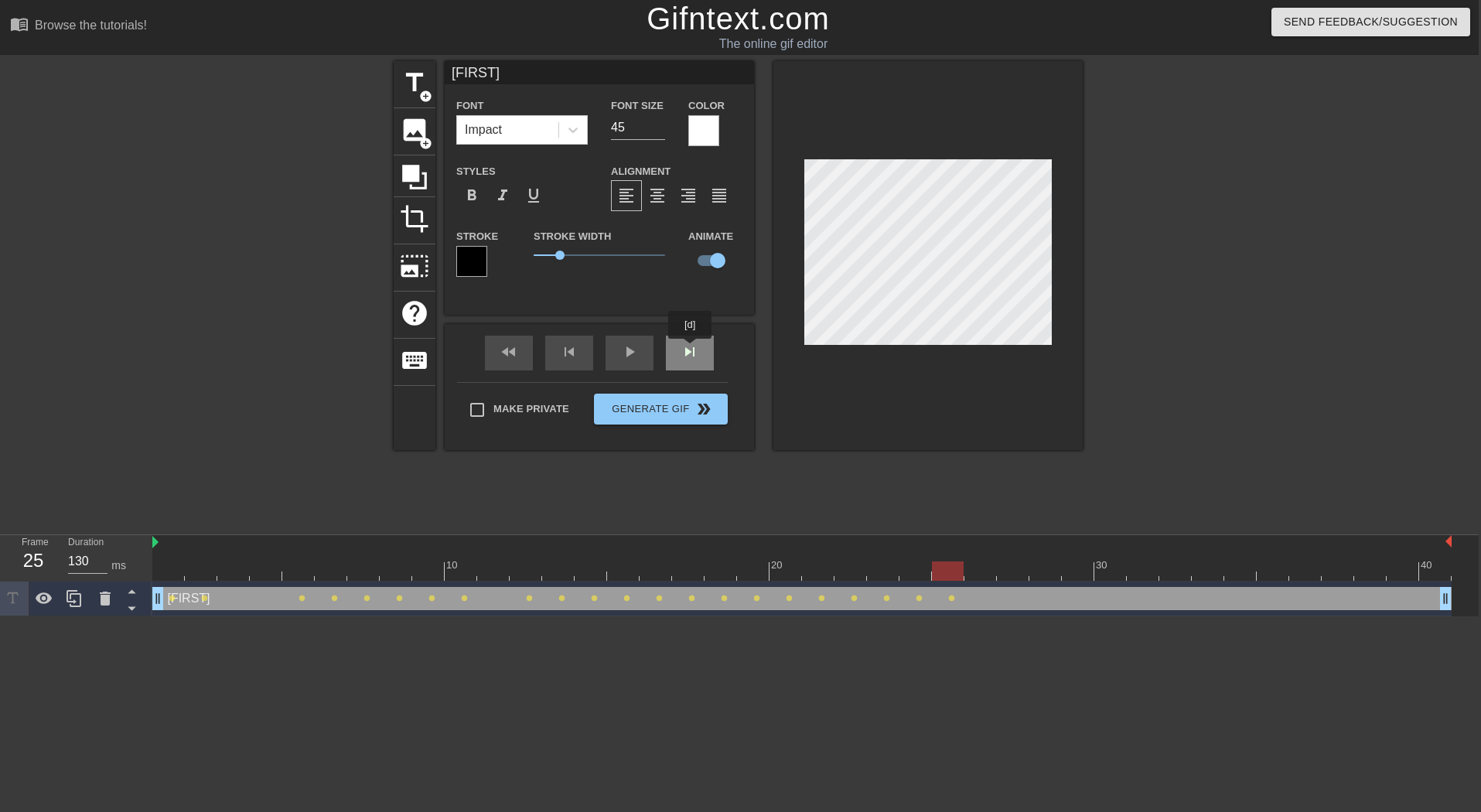 click on "fast_rewind skip_previous play_arrow skip_next" at bounding box center (599, 353) 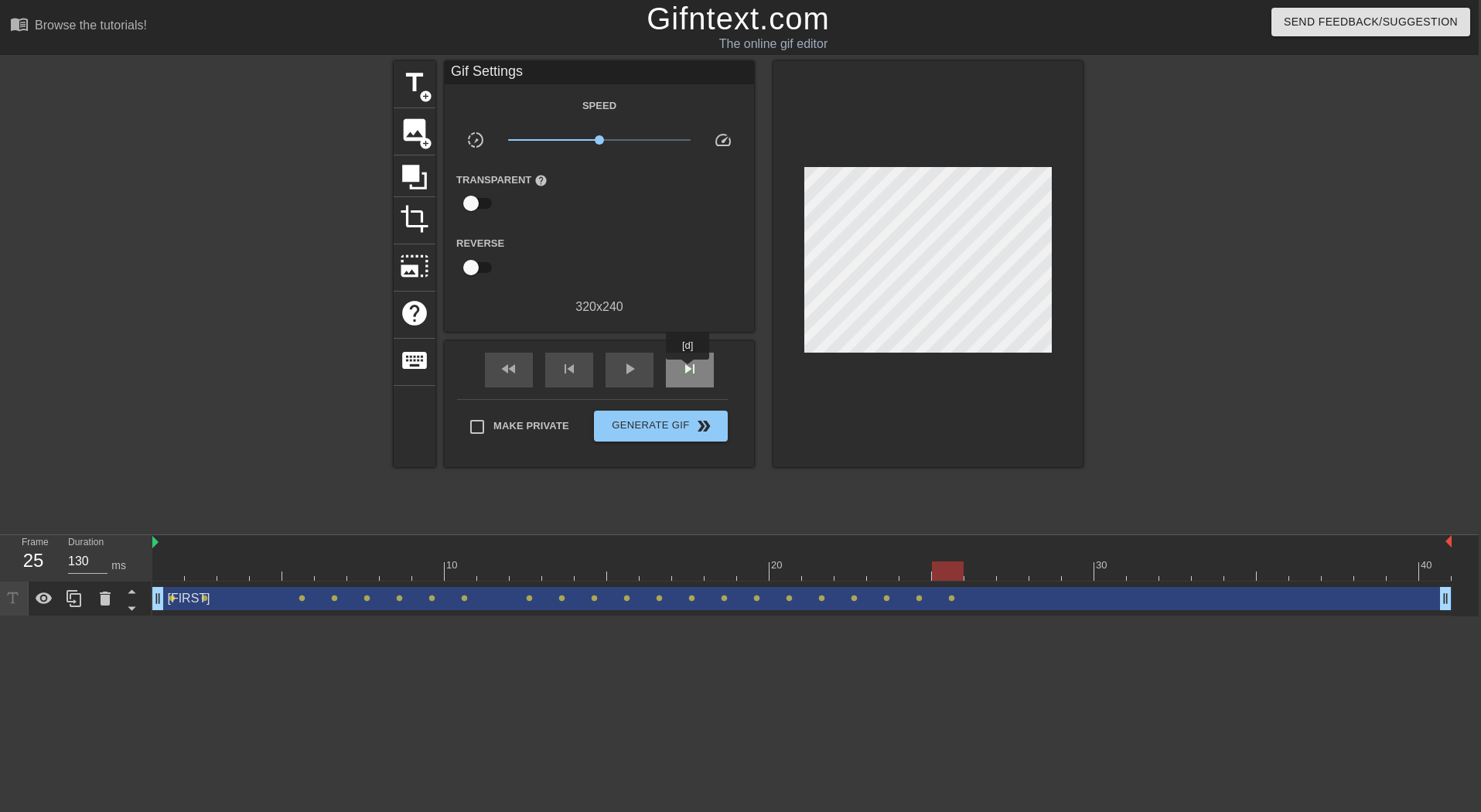 click on "skip_next" at bounding box center [690, 369] 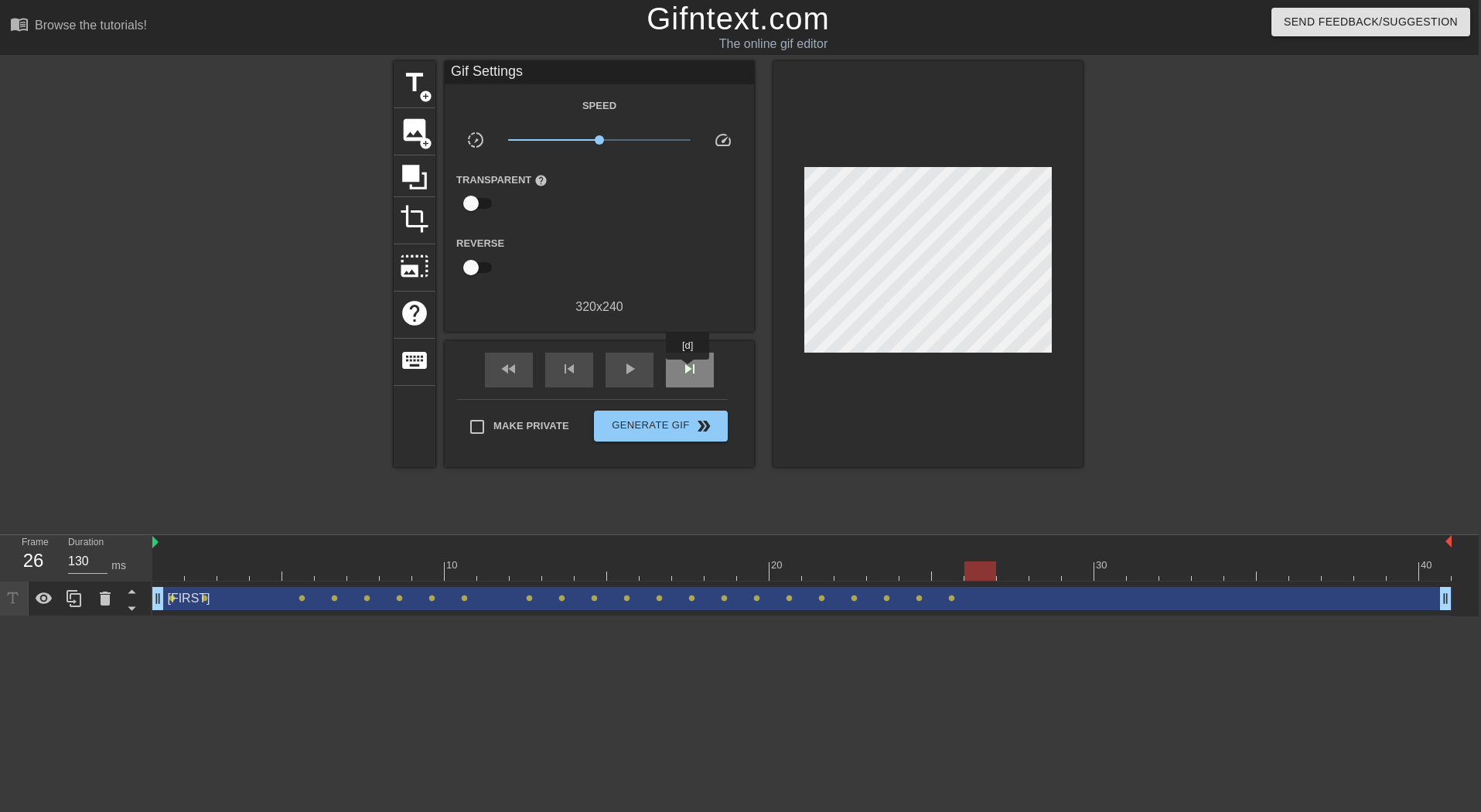 click on "skip_next" at bounding box center (690, 369) 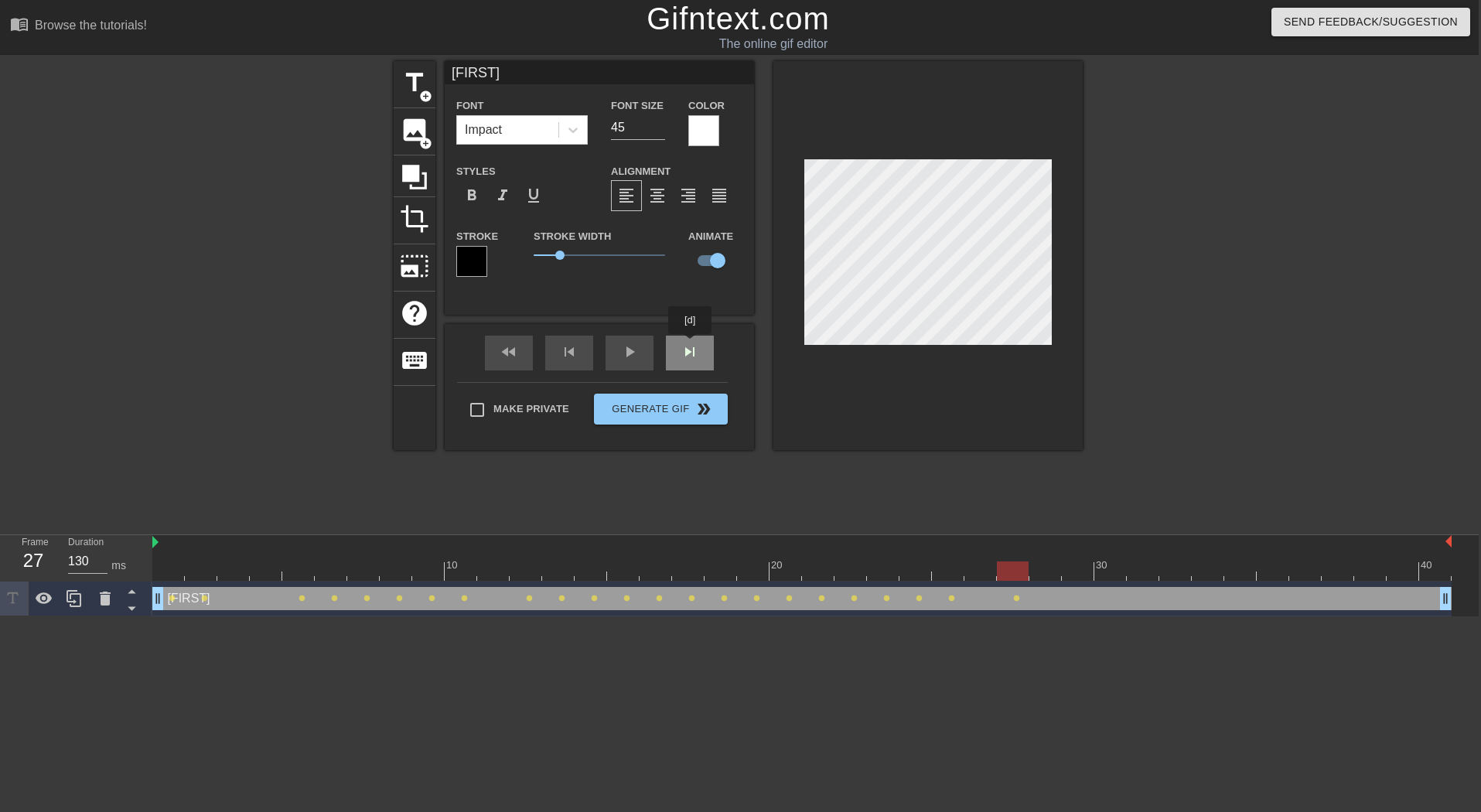 click on "fast_rewind skip_previous play_arrow skip_next" at bounding box center [599, 353] 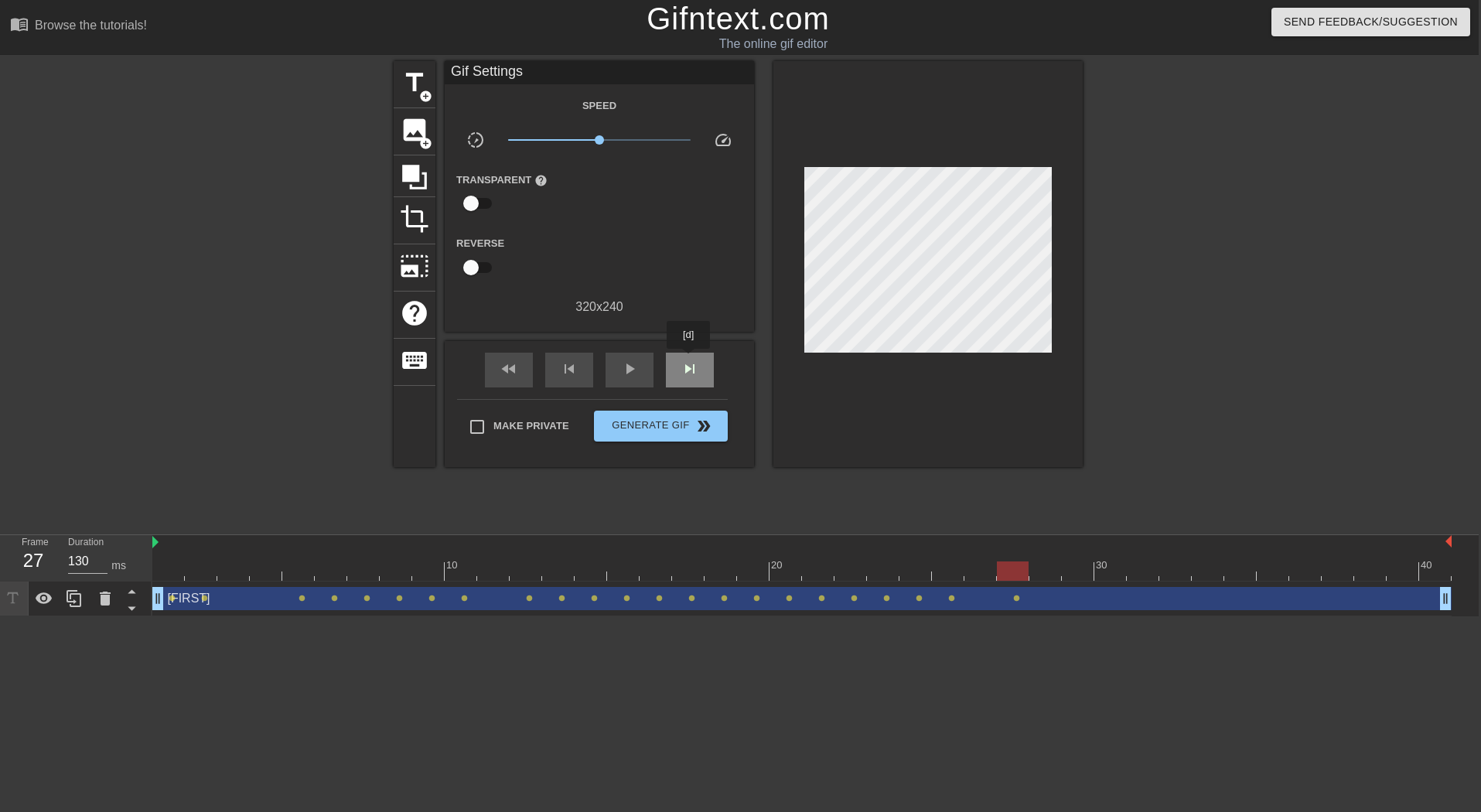 click on "skip_next" at bounding box center [690, 369] 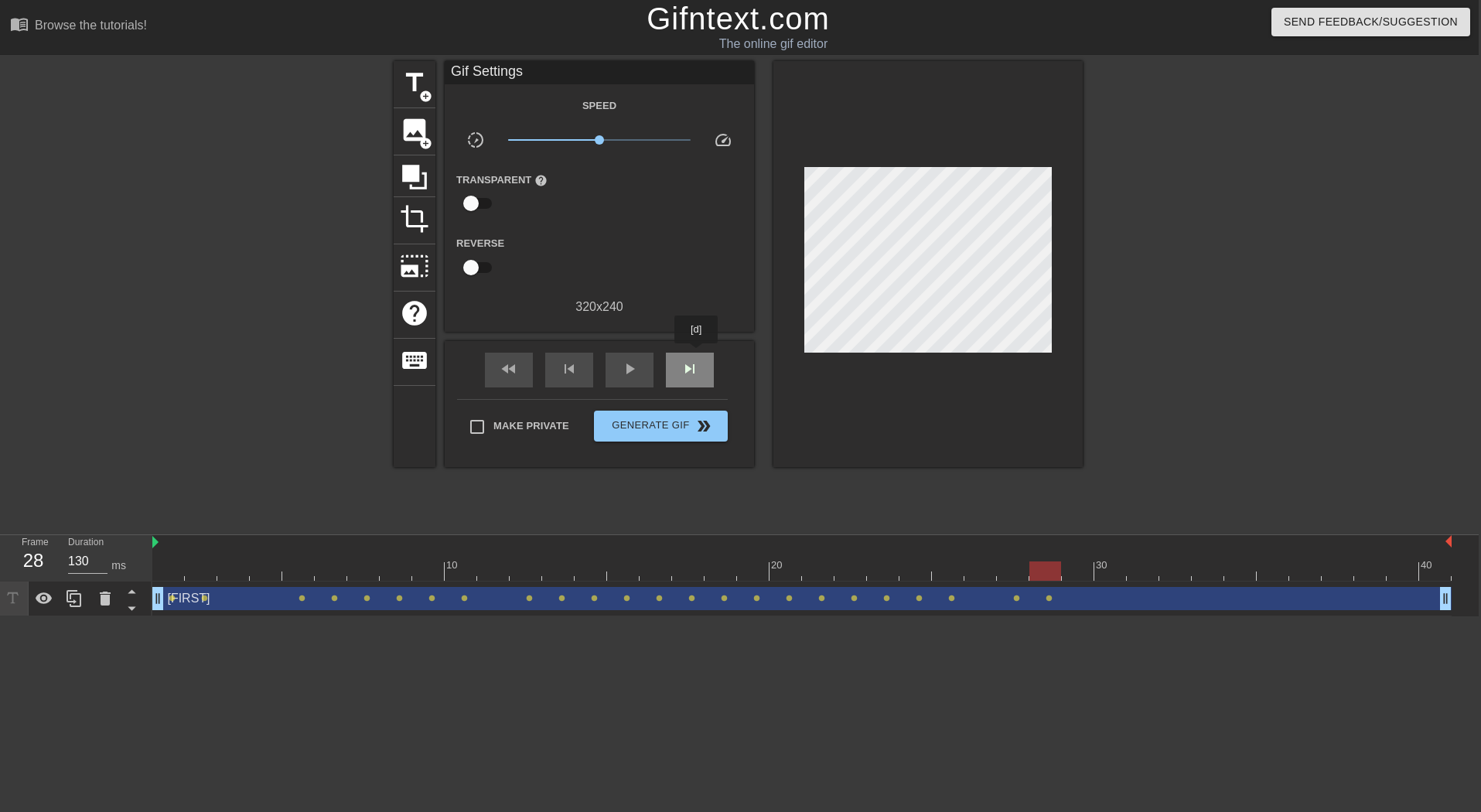 click on "skip_next" at bounding box center (690, 370) 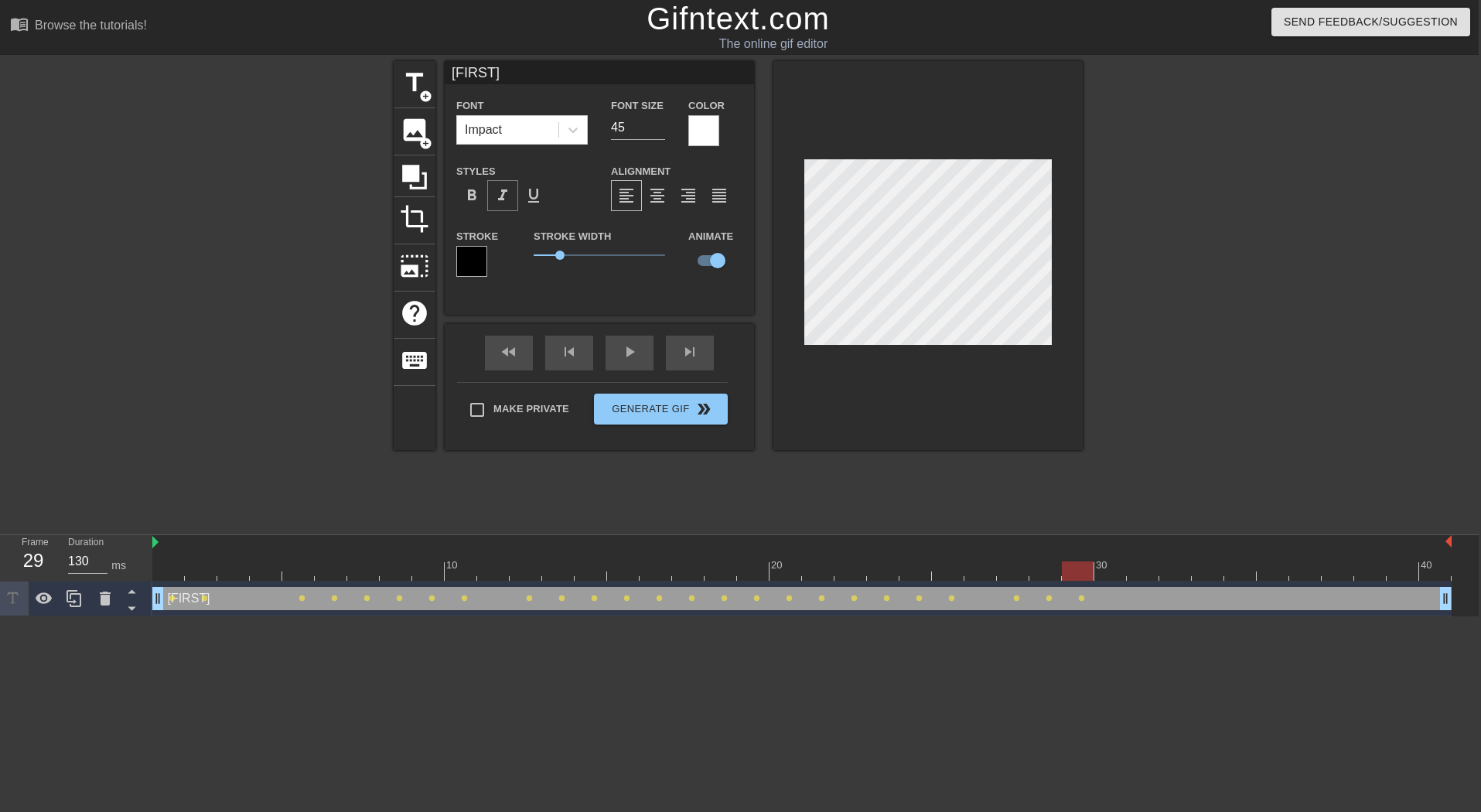click on "format_italic" at bounding box center [503, 196] 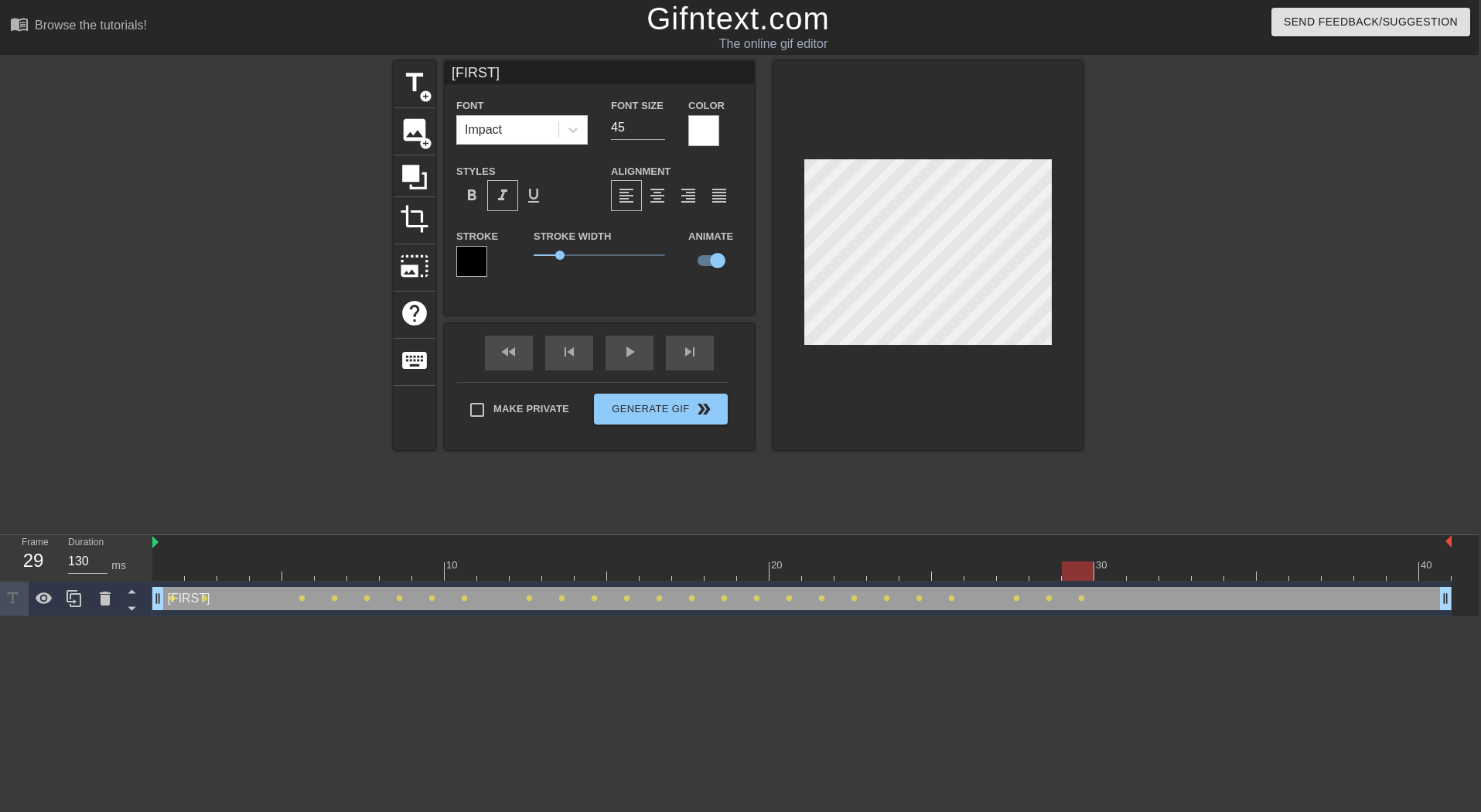 click on "format_italic" at bounding box center [503, 196] 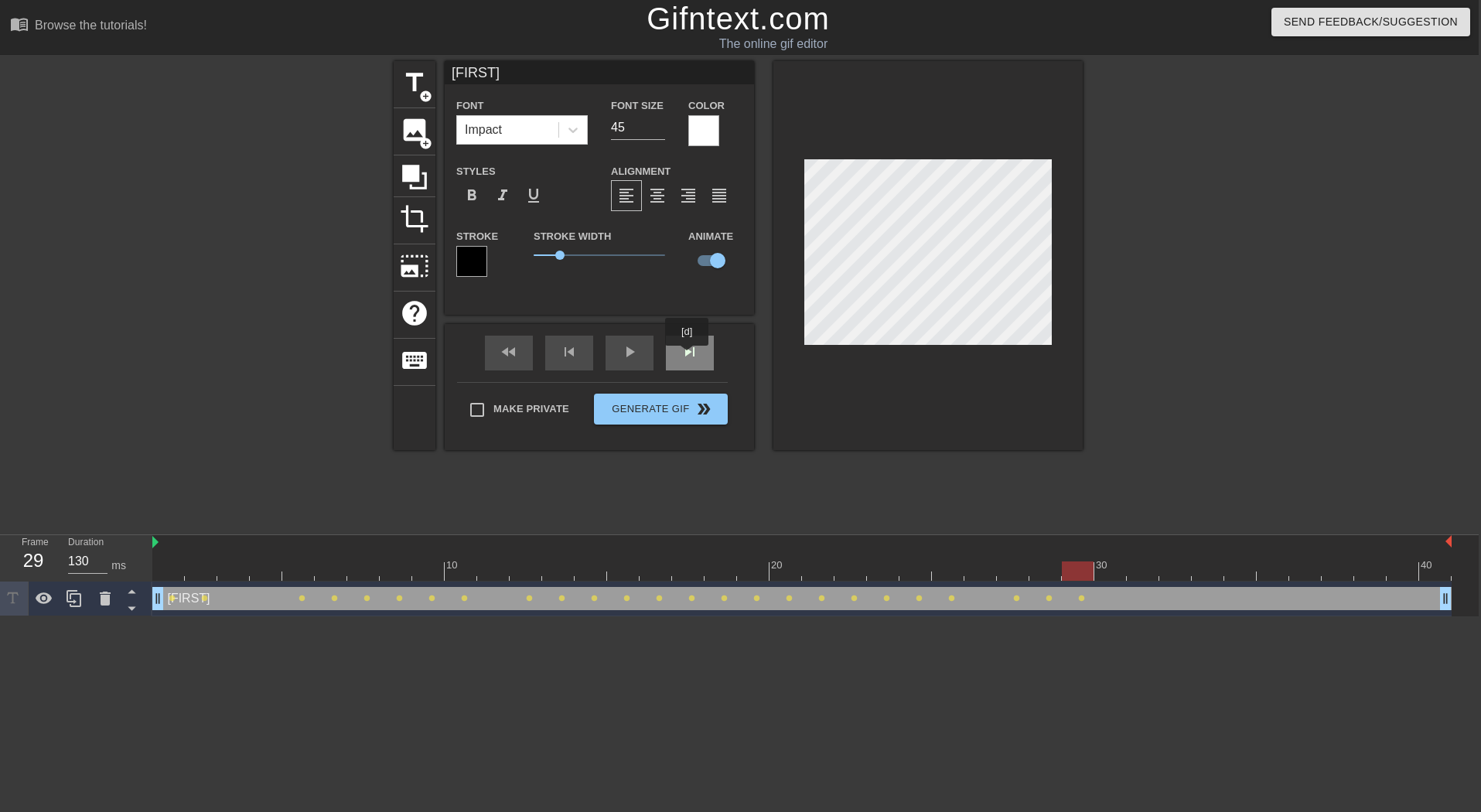 click on "skip_next" at bounding box center (690, 353) 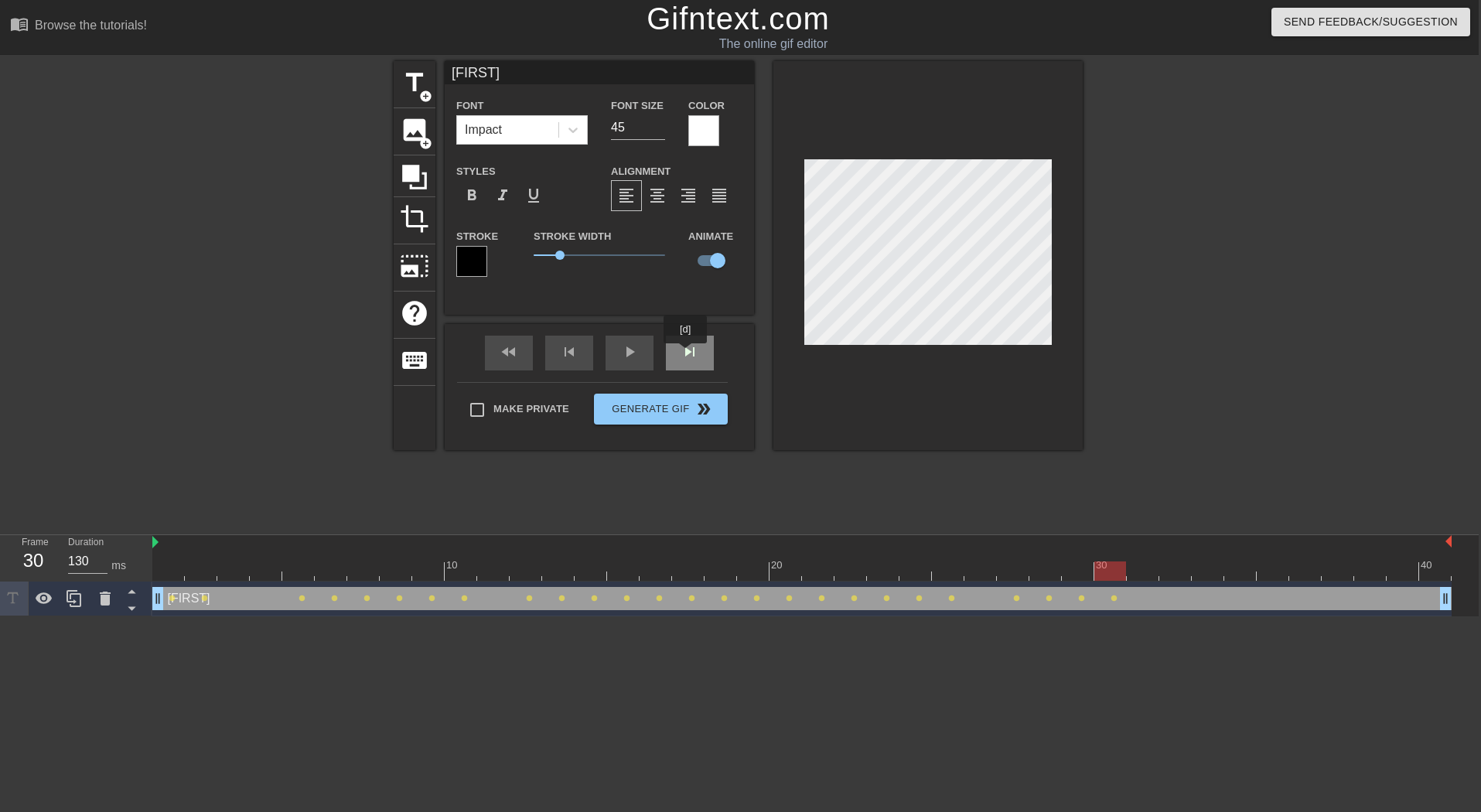 click on "skip_next" at bounding box center (690, 353) 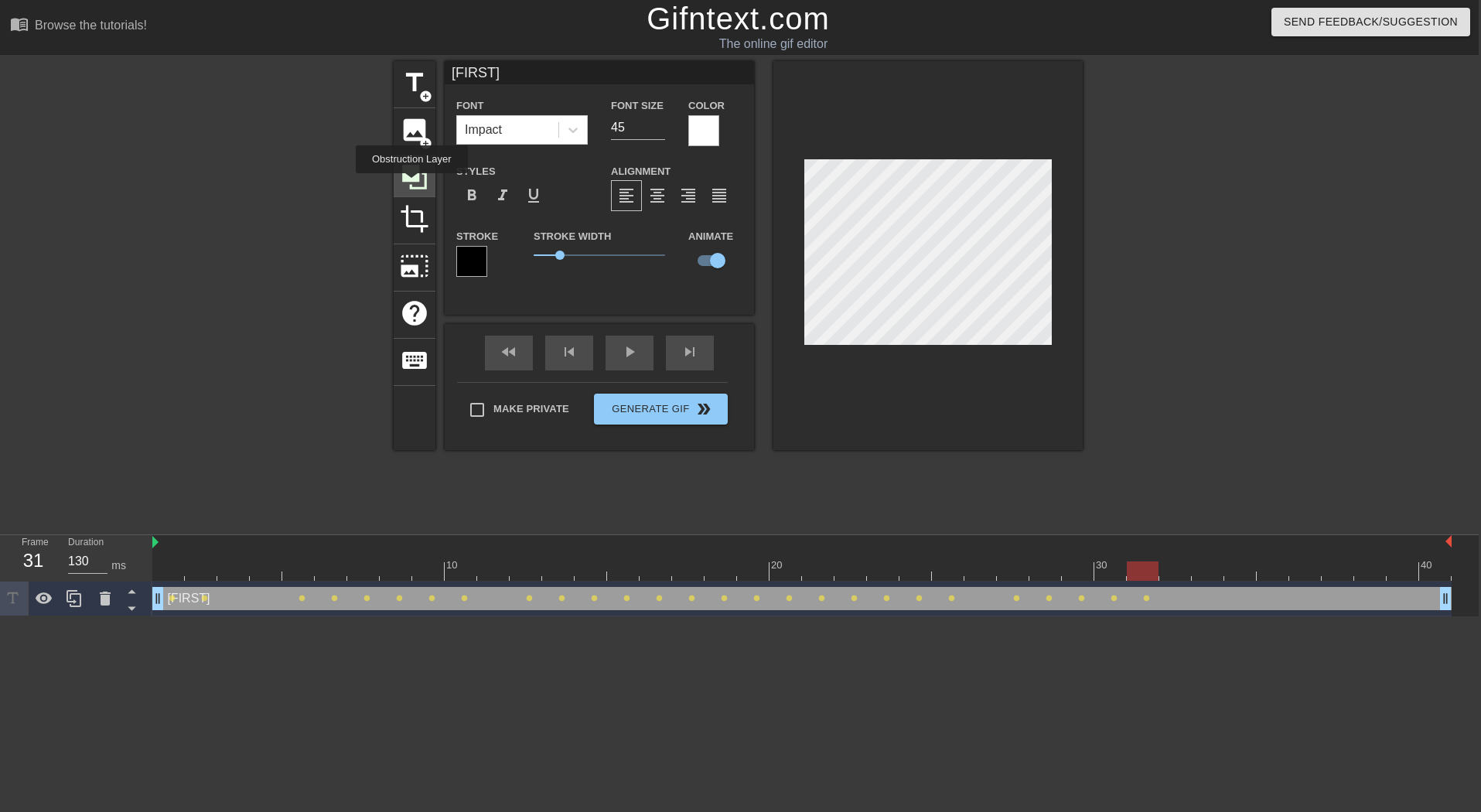 click 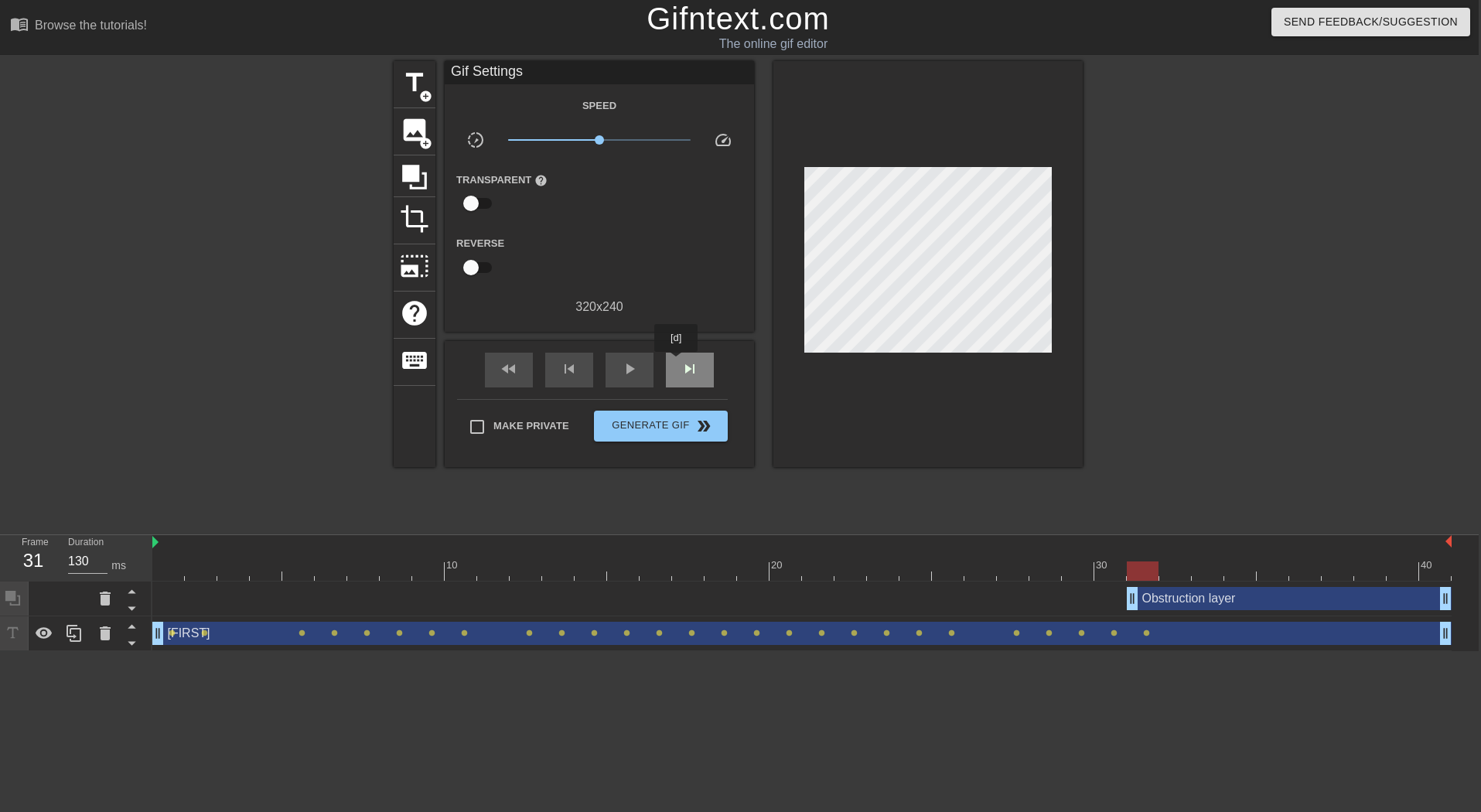 click on "skip_next" at bounding box center [690, 370] 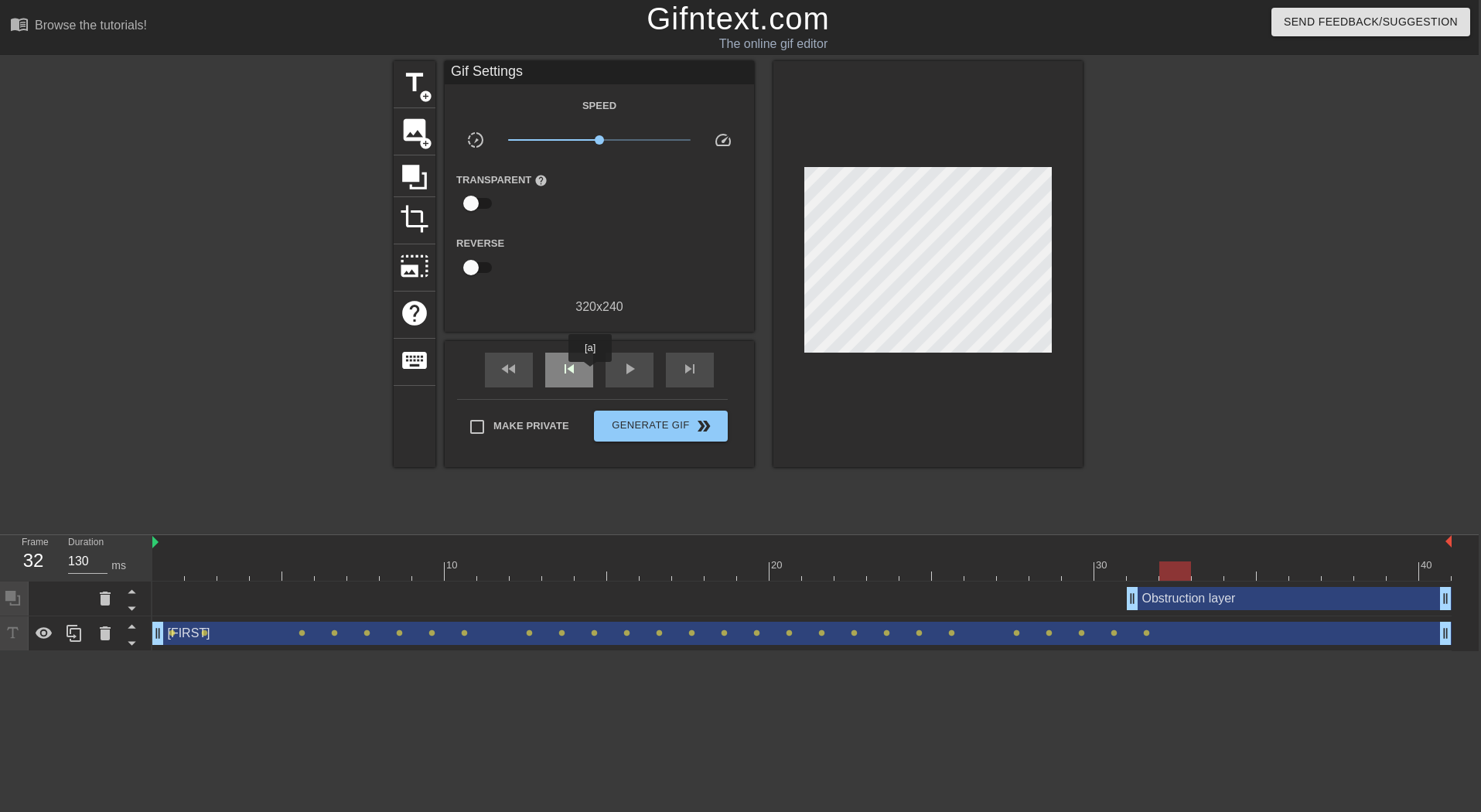 click on "skip_previous" at bounding box center (569, 370) 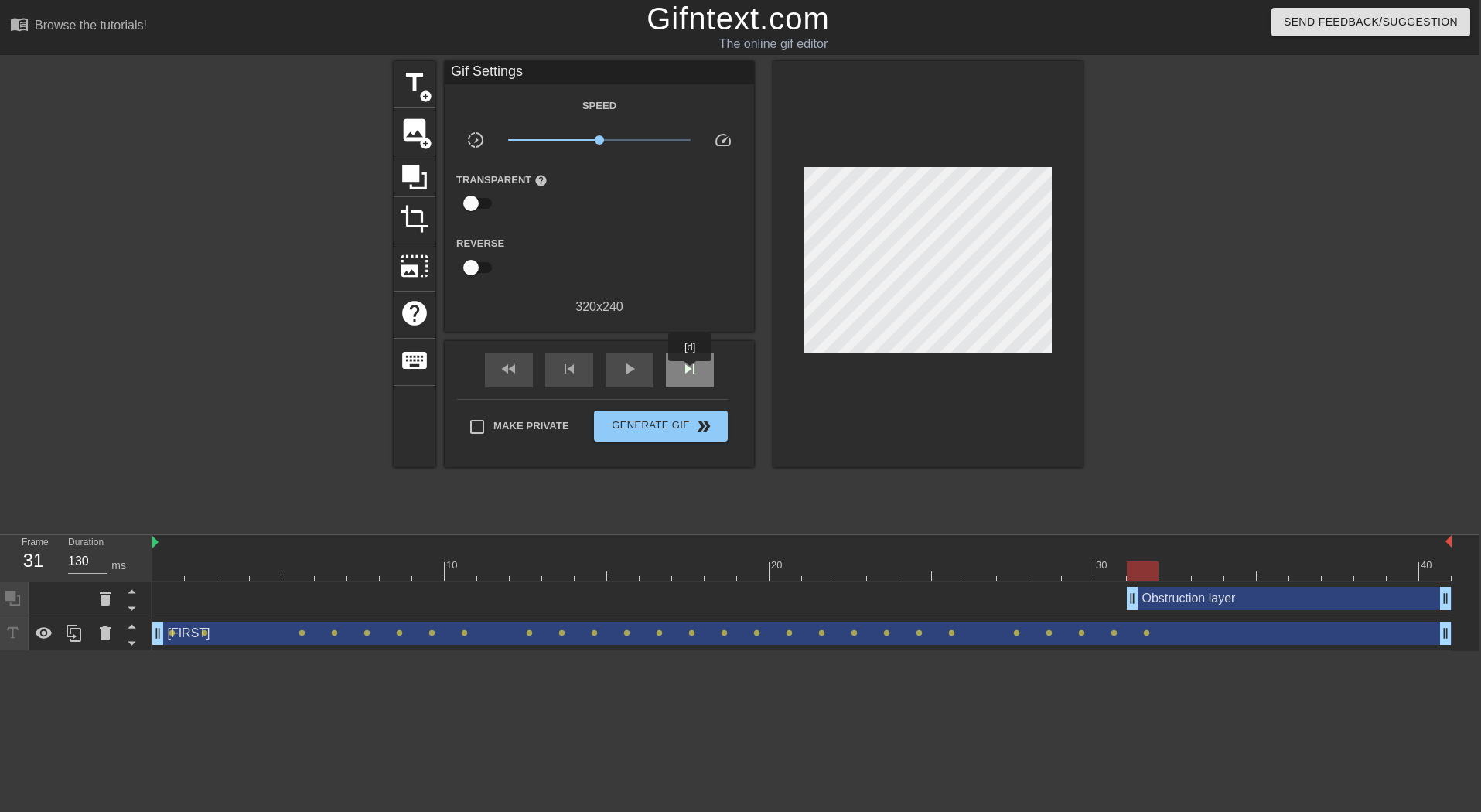 click on "skip_next" at bounding box center (690, 369) 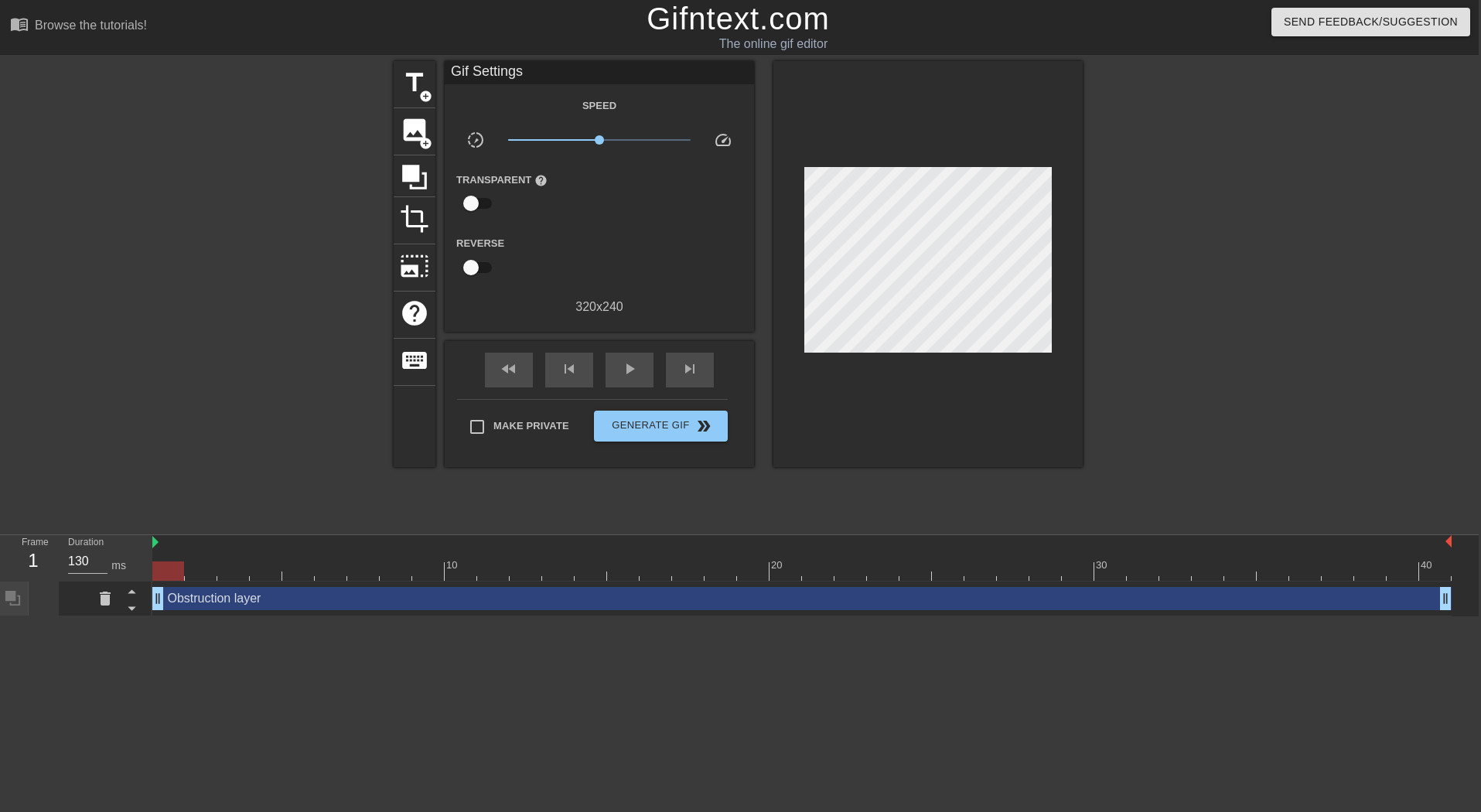 drag, startPoint x: 1133, startPoint y: 595, endPoint x: 53, endPoint y: 605, distance: 1080.0463 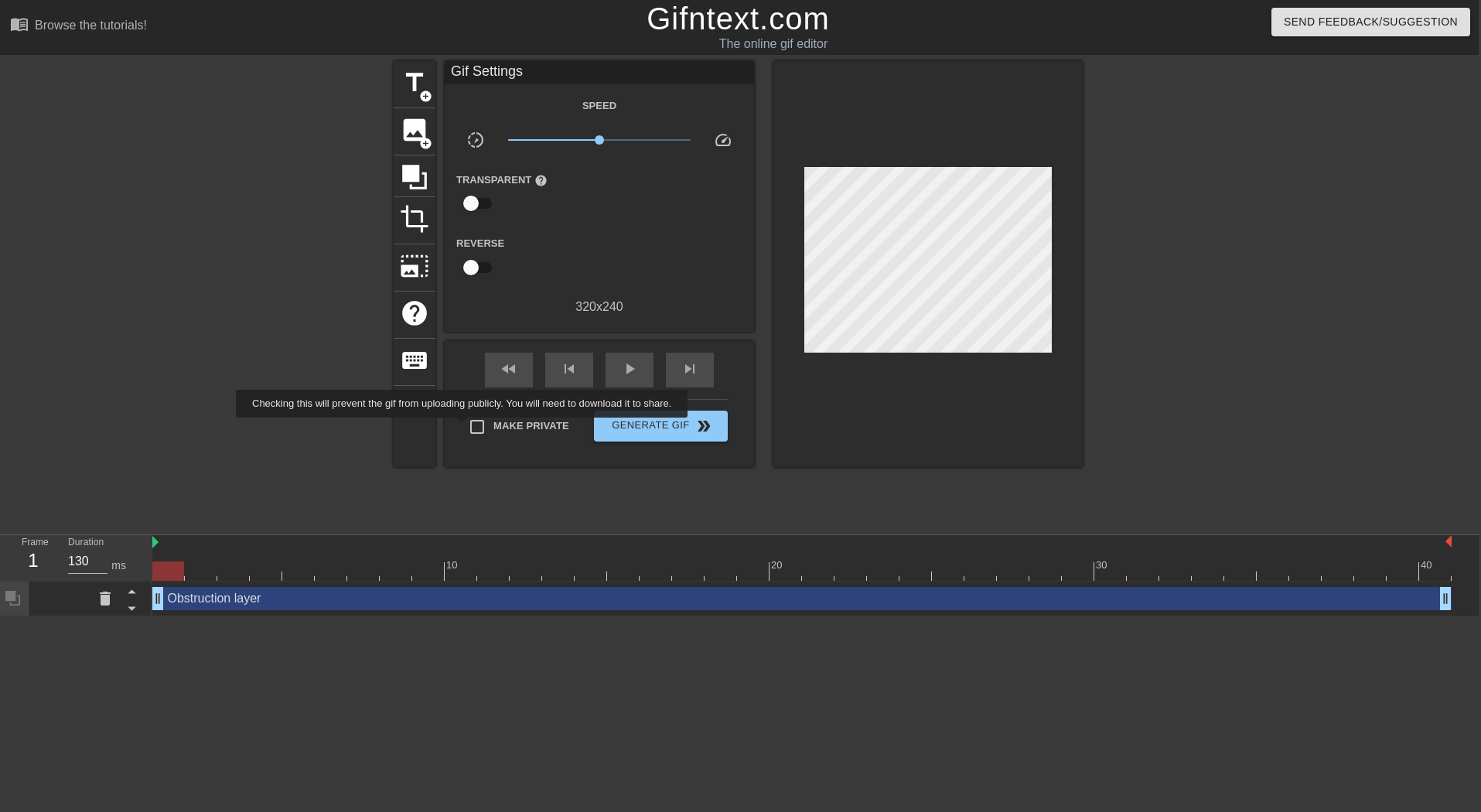 click on "Make Private" at bounding box center [477, 427] 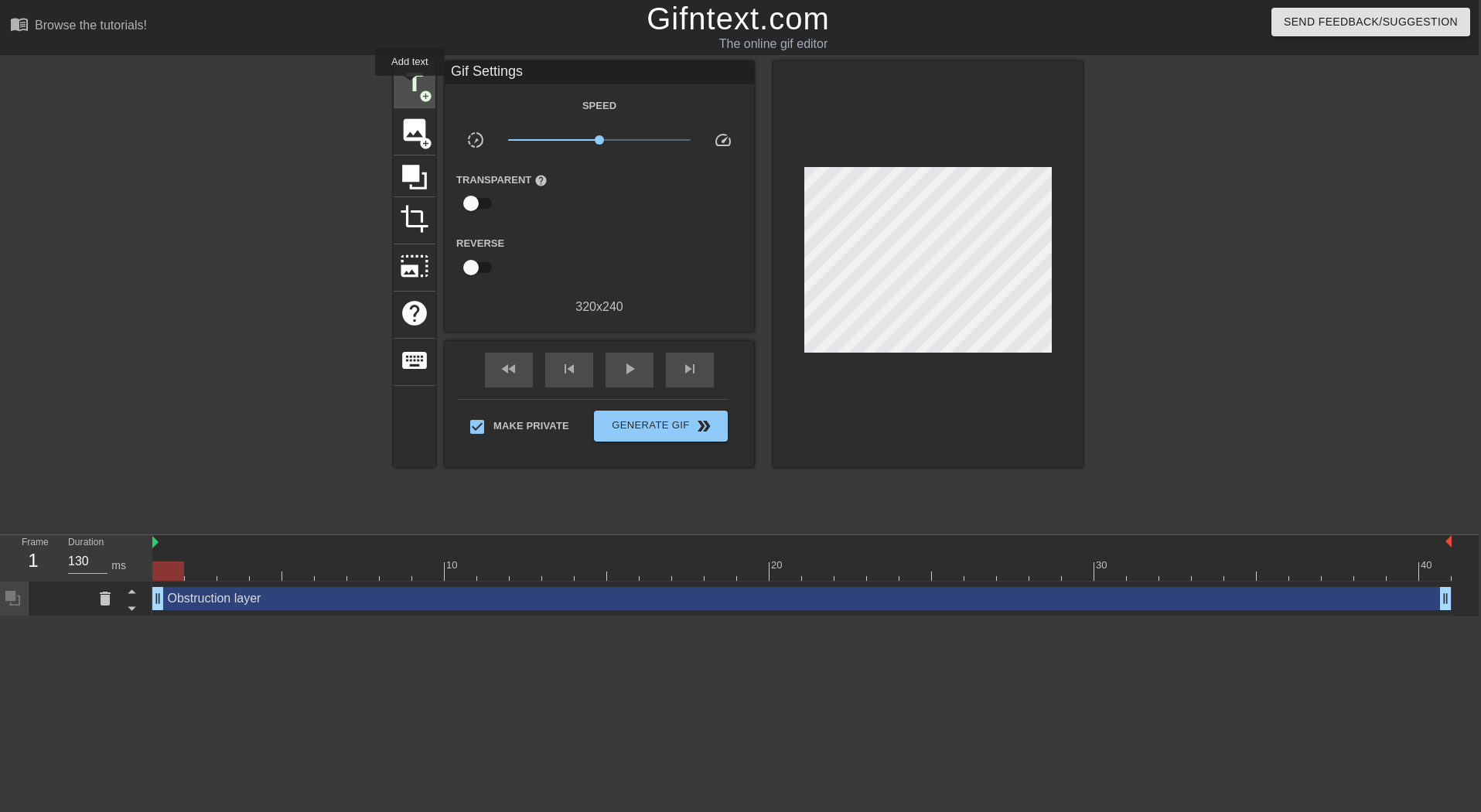 click on "title" at bounding box center (415, 83) 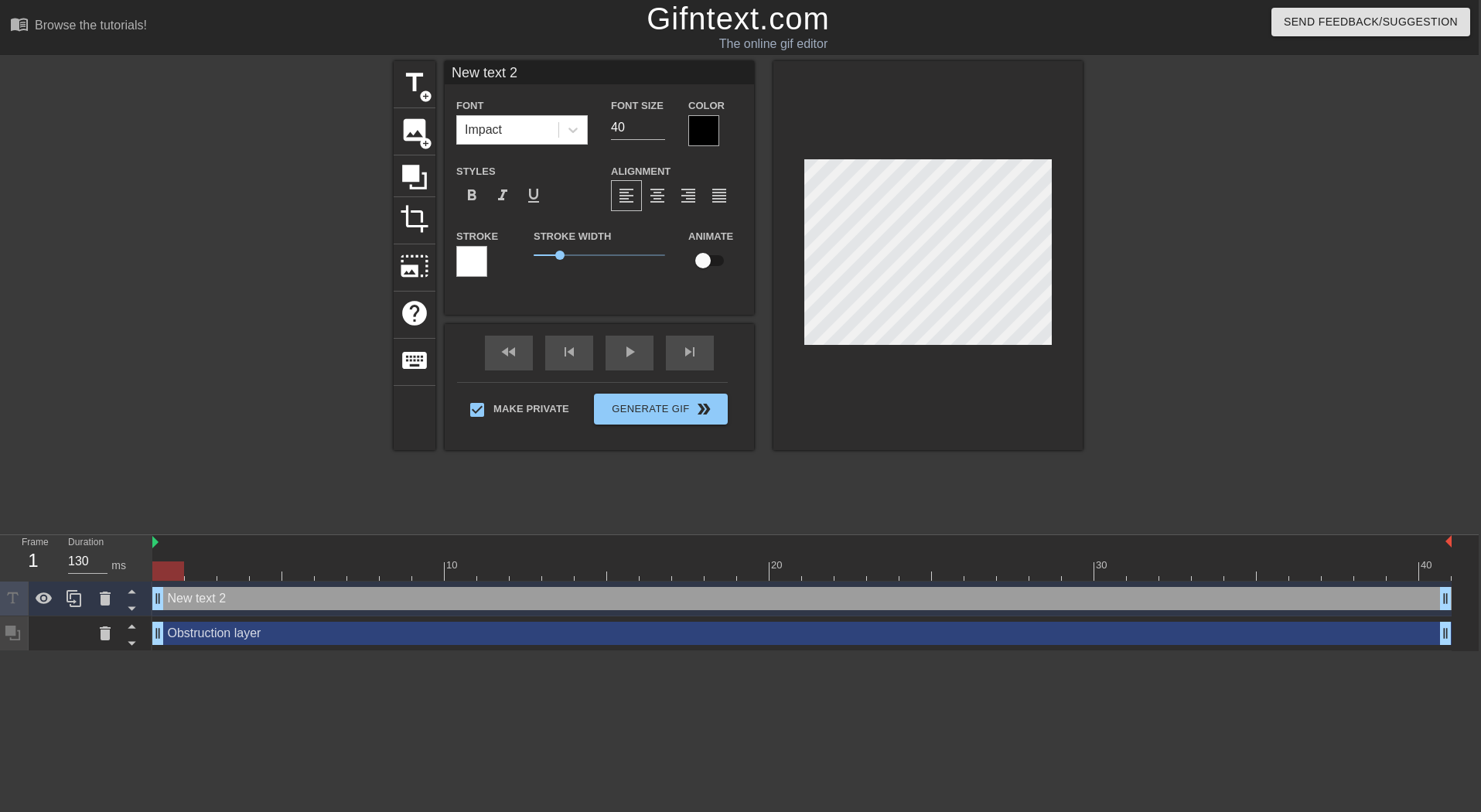 scroll, scrollTop: 0, scrollLeft: 2, axis: horizontal 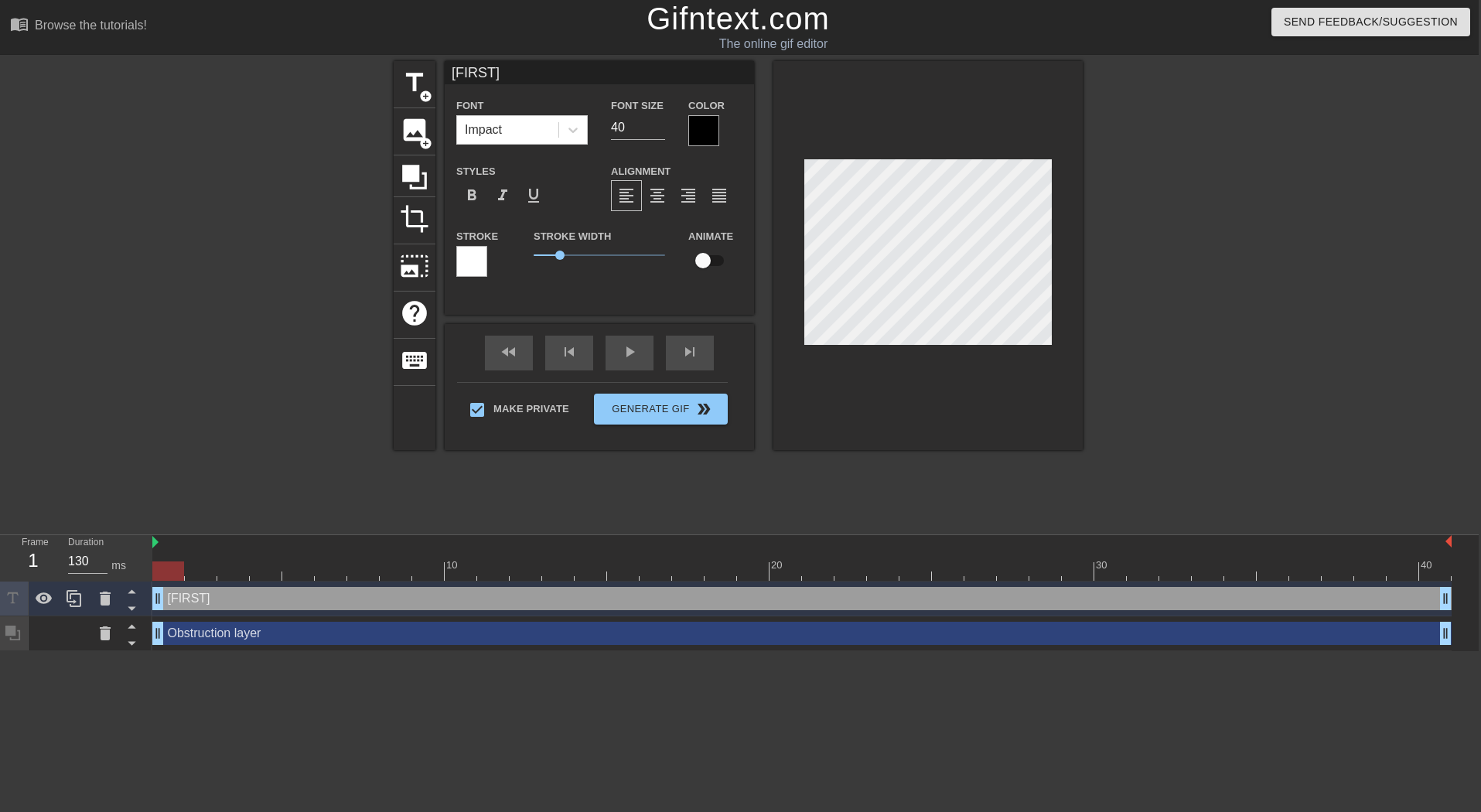 type on "[FIRST]" 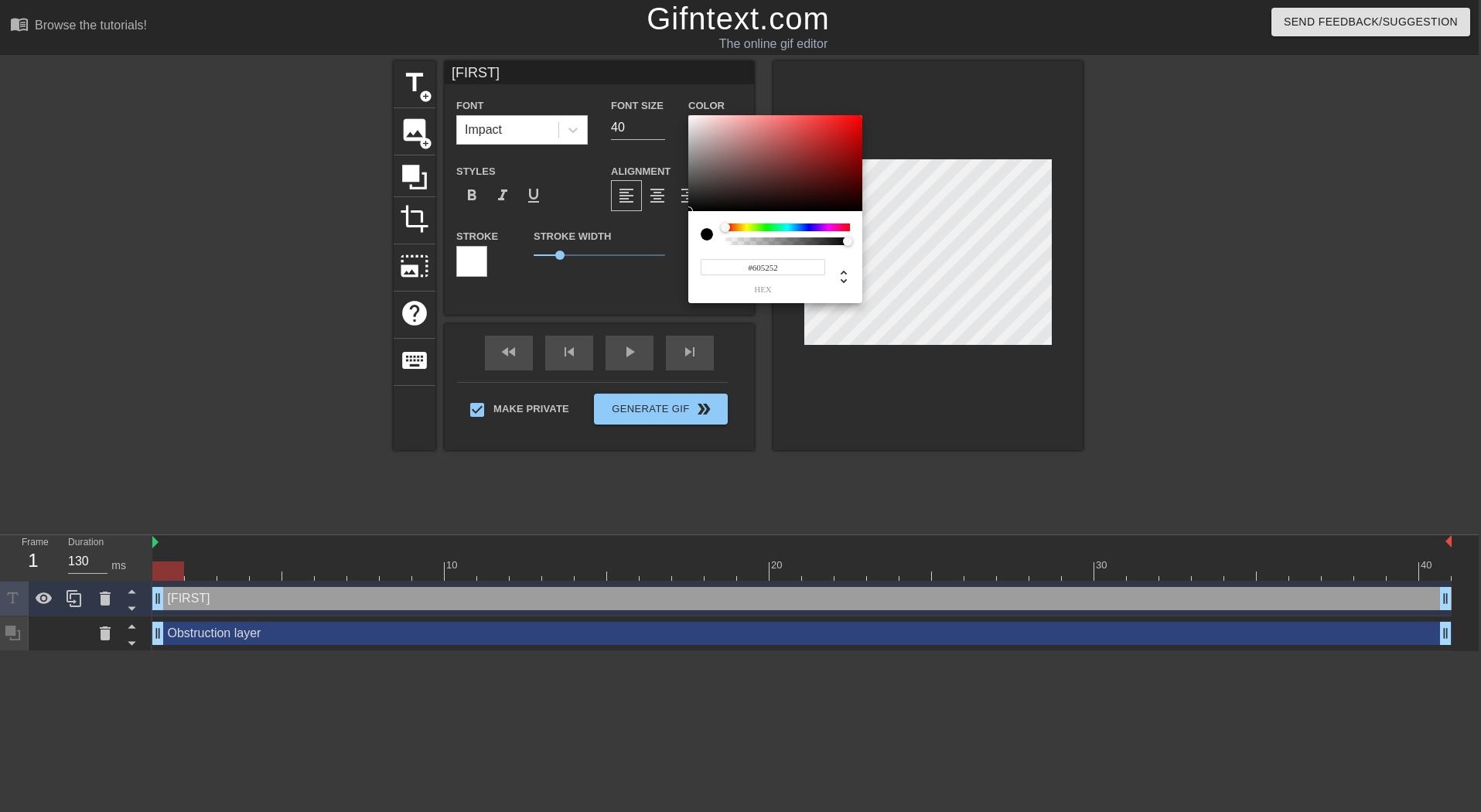 type on "#FFFFFF" 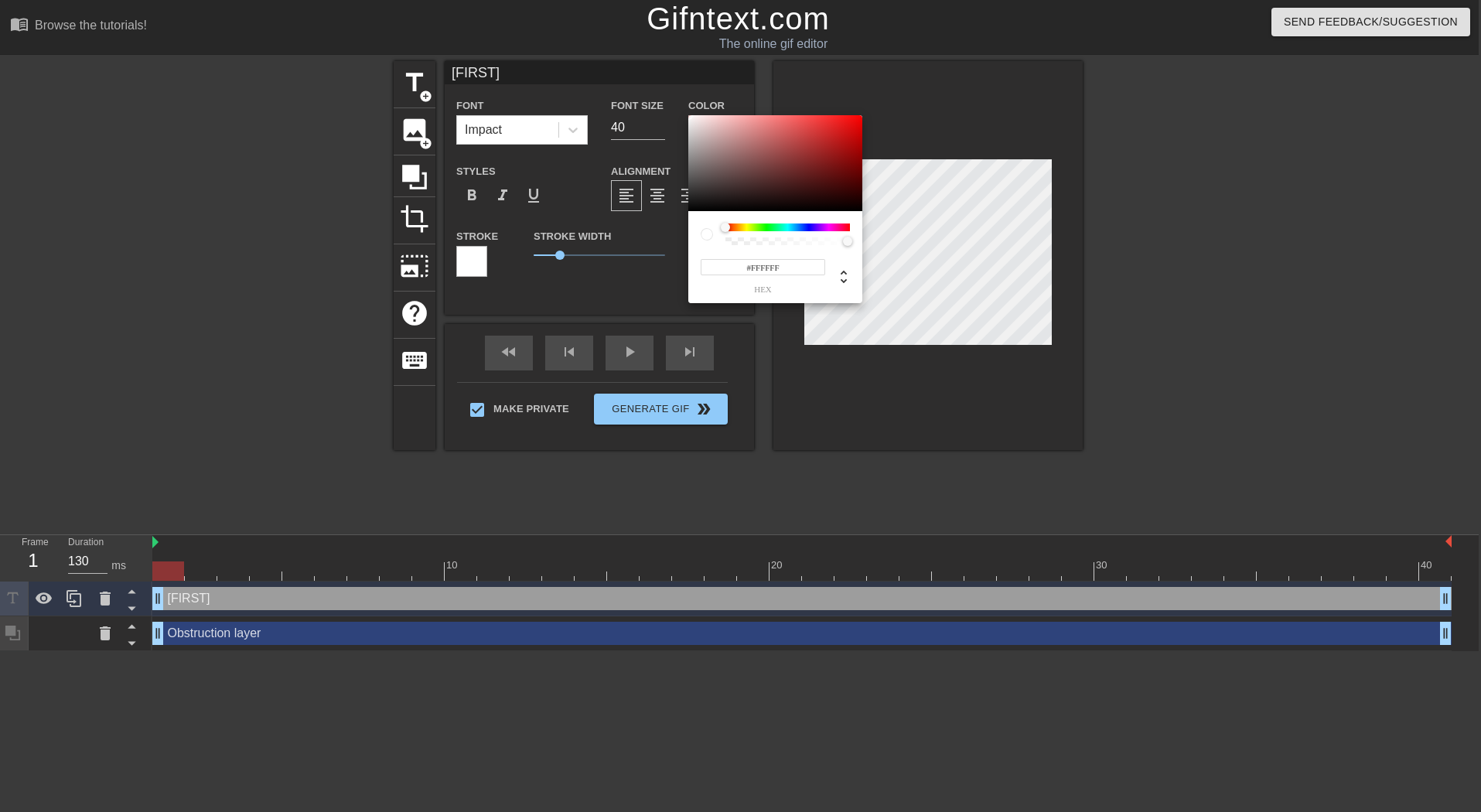 drag, startPoint x: 715, startPoint y: 175, endPoint x: 596, endPoint y: 1, distance: 210.8009 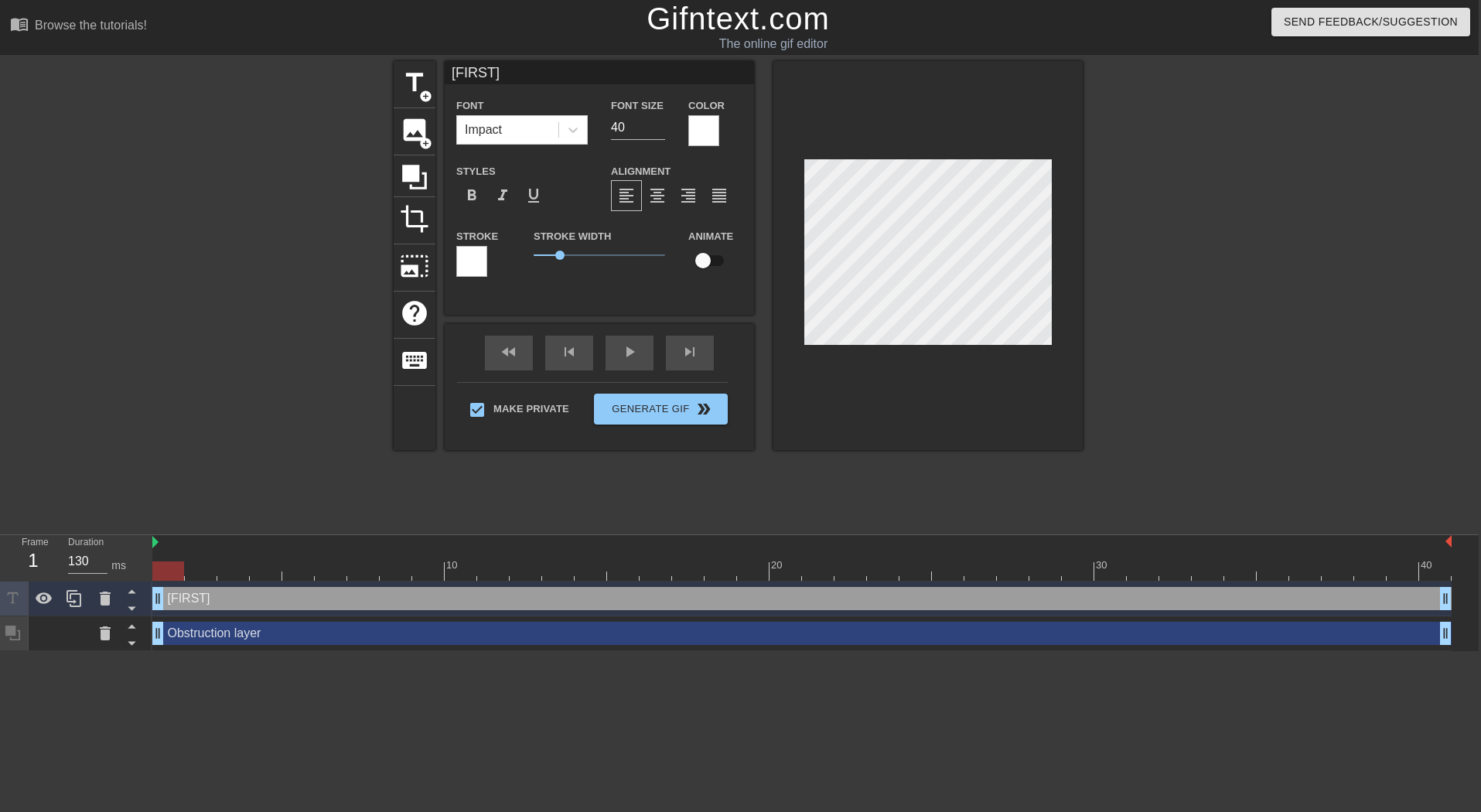 click at bounding box center [472, 261] 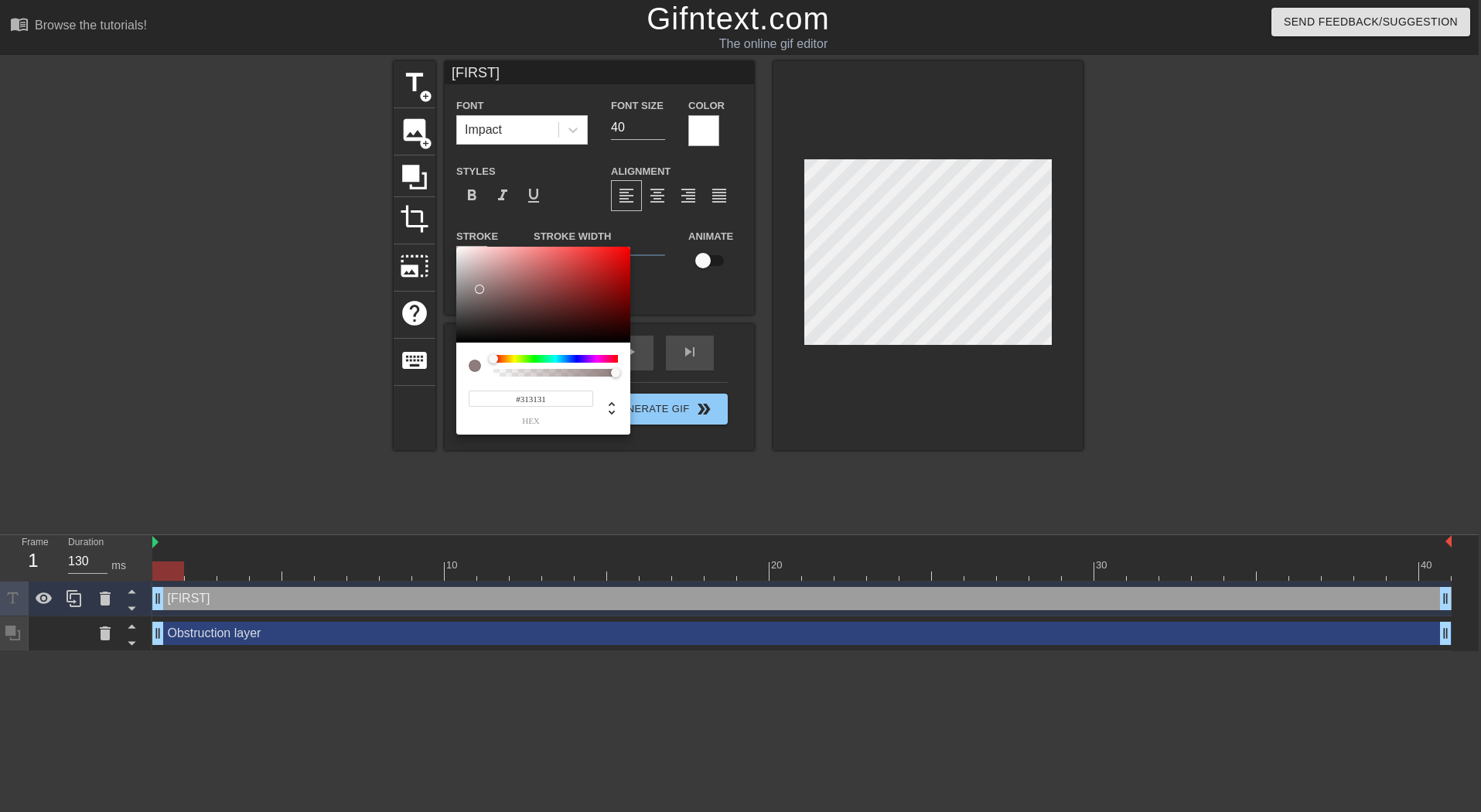 type on "#000000" 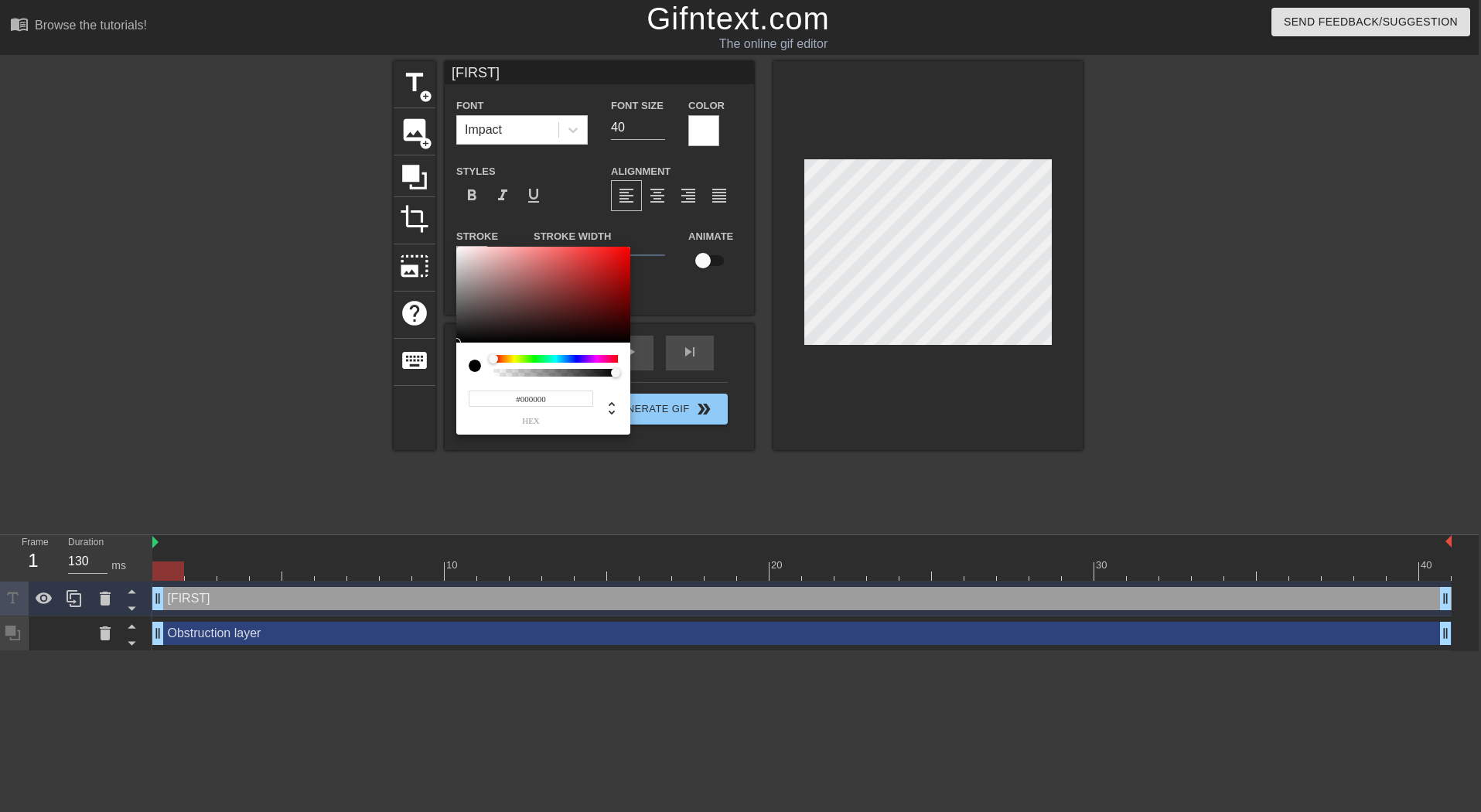 drag, startPoint x: 492, startPoint y: 287, endPoint x: 364, endPoint y: 401, distance: 171.40595 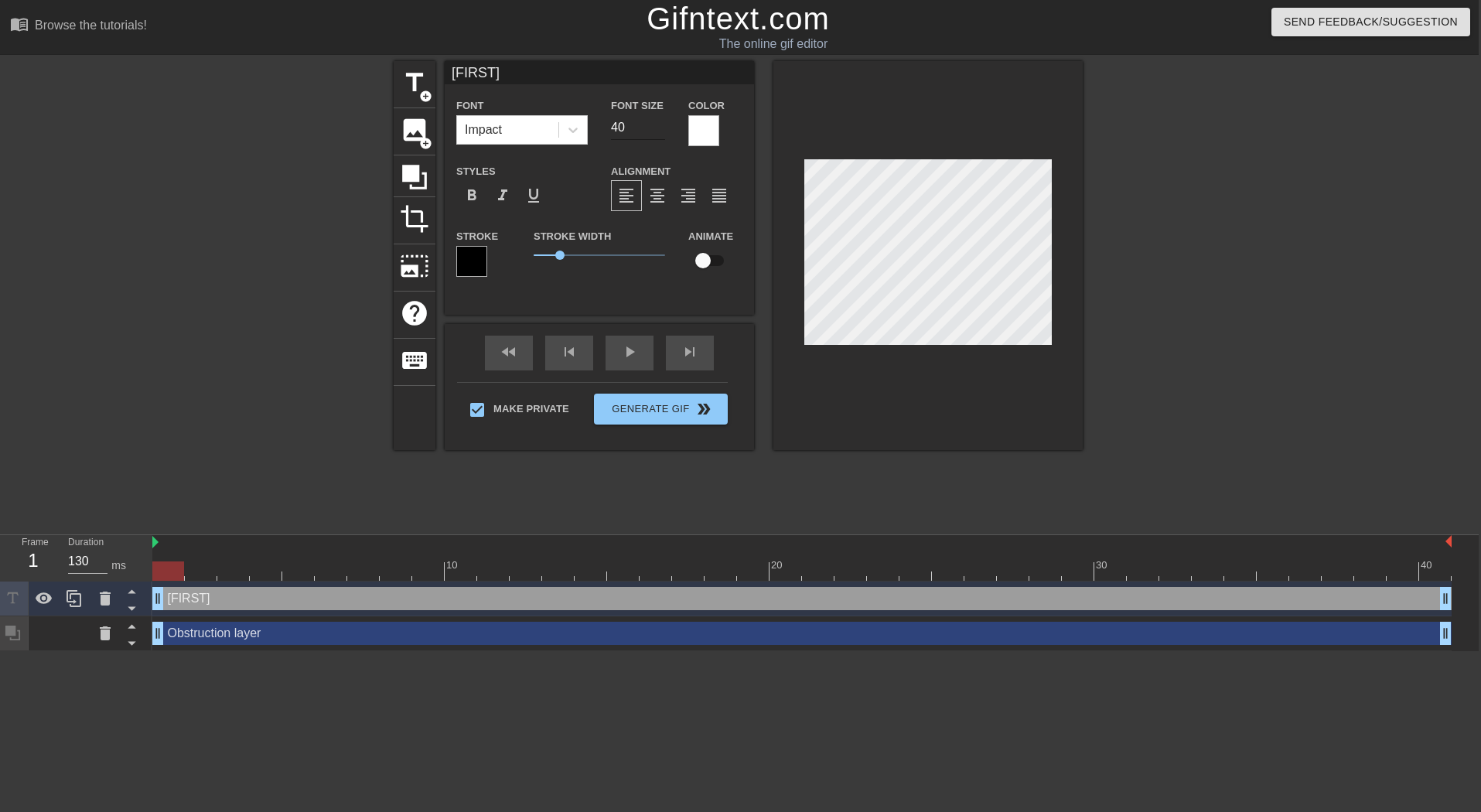 click on "41" at bounding box center [638, 128] 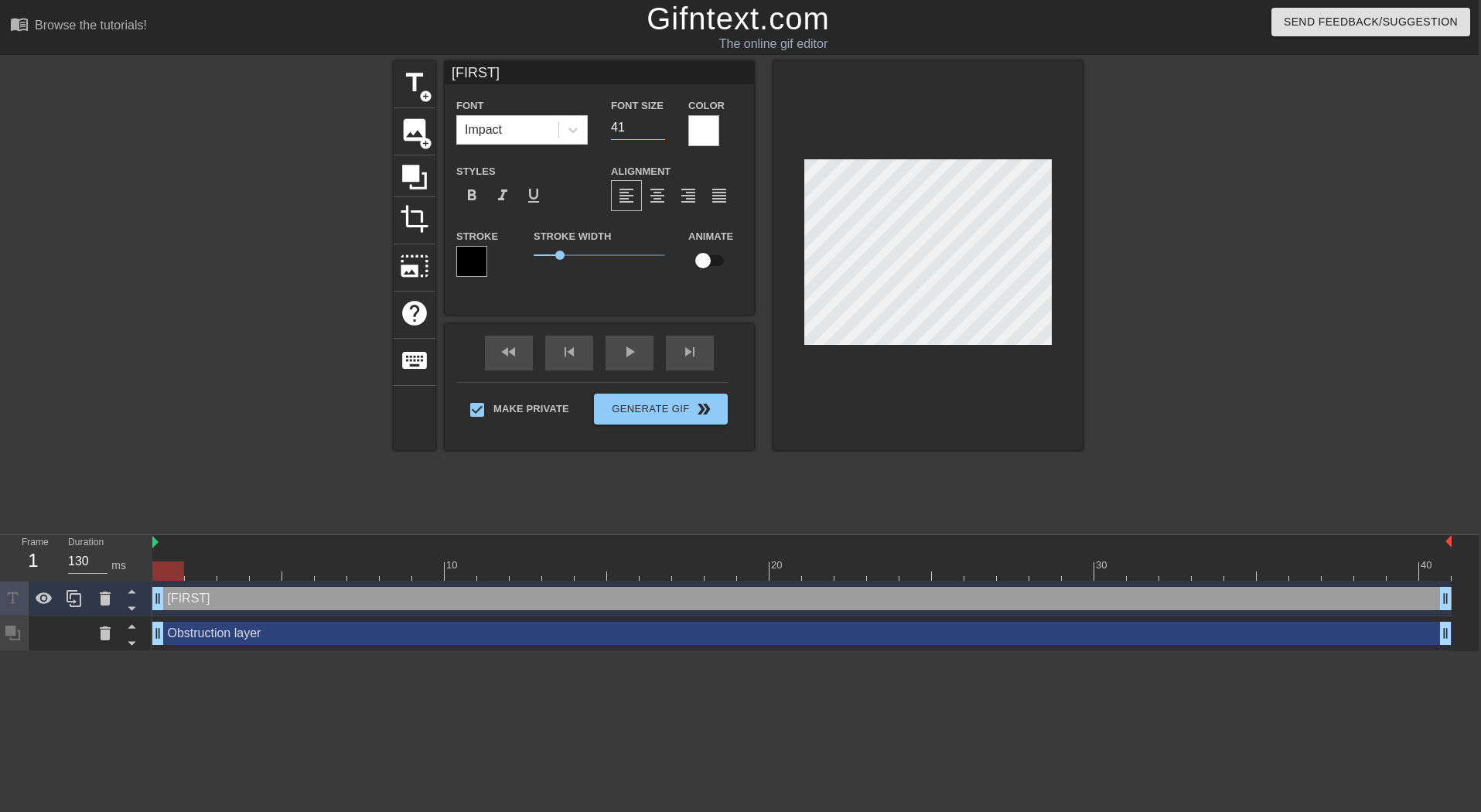 click on "42" at bounding box center [638, 128] 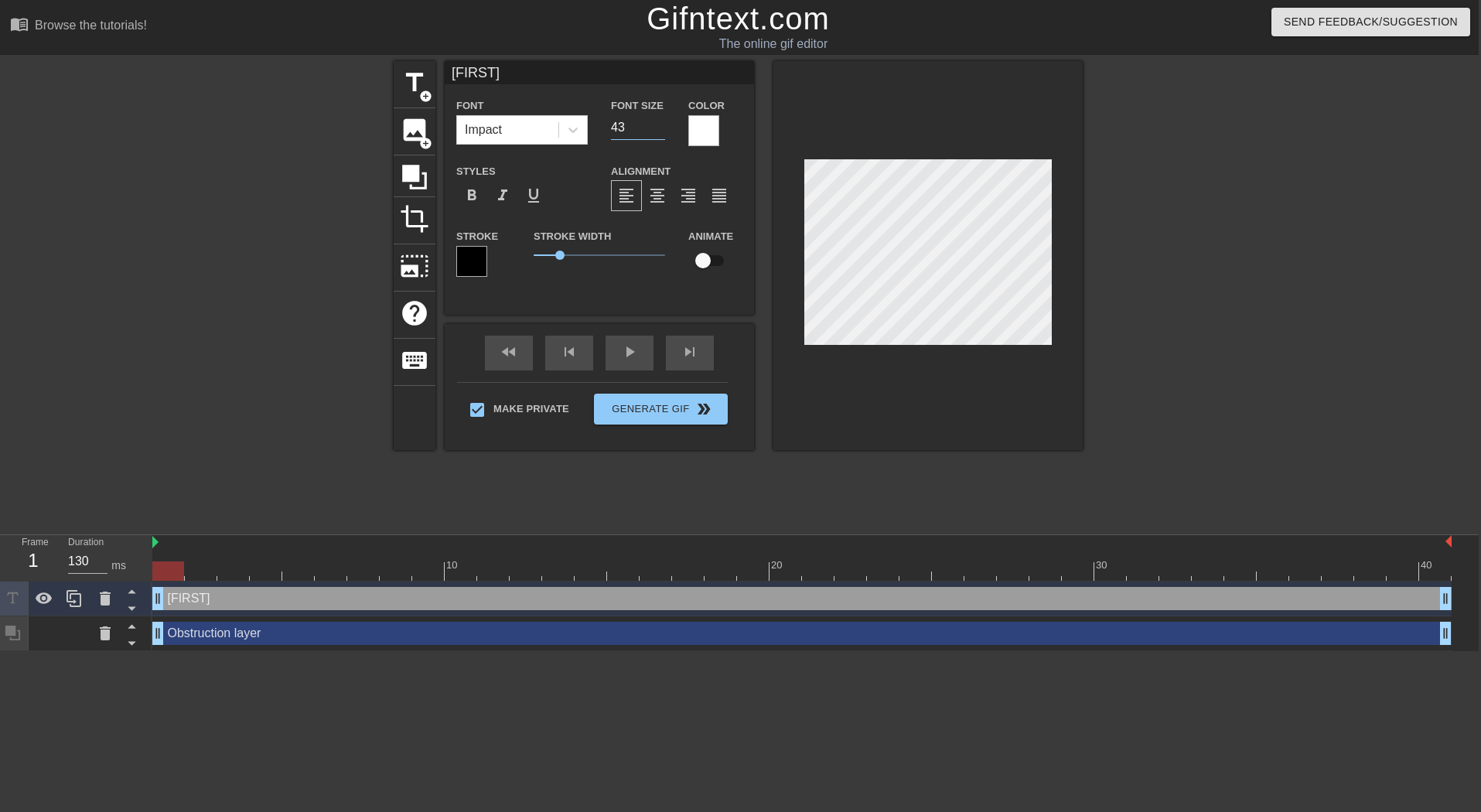 click on "43" at bounding box center (638, 128) 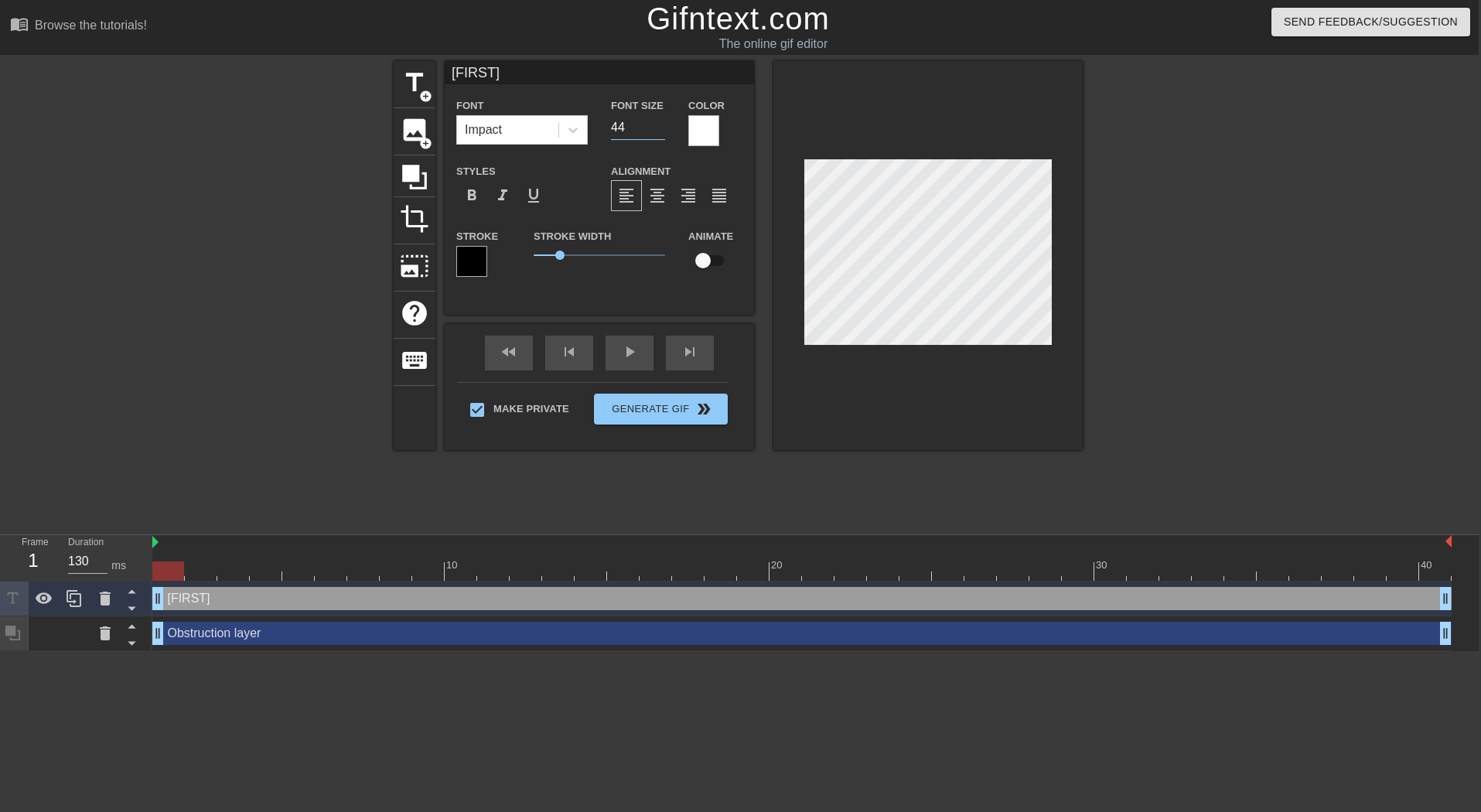 click on "45" at bounding box center (638, 128) 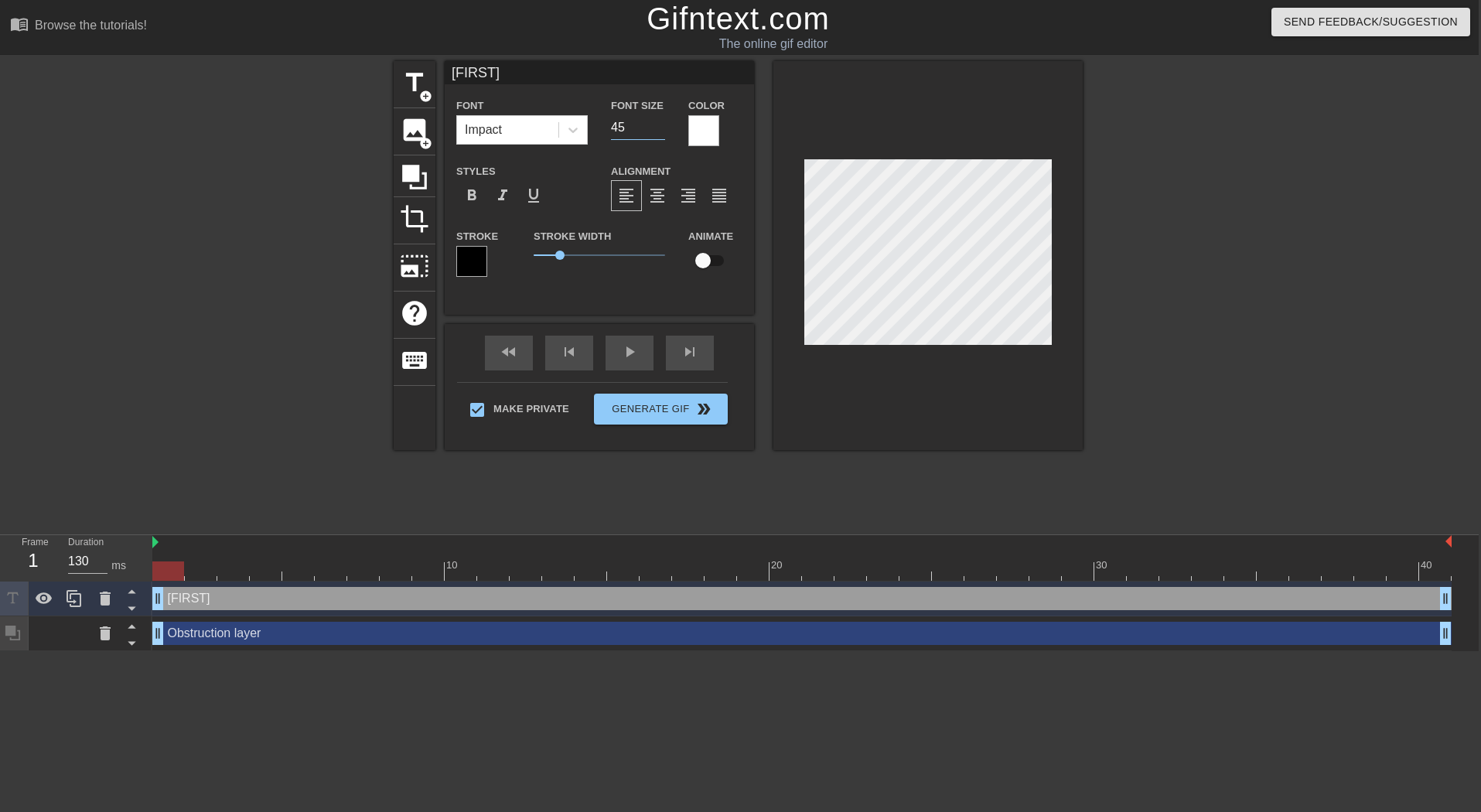 type on "46" 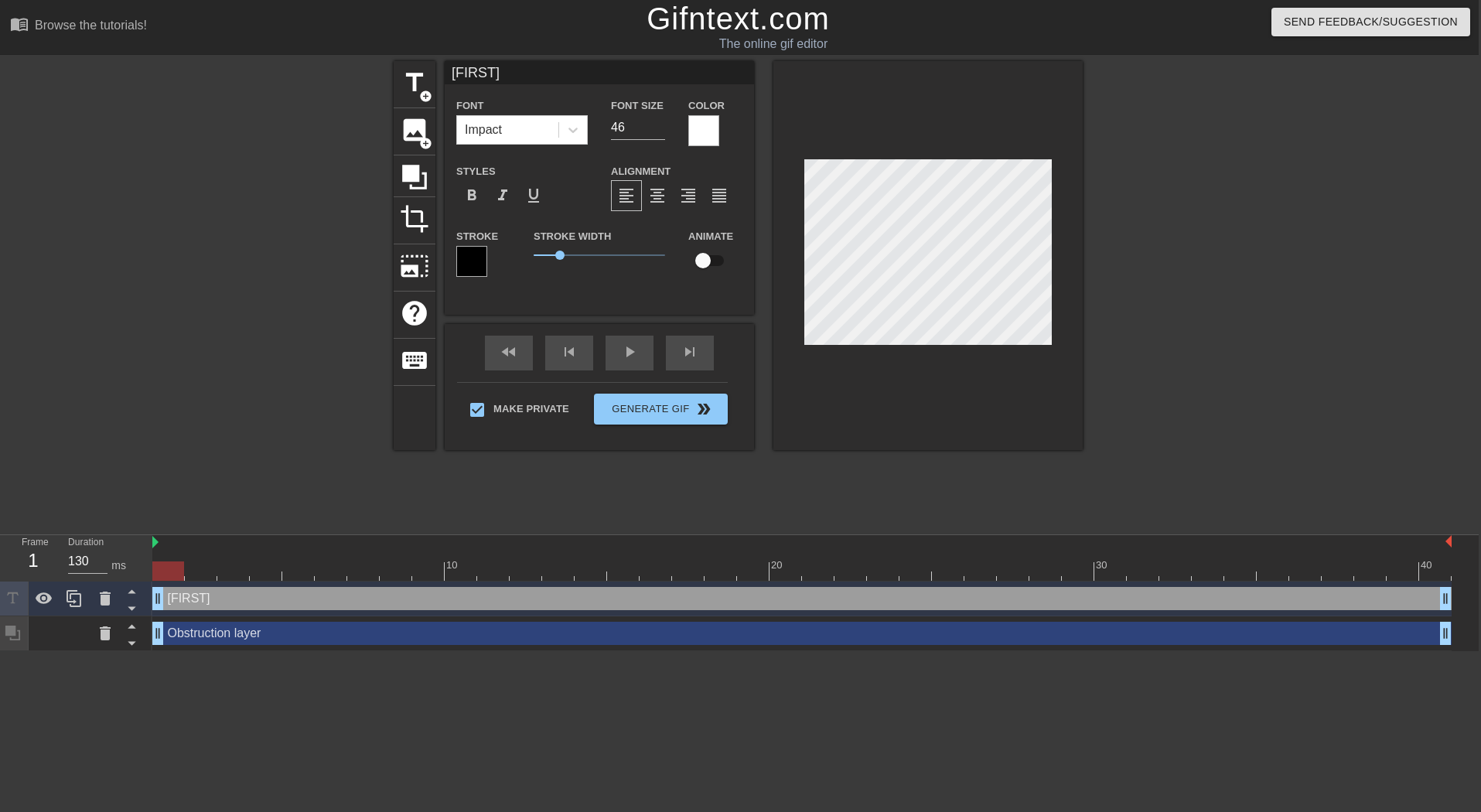 click at bounding box center (1217, 293) 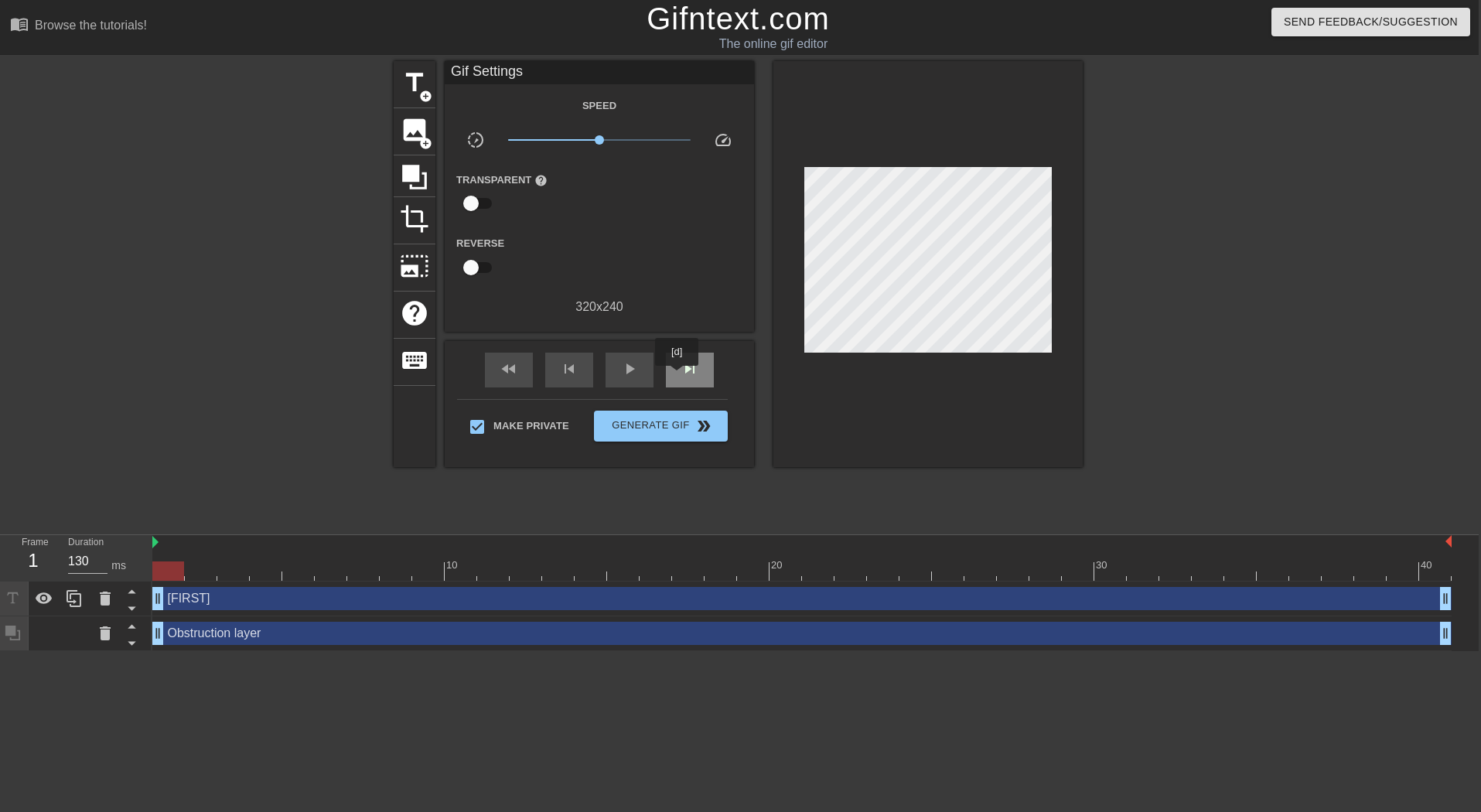click on "skip_next" at bounding box center (690, 370) 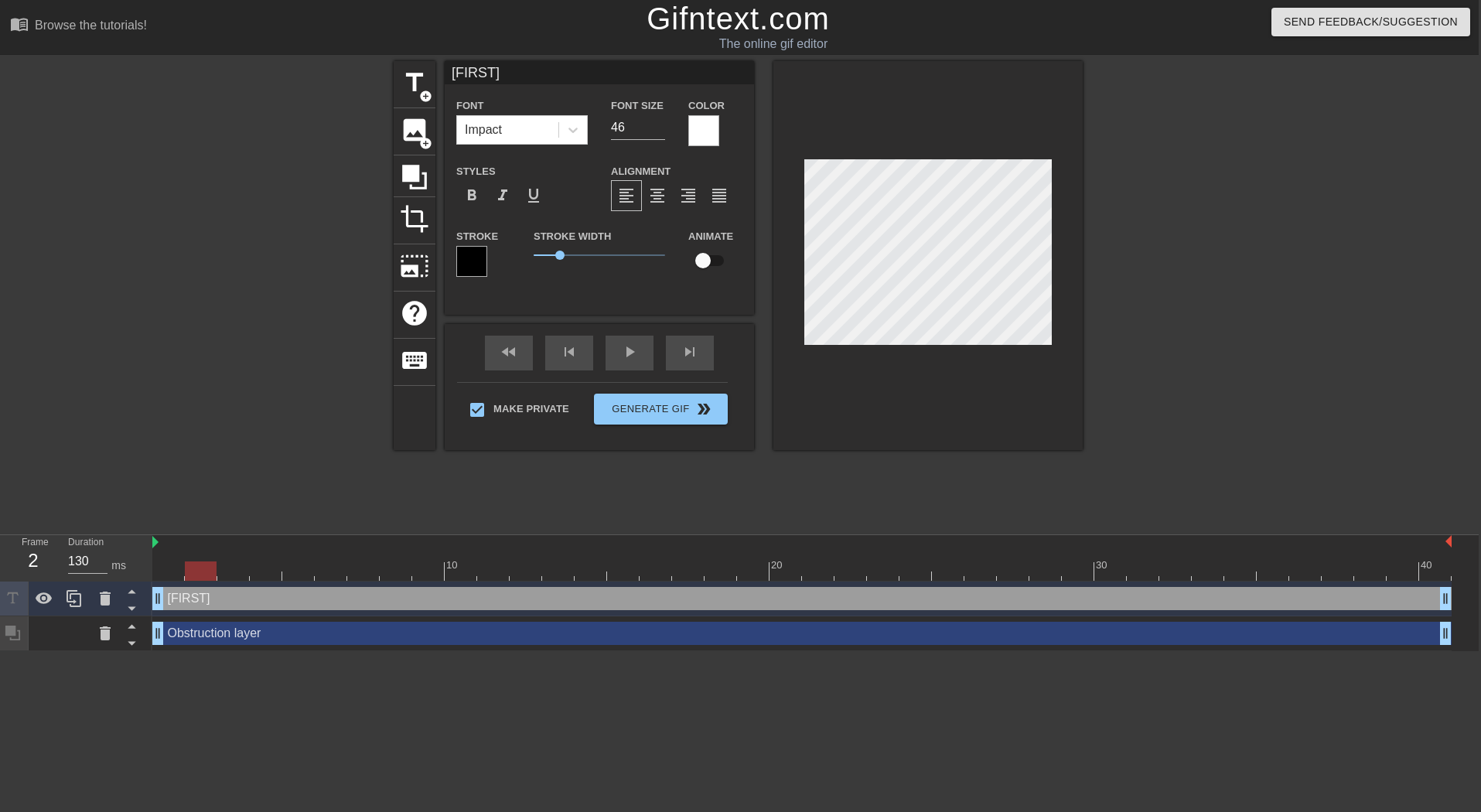 click on "fast_rewind skip_previous play_arrow skip_next Make Private Generate Gif double_arrow" at bounding box center [599, 387] 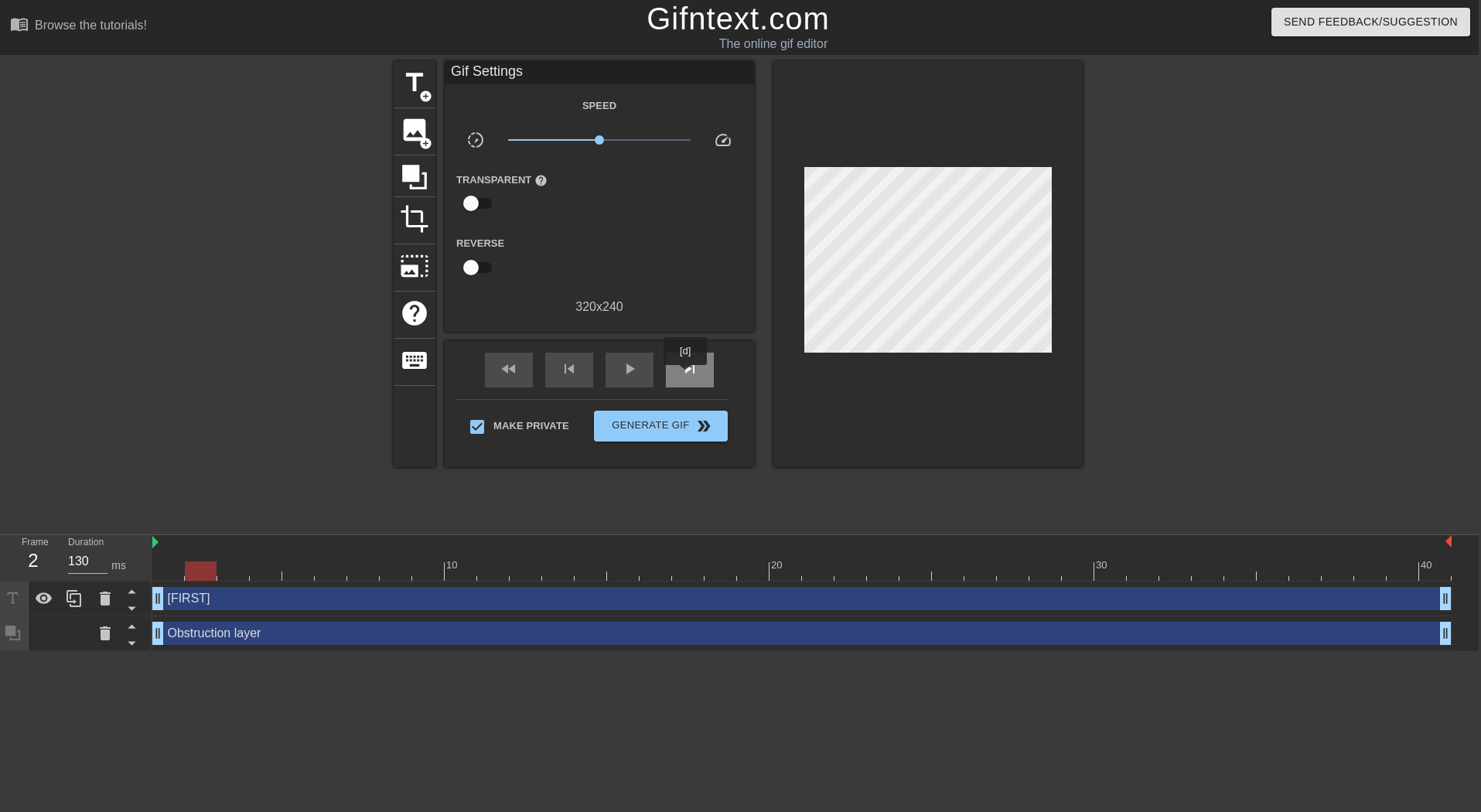 click on "skip_next" at bounding box center (690, 369) 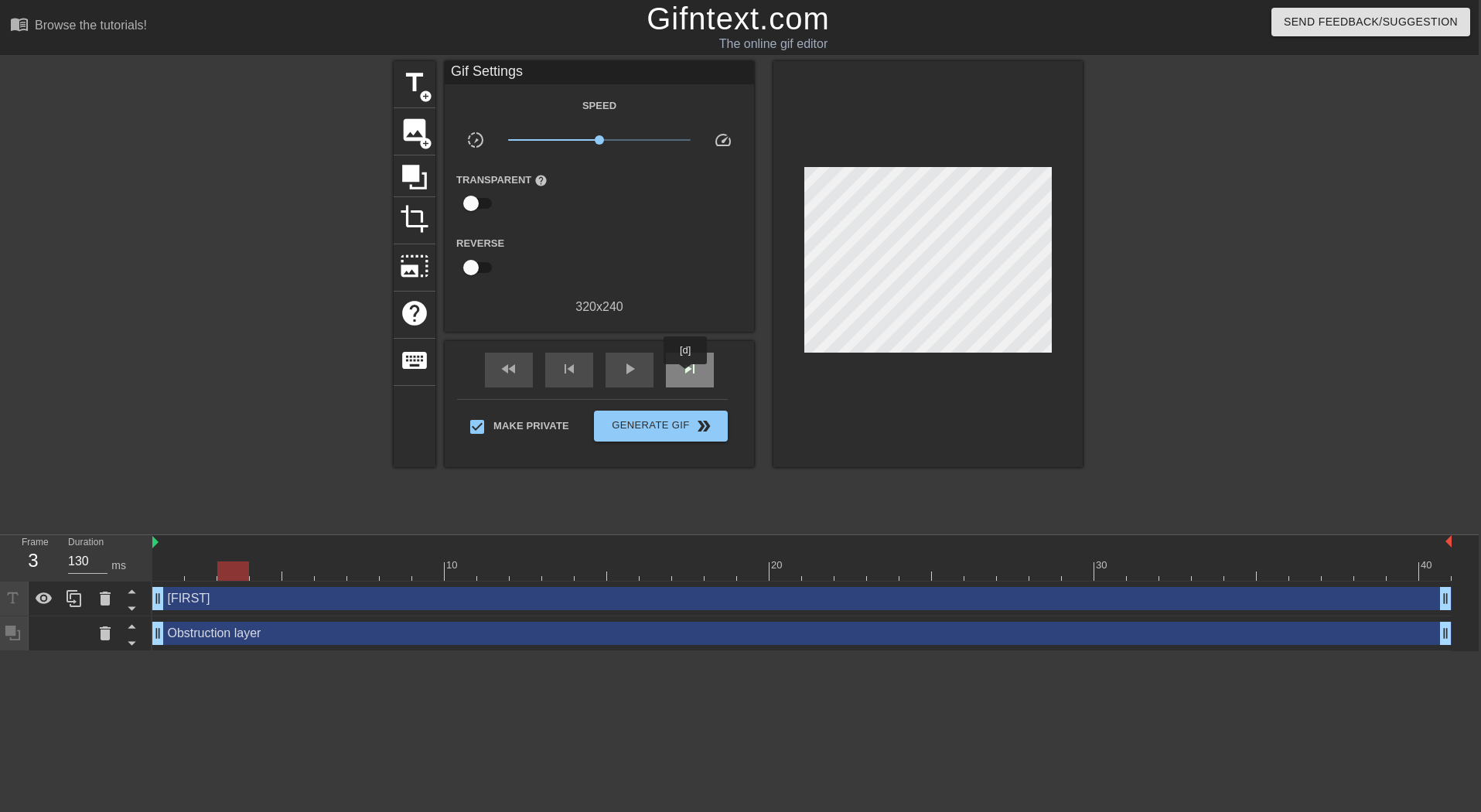click on "skip_next" at bounding box center (690, 369) 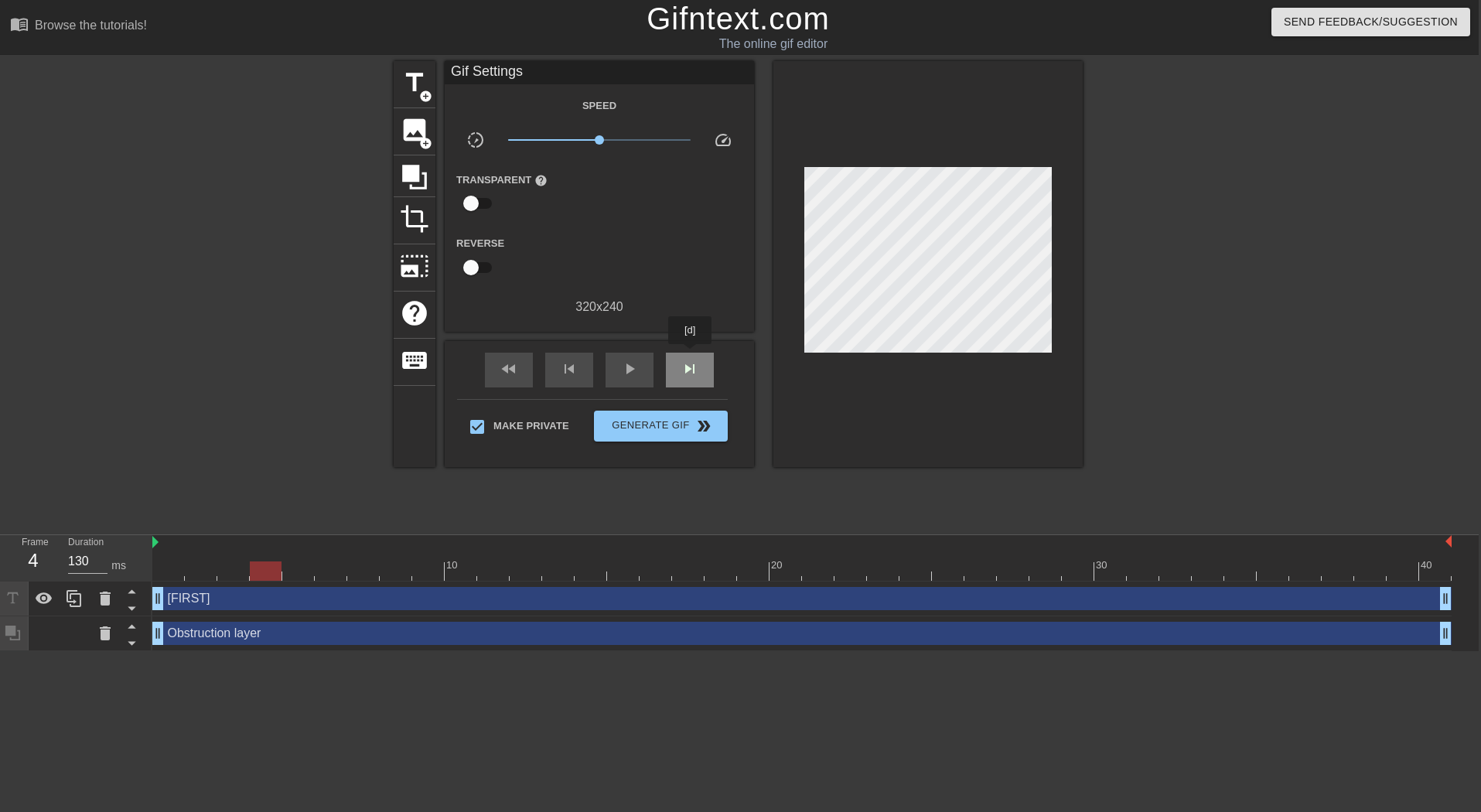 click on "skip_next" at bounding box center [690, 370] 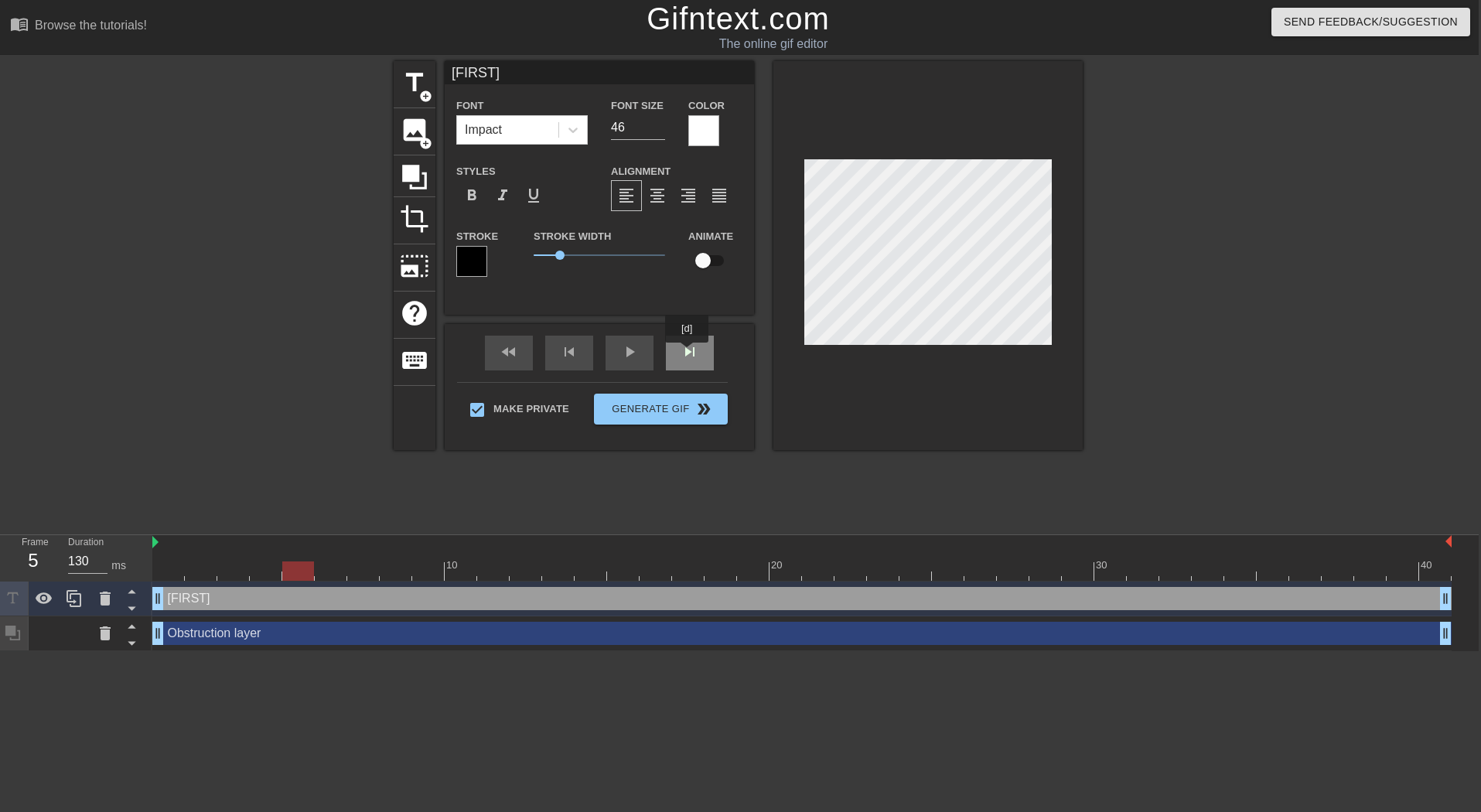 click on "skip_next" at bounding box center (690, 353) 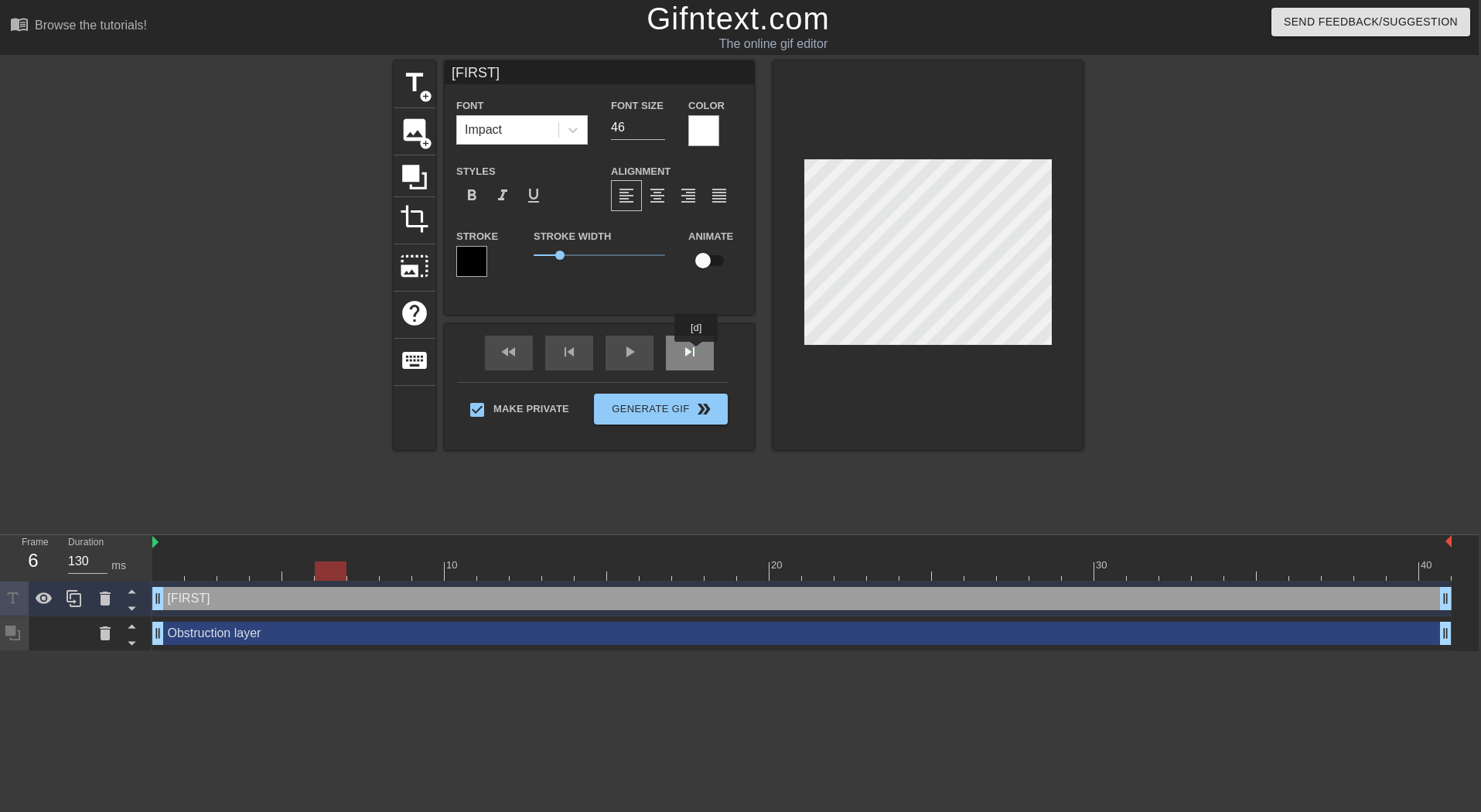 click on "skip_next" at bounding box center (690, 353) 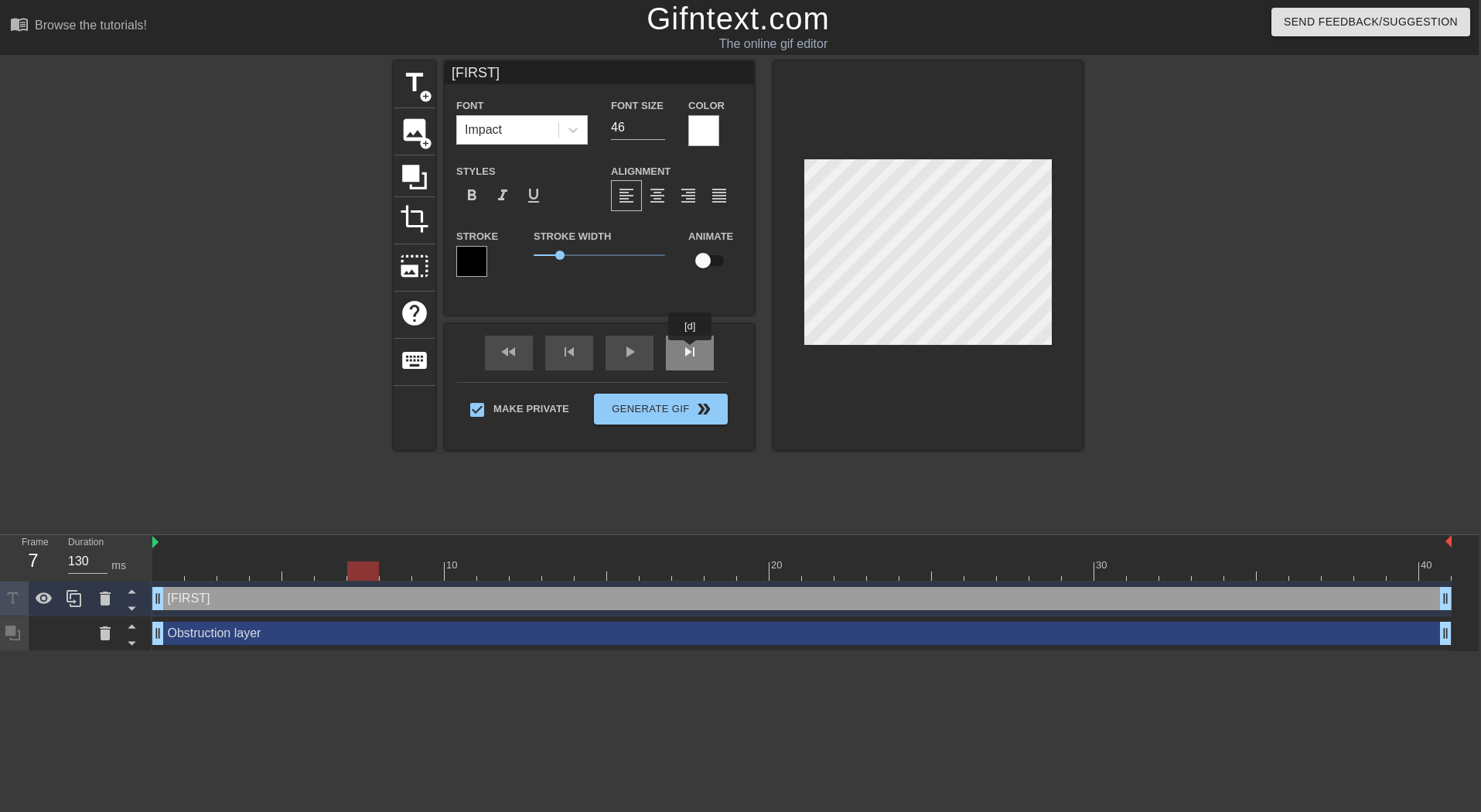 click on "fast_rewind skip_previous play_arrow skip_next" at bounding box center [599, 353] 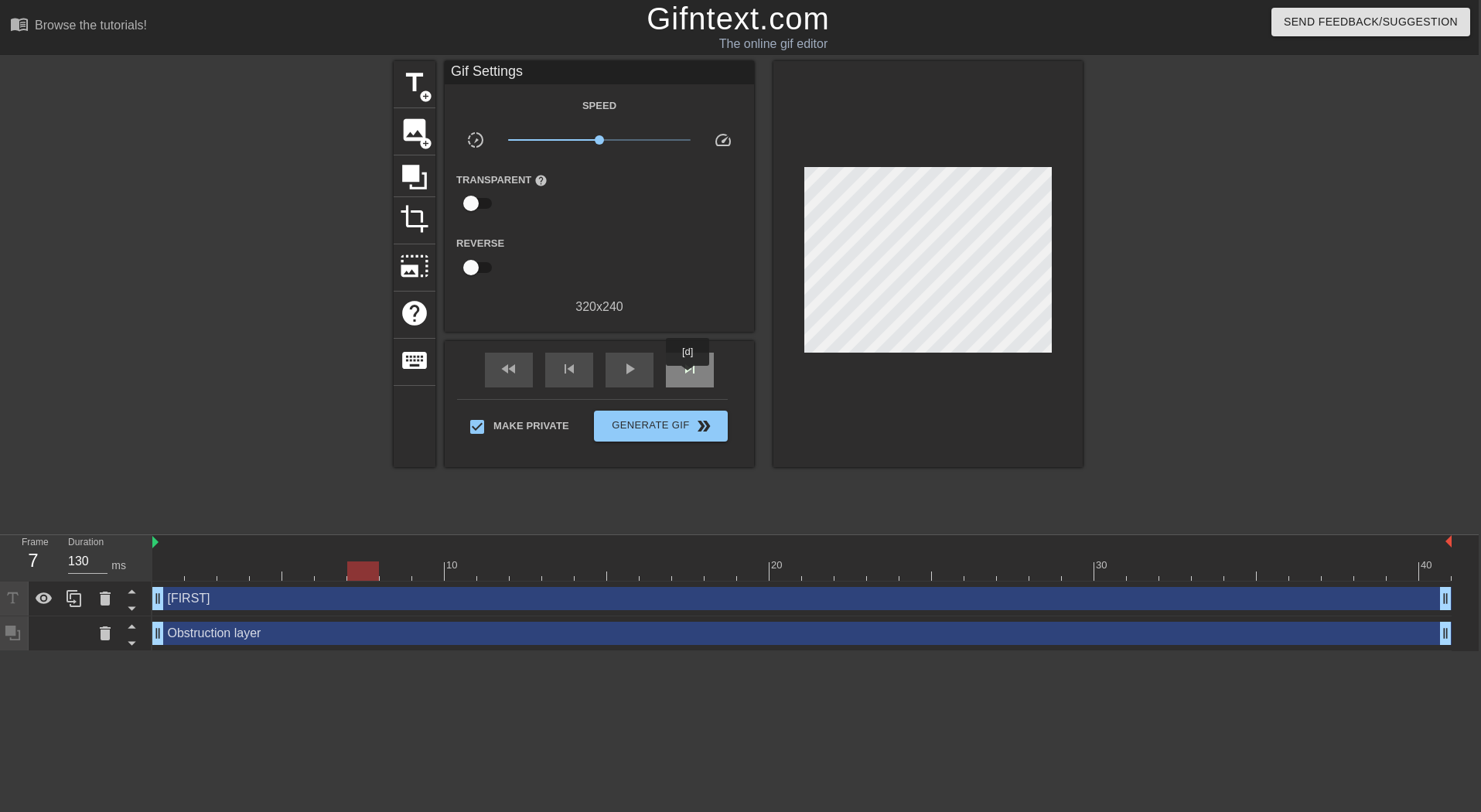 click on "skip_next" at bounding box center (690, 369) 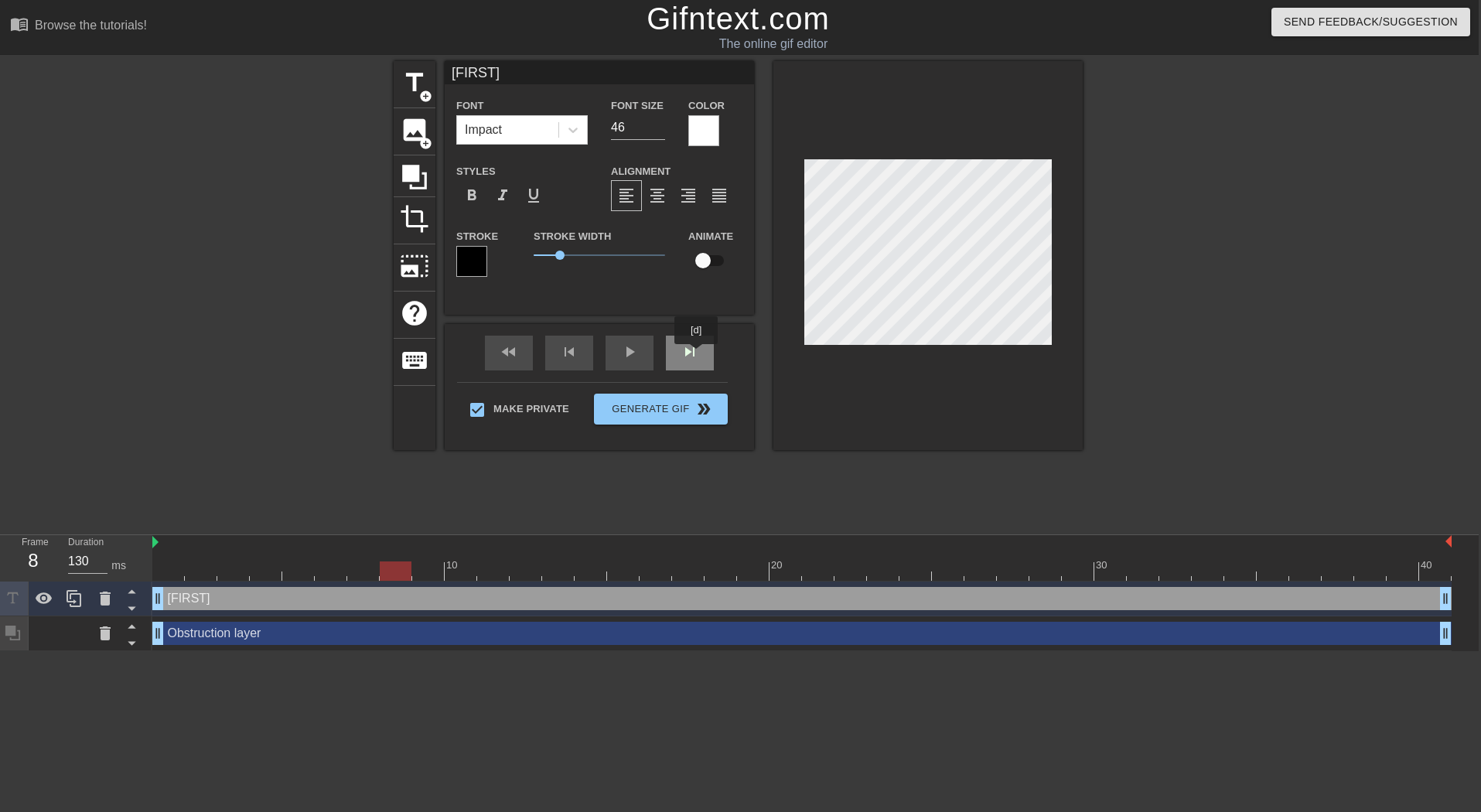 click on "skip_next" at bounding box center (690, 353) 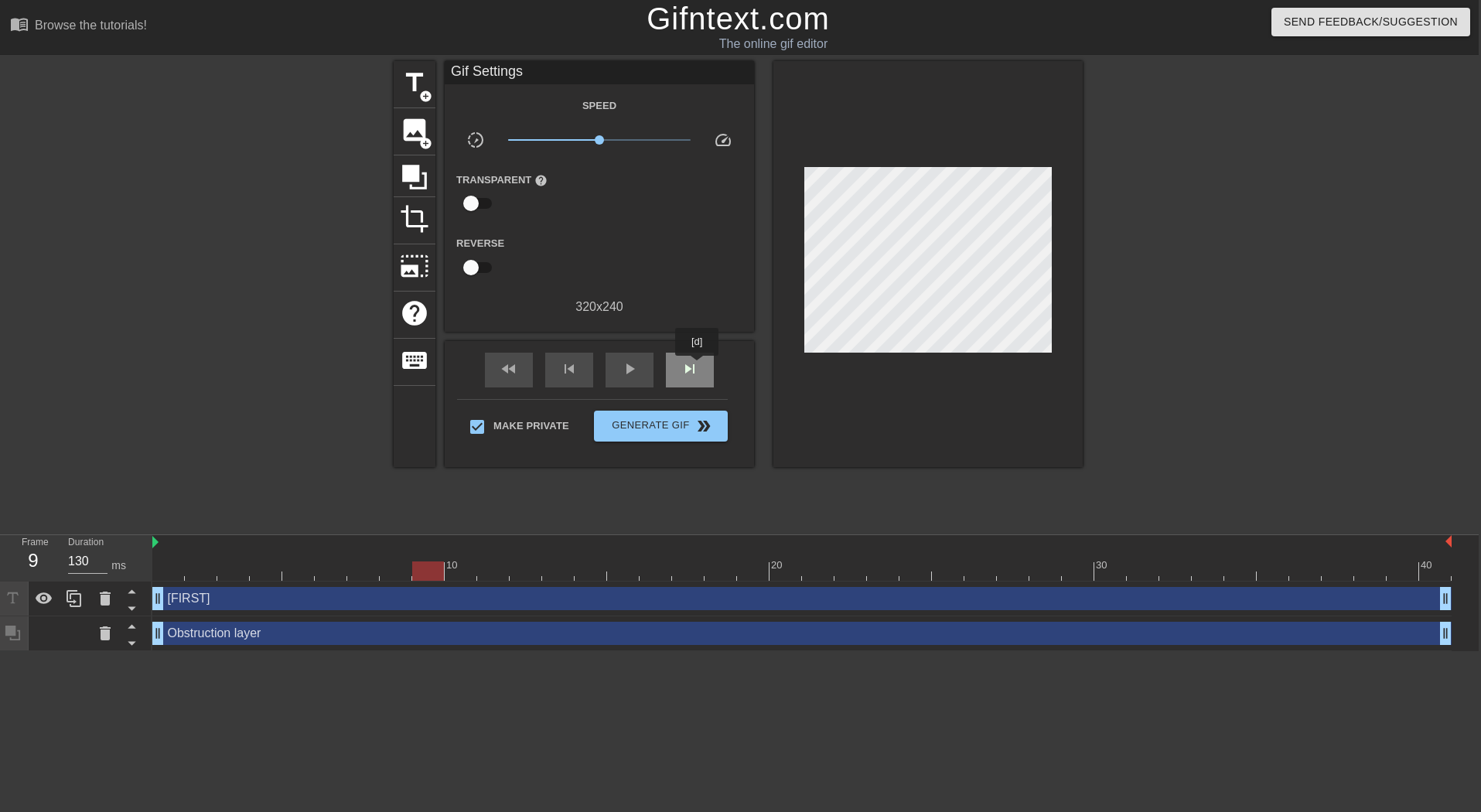 click on "skip_next" at bounding box center [690, 369] 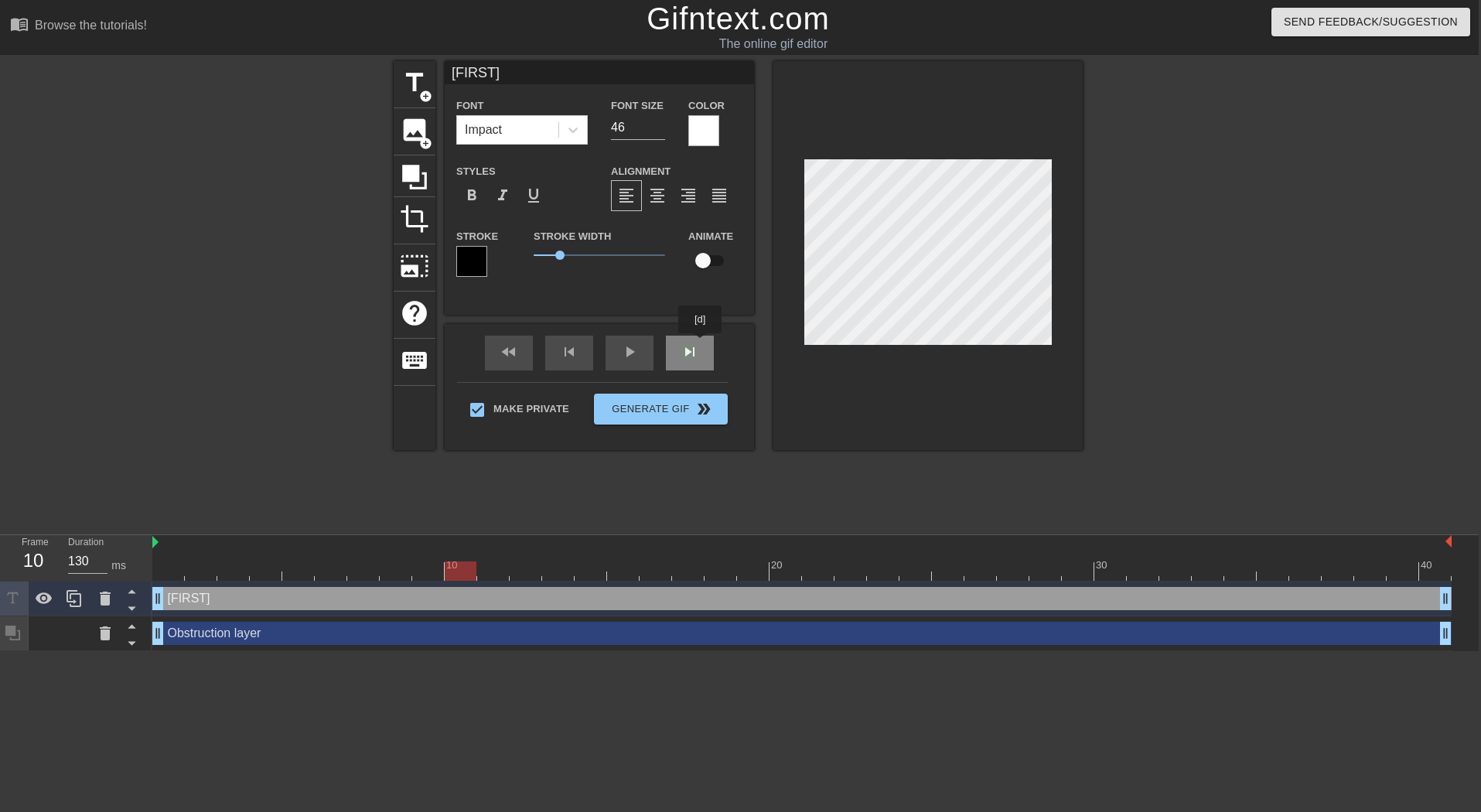 click on "fast_rewind skip_previous play_arrow skip_next" at bounding box center [599, 353] 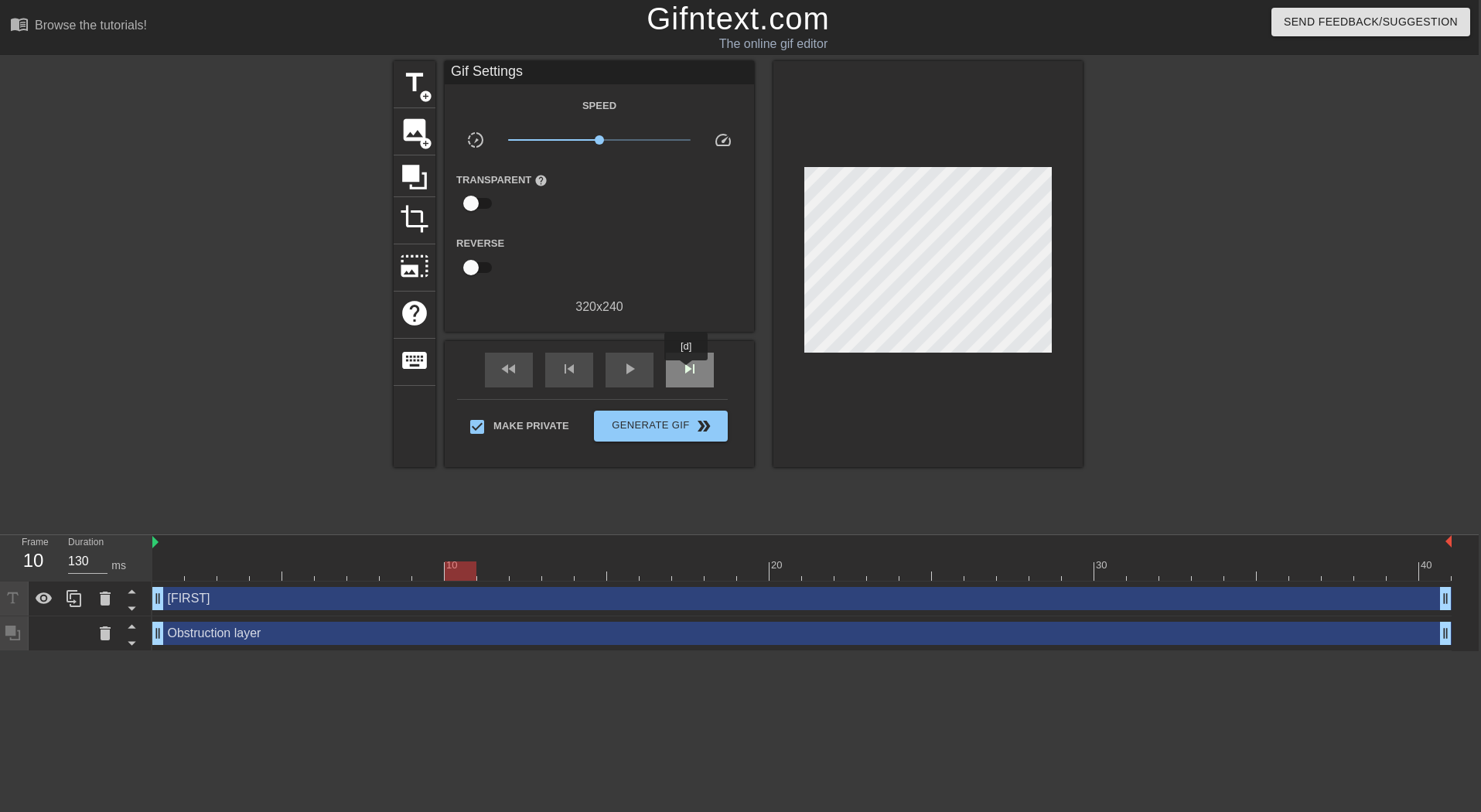 click on "skip_next" at bounding box center [690, 369] 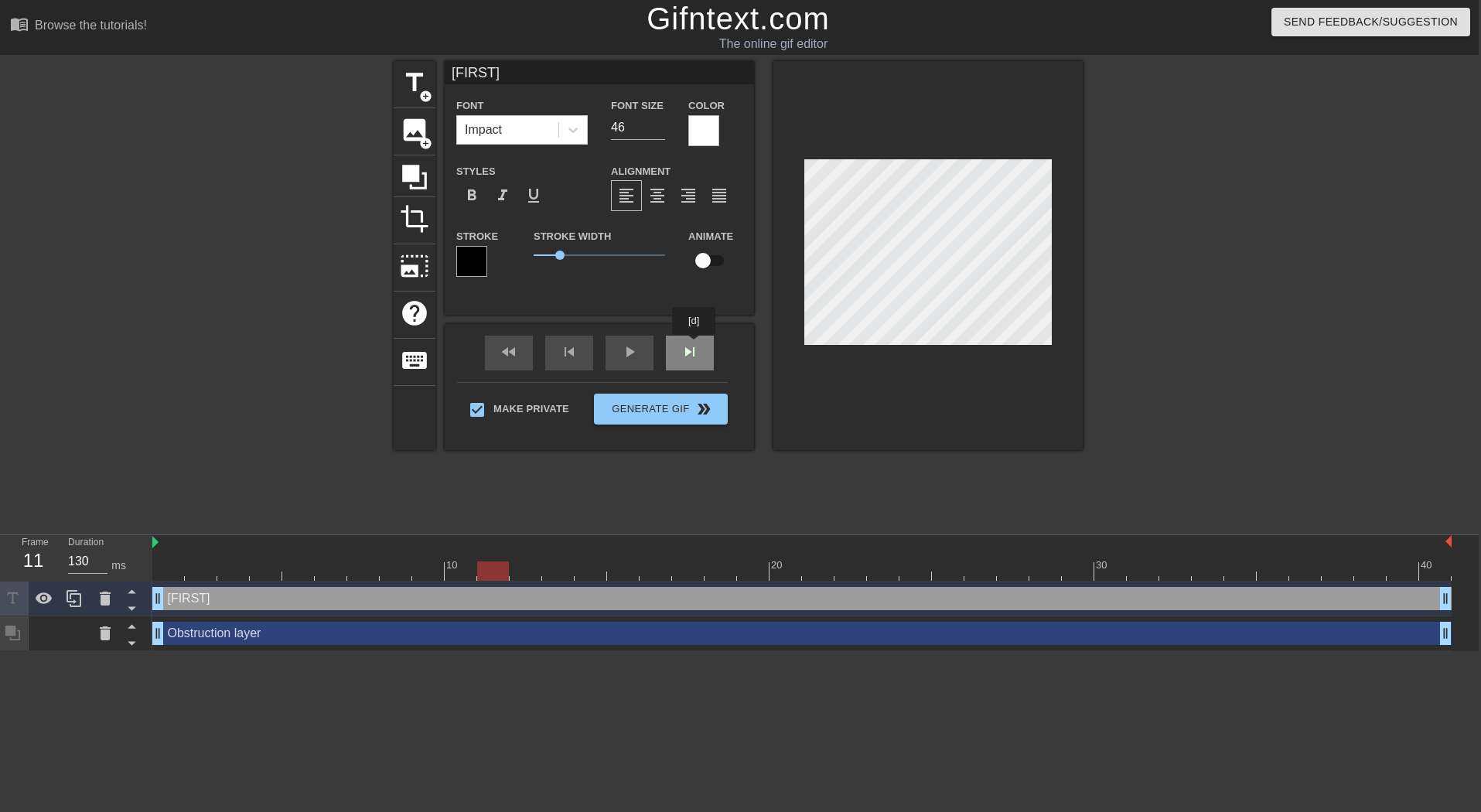 click on "fast_rewind skip_previous play_arrow skip_next" at bounding box center [599, 353] 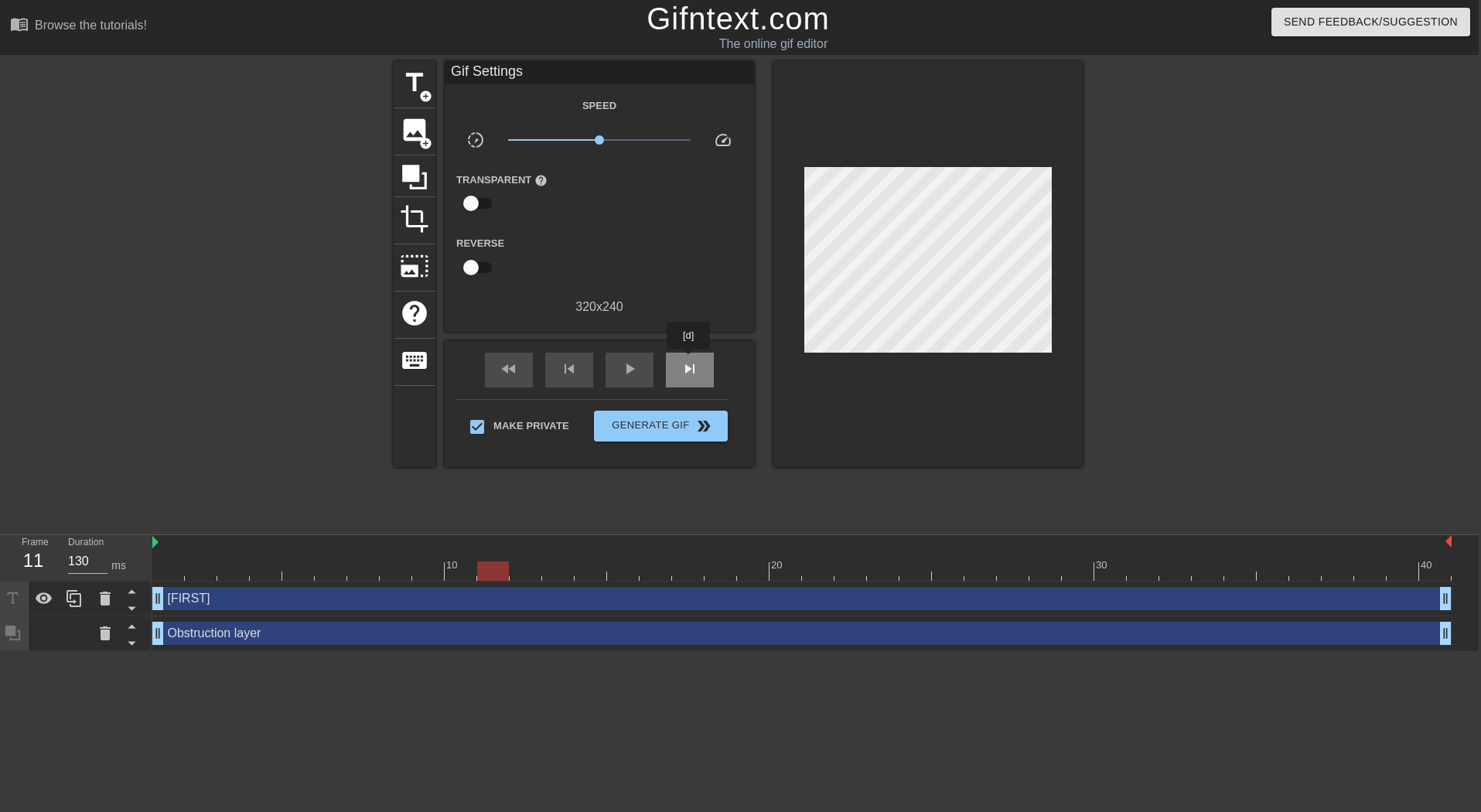 click on "skip_next" at bounding box center (690, 369) 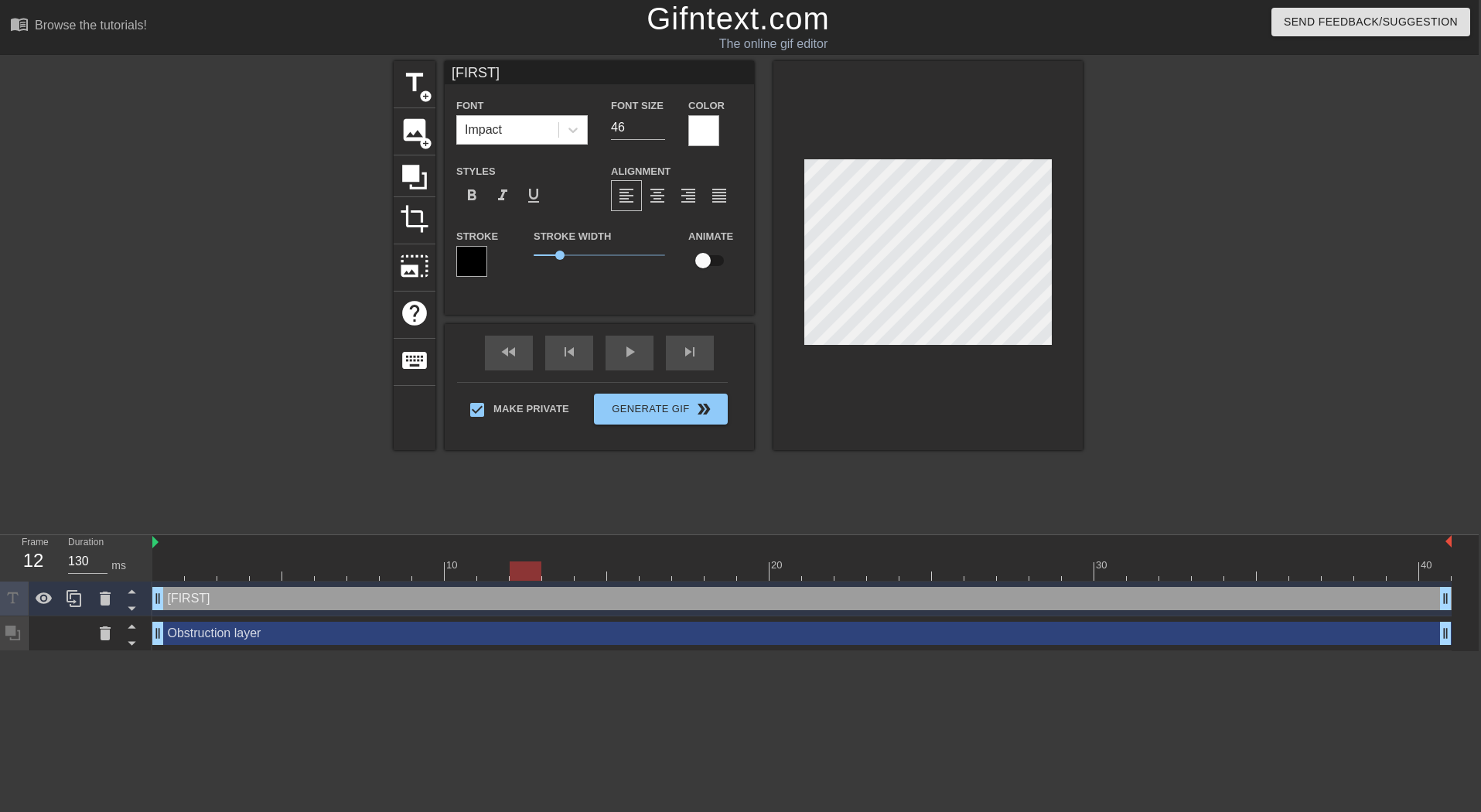 click on "[FIRST] Font Impact Font Size 46 Color Styles format_bold format_italic format_underline Alignment format_align_left format_align_center format_align_right format_align_justify Stroke Stroke Width 1 Animate" at bounding box center (599, 188) 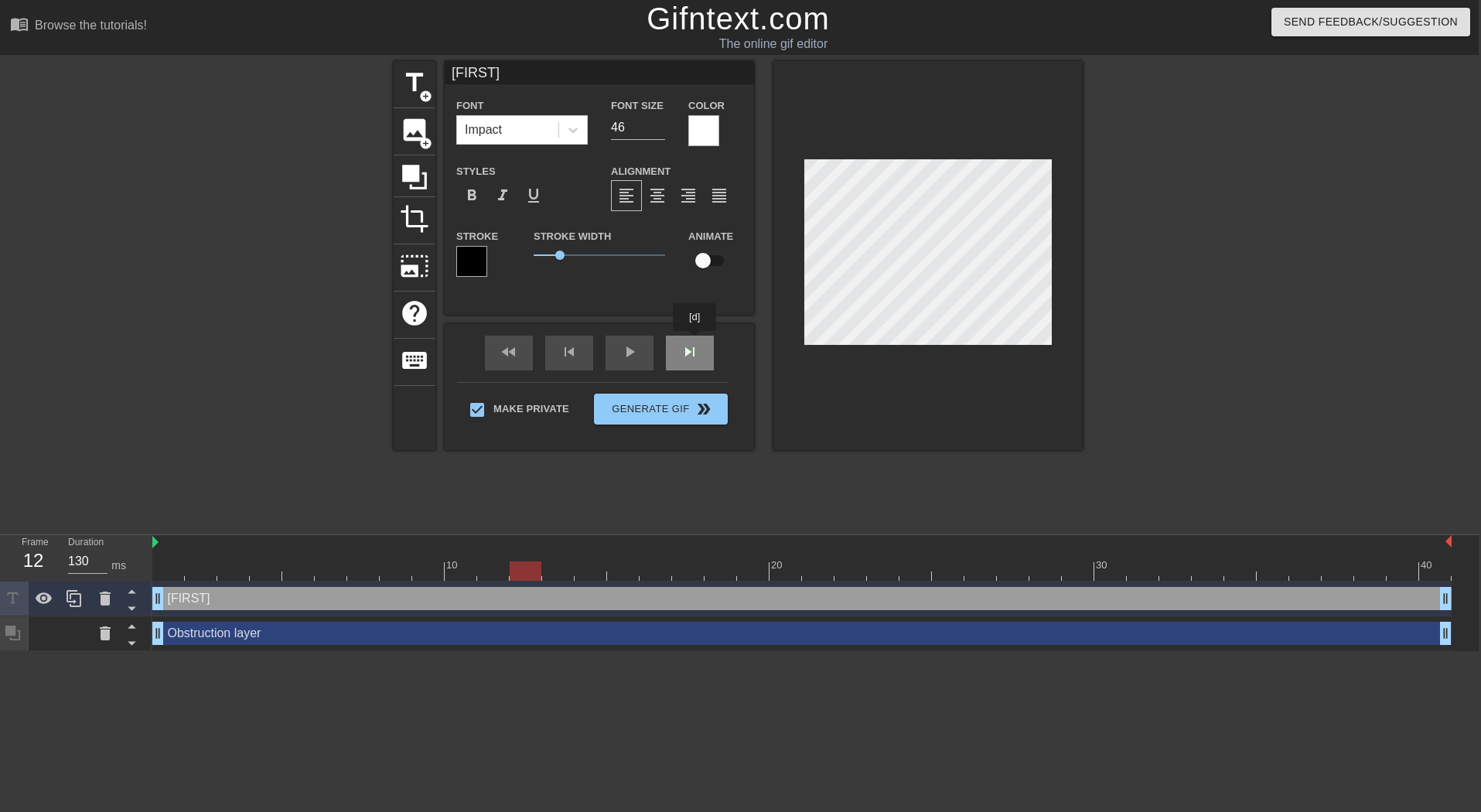 click on "fast_rewind skip_previous play_arrow skip_next" at bounding box center [599, 353] 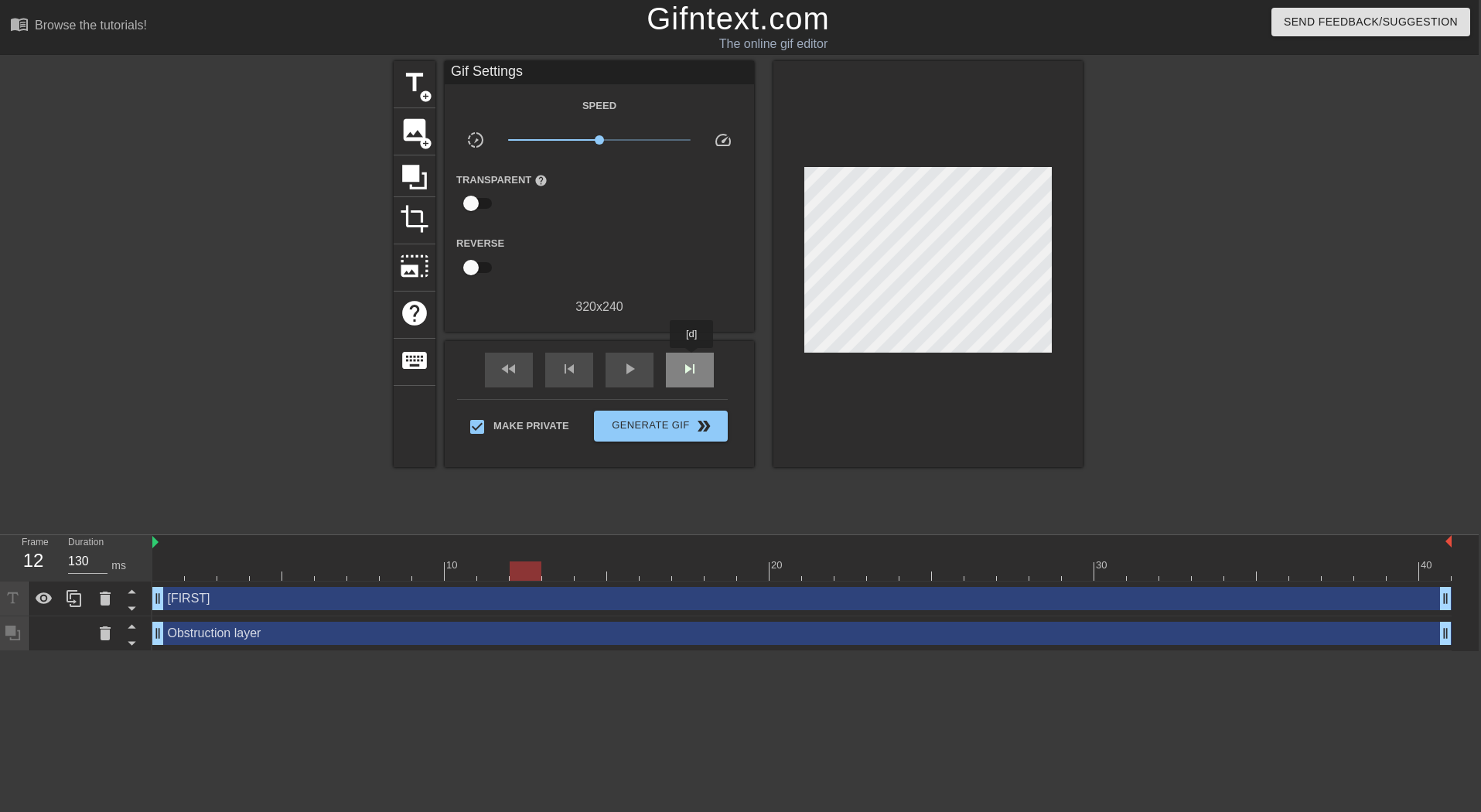 click on "skip_next" at bounding box center (690, 370) 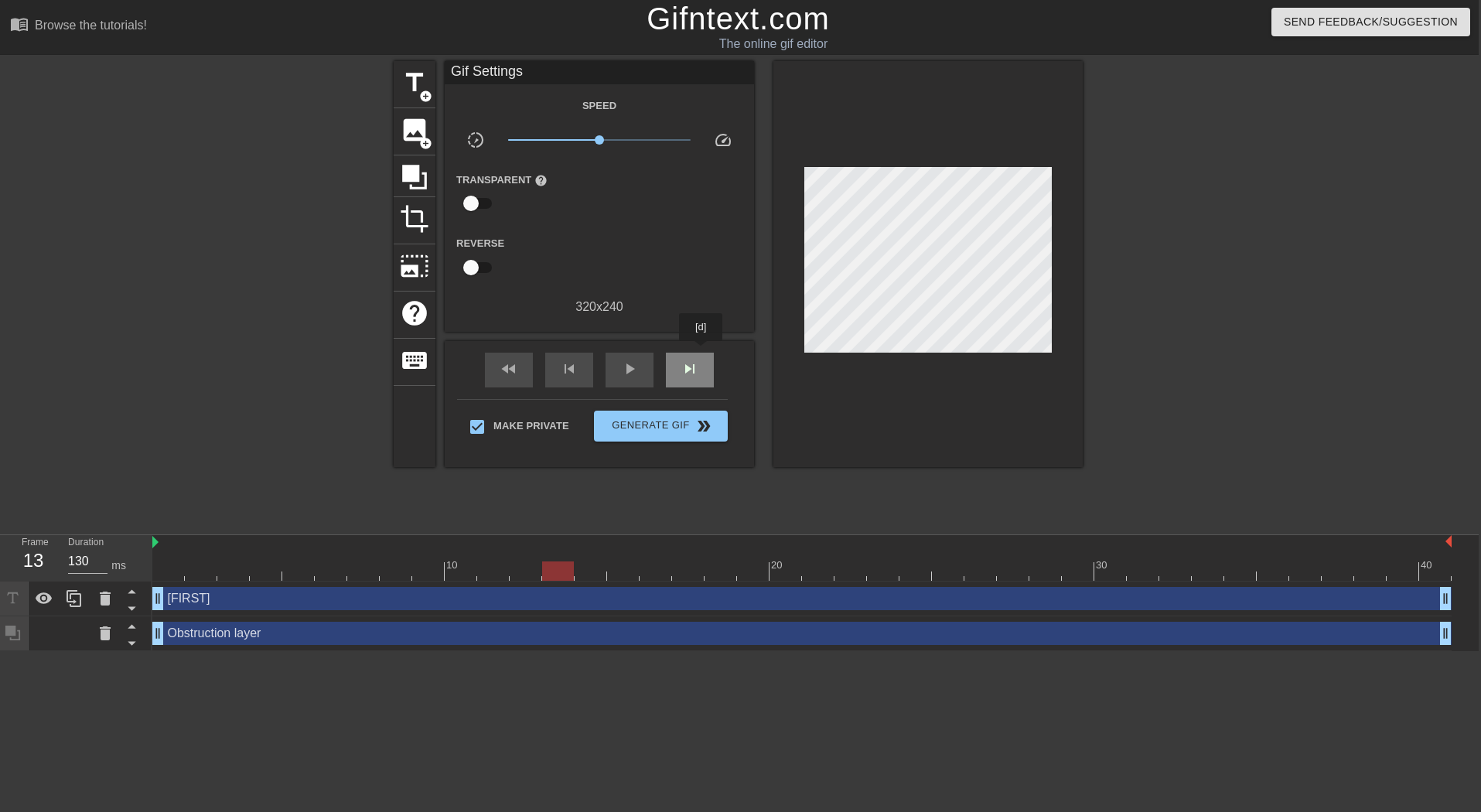 click on "skip_next" at bounding box center (690, 370) 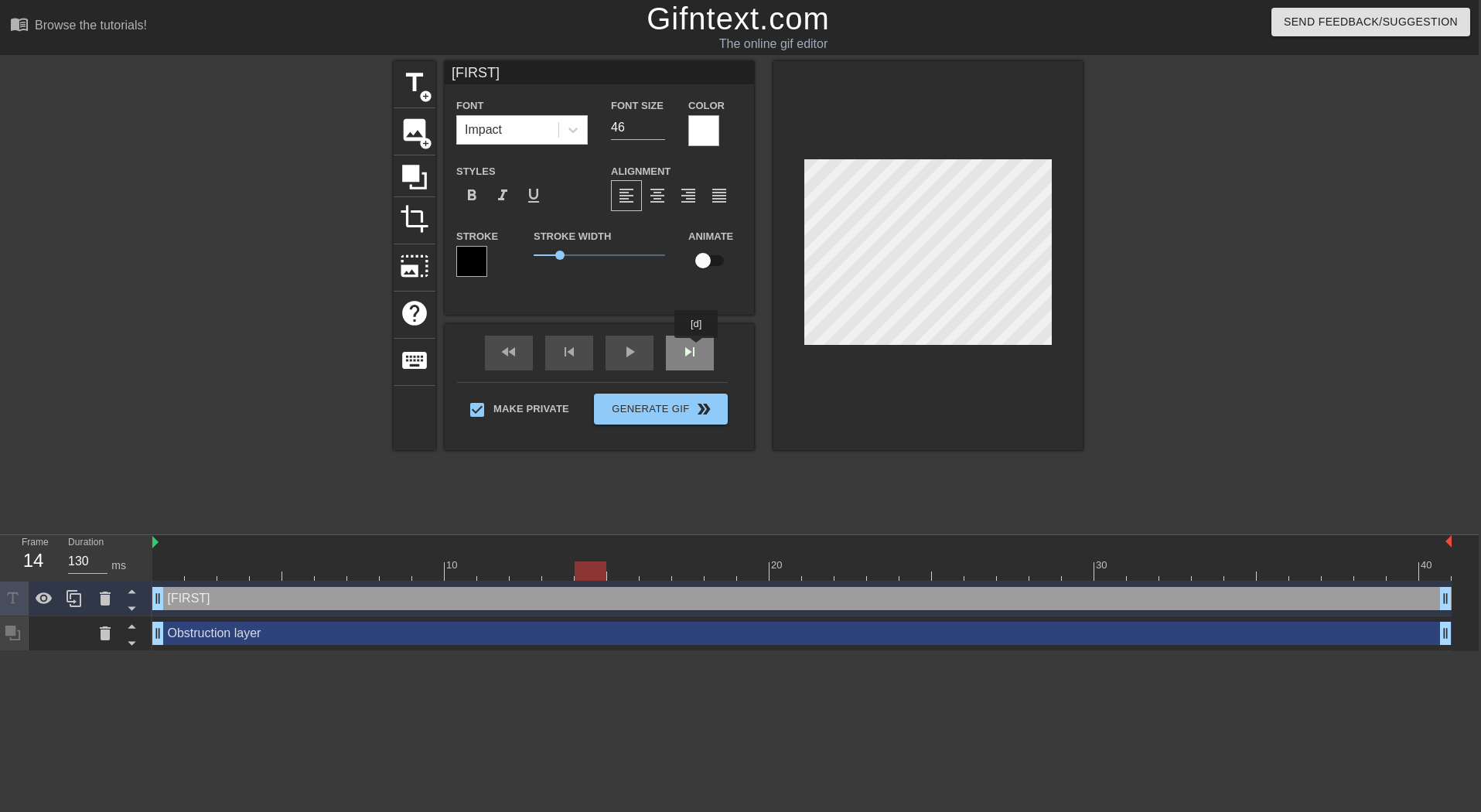 click on "fast_rewind skip_previous play_arrow skip_next" at bounding box center (599, 353) 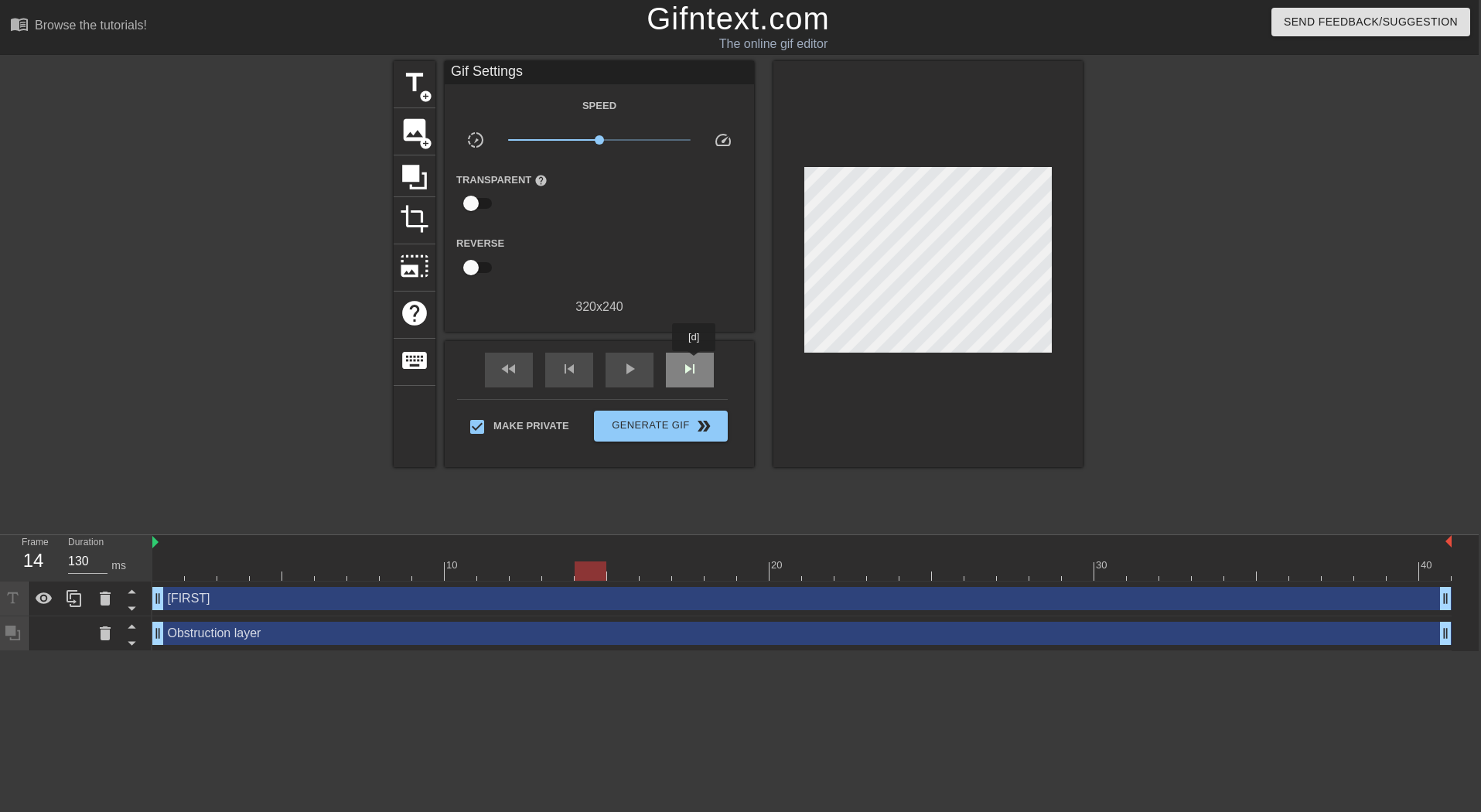 click on "skip_next" at bounding box center (690, 369) 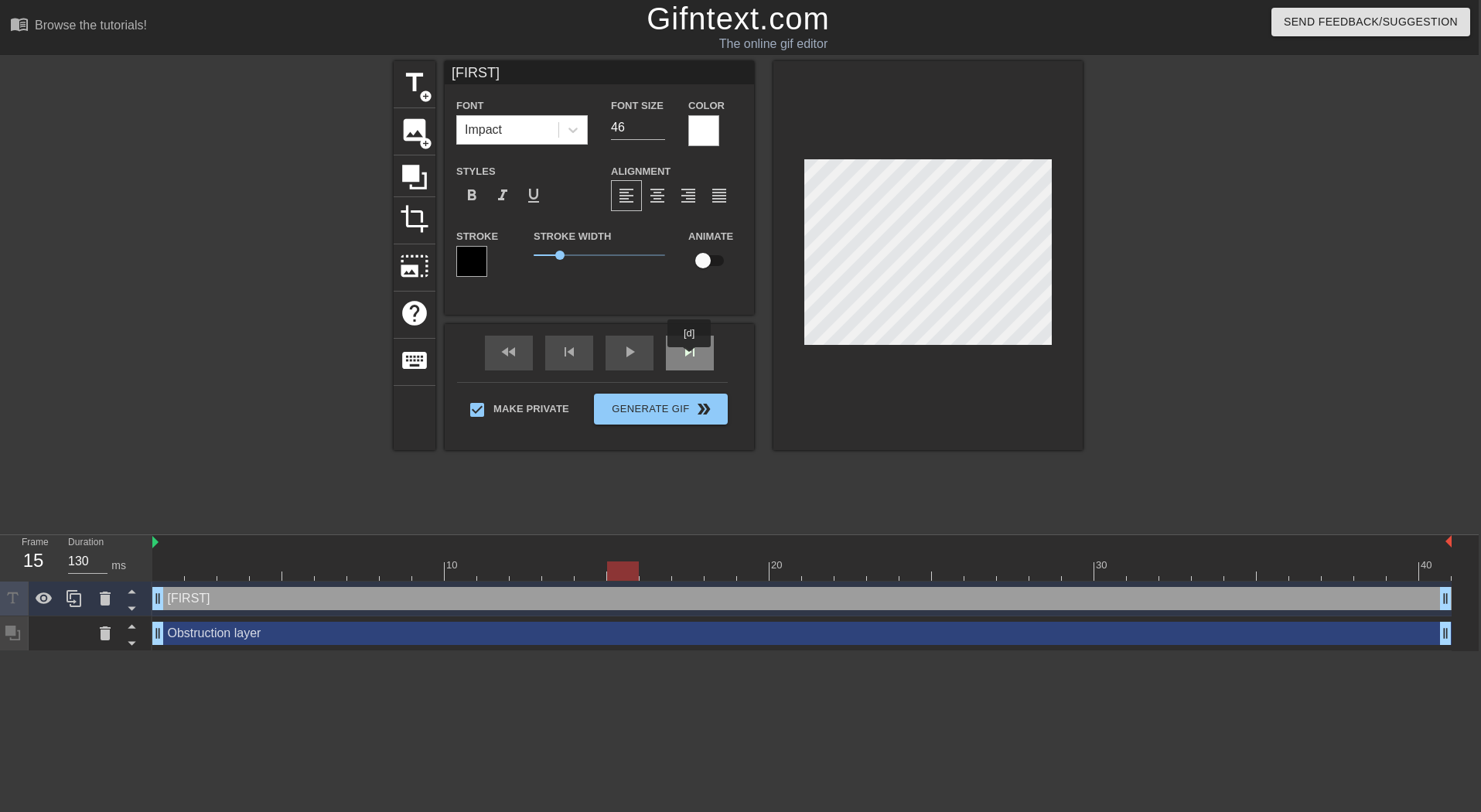 click on "skip_next" at bounding box center [690, 353] 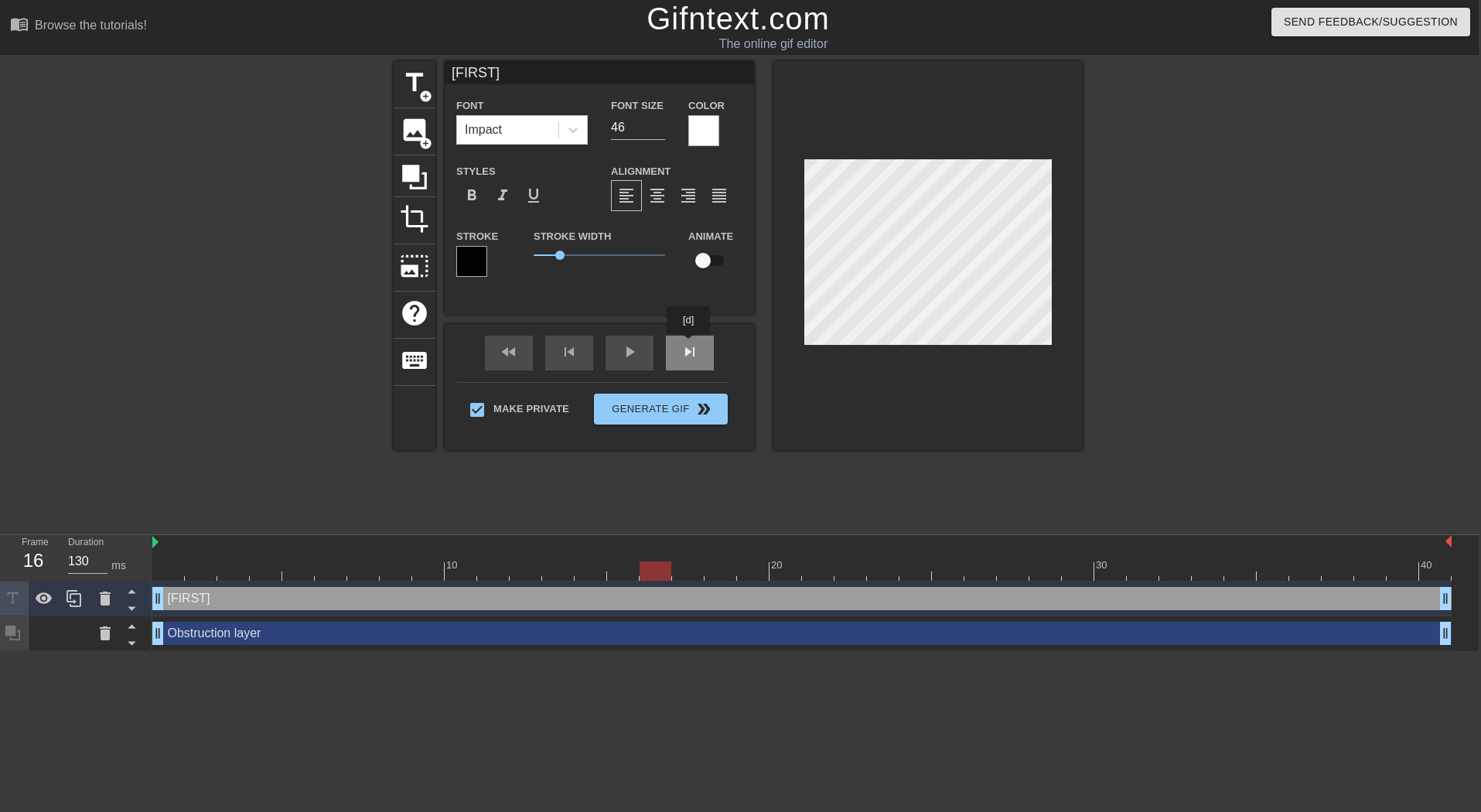 click on "fast_rewind skip_previous play_arrow skip_next" at bounding box center [599, 353] 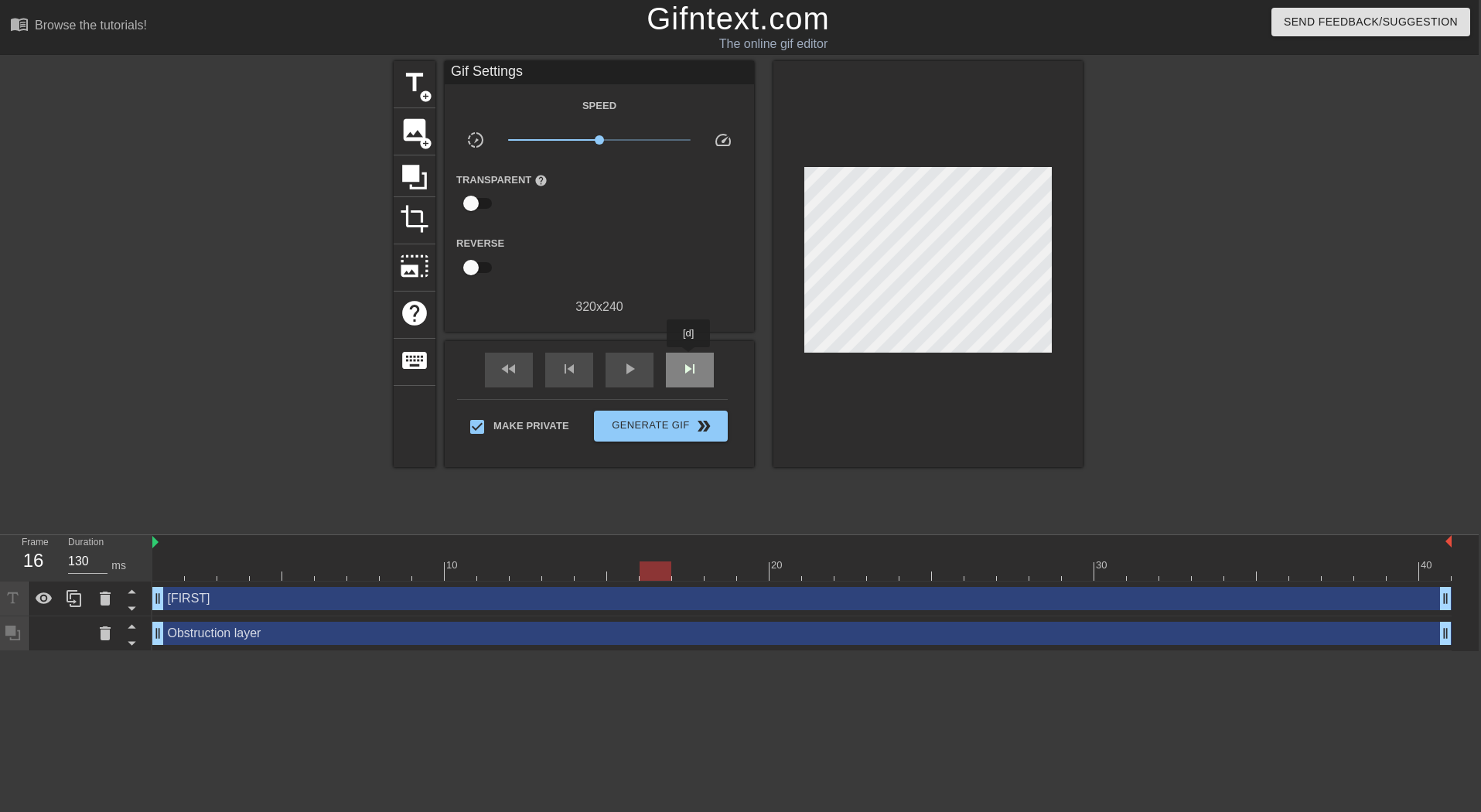 click on "skip_next" at bounding box center [690, 370] 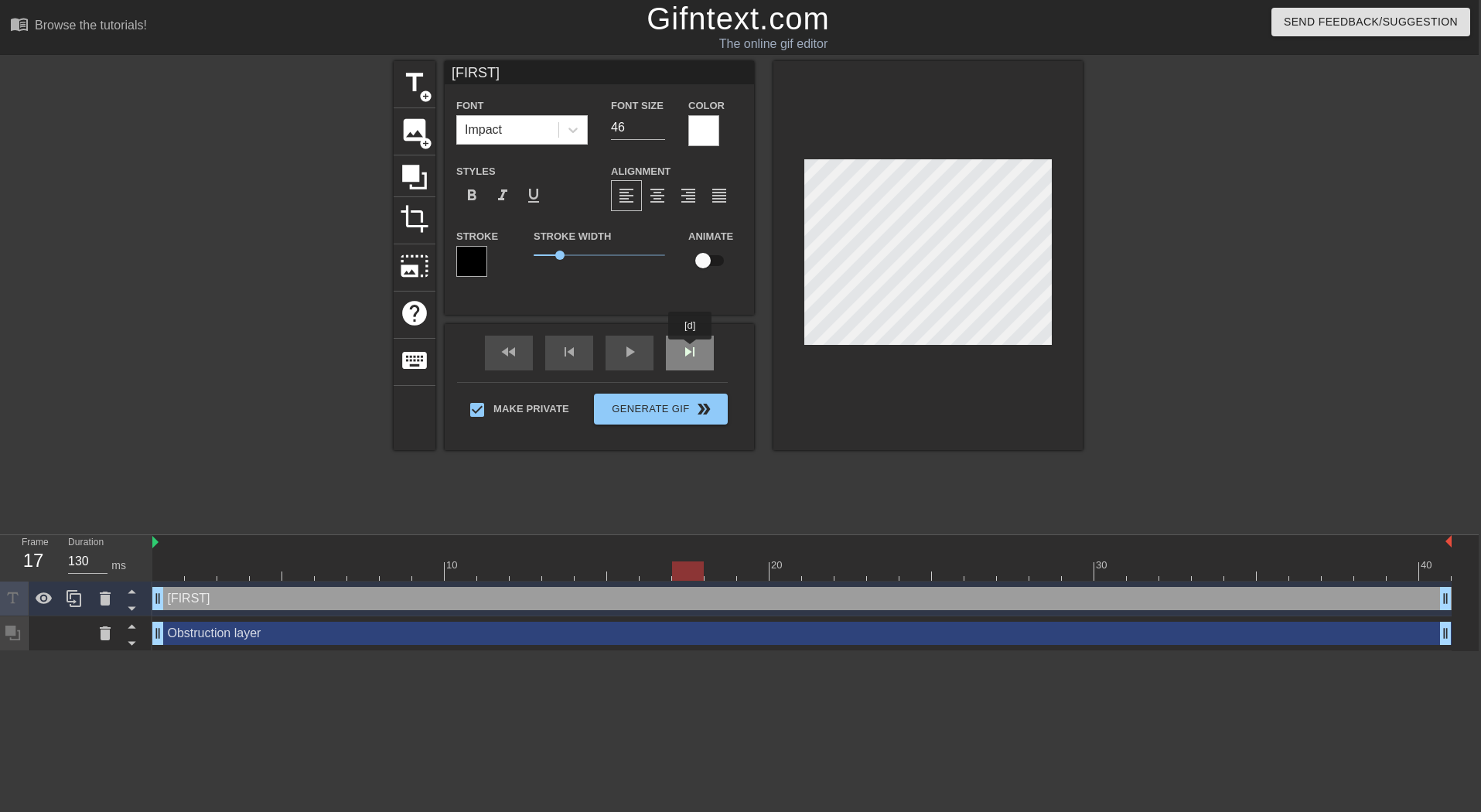 click on "fast_rewind skip_previous play_arrow skip_next" at bounding box center (599, 353) 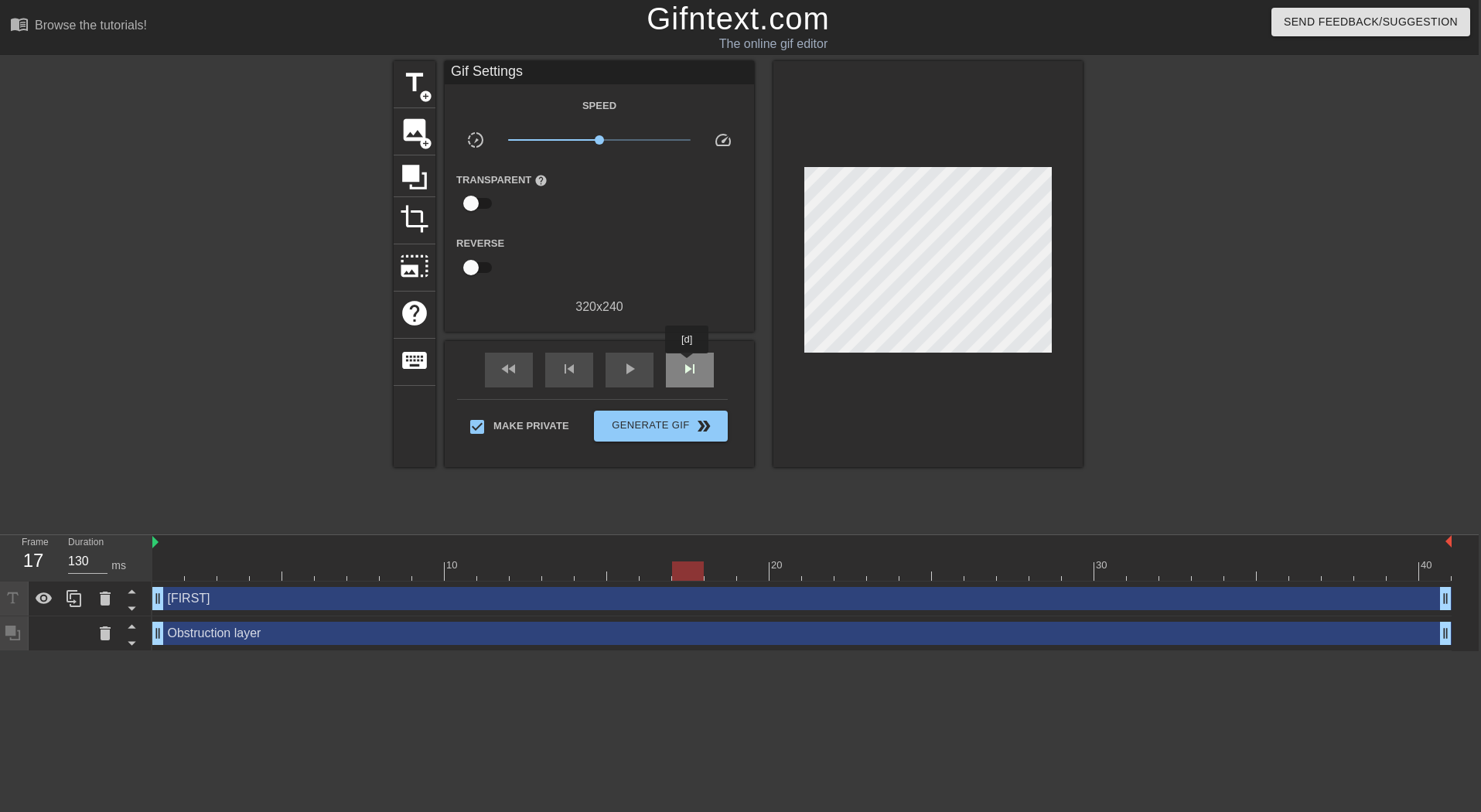 click on "skip_next" at bounding box center [690, 369] 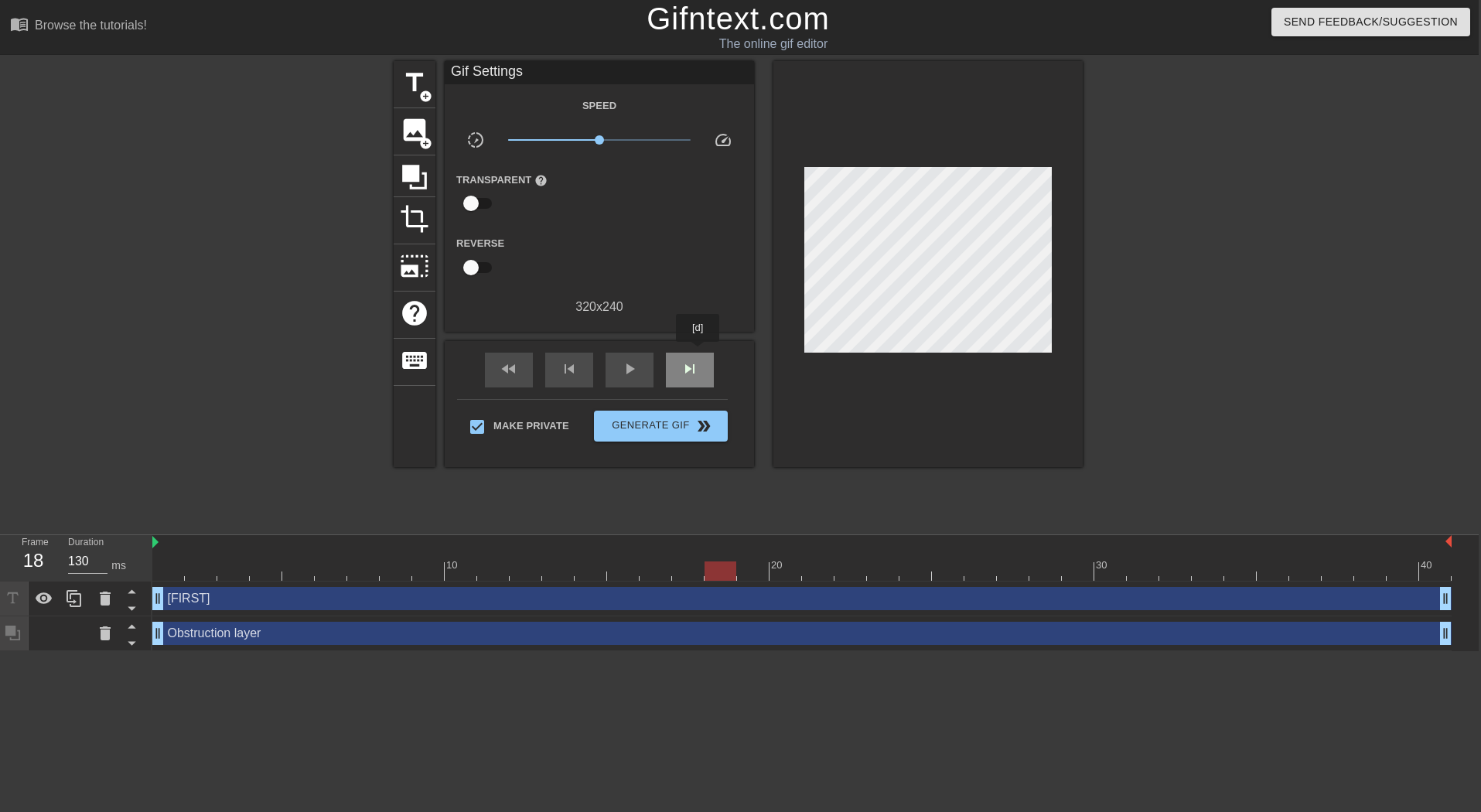 click on "skip_next" at bounding box center [690, 370] 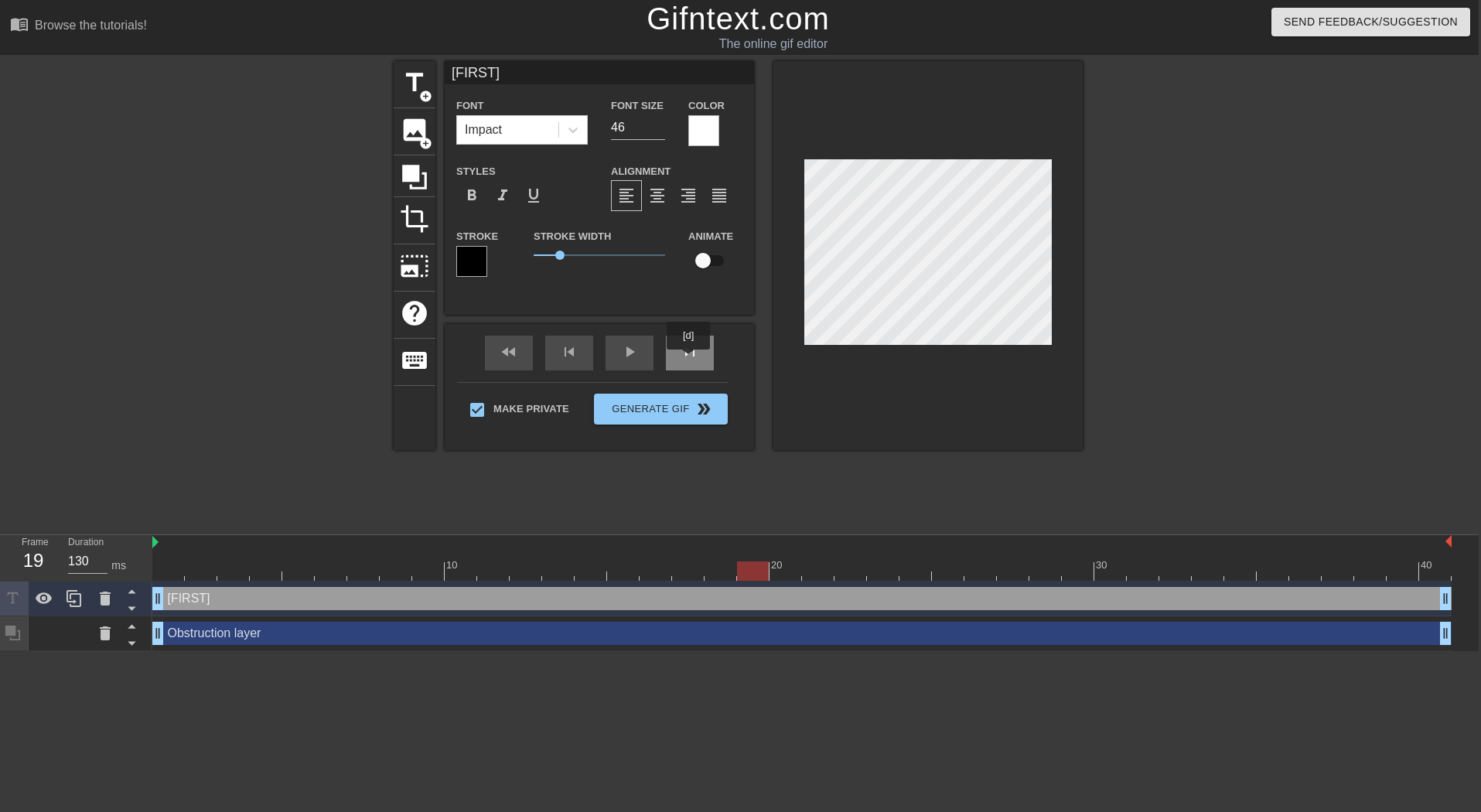 click on "skip_next" at bounding box center (690, 352) 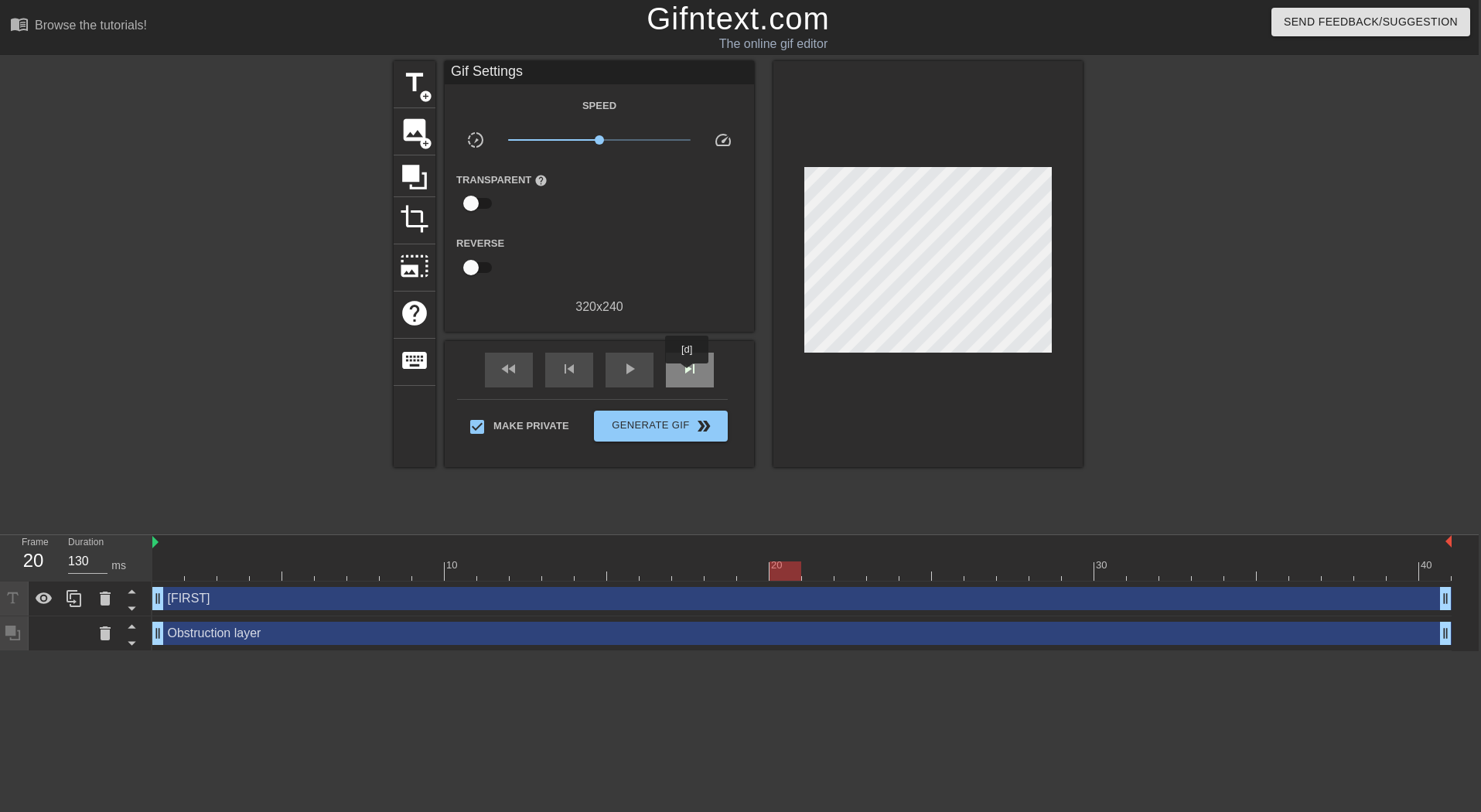 click on "skip_next" at bounding box center [690, 369] 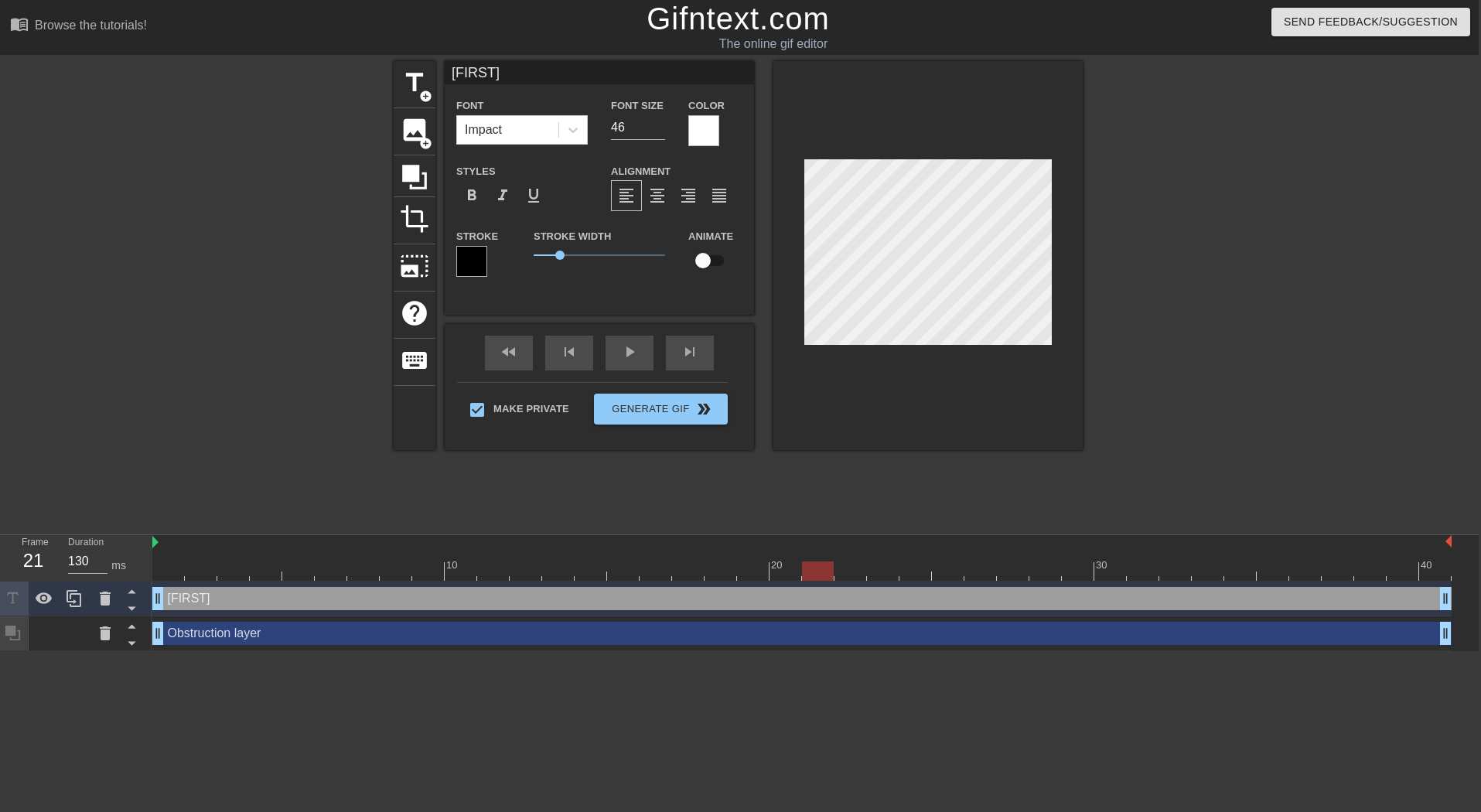 click on "[FIRST] Font Impact Font Size 46 Color Styles format_bold format_italic format_underline Alignment format_align_left format_align_center format_align_right format_align_justify Stroke Stroke Width 1 Animate" at bounding box center [599, 188] 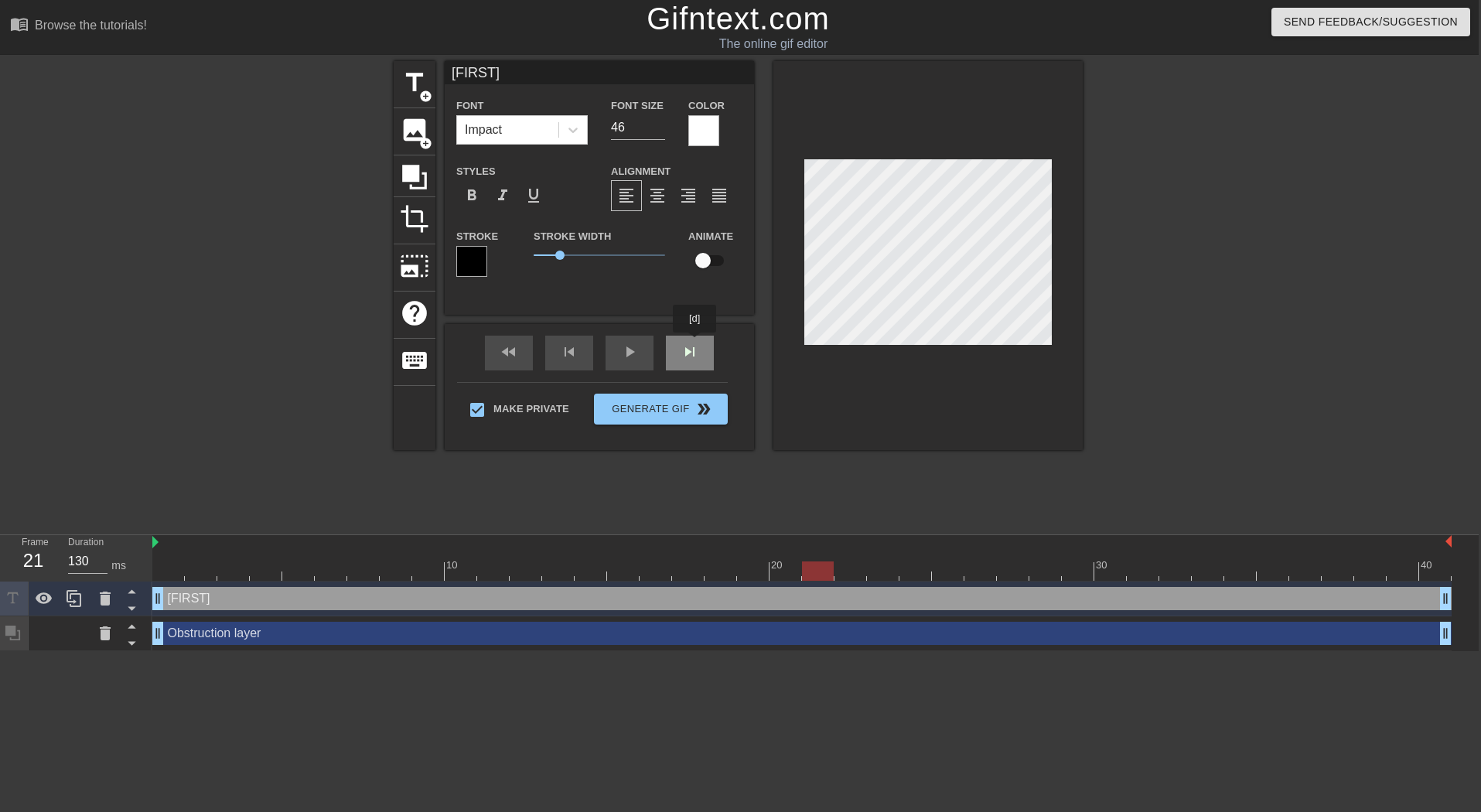 click on "fast_rewind skip_previous play_arrow skip_next" at bounding box center (599, 353) 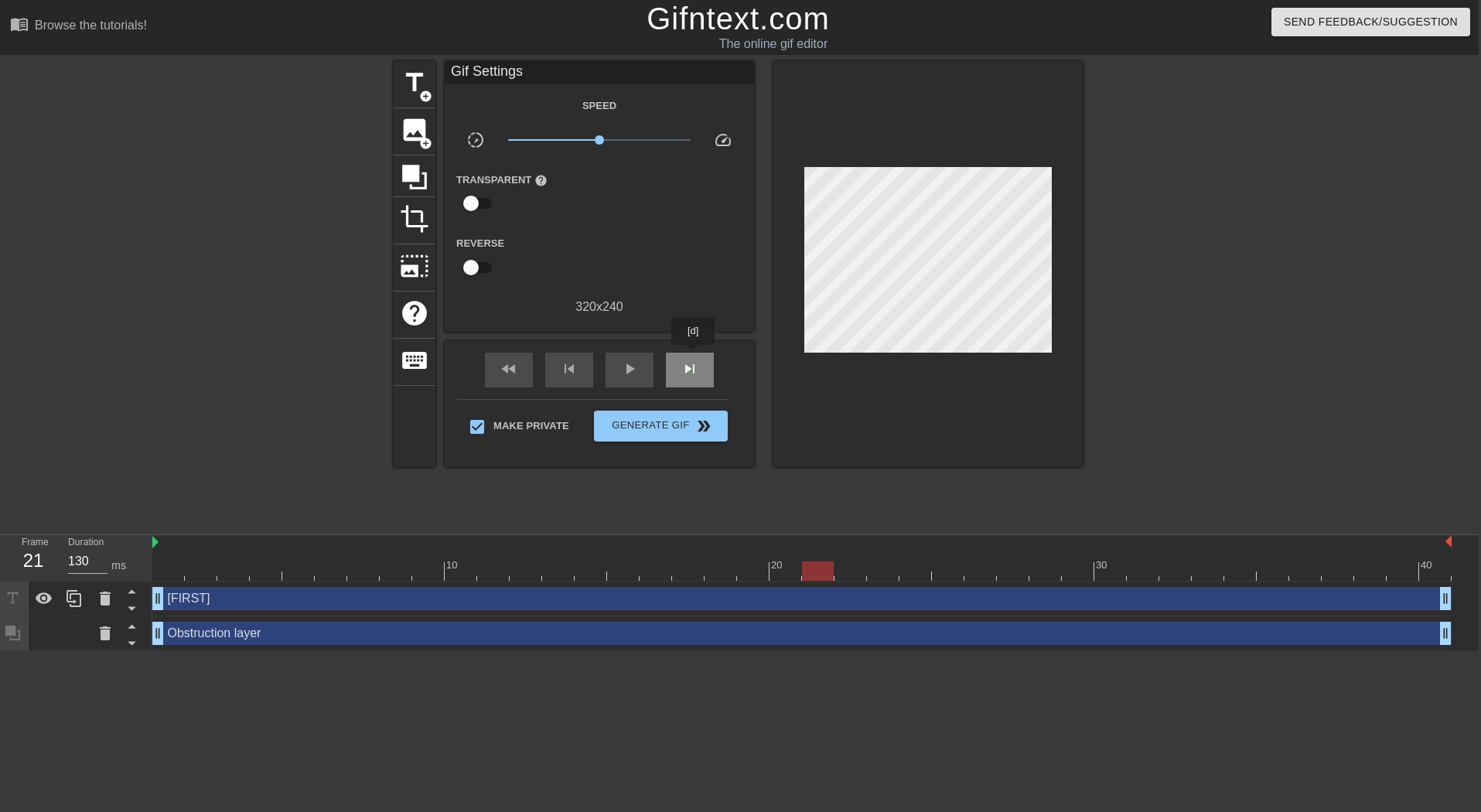 click on "skip_next" at bounding box center [690, 370] 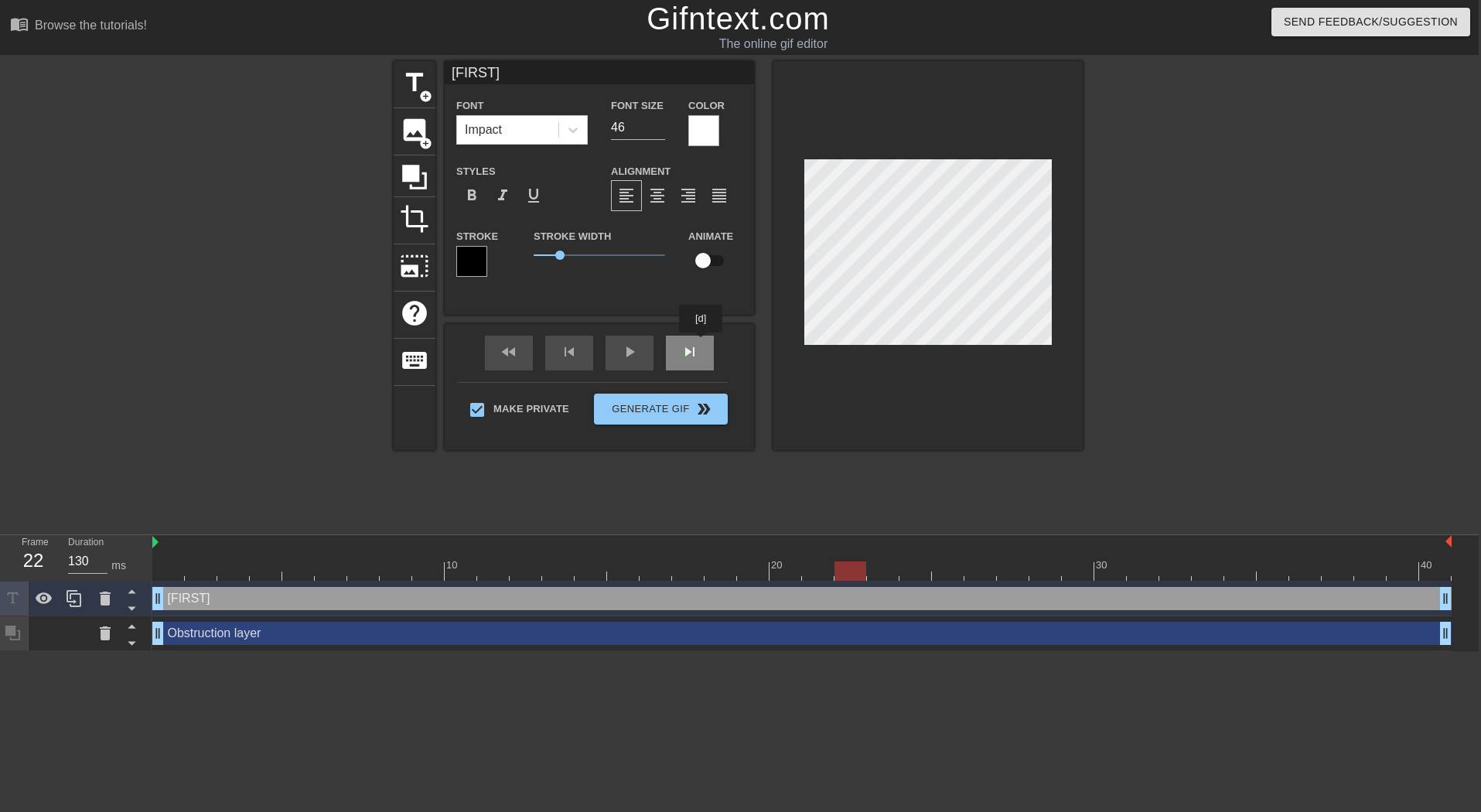 click on "fast_rewind skip_previous play_arrow skip_next" at bounding box center [599, 353] 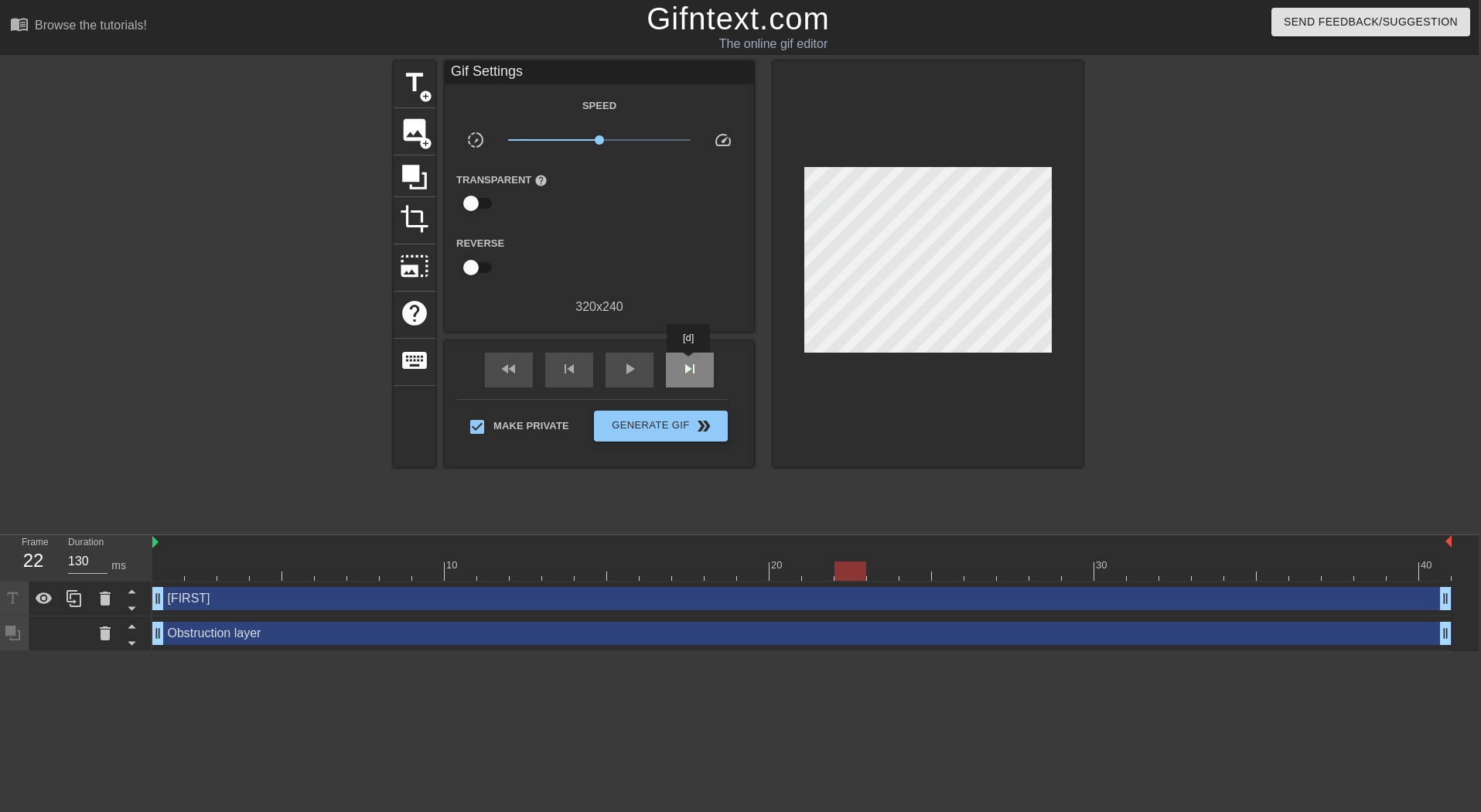 click on "skip_next" at bounding box center (690, 369) 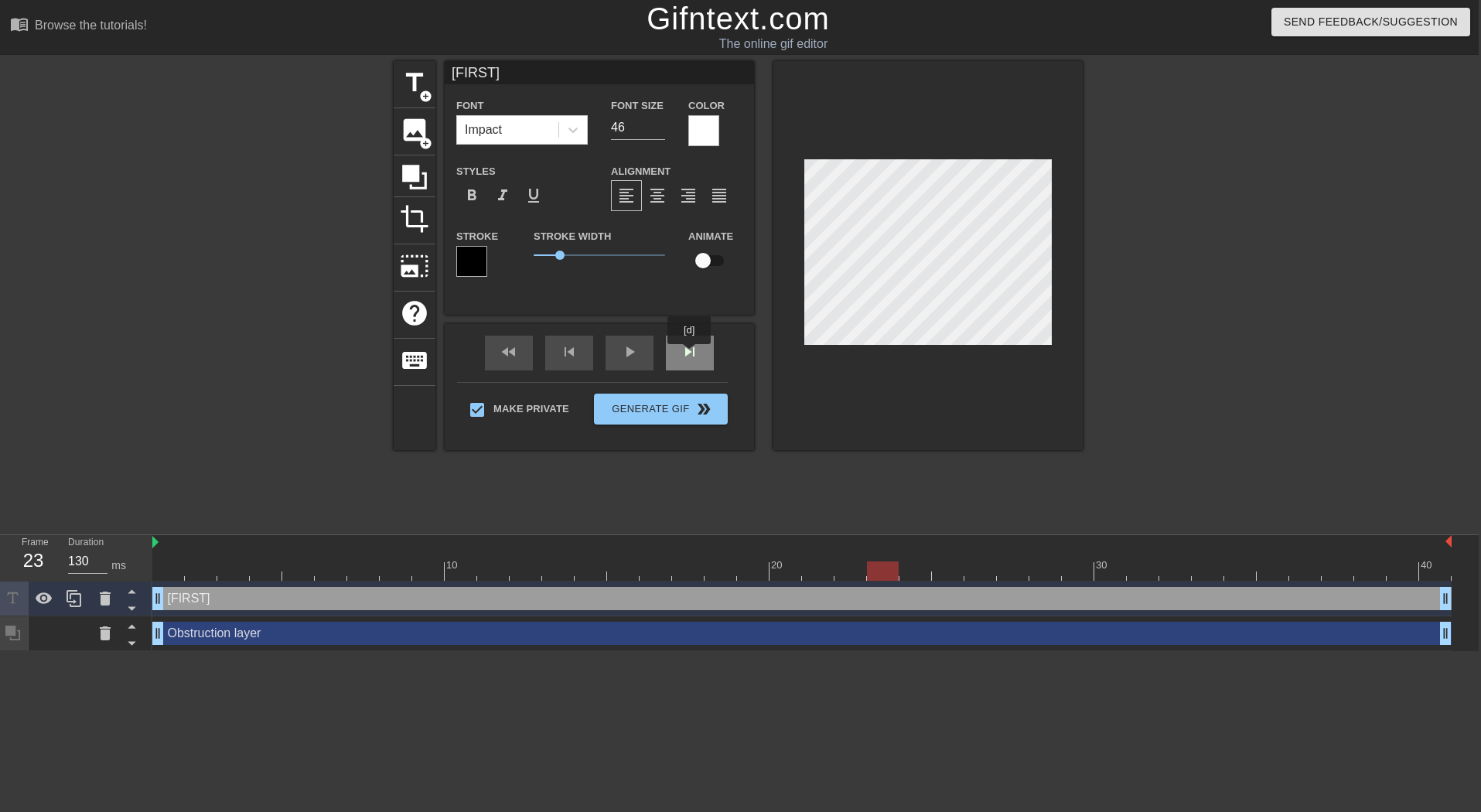 click on "skip_next" at bounding box center (690, 353) 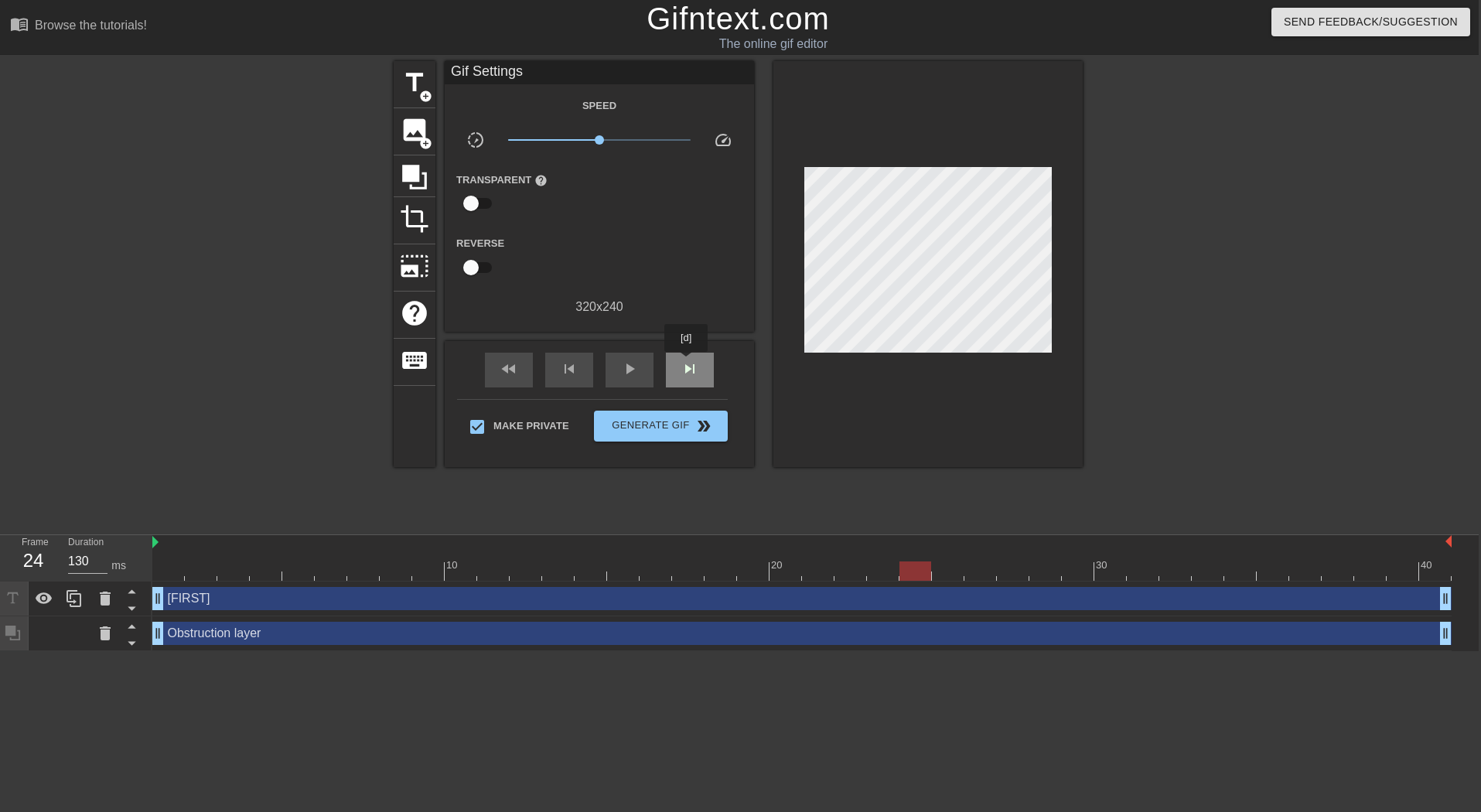 click on "skip_next" at bounding box center (690, 369) 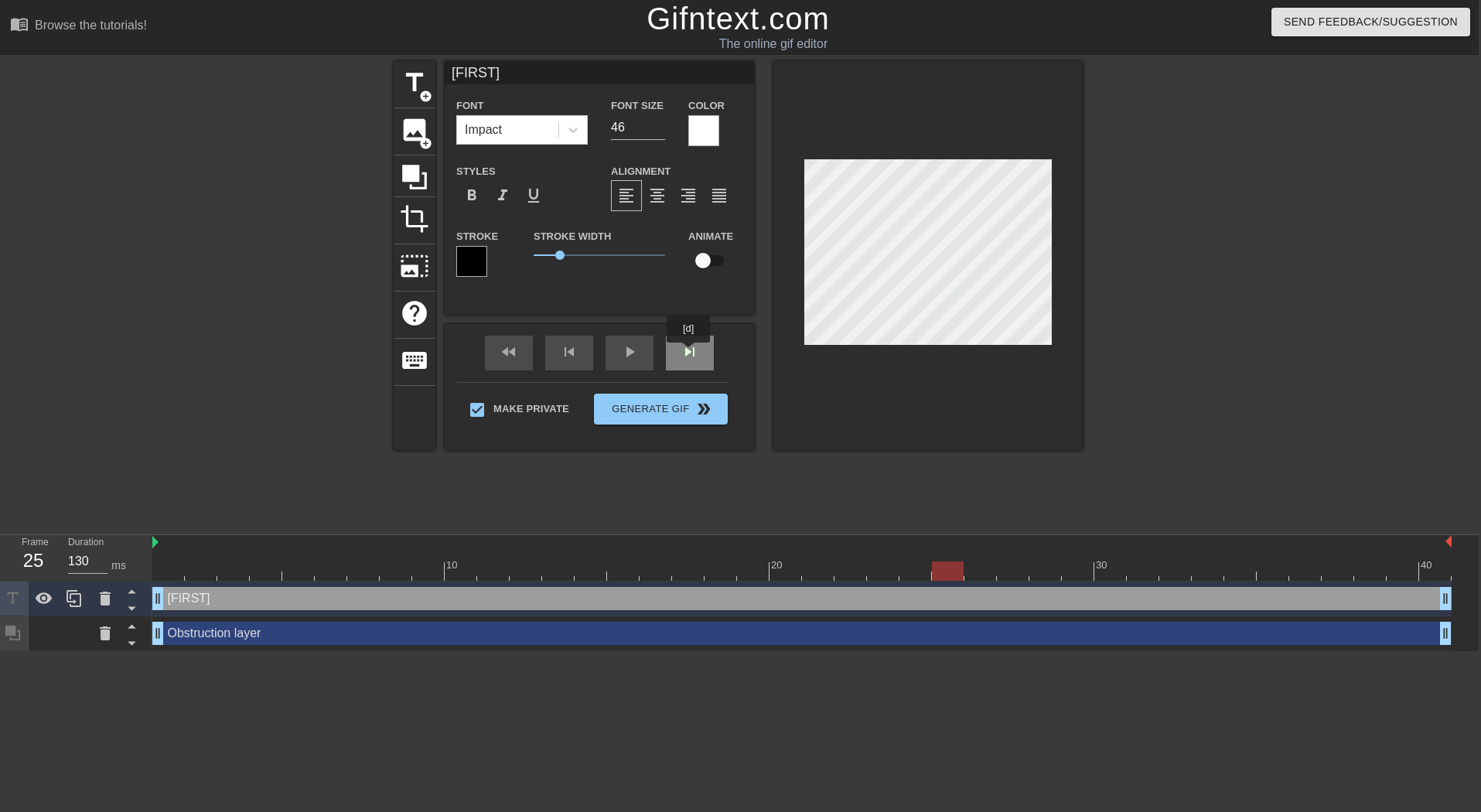 click on "skip_next" at bounding box center [690, 353] 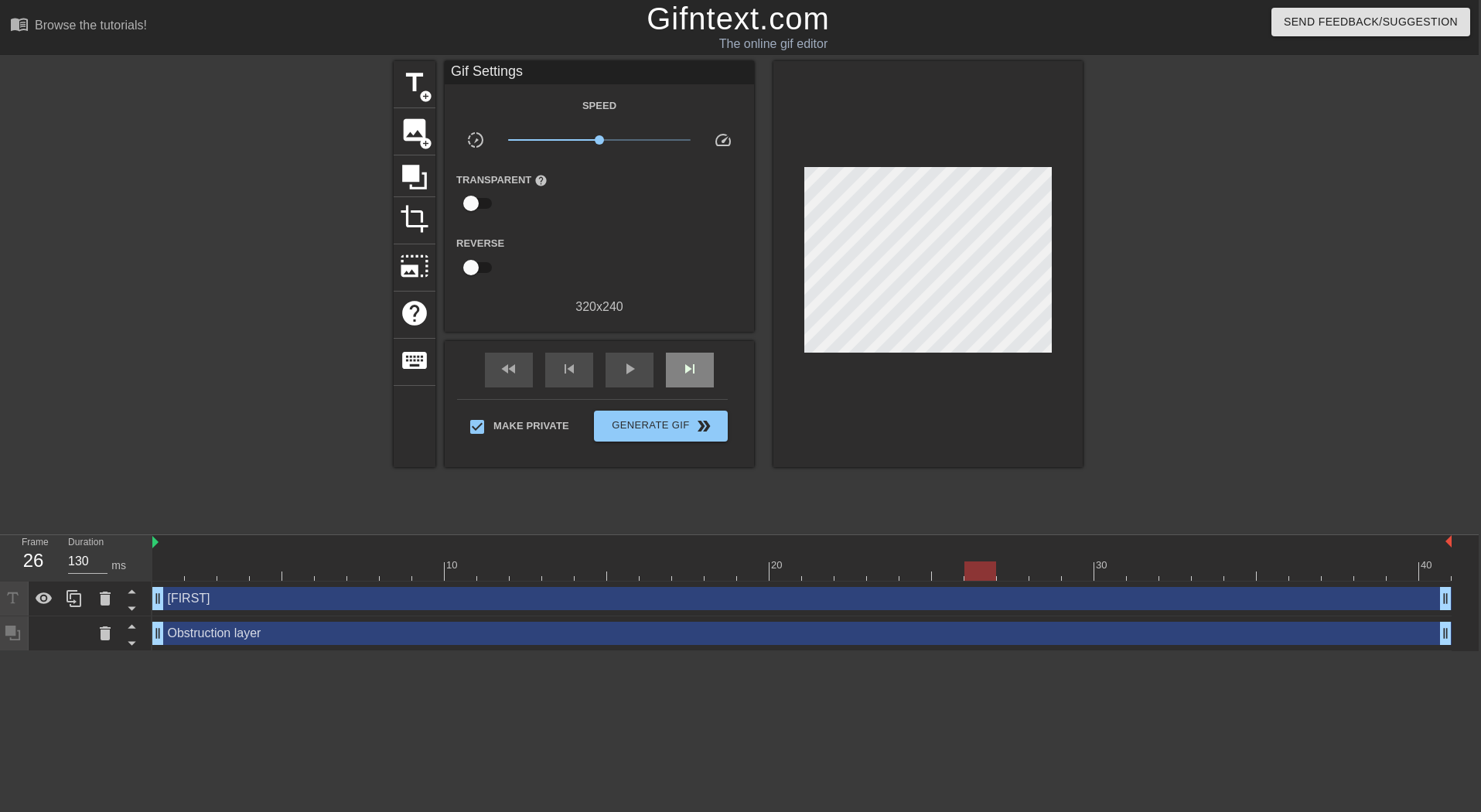 click on "fast_rewind skip_previous play_arrow skip_next" at bounding box center [599, 370] 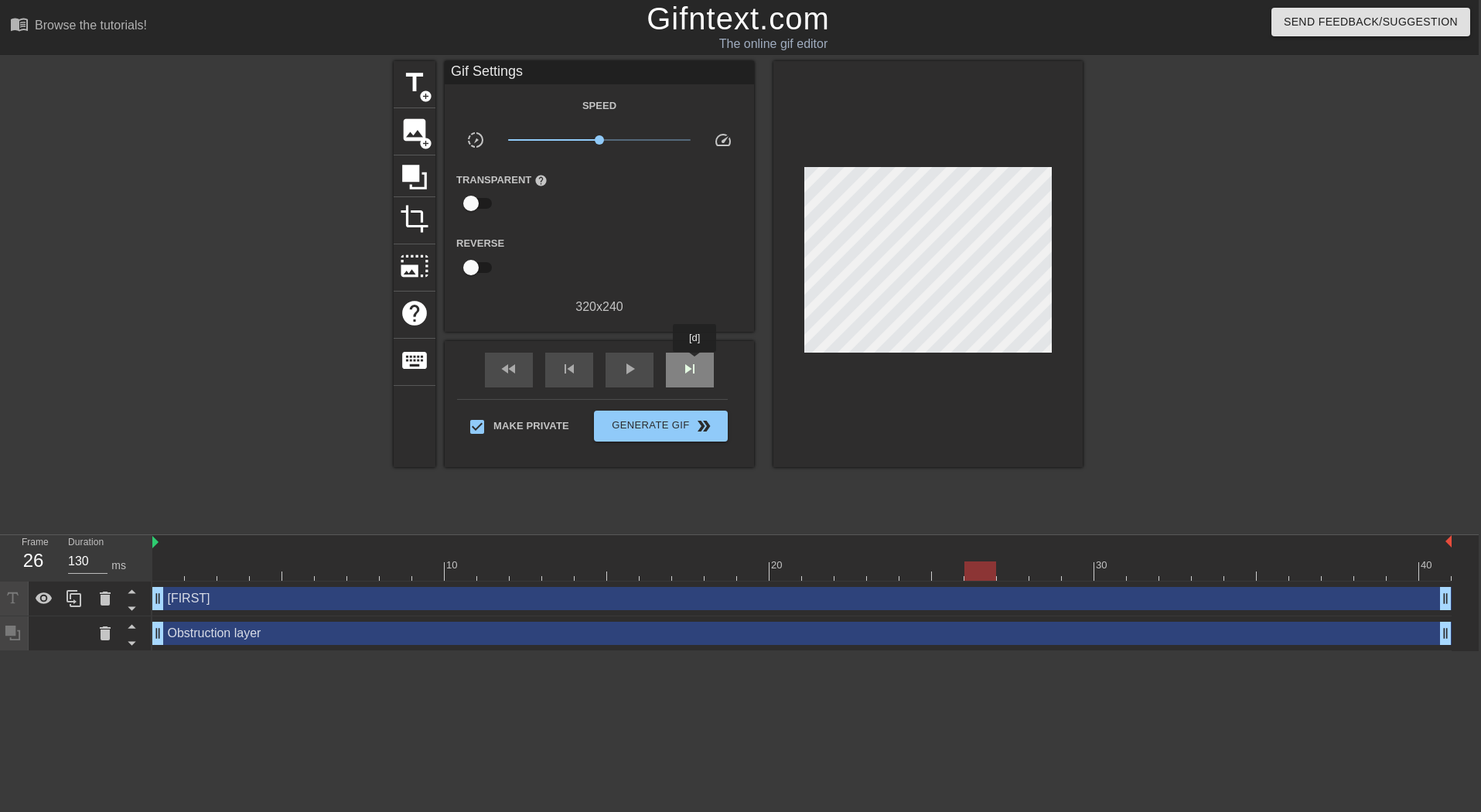 click on "skip_next" at bounding box center [690, 369] 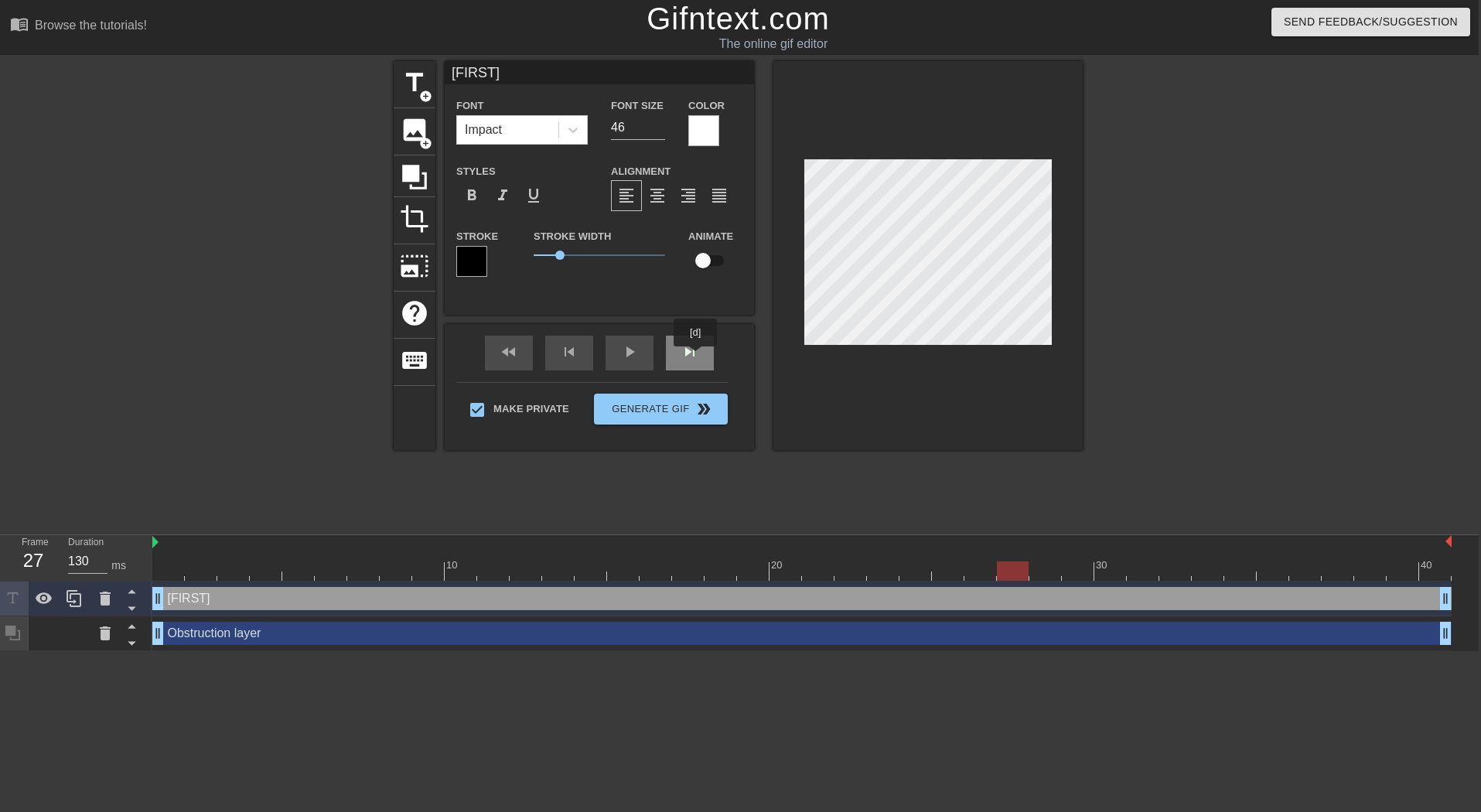 click on "skip_next" at bounding box center (690, 353) 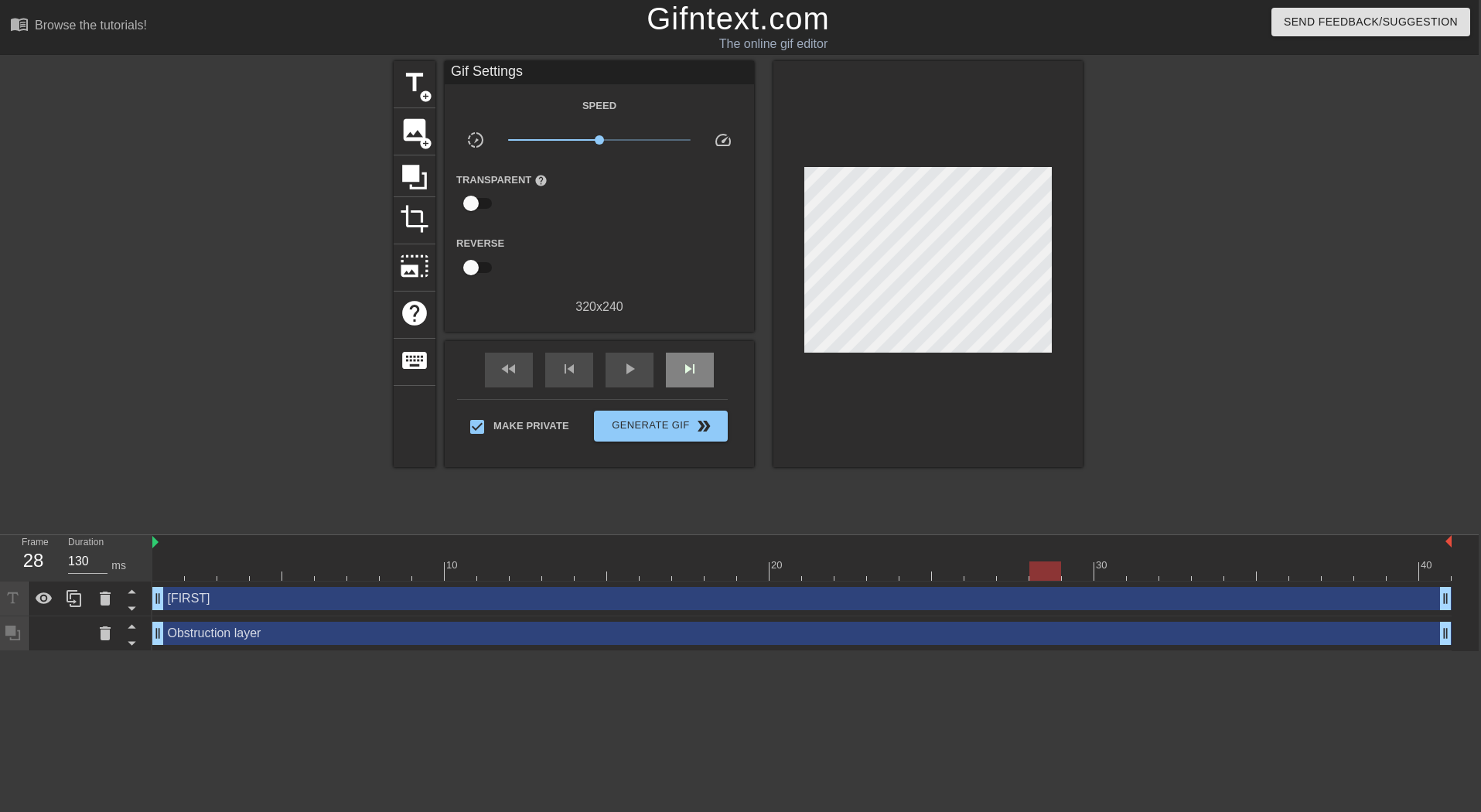 click on "fast_rewind skip_previous play_arrow skip_next" at bounding box center (599, 370) 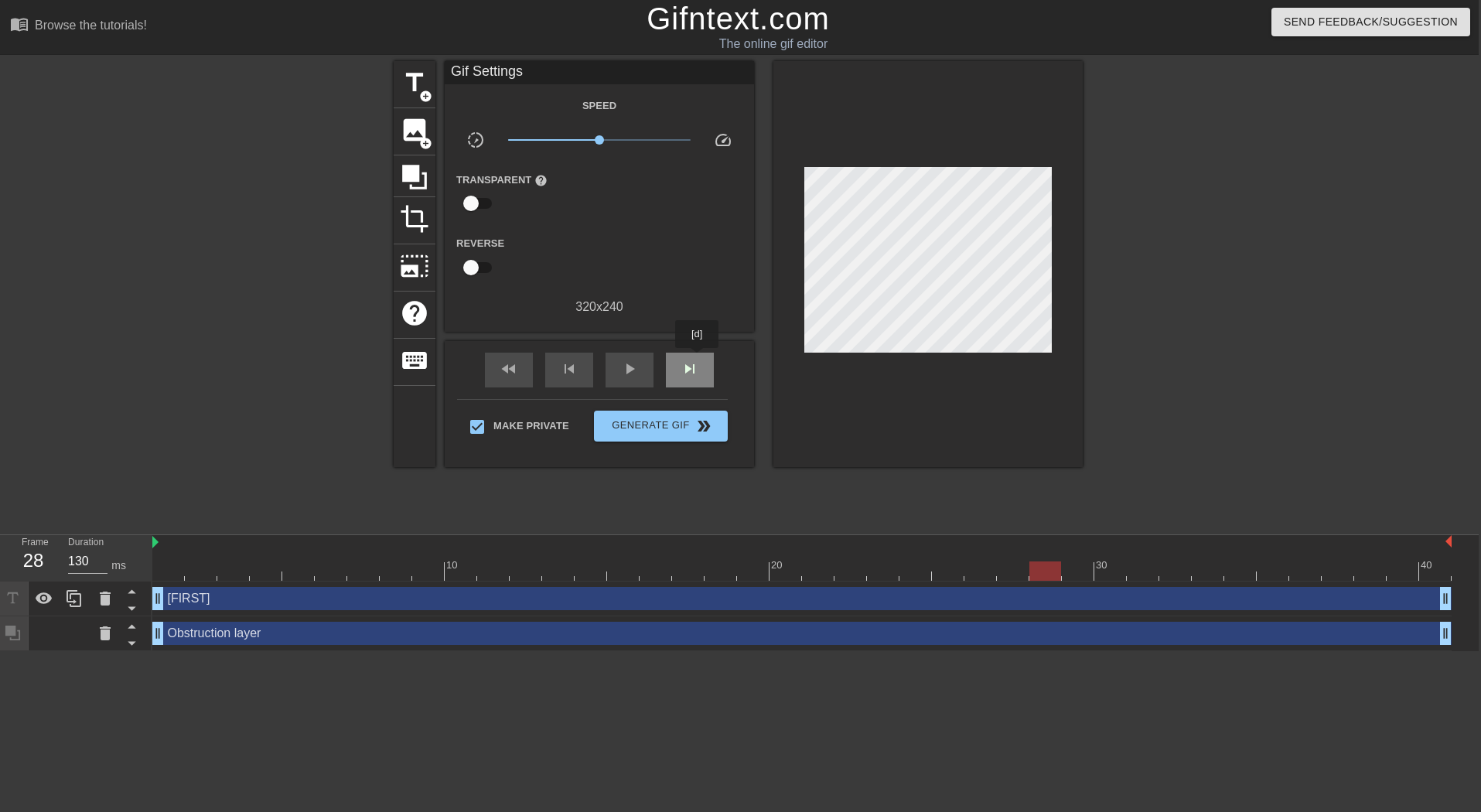 click on "skip_next" at bounding box center [690, 369] 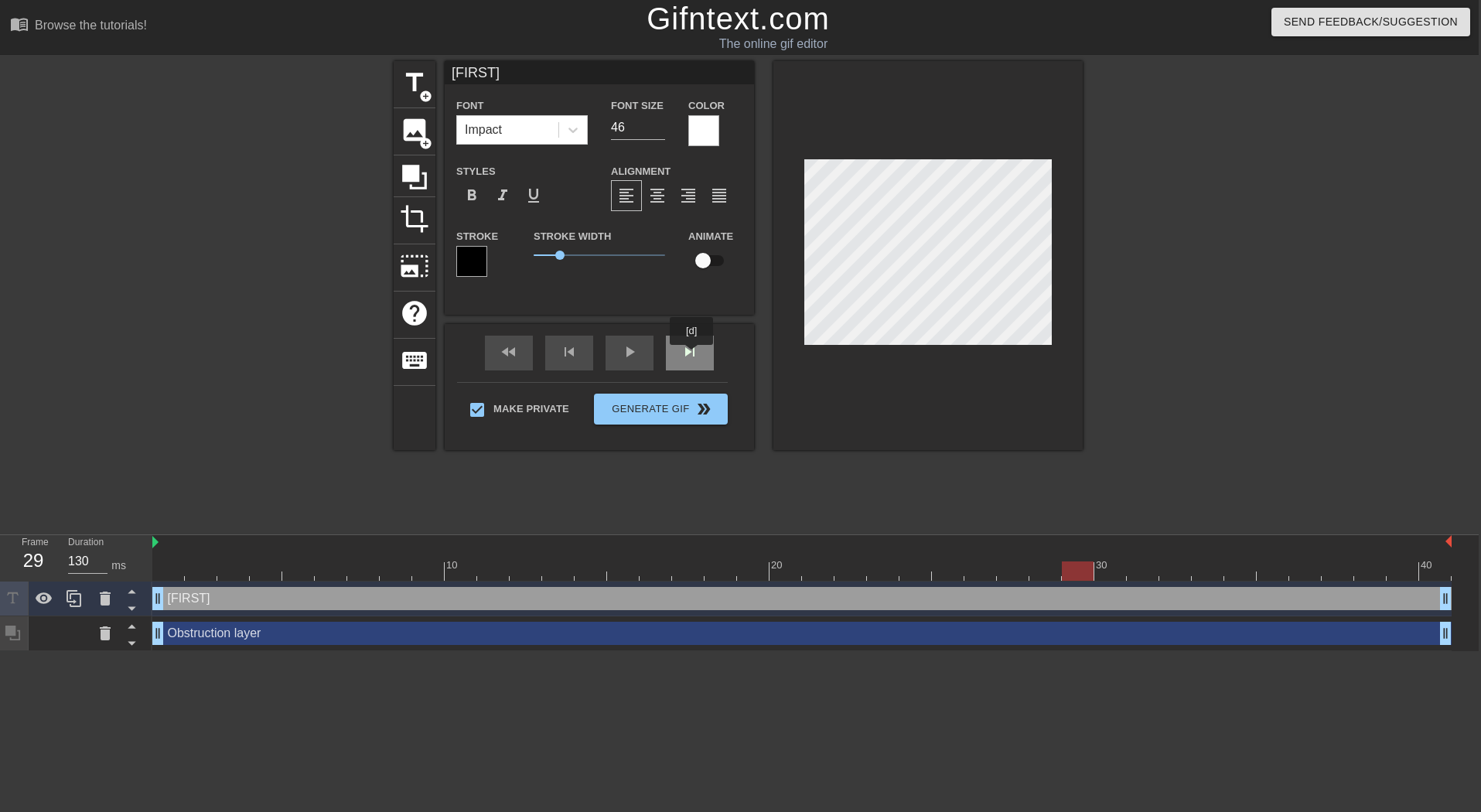 click on "skip_next" at bounding box center [690, 353] 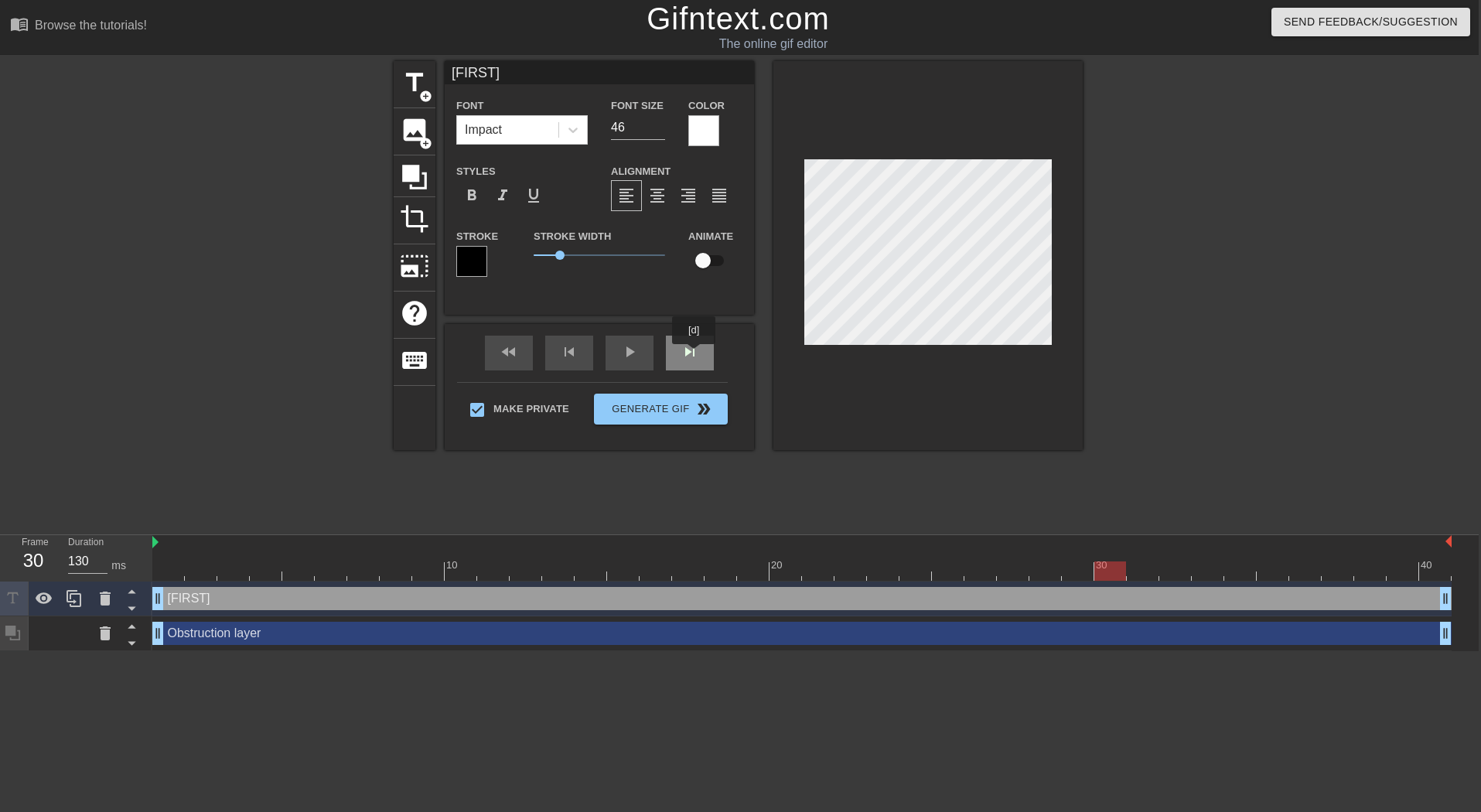 click on "skip_next" at bounding box center (690, 353) 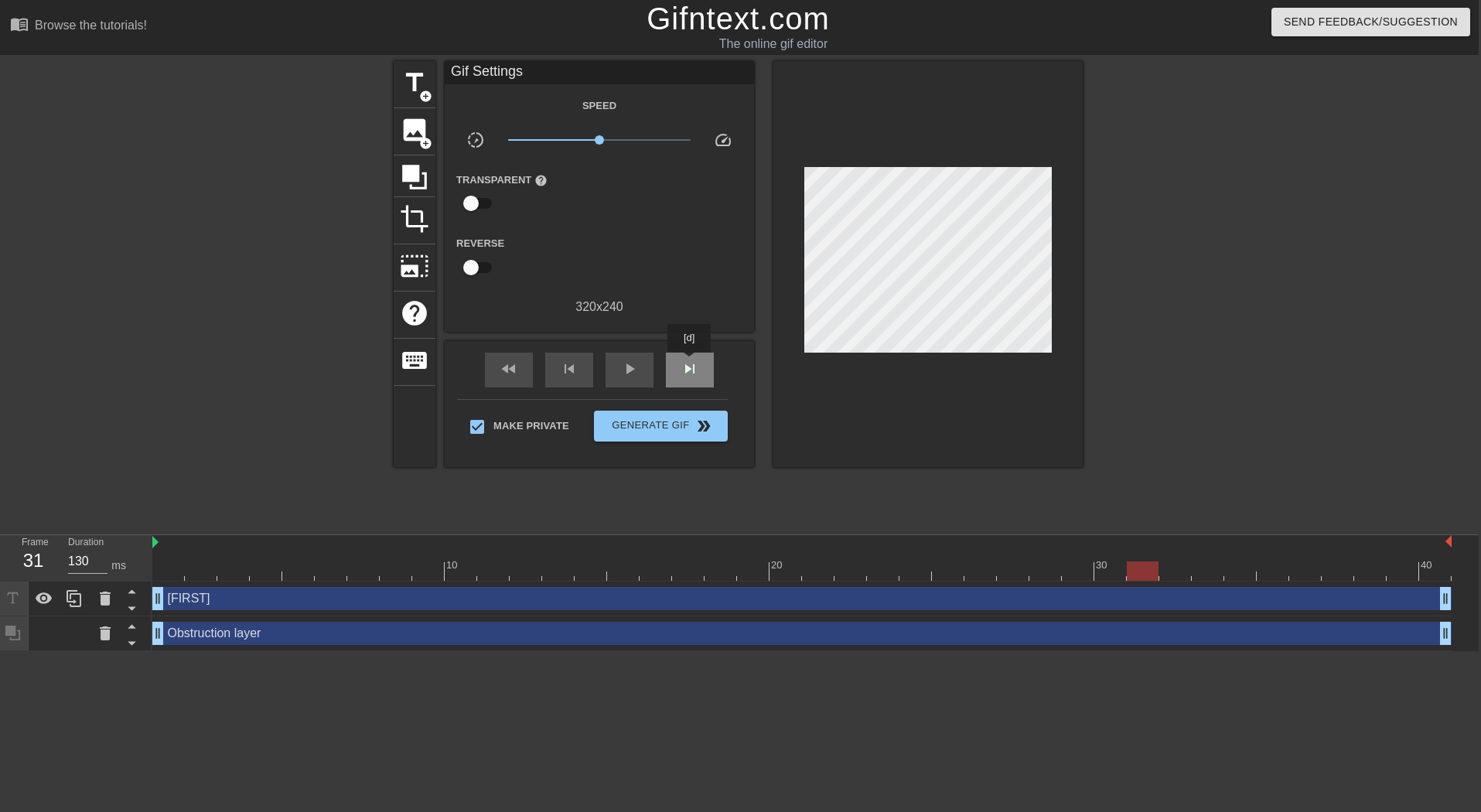 click on "skip_next" at bounding box center [690, 370] 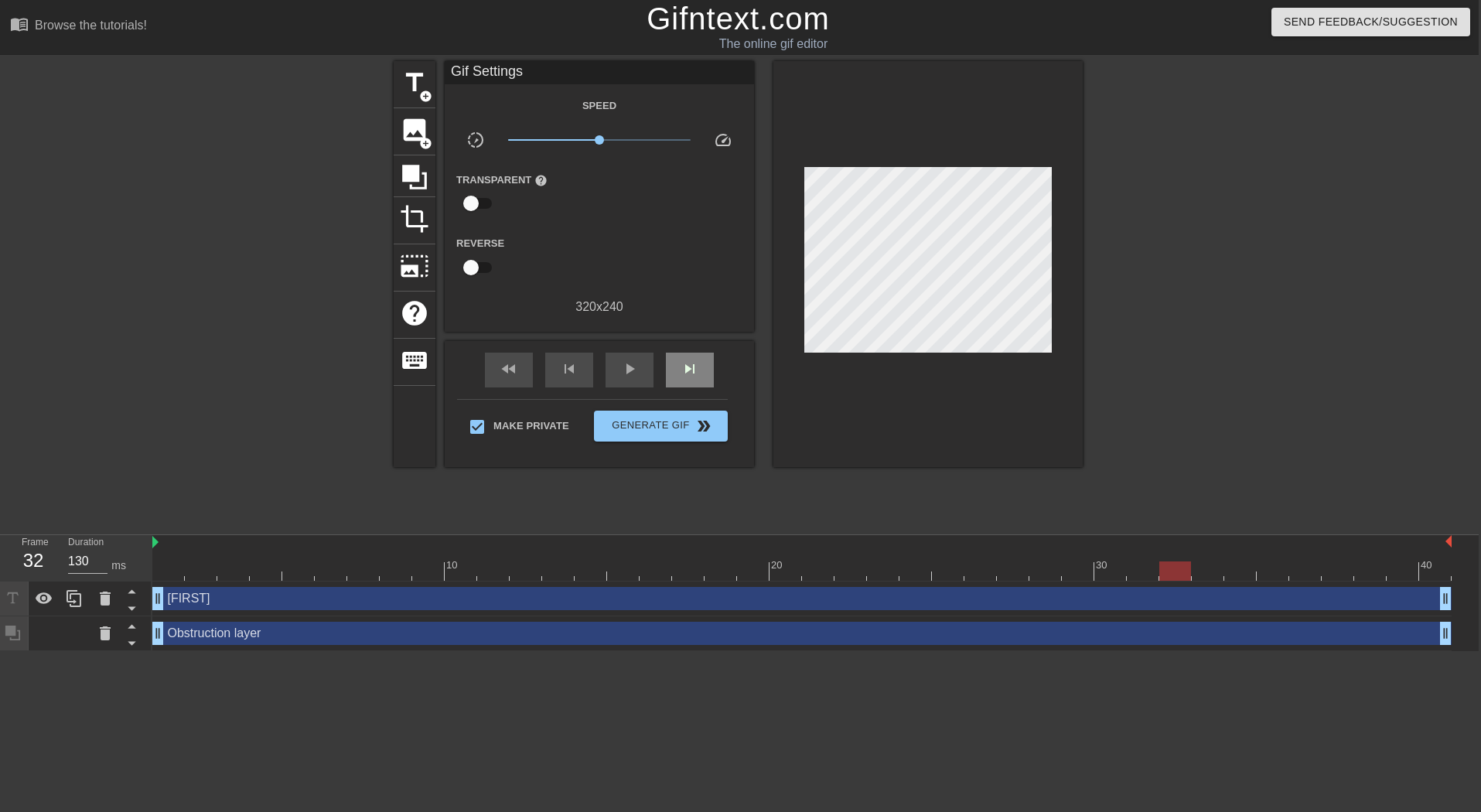 click on "fast_rewind skip_previous play_arrow skip_next" at bounding box center (599, 370) 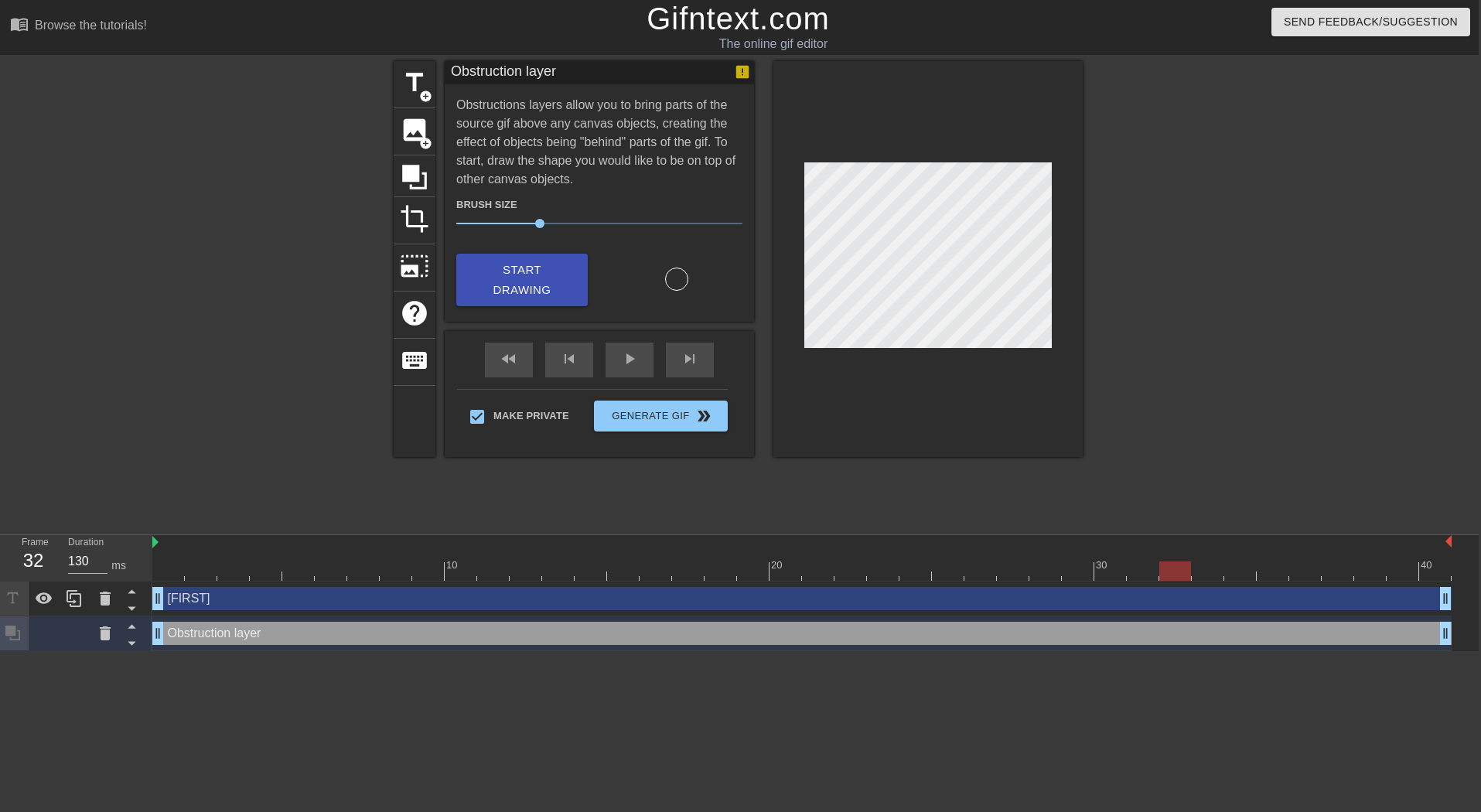 click at bounding box center (928, 259) 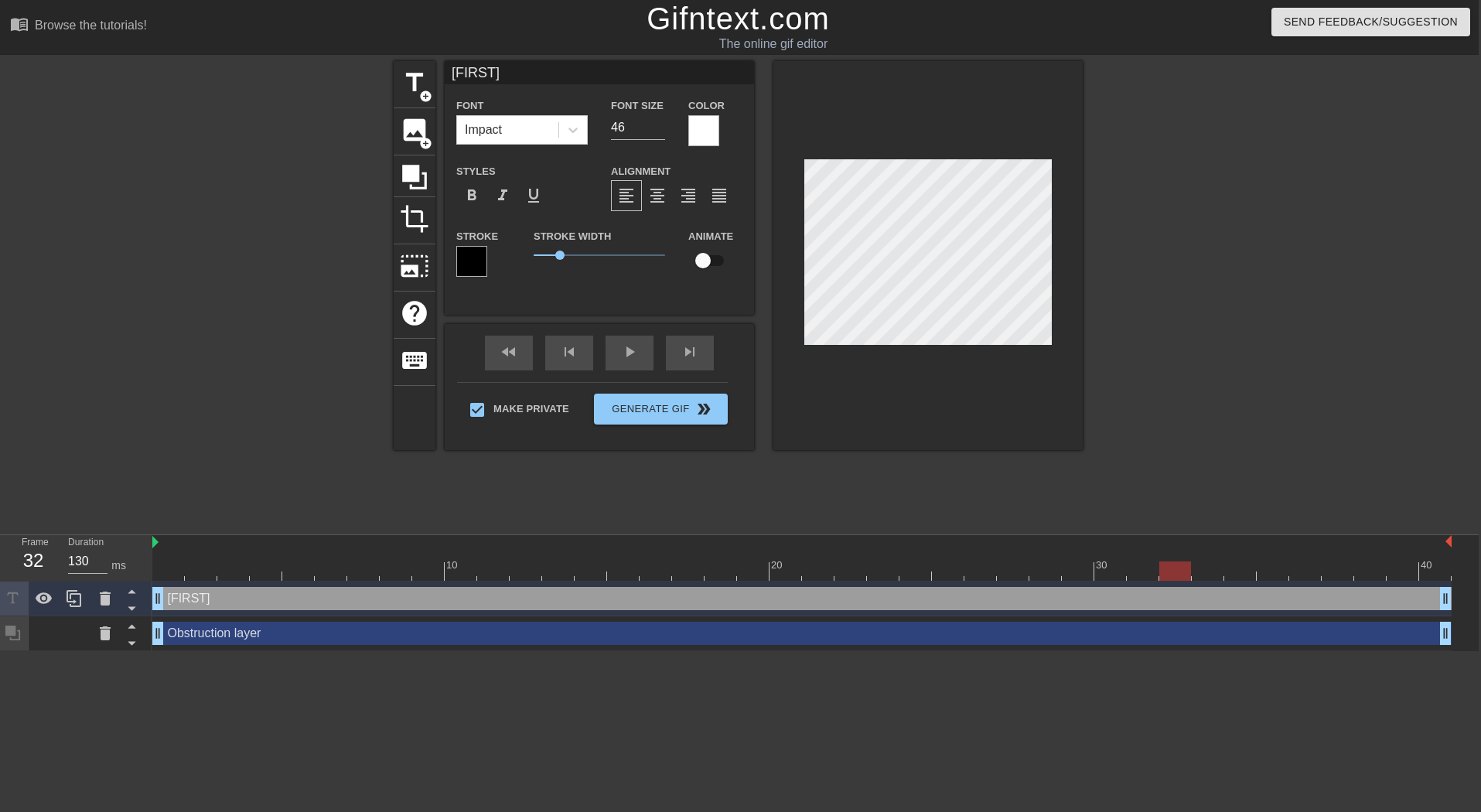 click at bounding box center (928, 255) 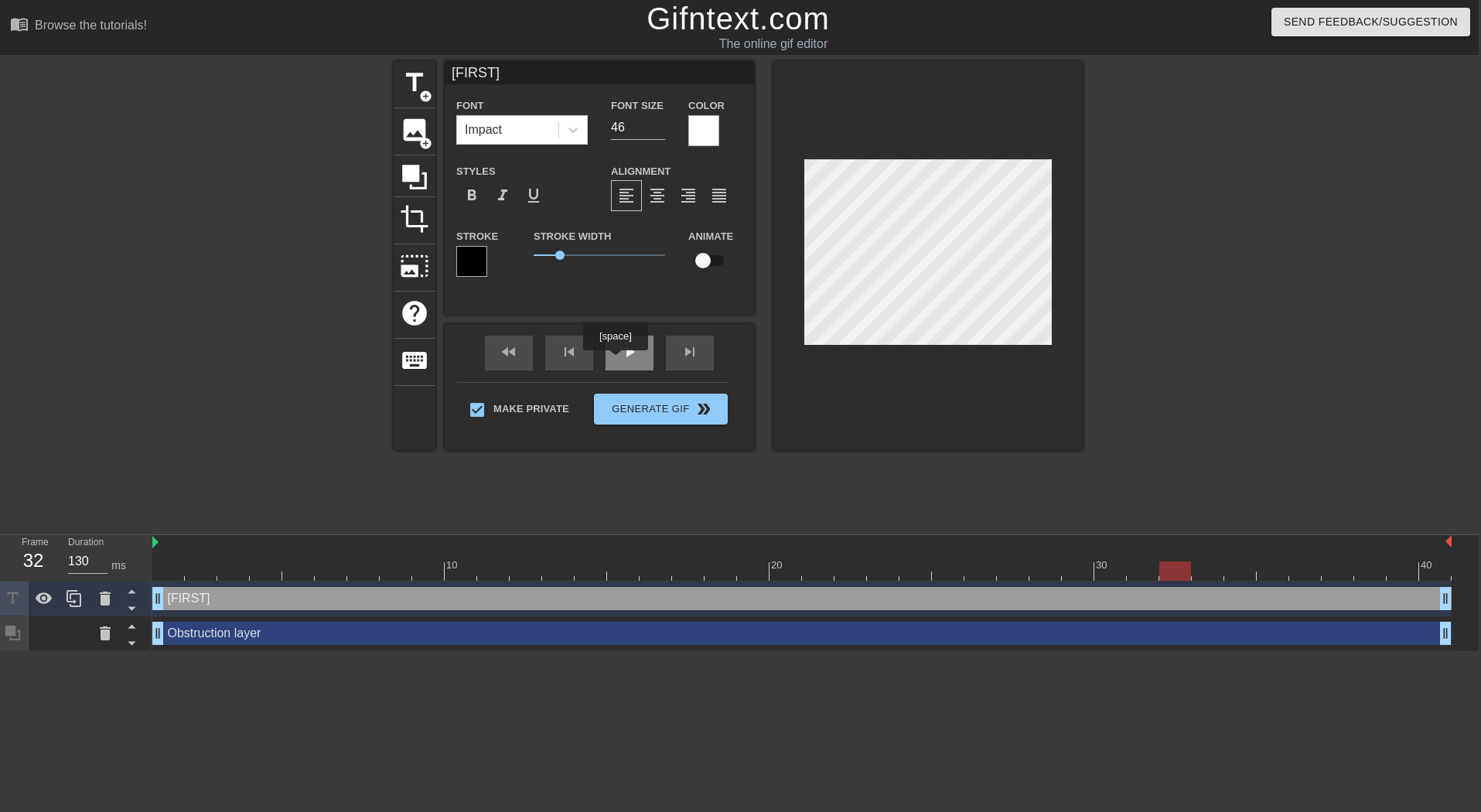 click on "play_arrow" at bounding box center (630, 353) 